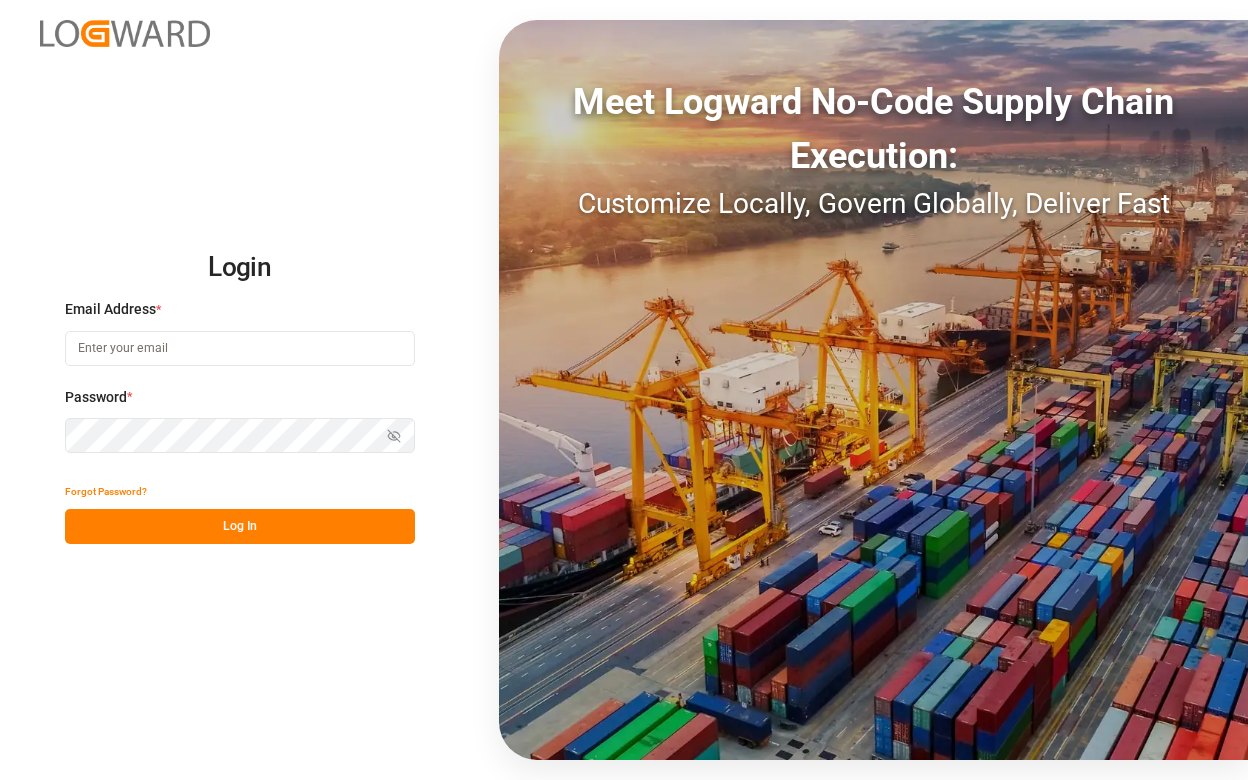 scroll, scrollTop: 0, scrollLeft: 0, axis: both 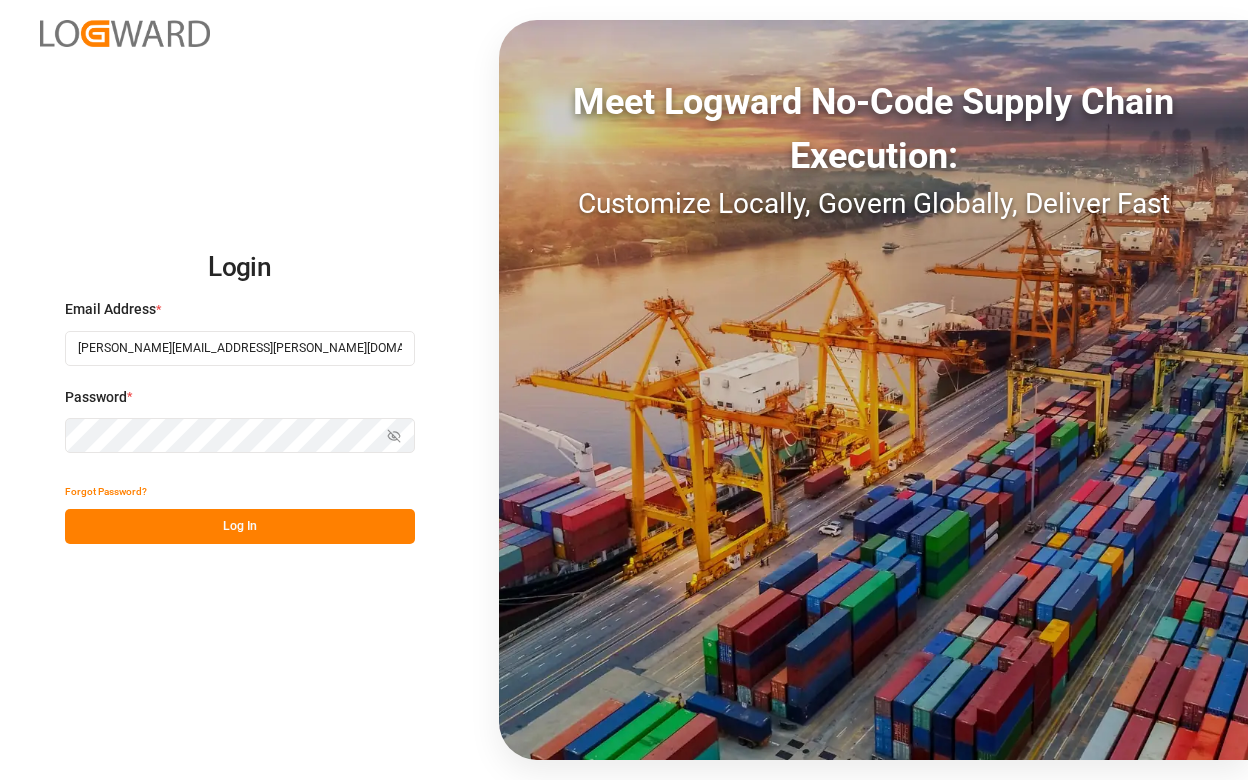 type on "catherine.danielson@jamindustries.com" 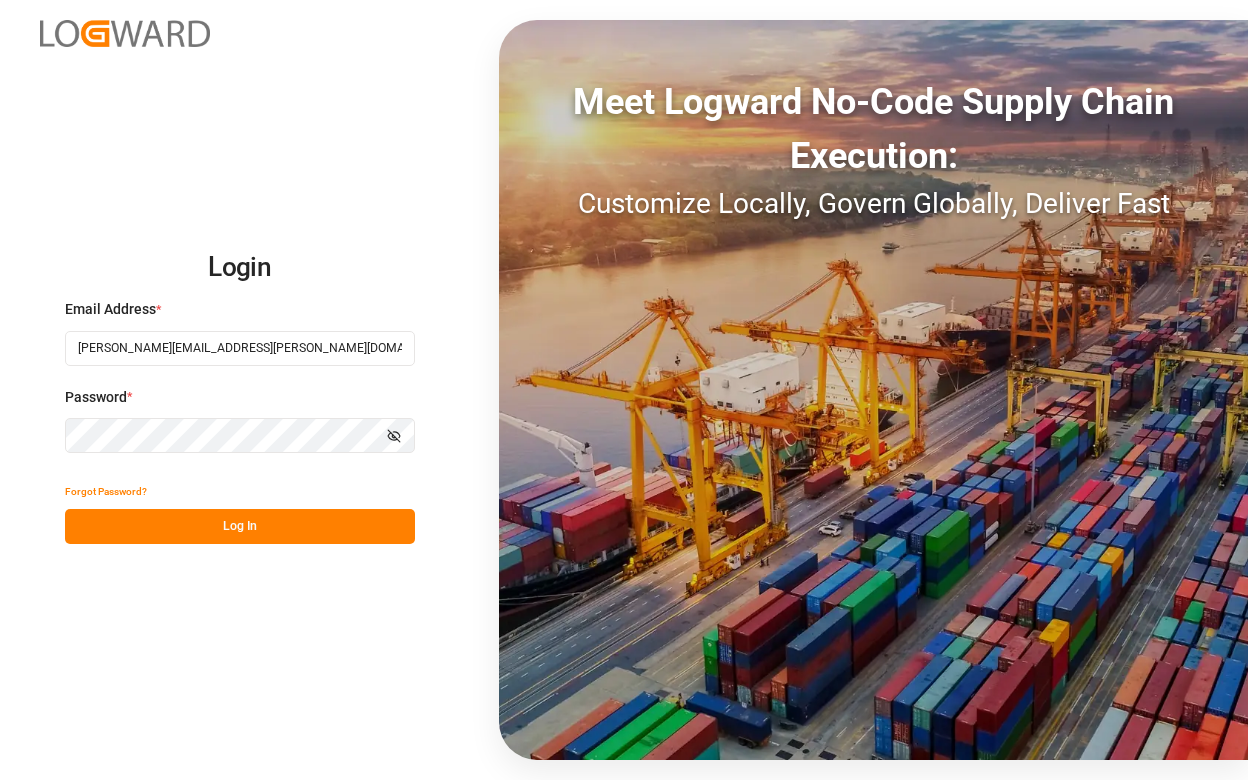 click on "Log In" at bounding box center [240, 526] 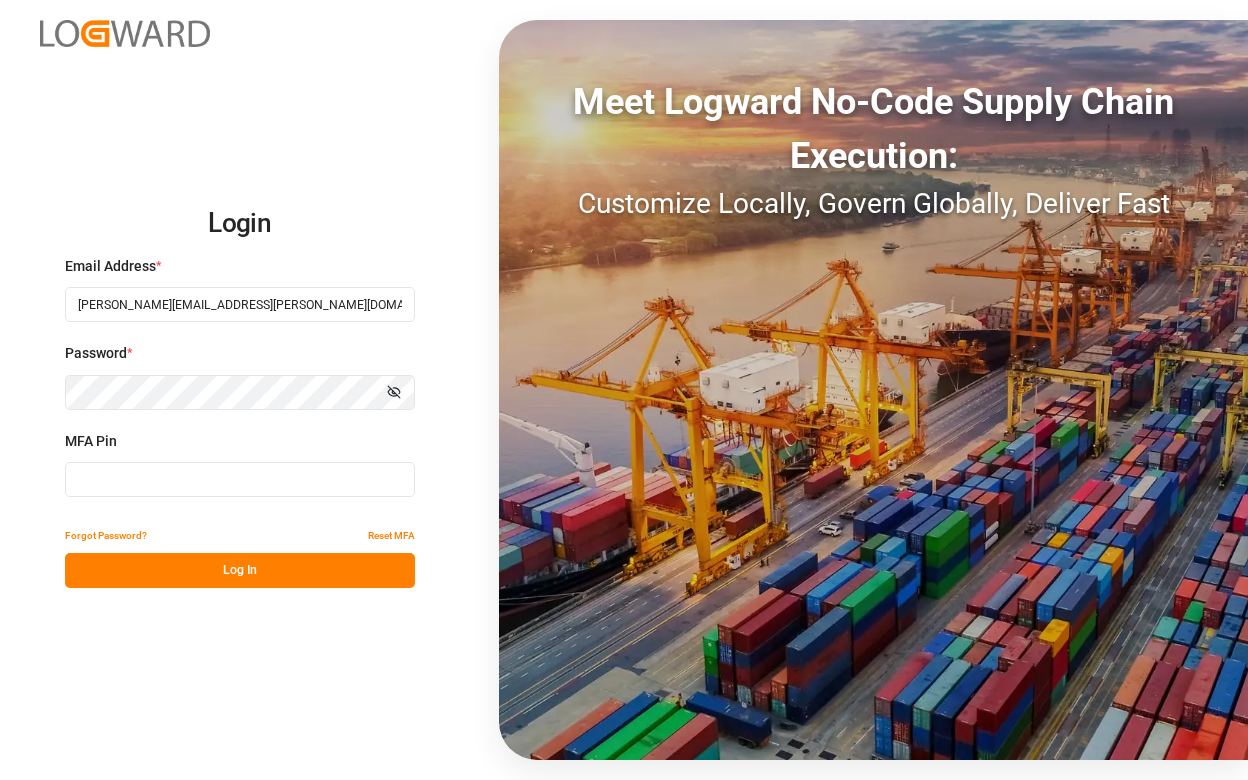 click at bounding box center (240, 479) 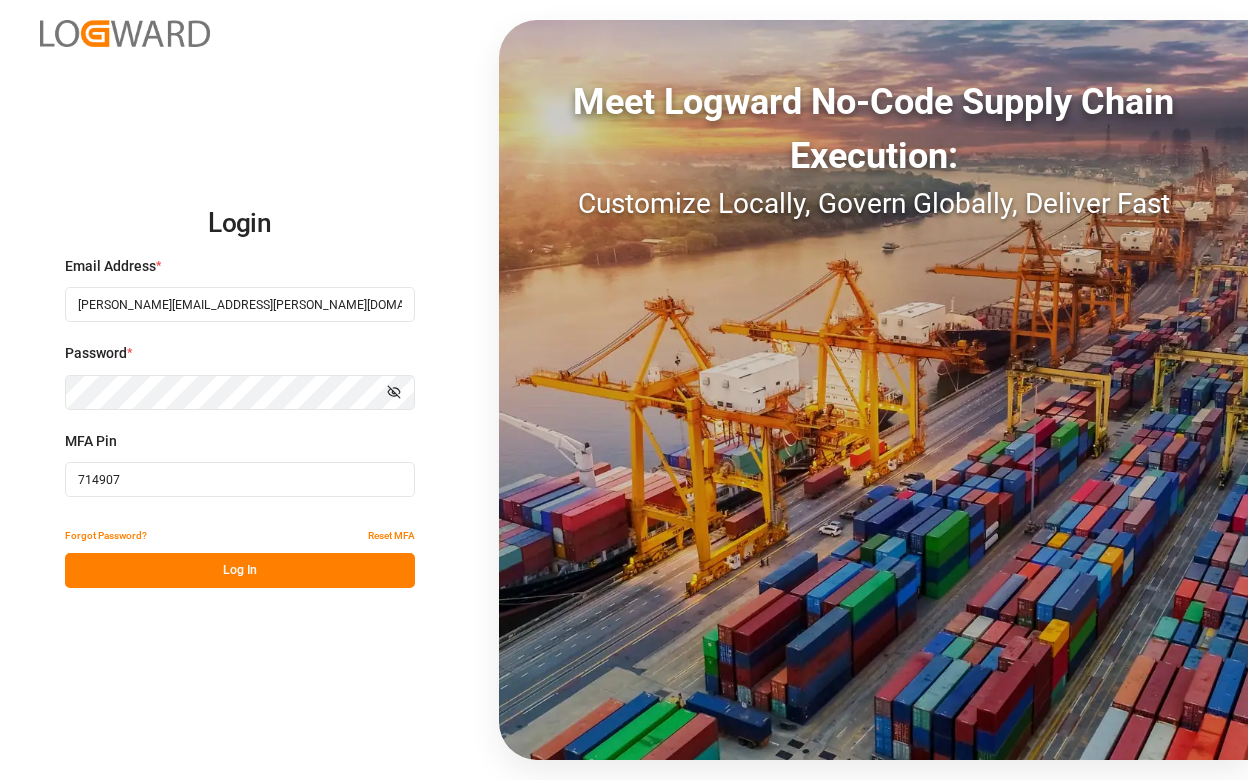 type on "714907" 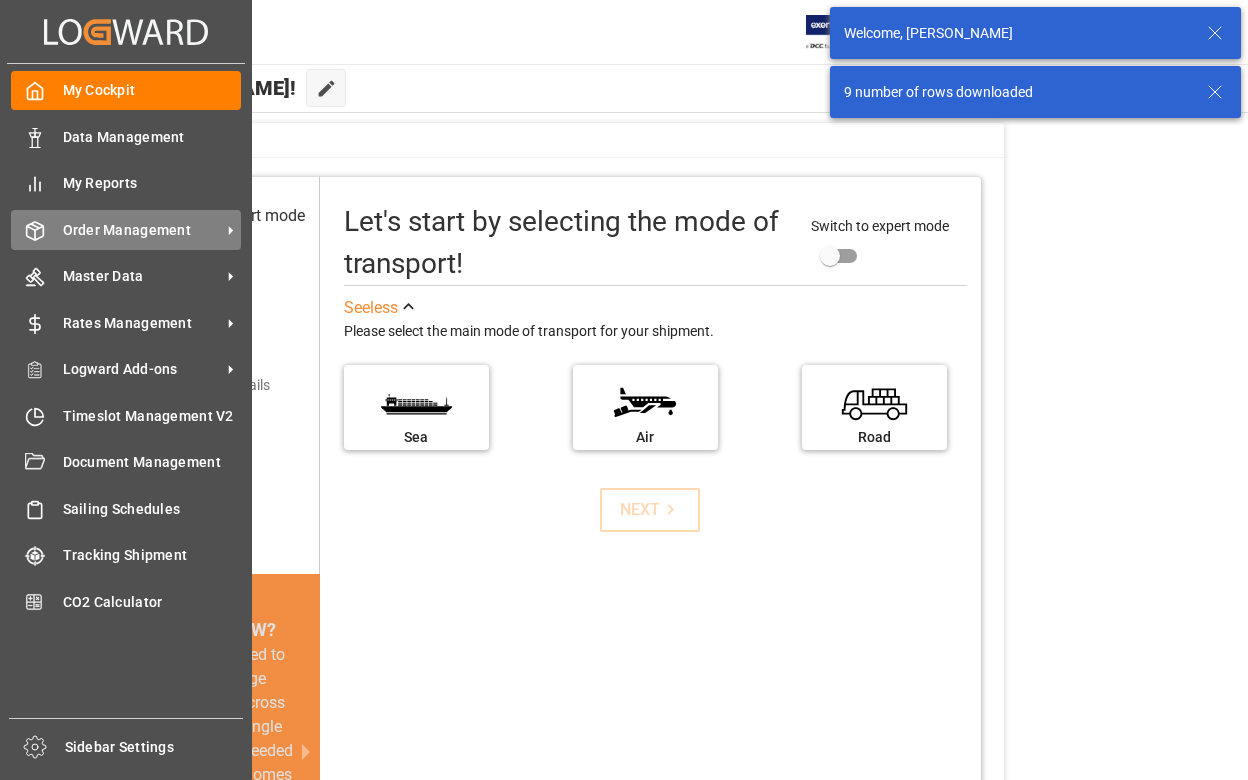 click on "Order Management" at bounding box center [142, 230] 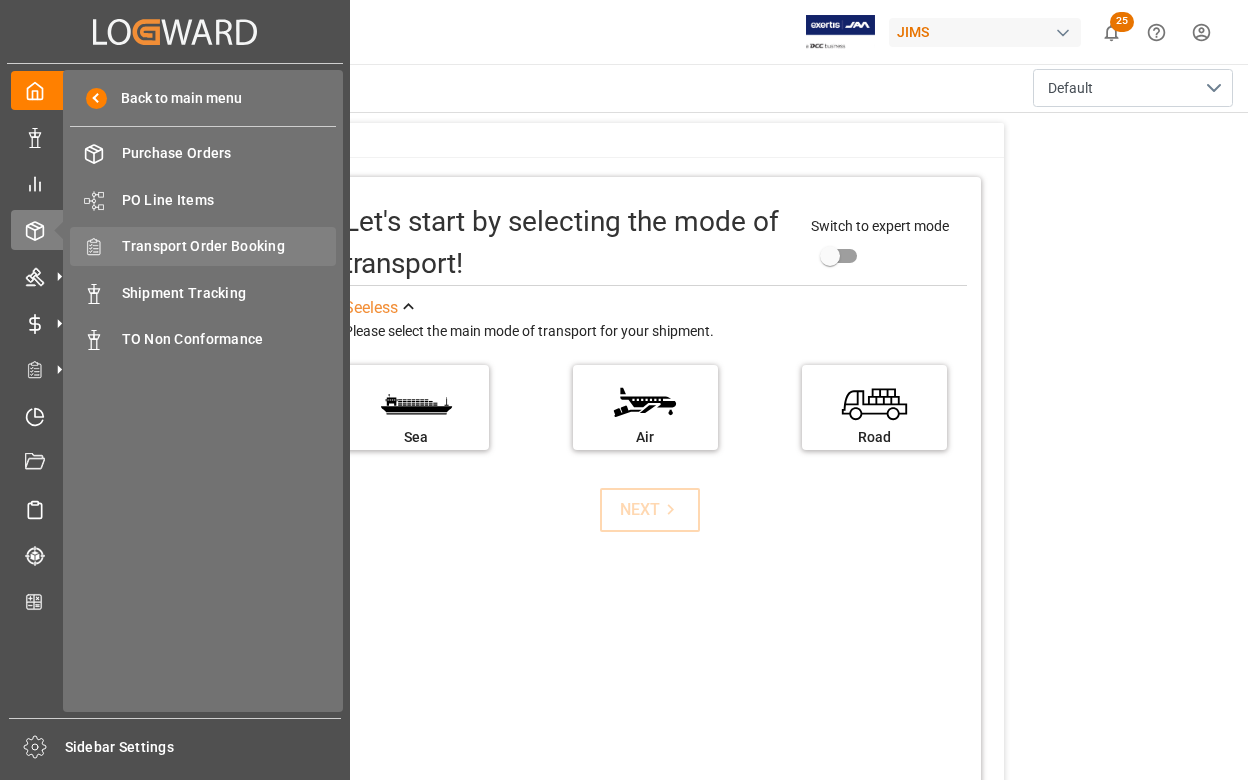 click on "Transport Order Booking" at bounding box center (229, 246) 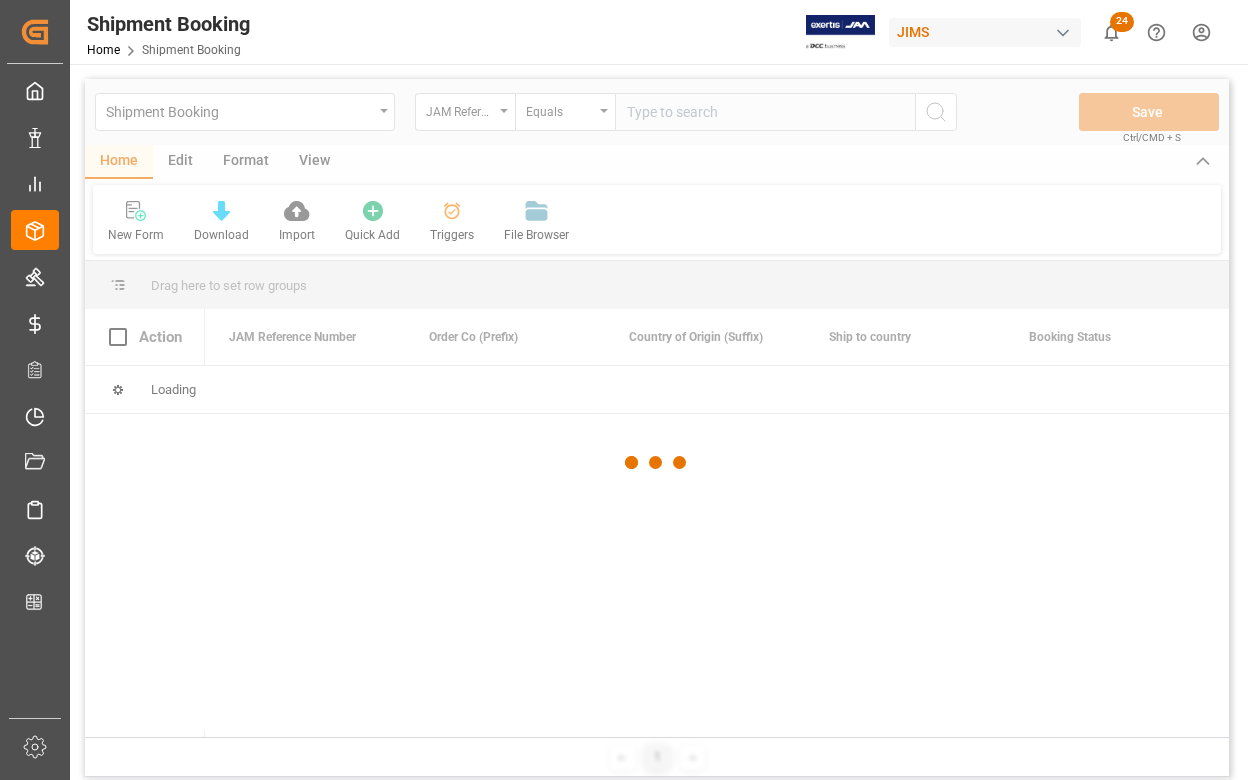 click at bounding box center [765, 112] 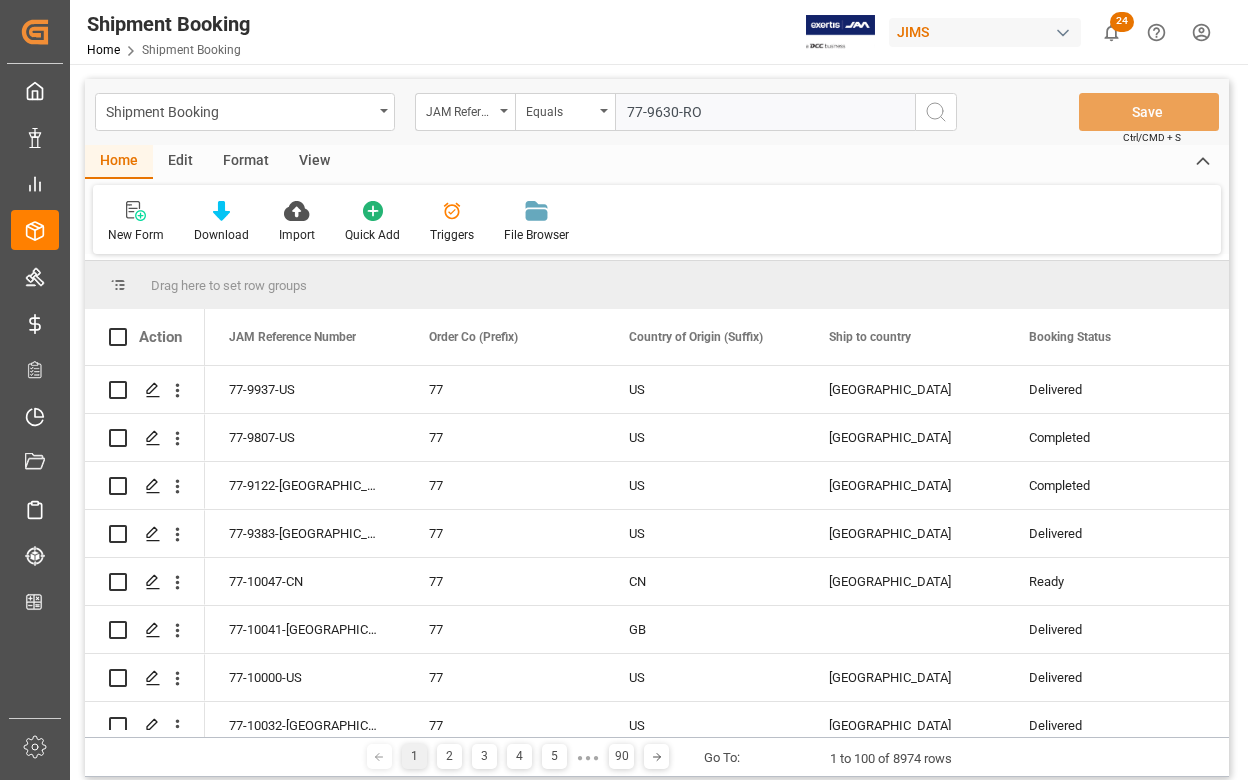 type on "77-9630-RO" 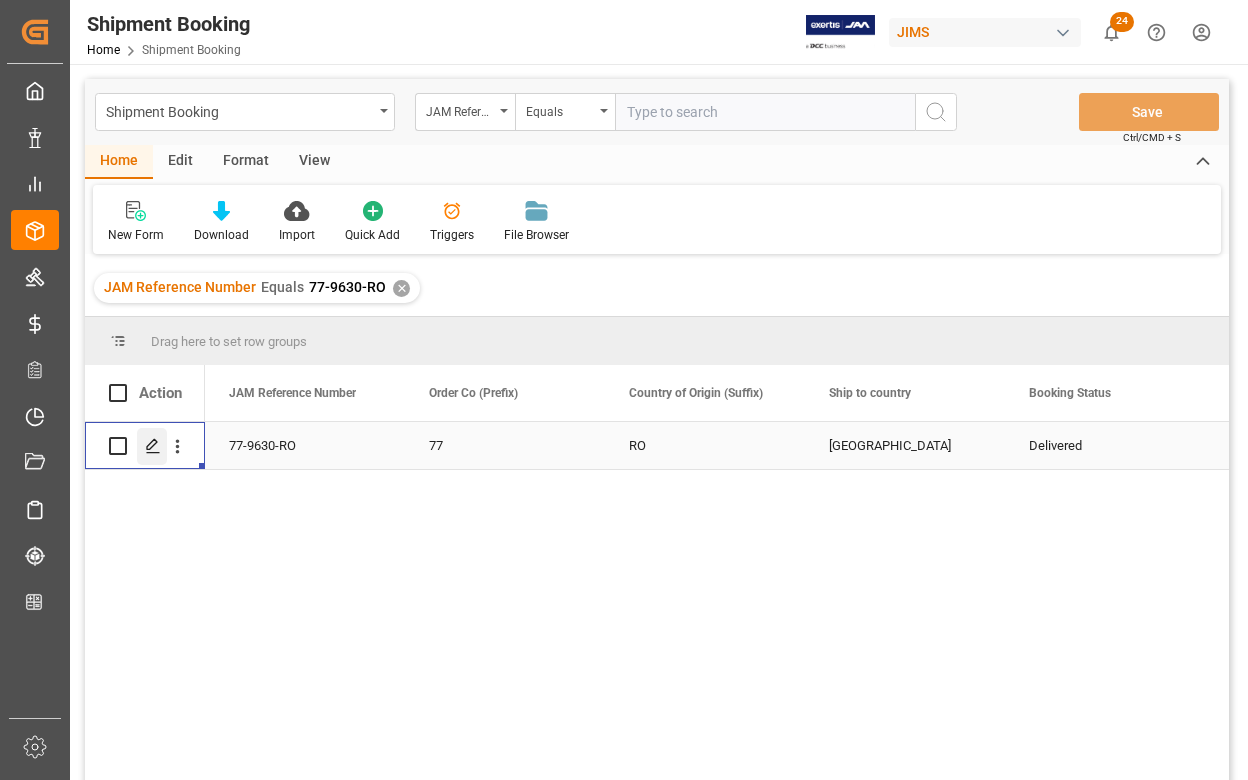 click 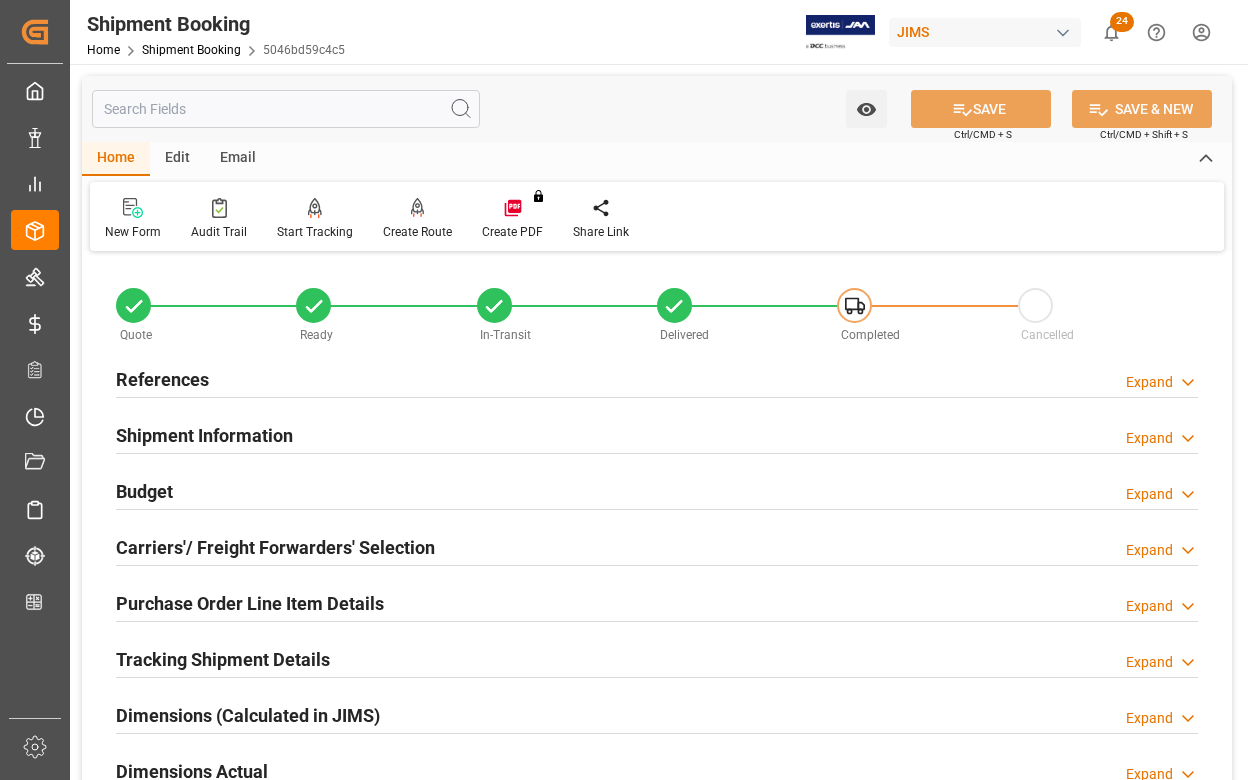 click on "Carriers'/ Freight Forwarders' Selection" at bounding box center [275, 547] 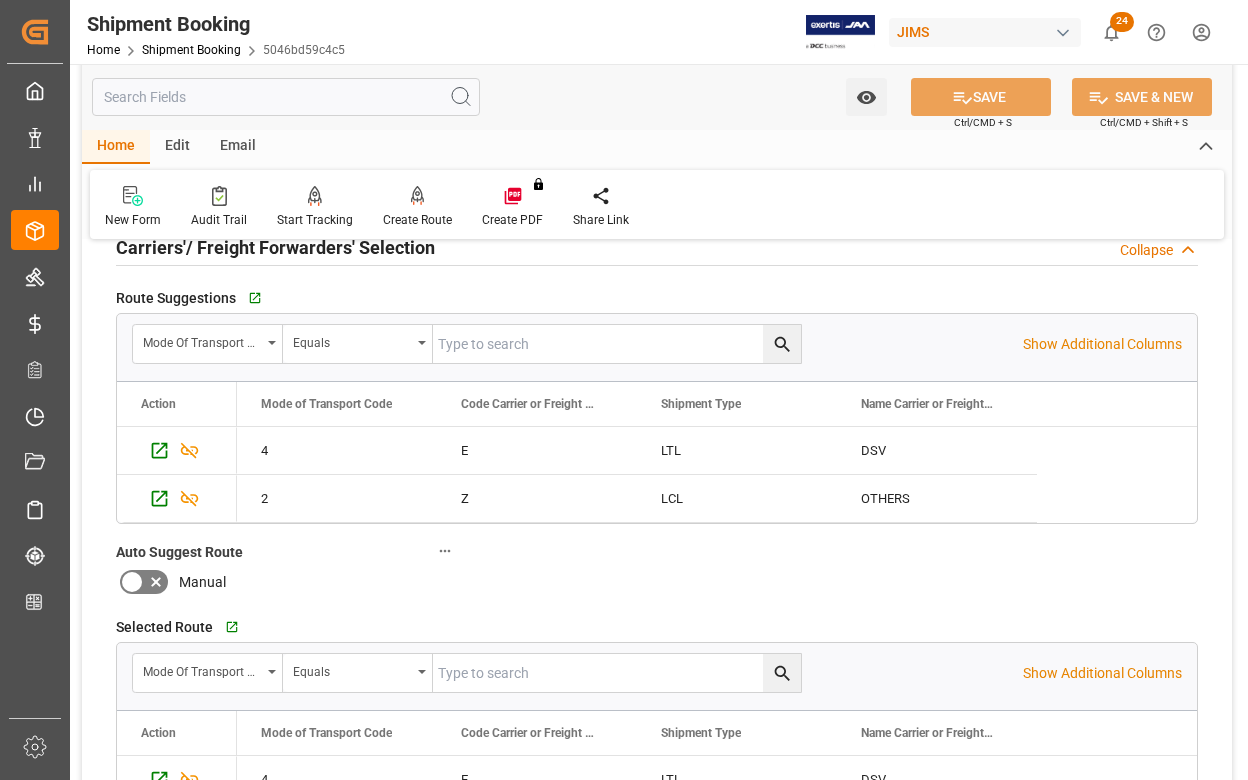 scroll, scrollTop: 0, scrollLeft: 0, axis: both 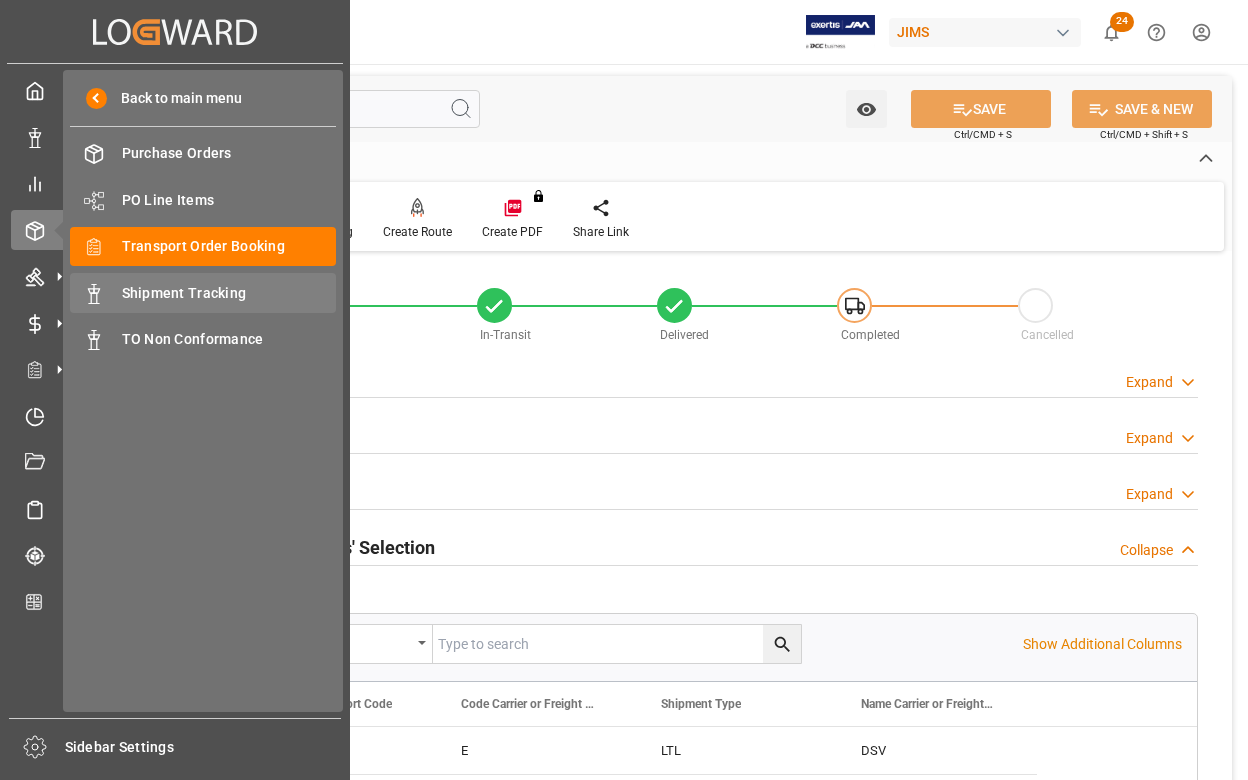 click on "Shipment Tracking" at bounding box center [229, 293] 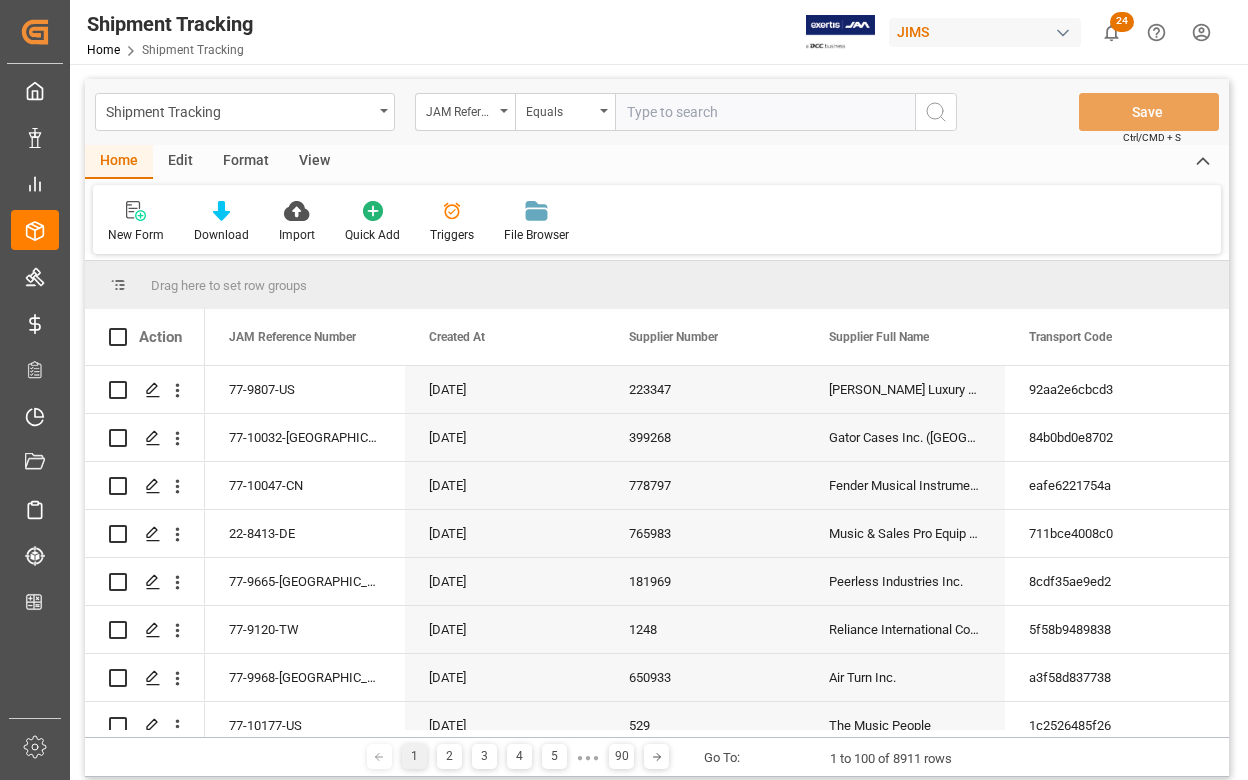 click at bounding box center (765, 112) 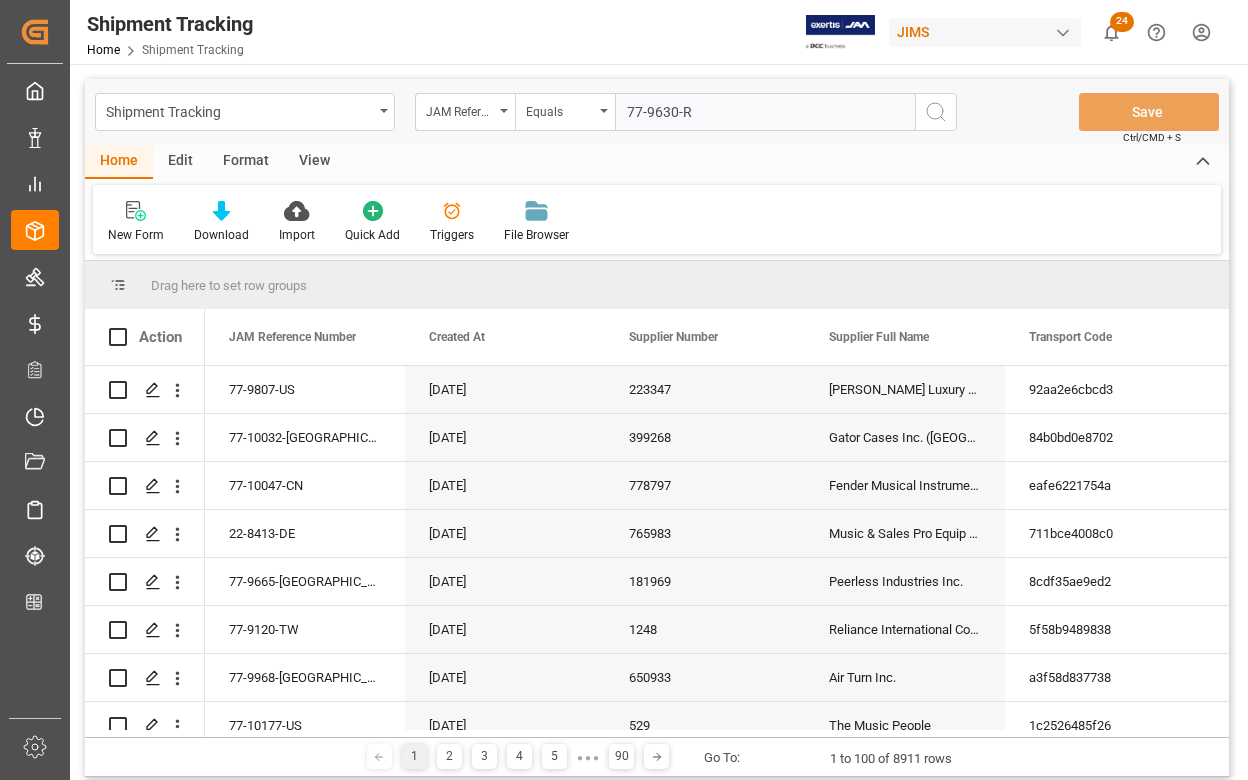 type on "77-9630-RO" 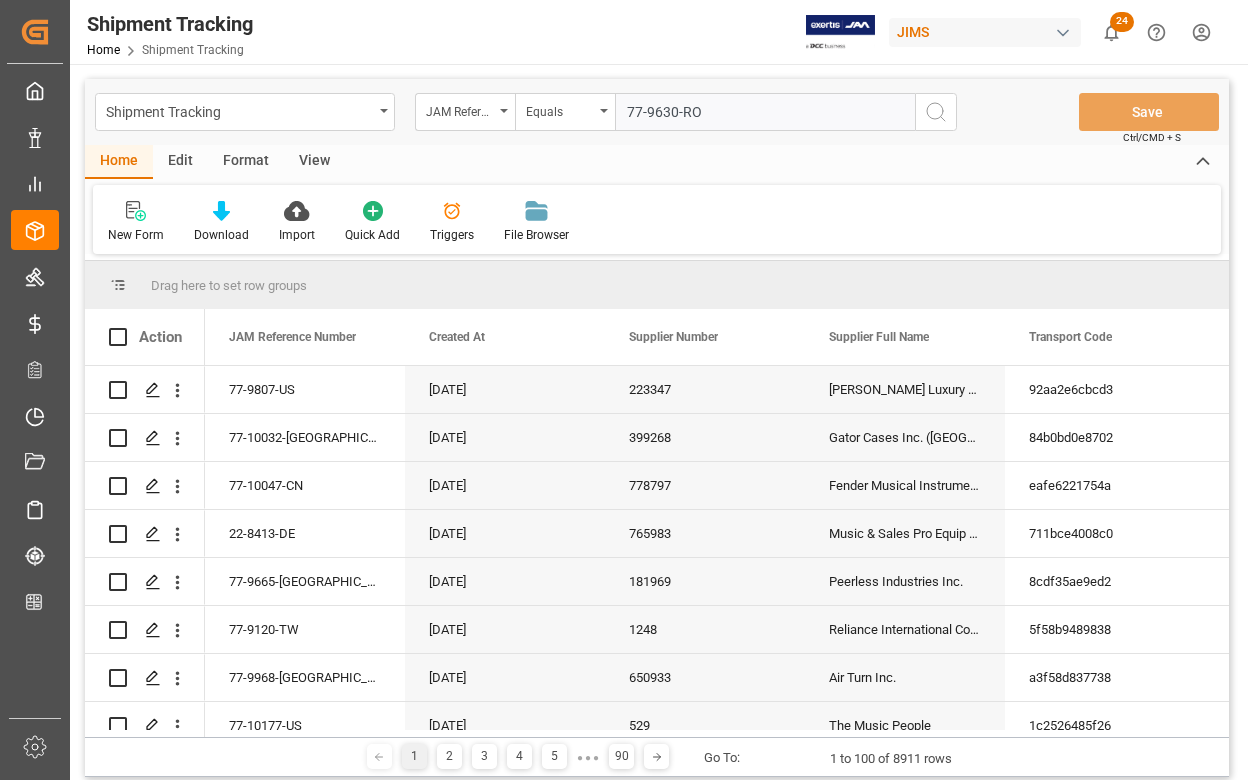 type 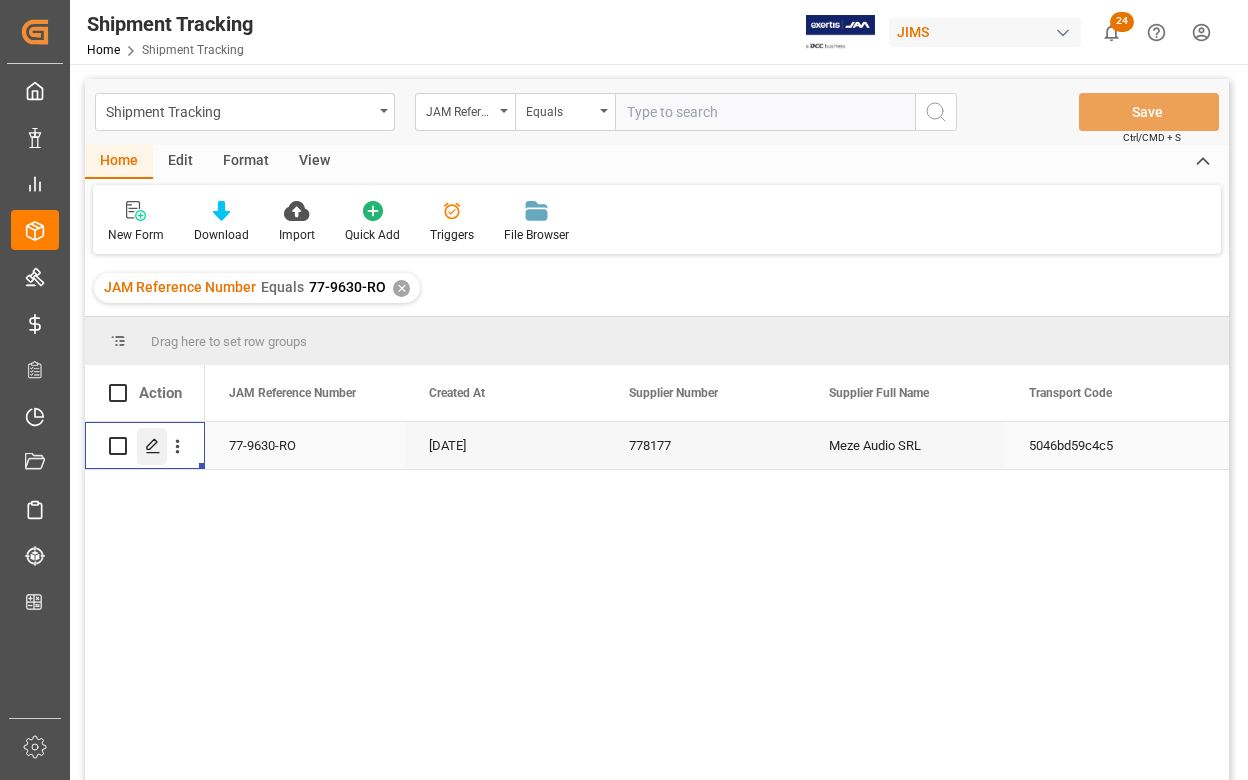 click 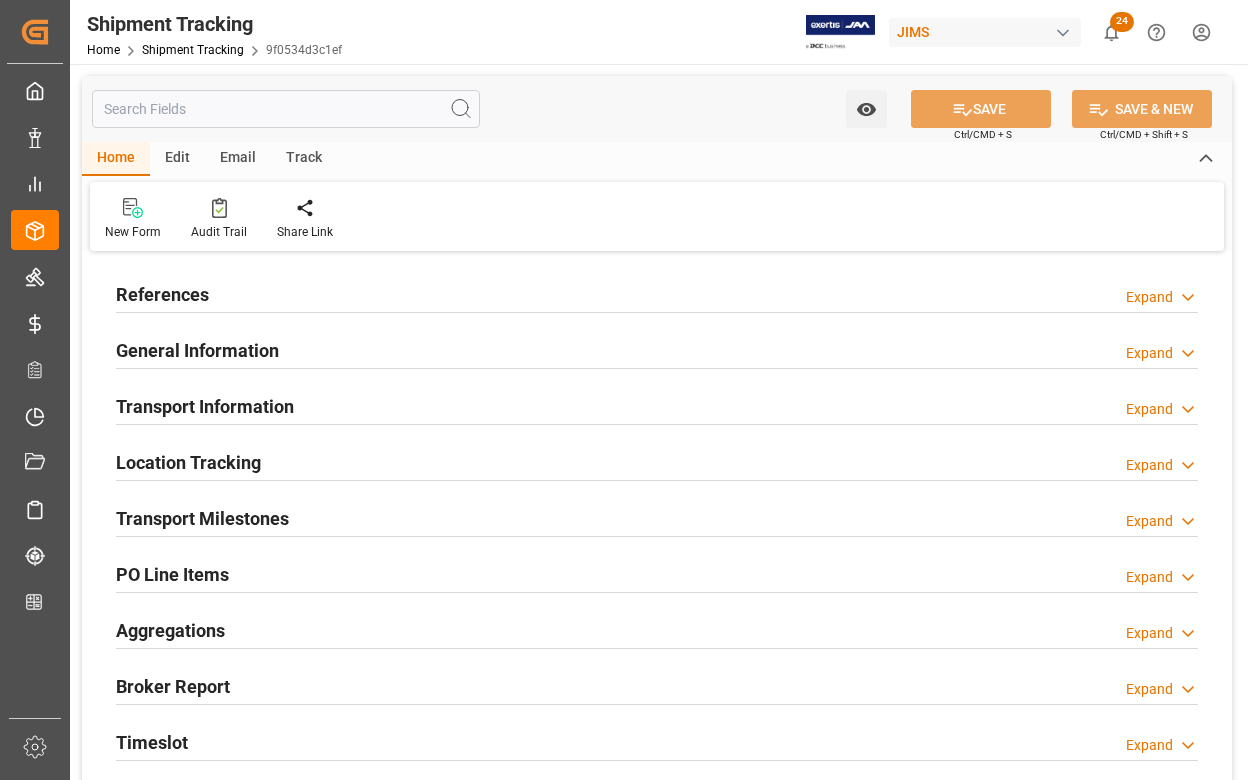 type on "13-06-2025 00:00" 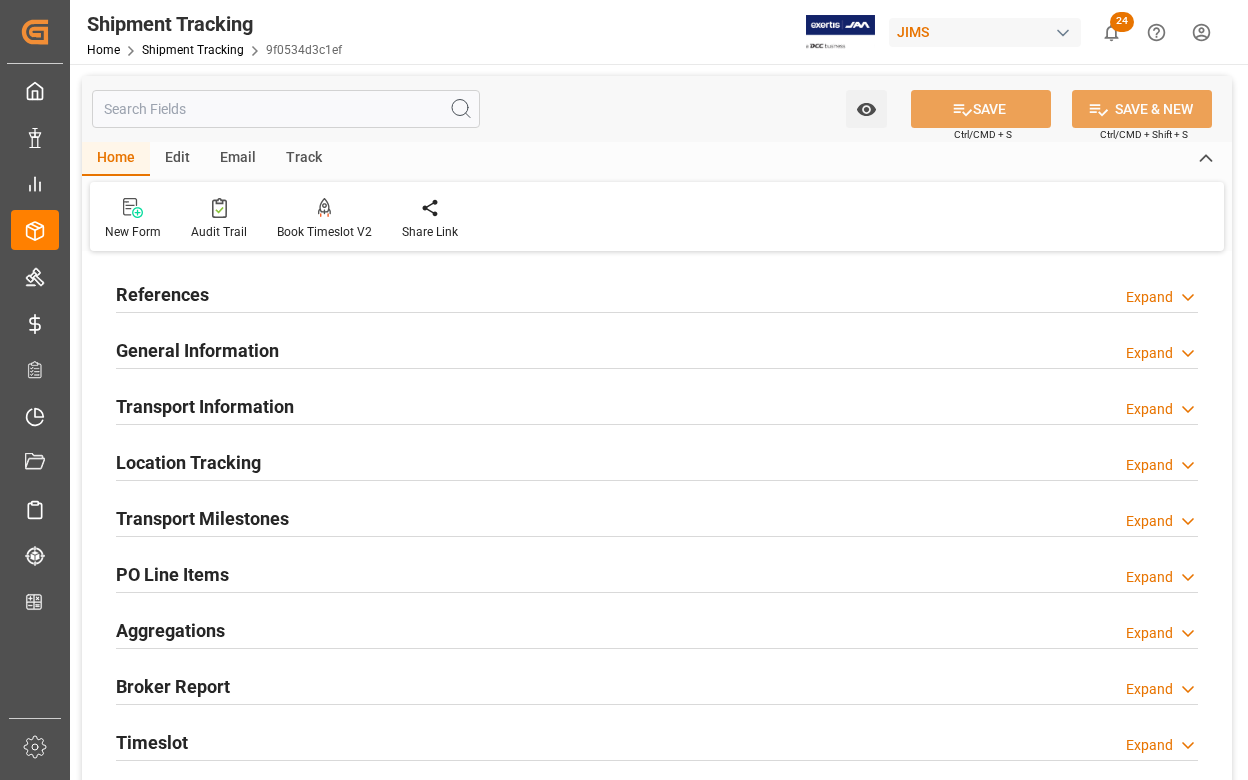 click on "Transport Milestones" at bounding box center (202, 518) 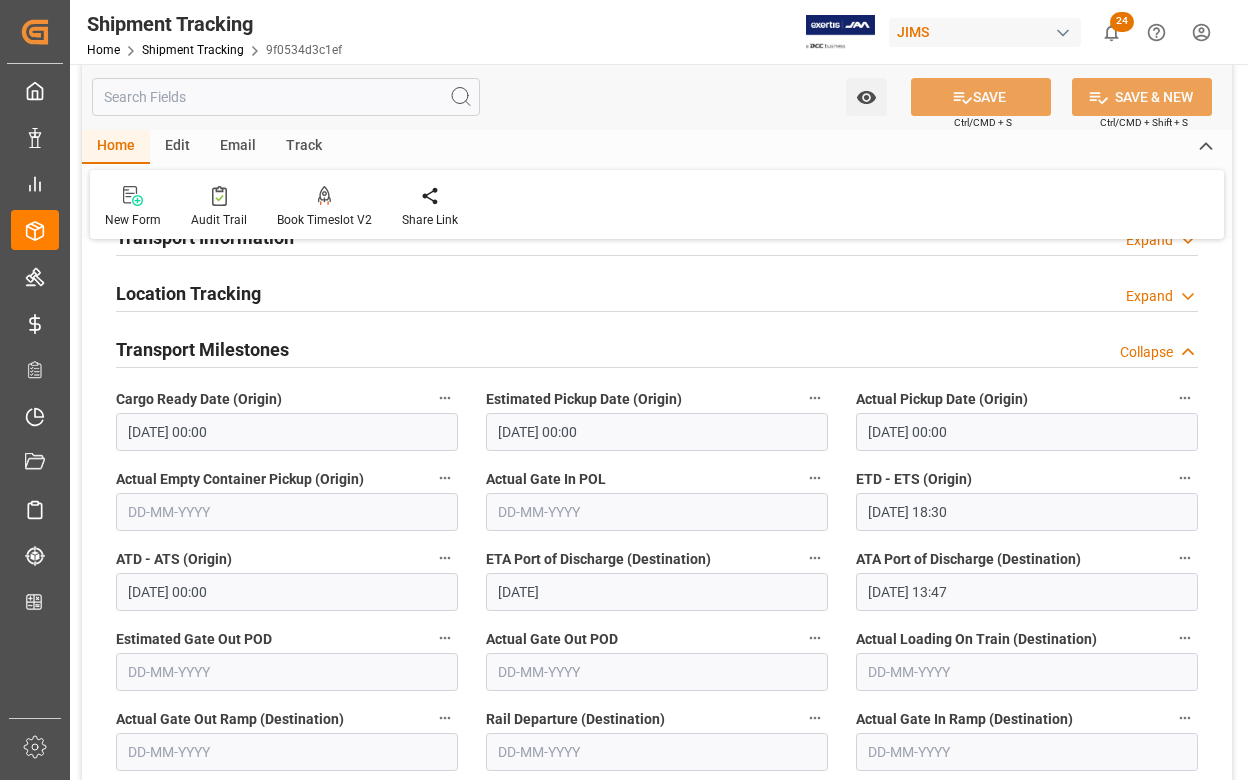 scroll, scrollTop: 0, scrollLeft: 0, axis: both 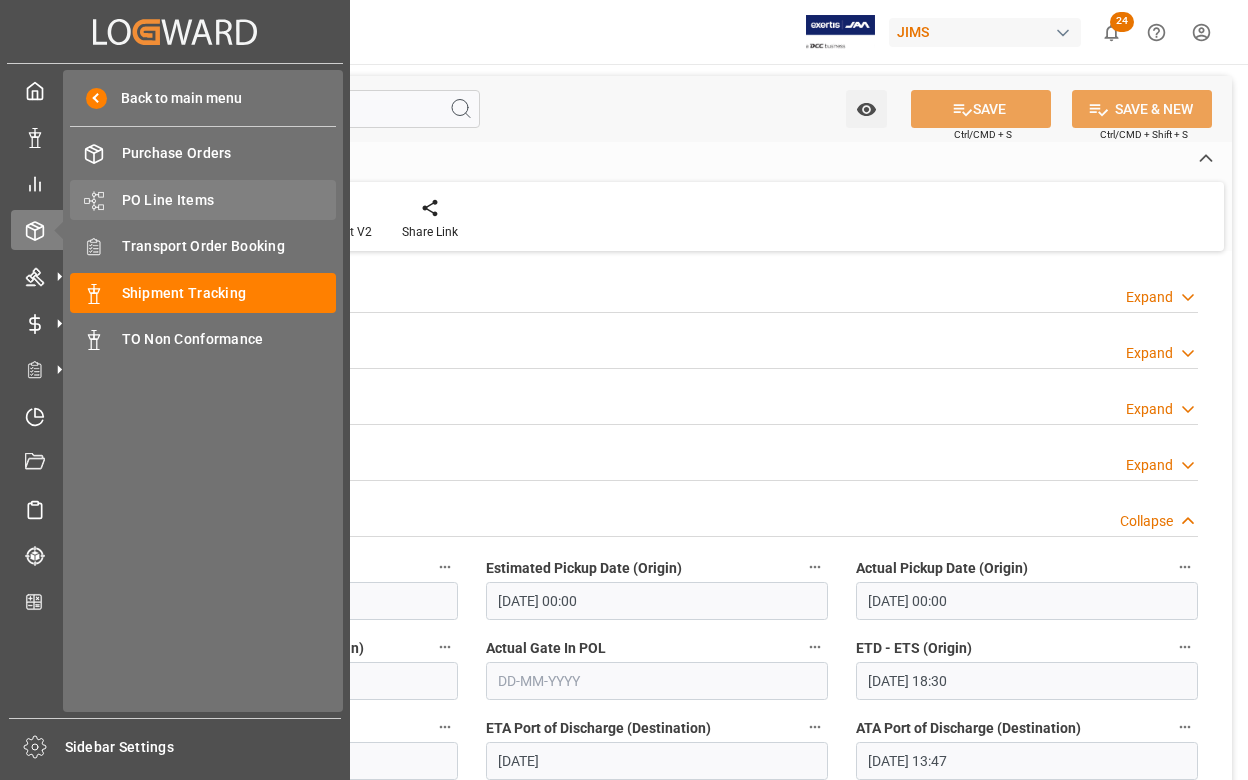 click on "PO Line Items" at bounding box center [229, 200] 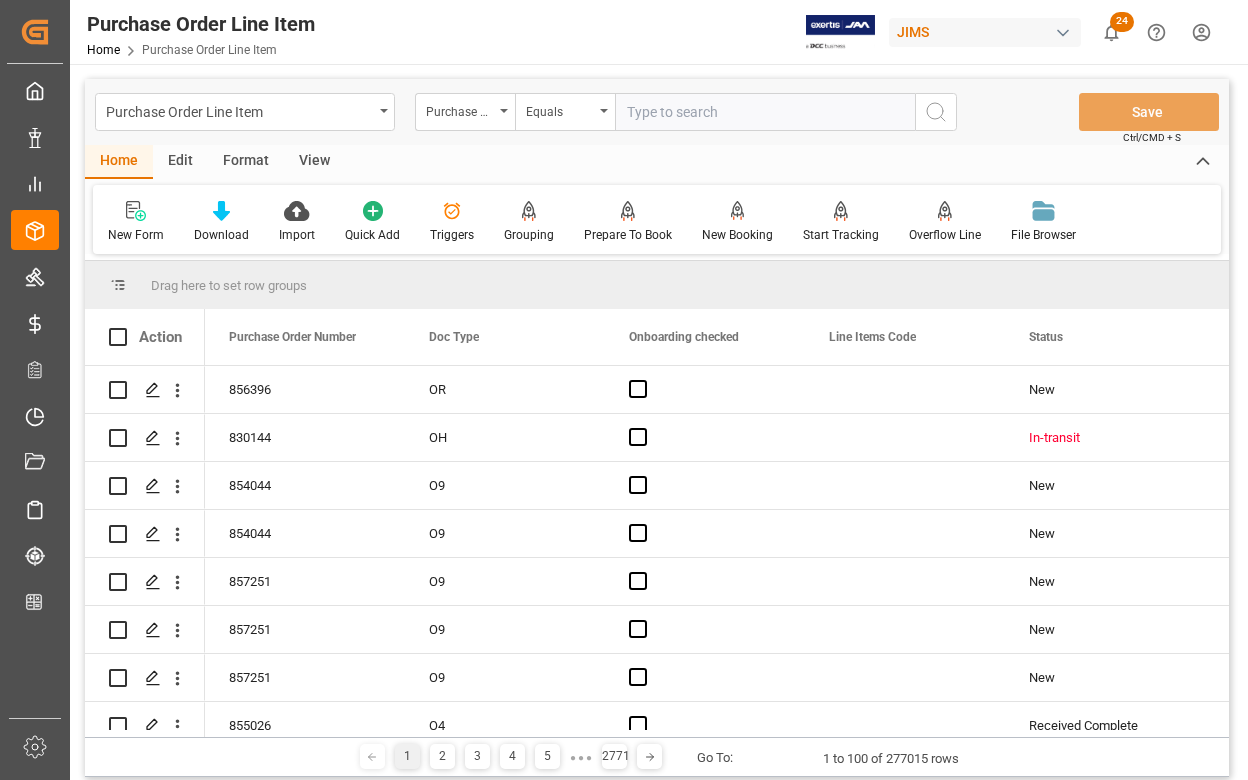click on "Purchase Order Number" at bounding box center [465, 112] 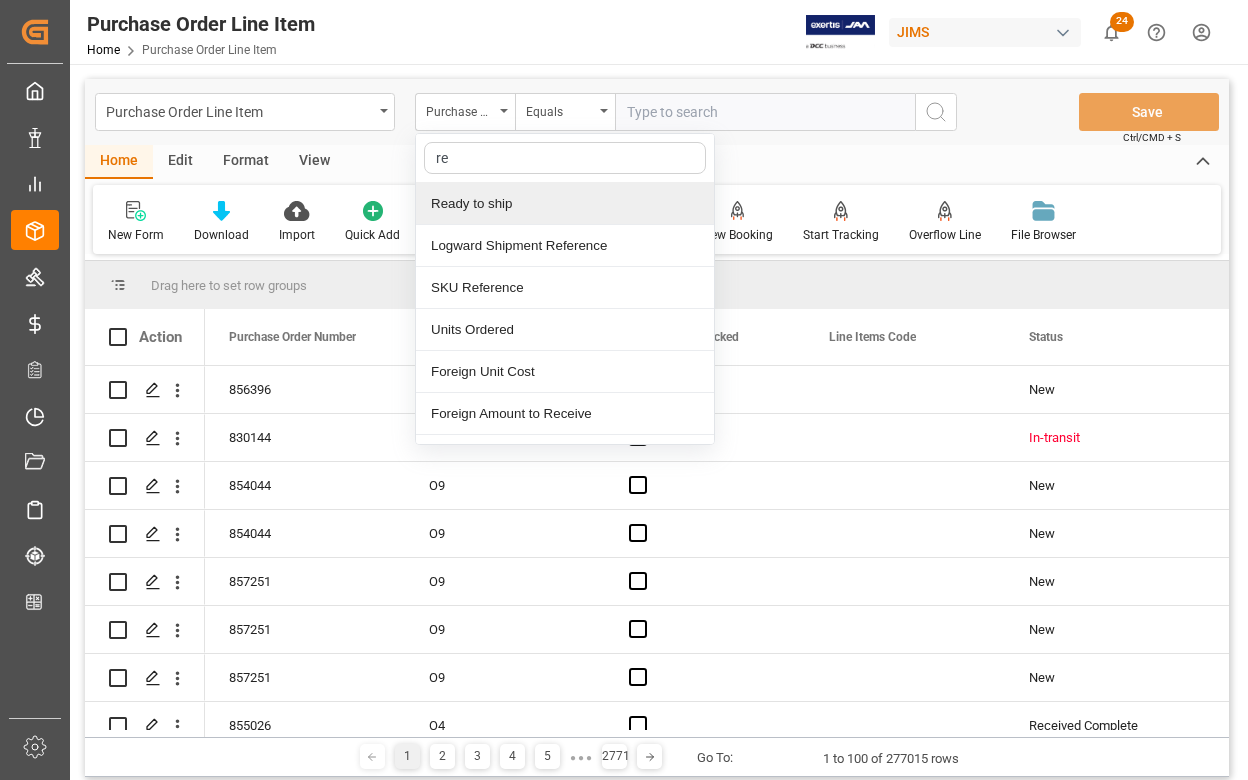 type on "ref" 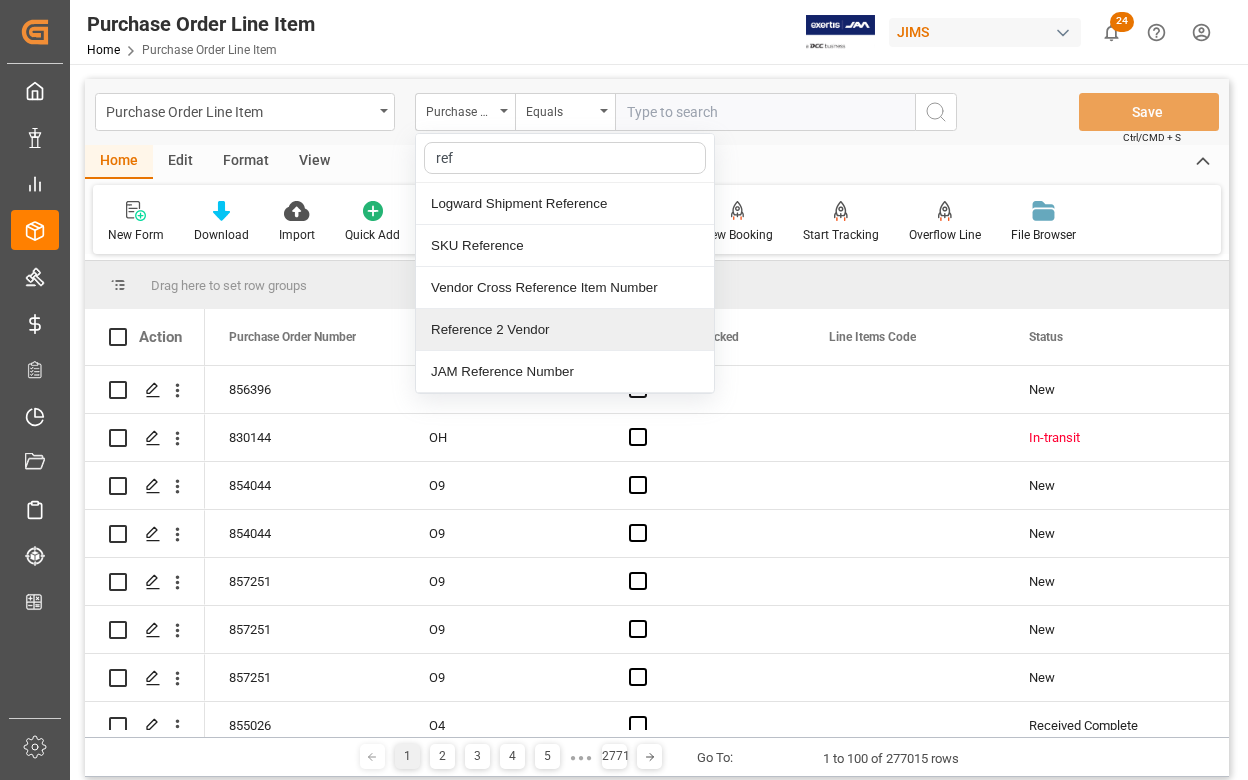 click on "Reference 2 Vendor" at bounding box center (565, 330) 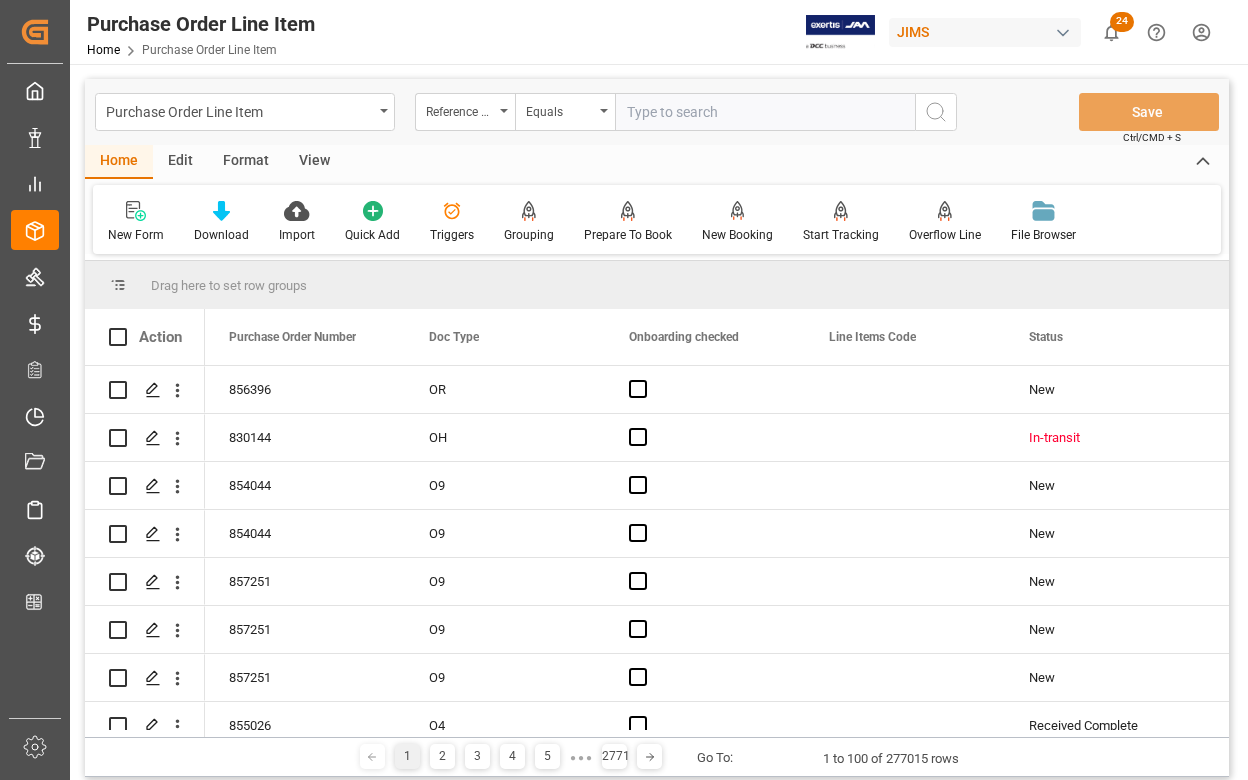 click on "View" at bounding box center [314, 162] 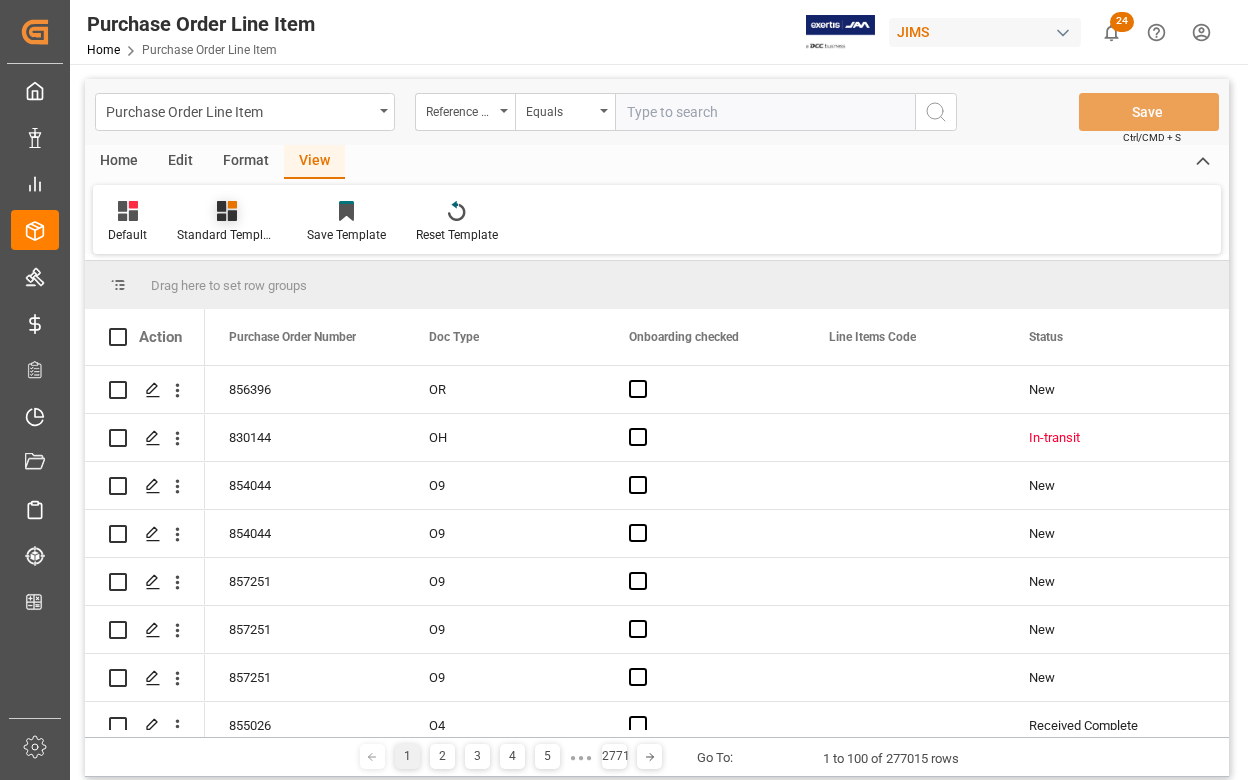 click 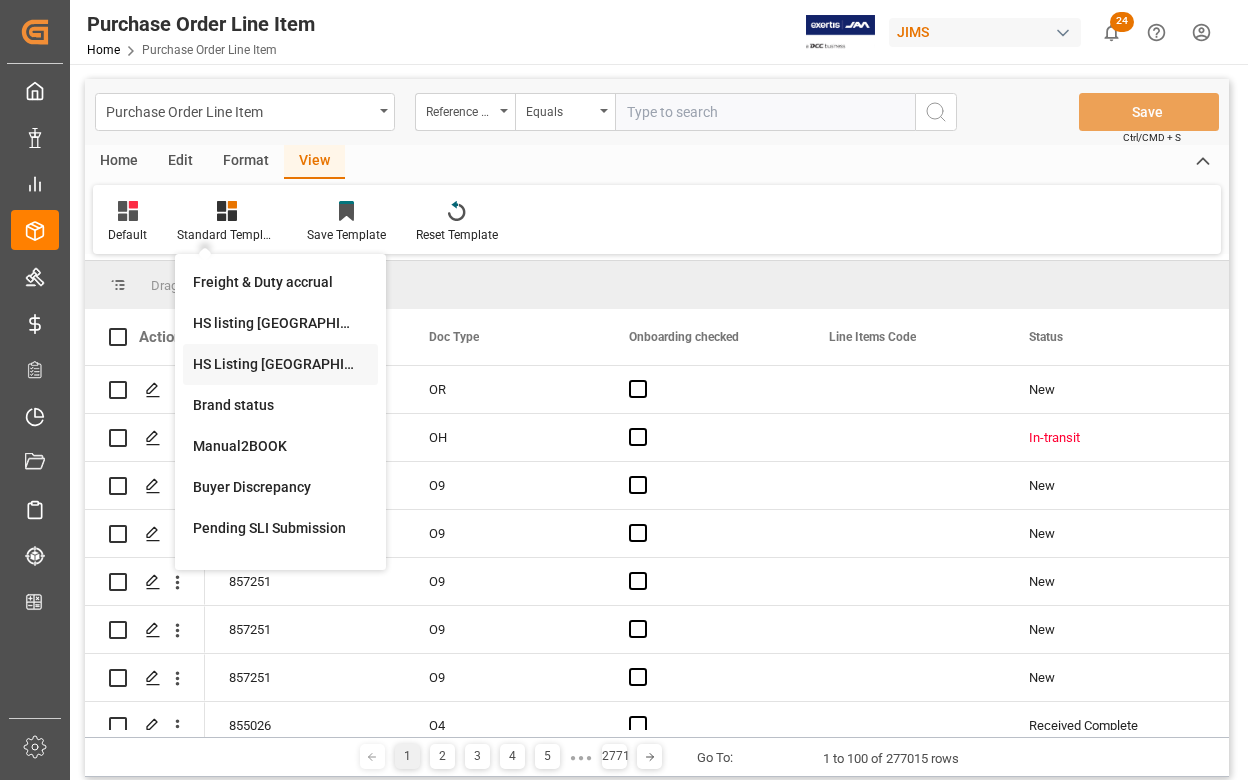 click on "HS Listing CANADA" at bounding box center (280, 364) 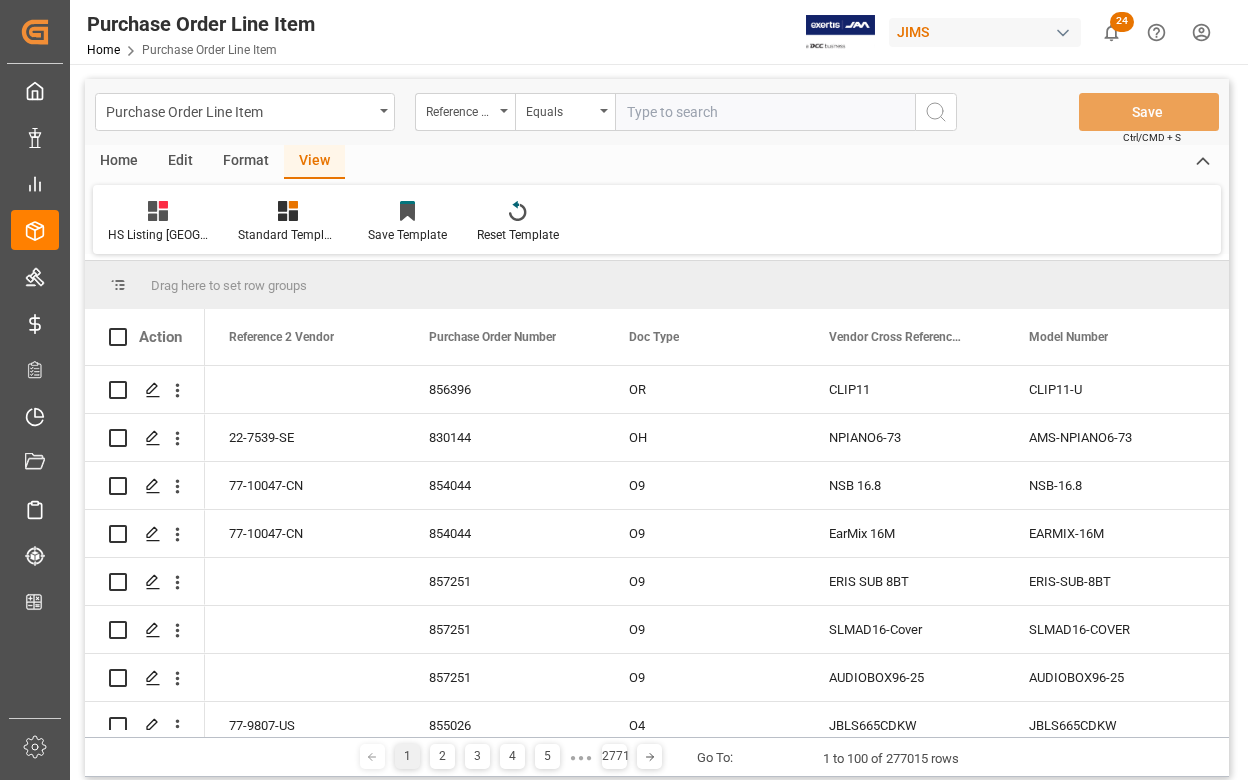 click at bounding box center (765, 112) 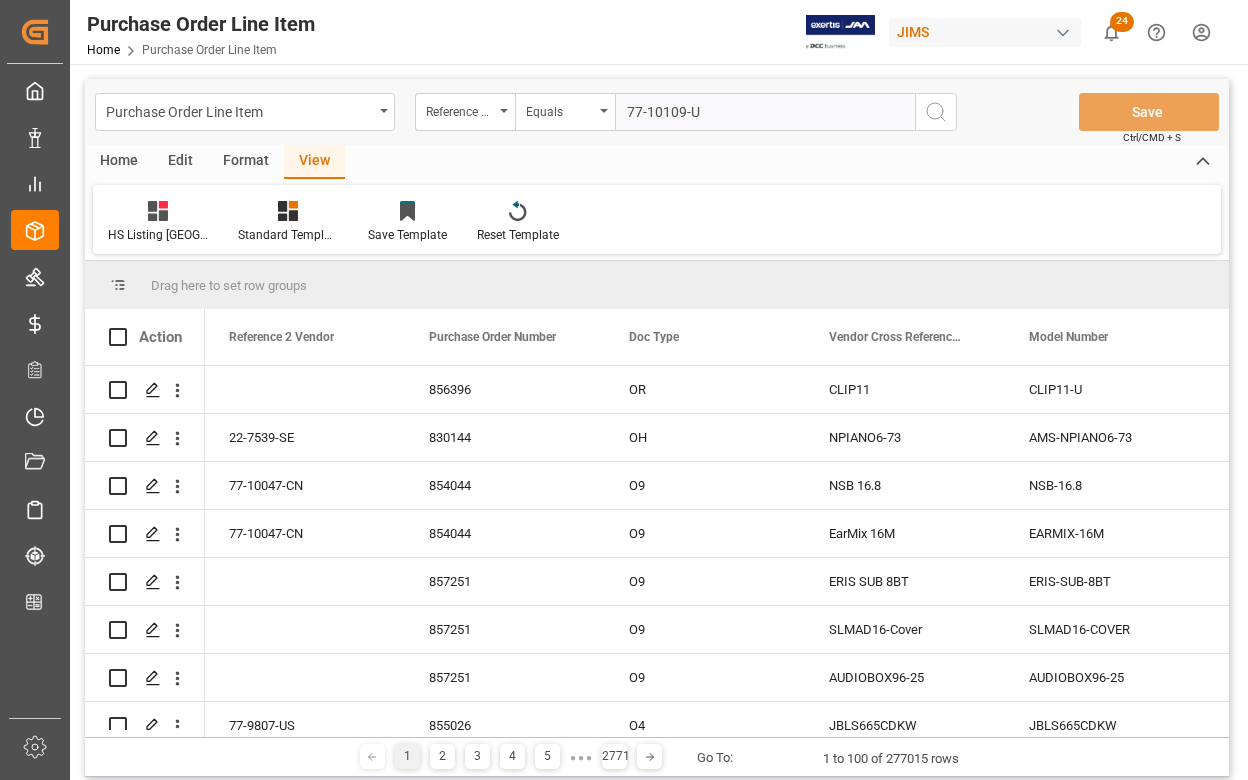 type on "77-10109-US" 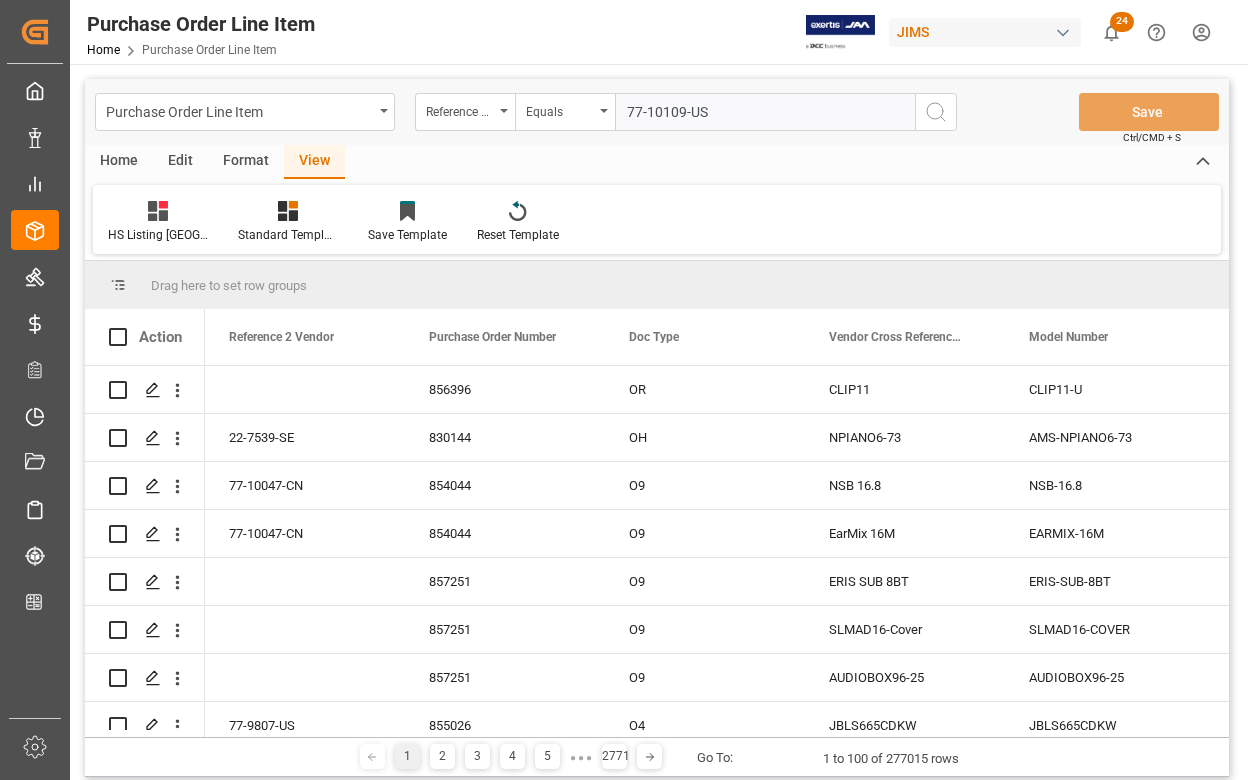 type 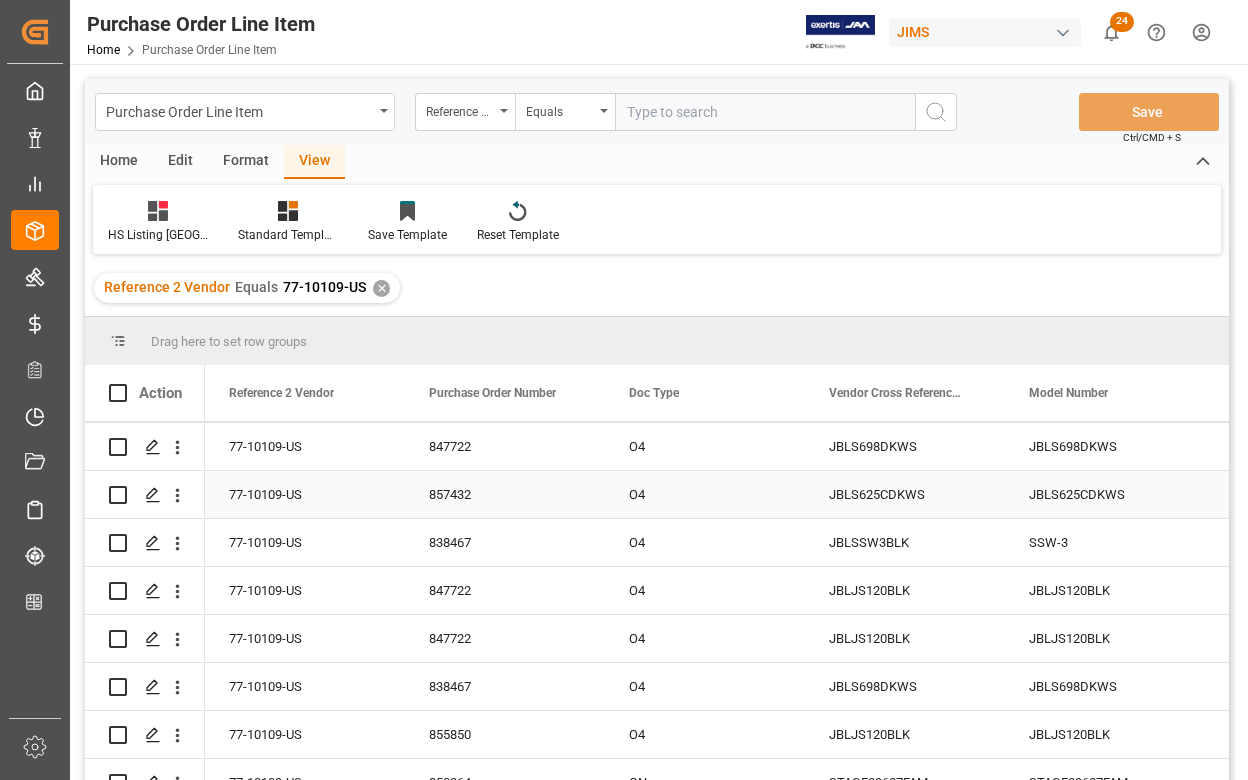 scroll, scrollTop: 363, scrollLeft: 0, axis: vertical 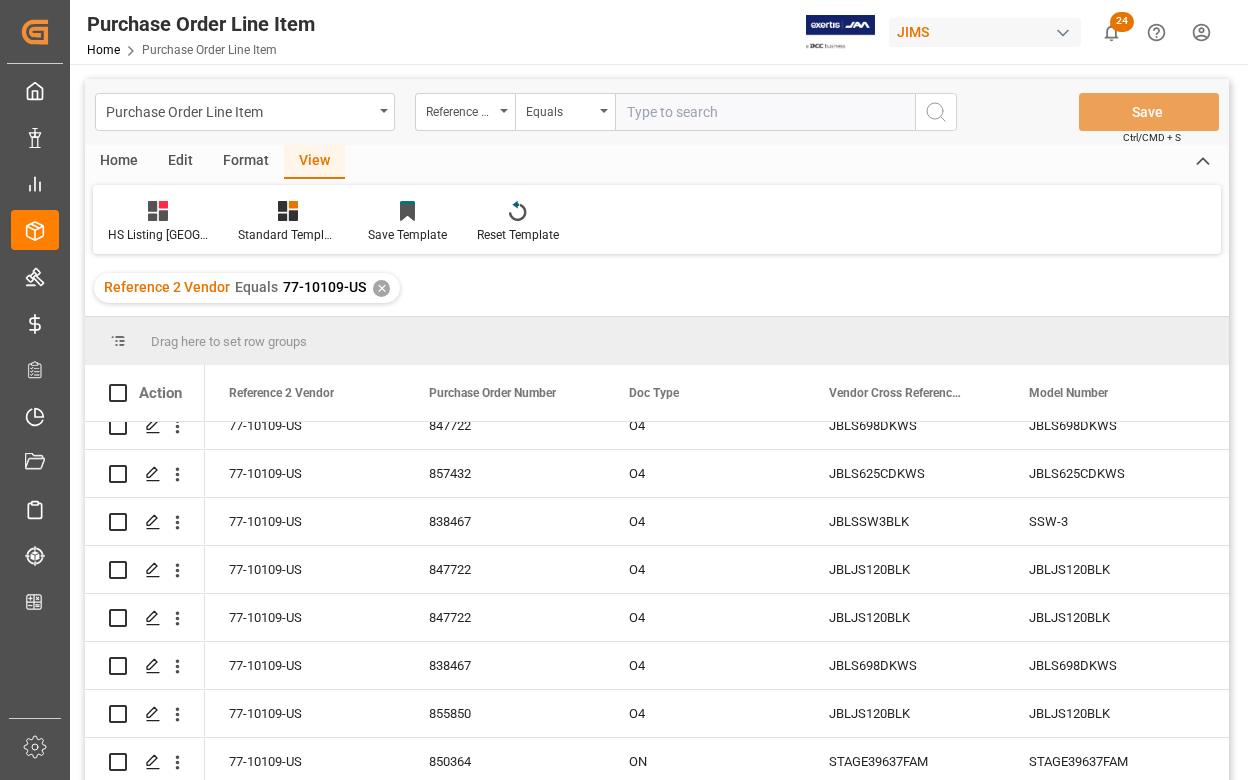click on "Home" at bounding box center (119, 162) 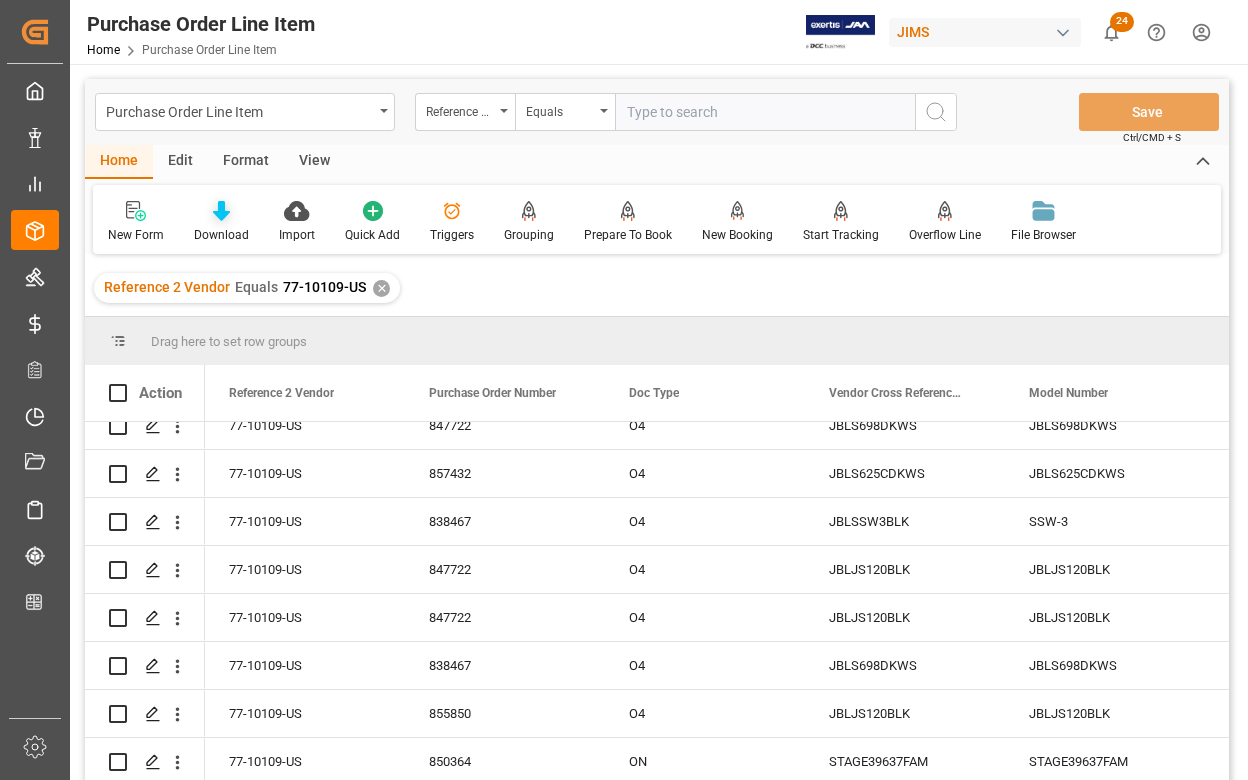 click 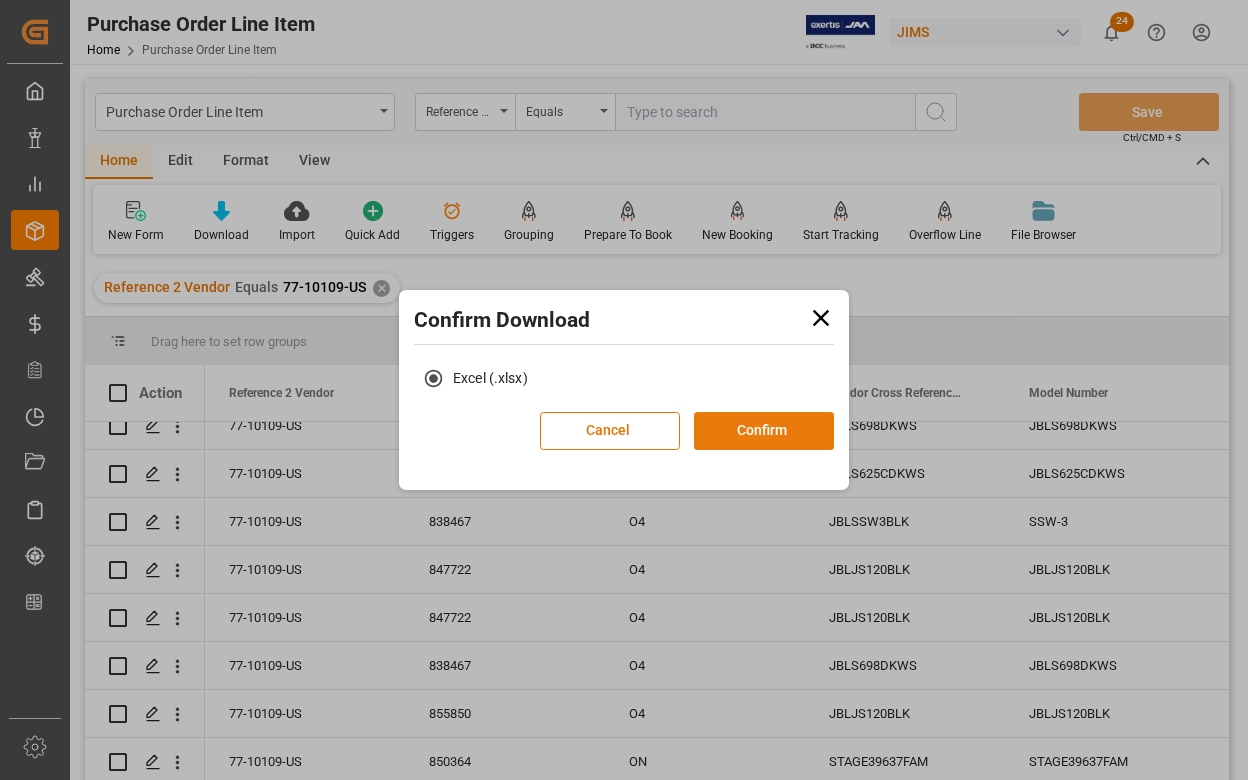 click on "Confirm" at bounding box center [764, 431] 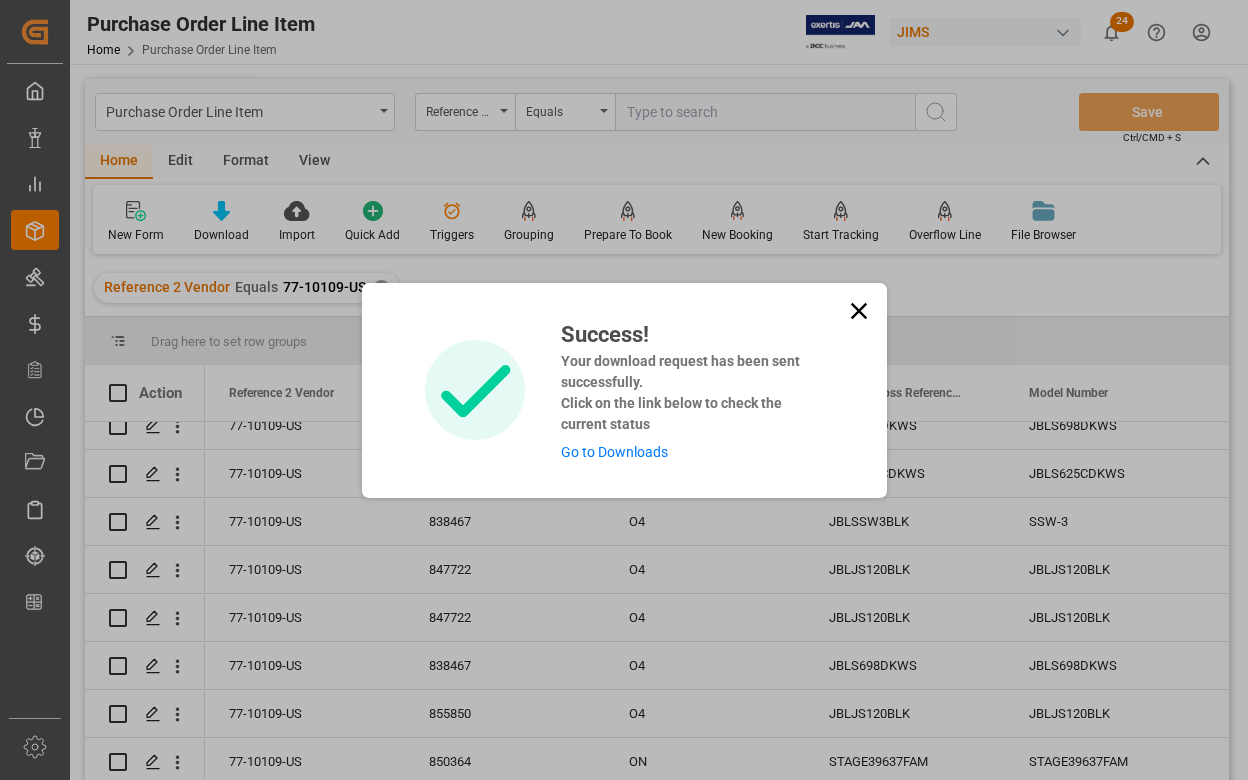 click on "Go to Downloads" at bounding box center [614, 452] 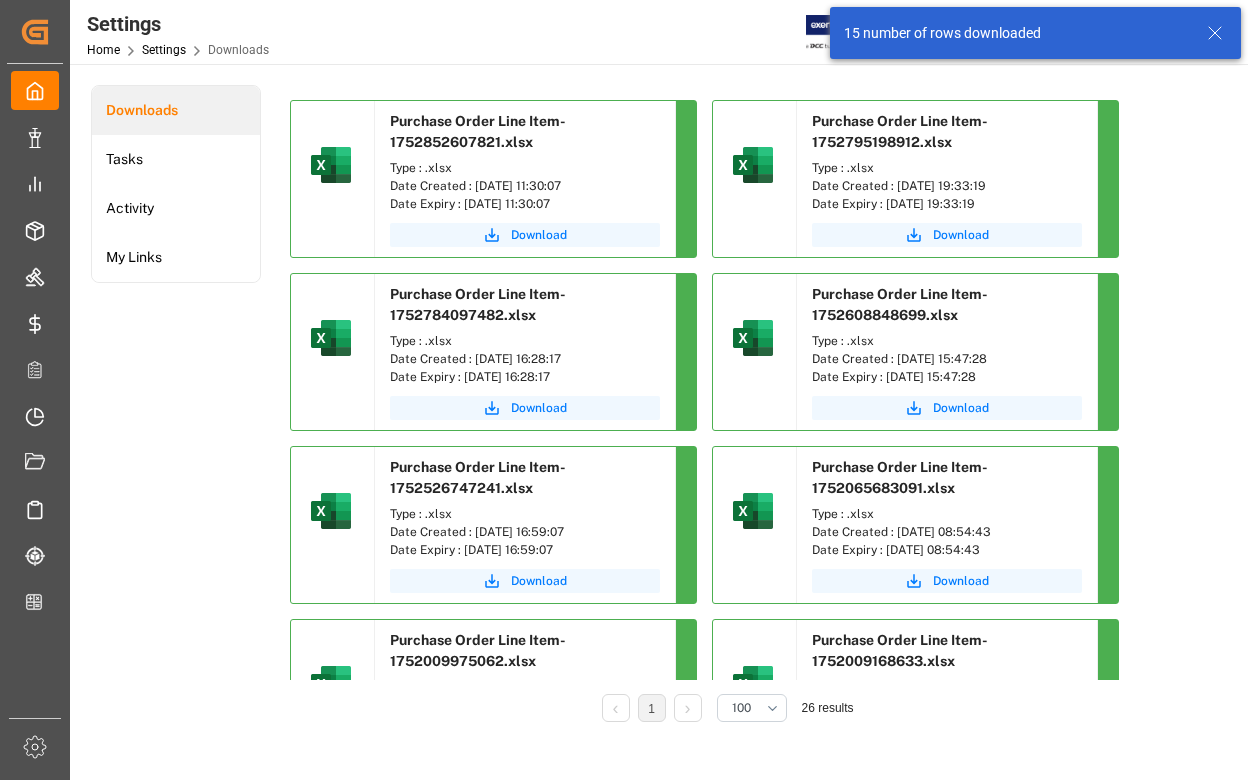 click on "15 number of rows downloaded" at bounding box center [1016, 33] 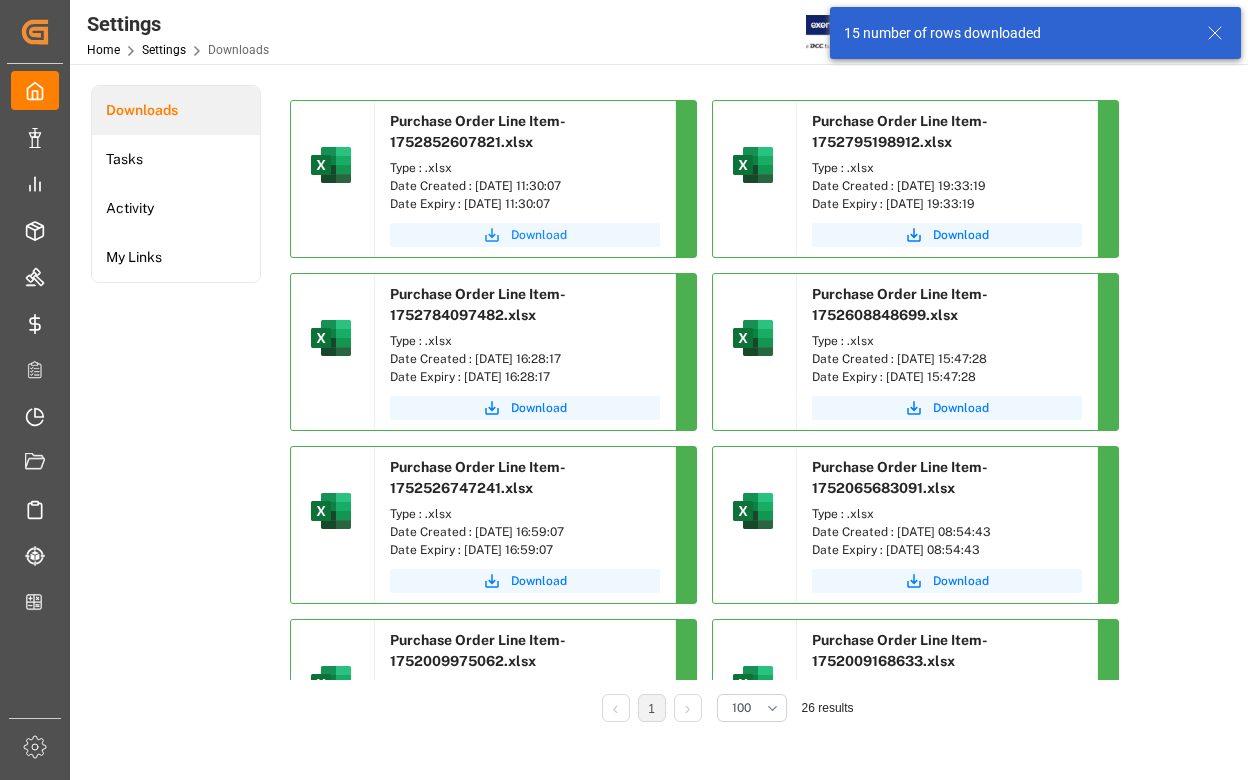 click on "Download" at bounding box center [539, 235] 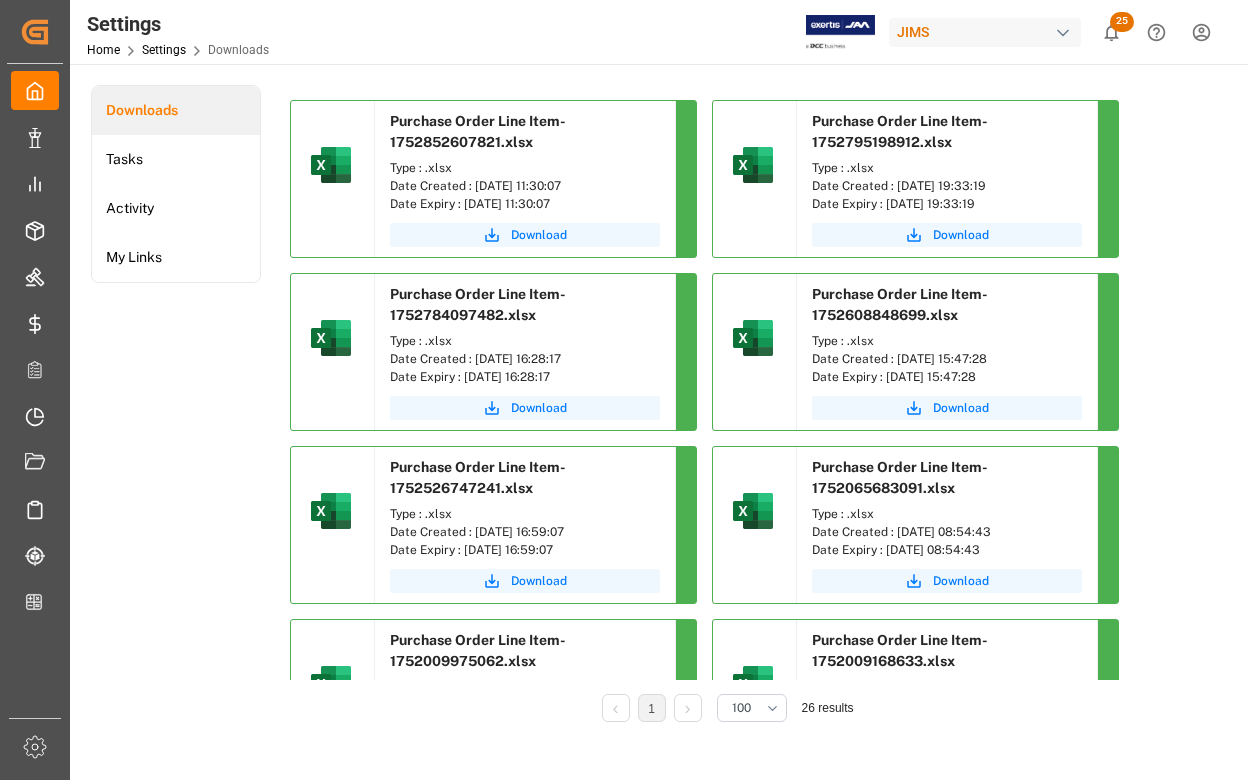 click at bounding box center [791, 32] 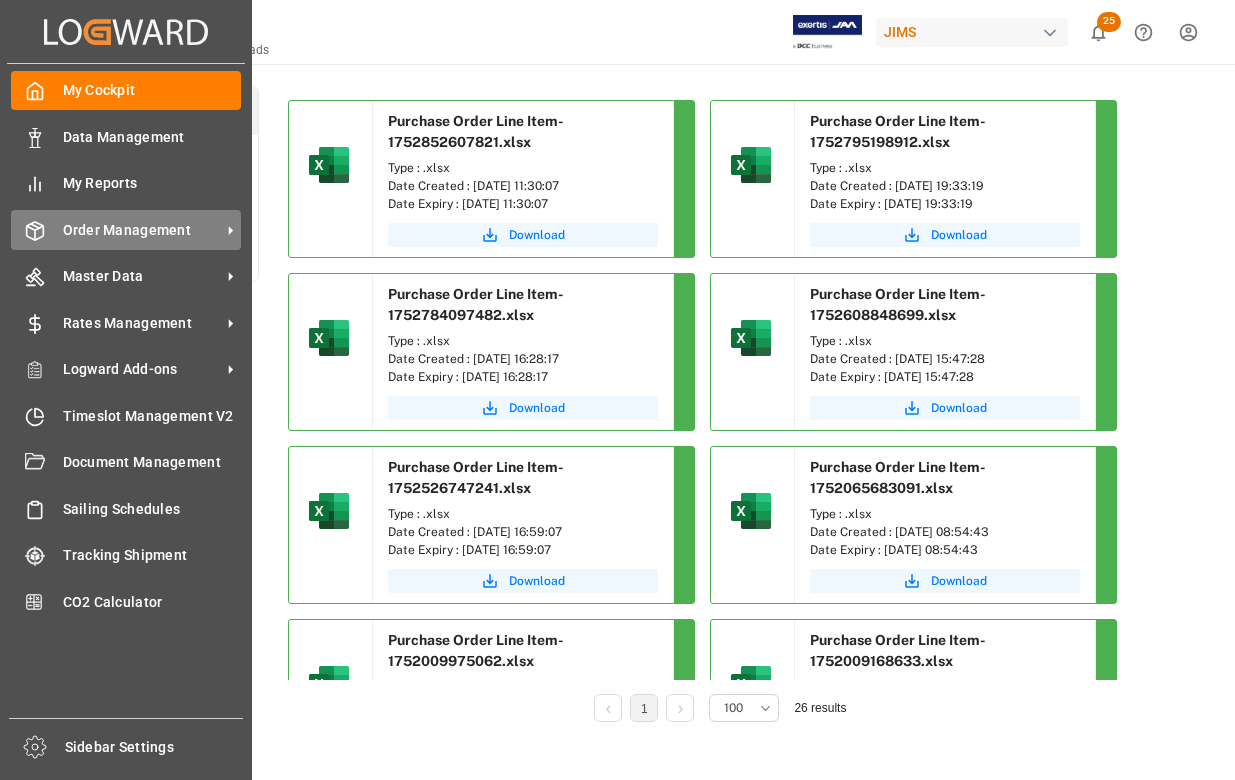 click on "Order Management" at bounding box center [142, 230] 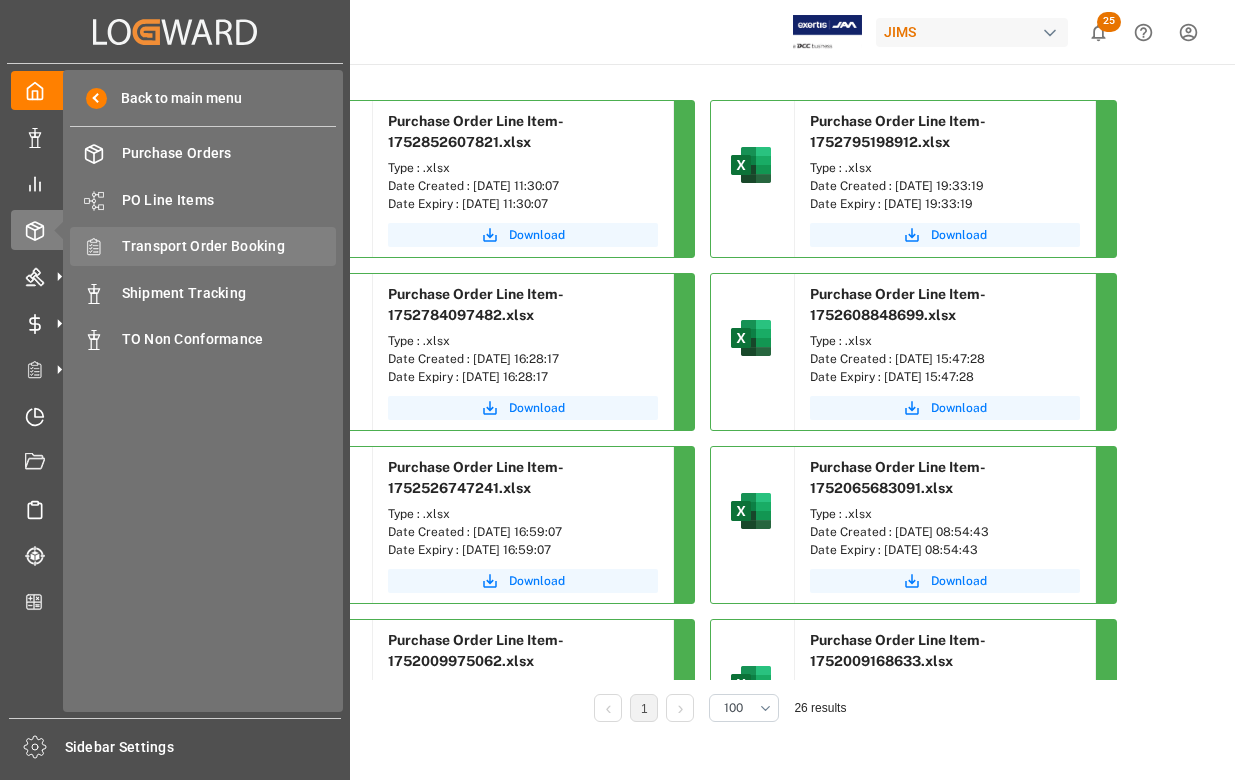 click on "Transport Order Booking" at bounding box center [229, 246] 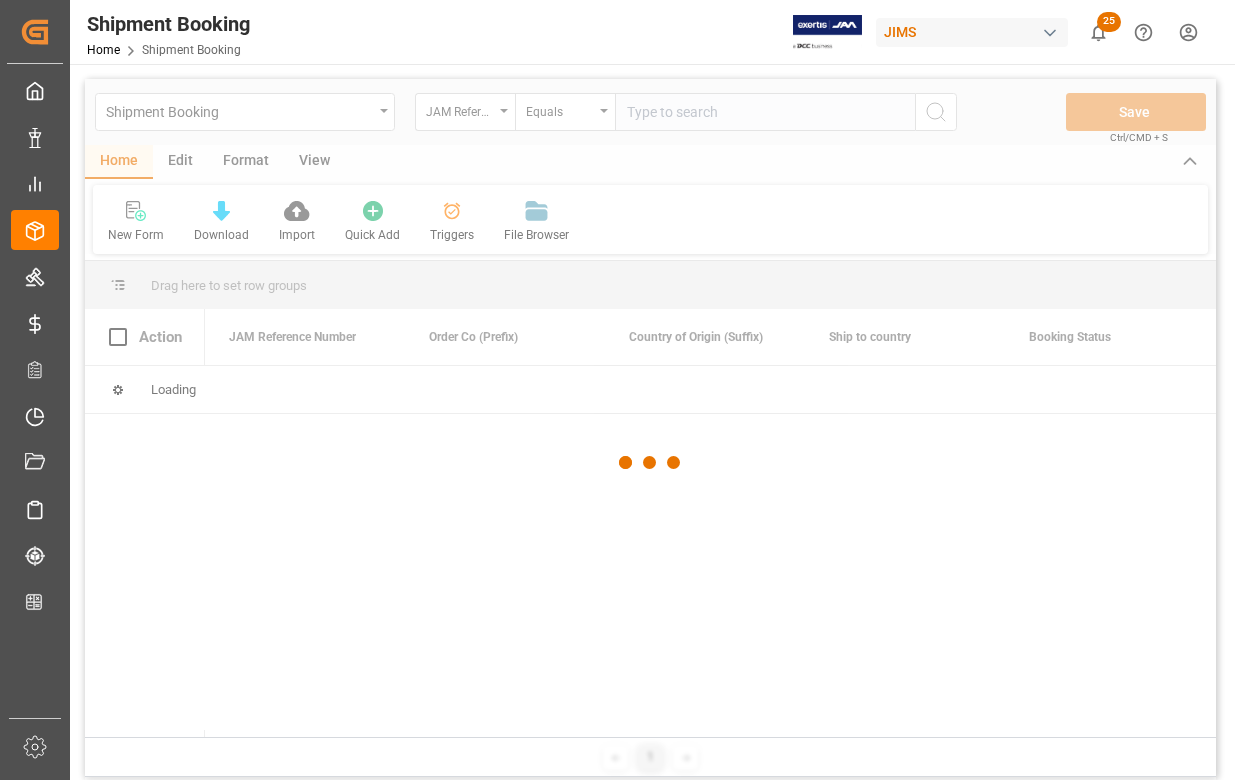 click at bounding box center (650, 463) 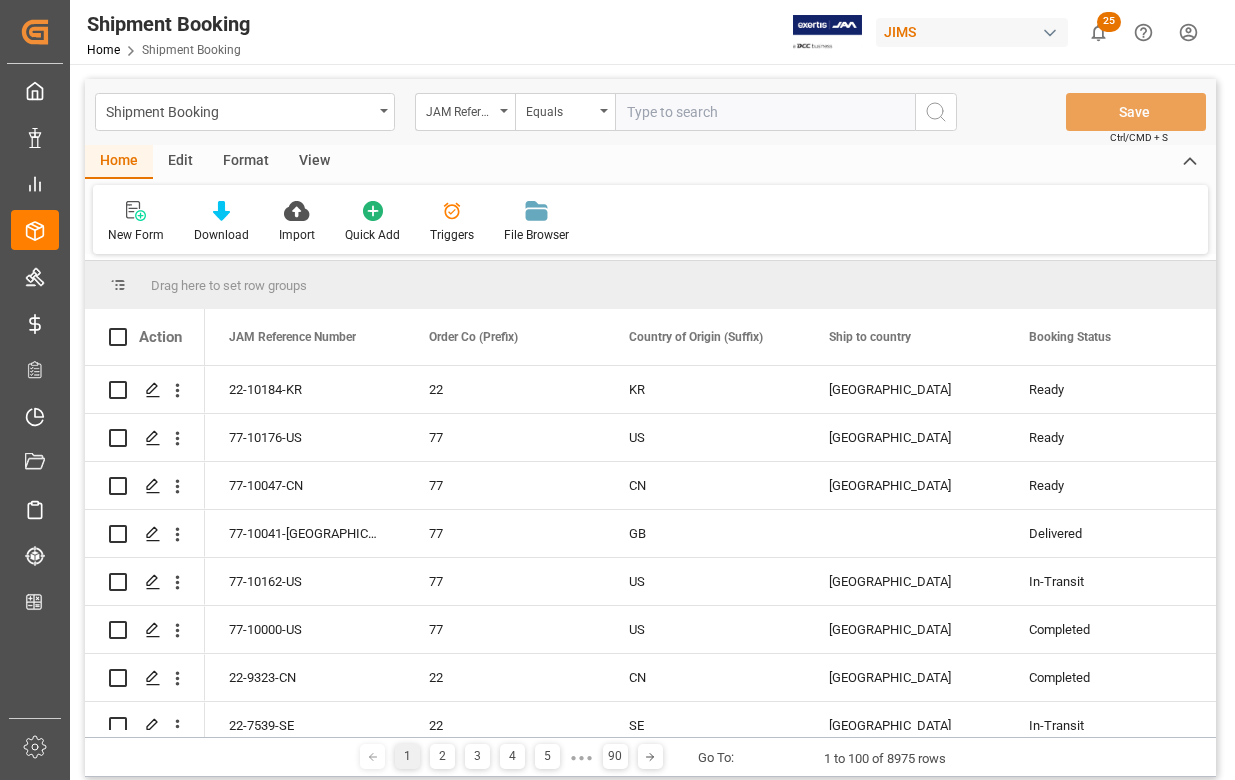 click at bounding box center (765, 112) 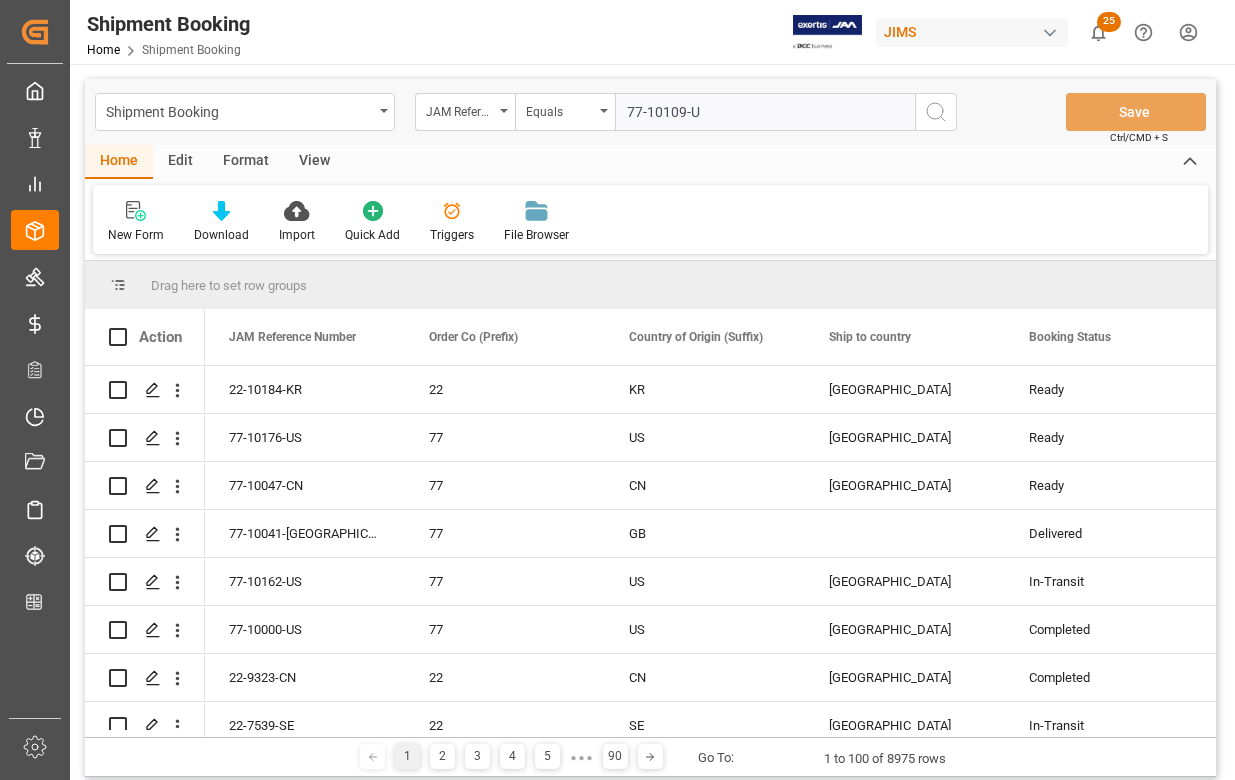 type on "77-10109-US" 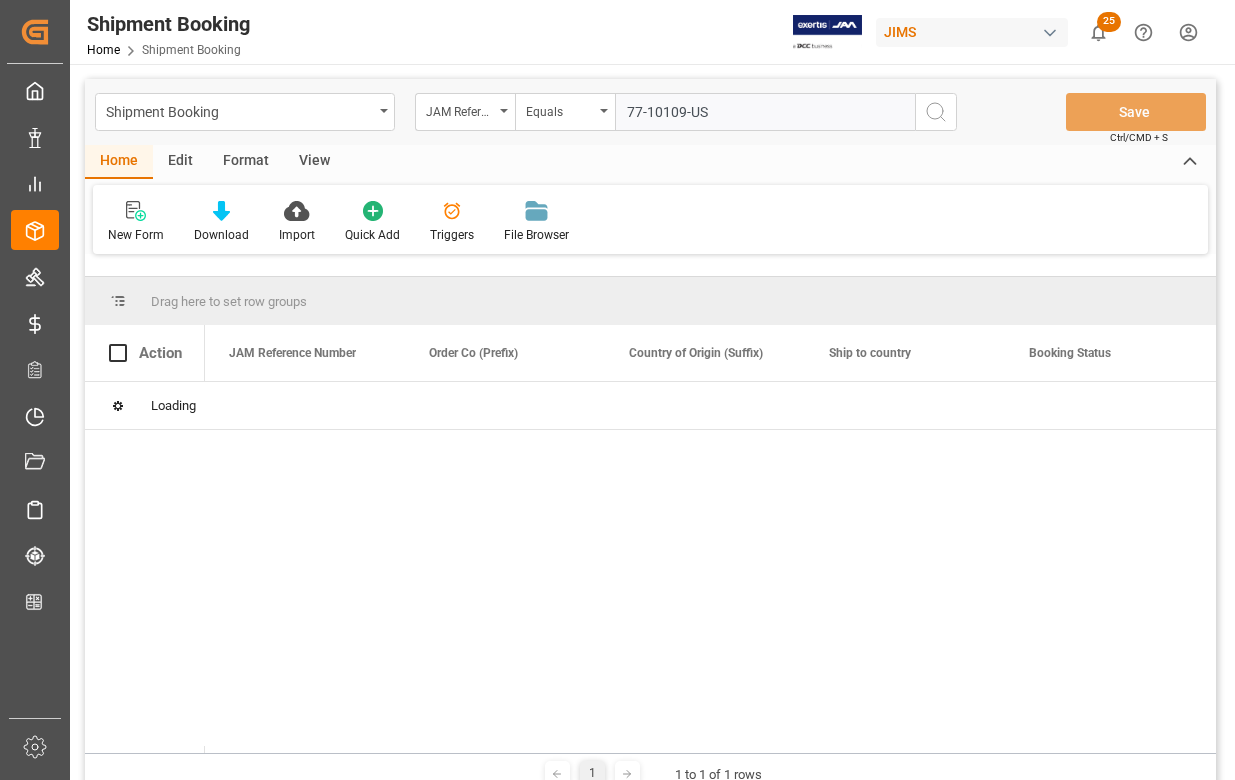 type 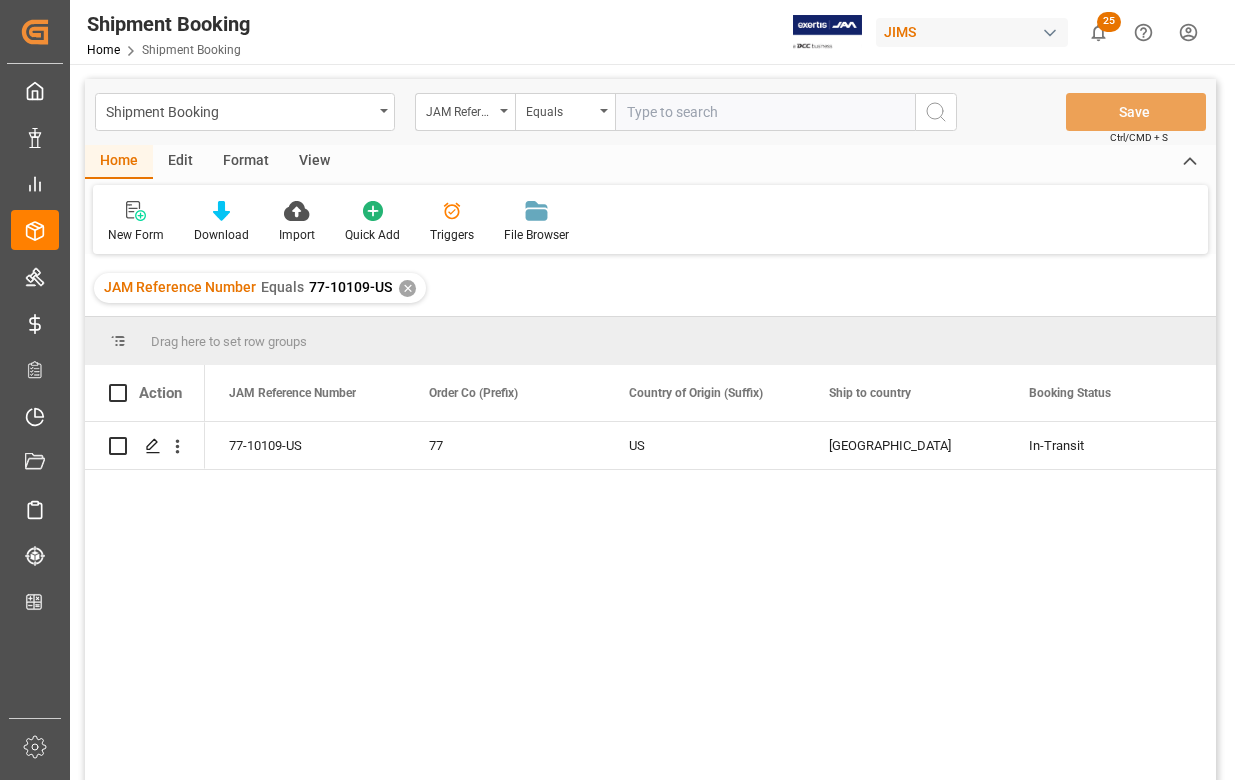 click at bounding box center (765, 112) 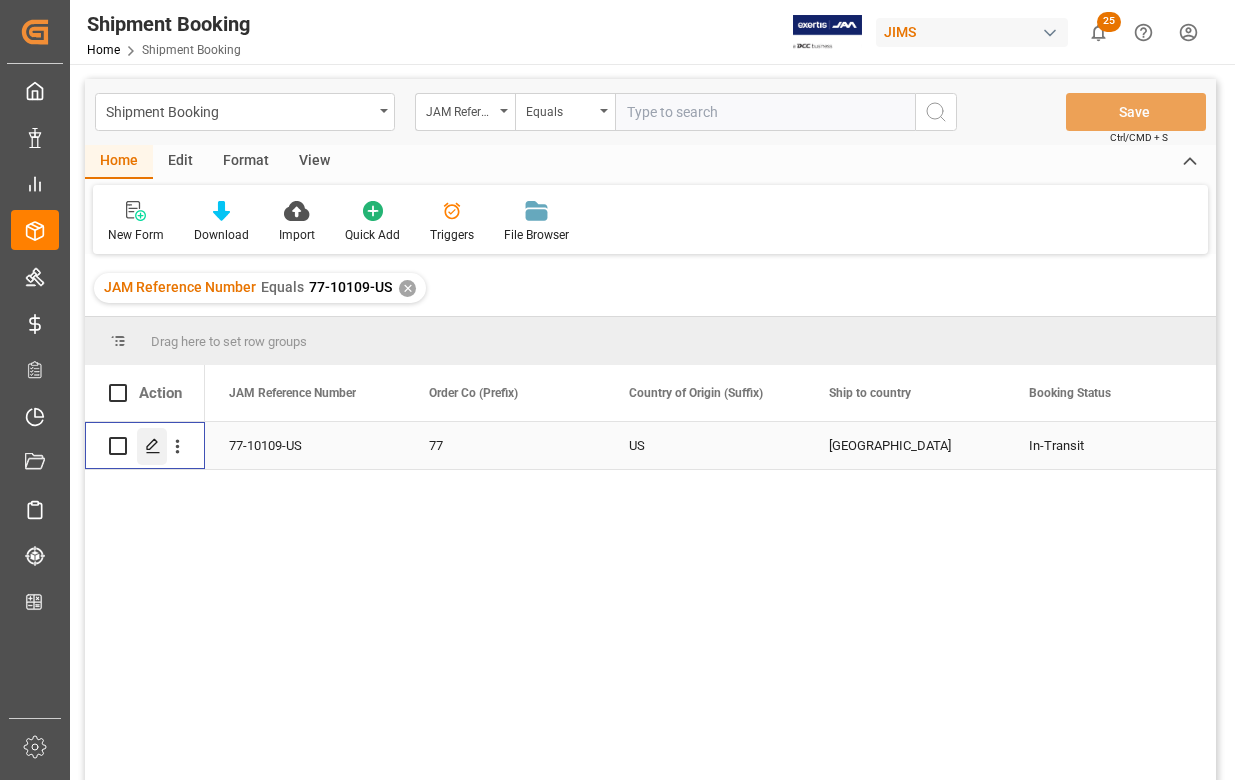 click 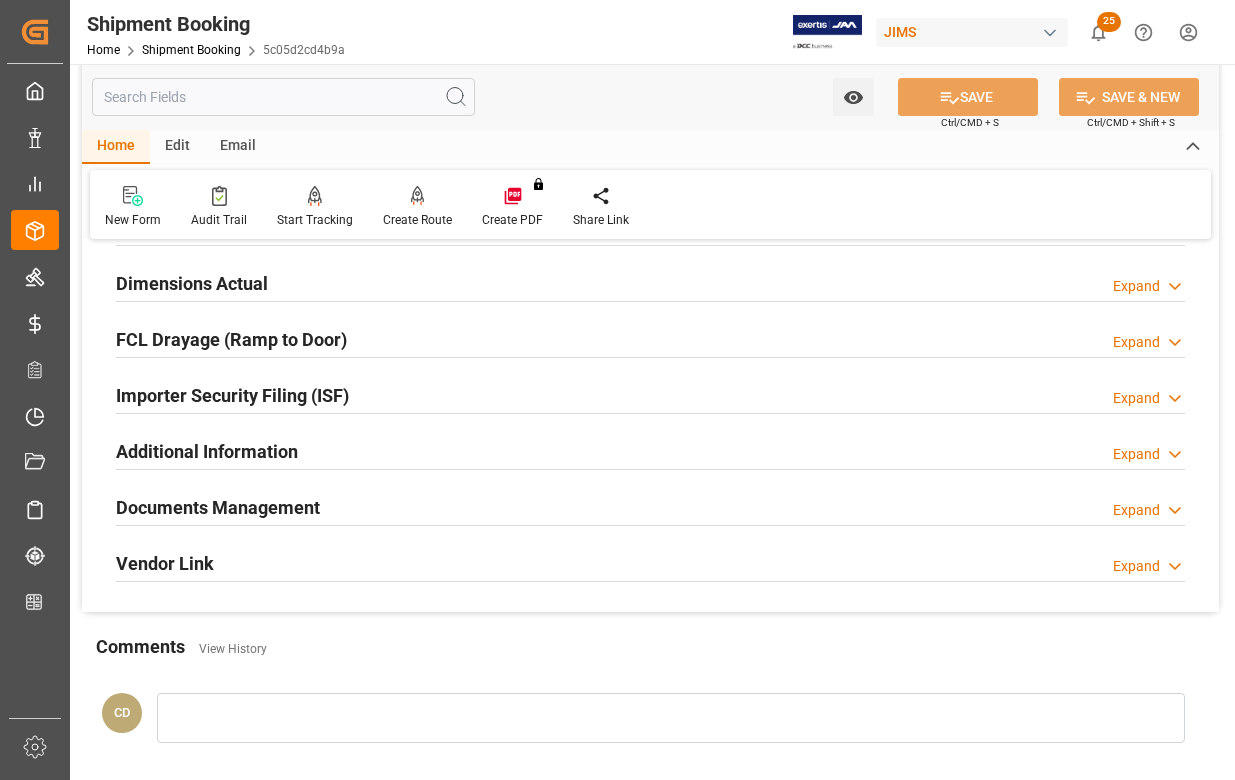 scroll, scrollTop: 462, scrollLeft: 0, axis: vertical 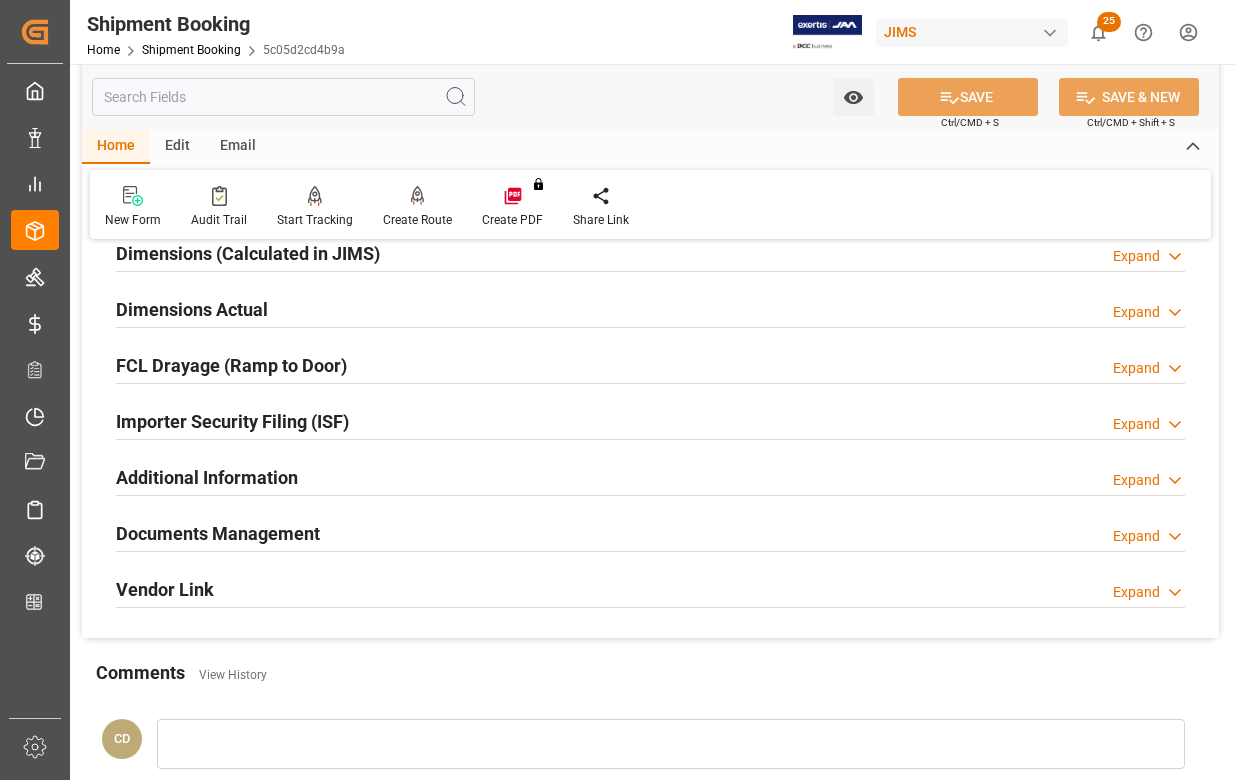 click on "Documents Management" at bounding box center [218, 533] 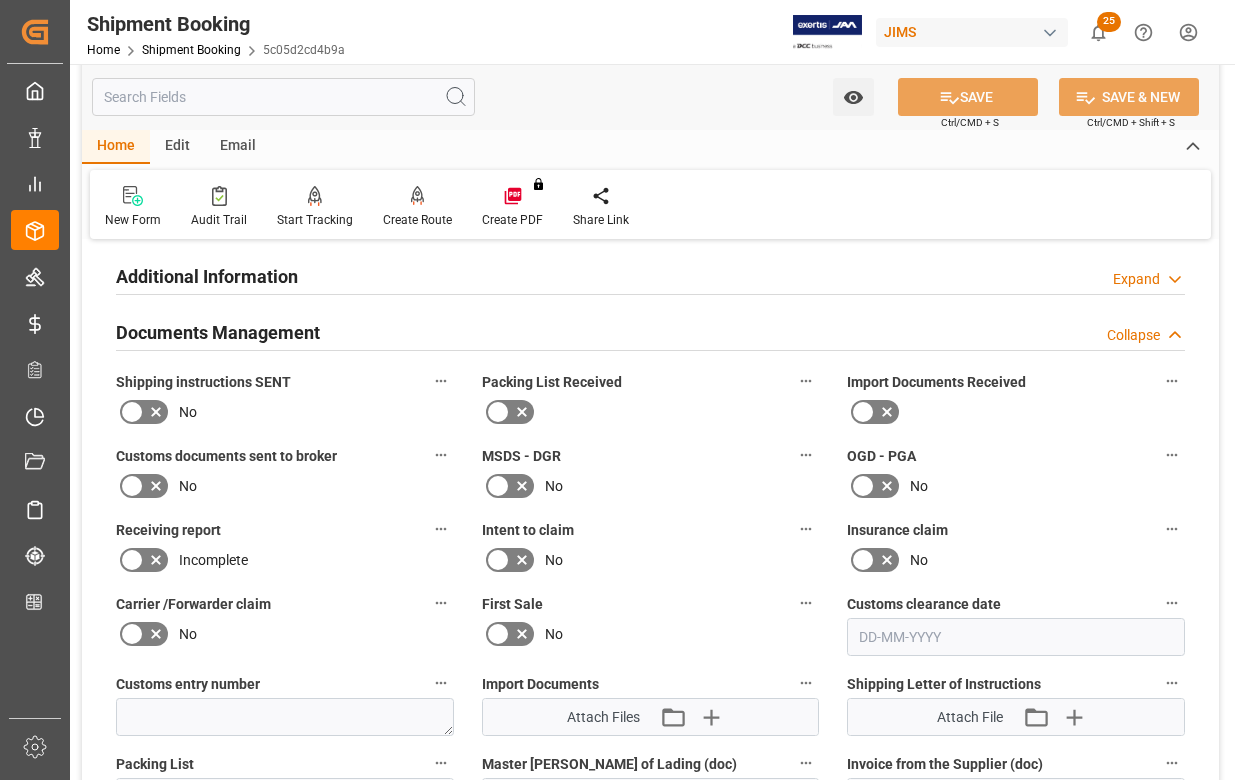 scroll, scrollTop: 662, scrollLeft: 0, axis: vertical 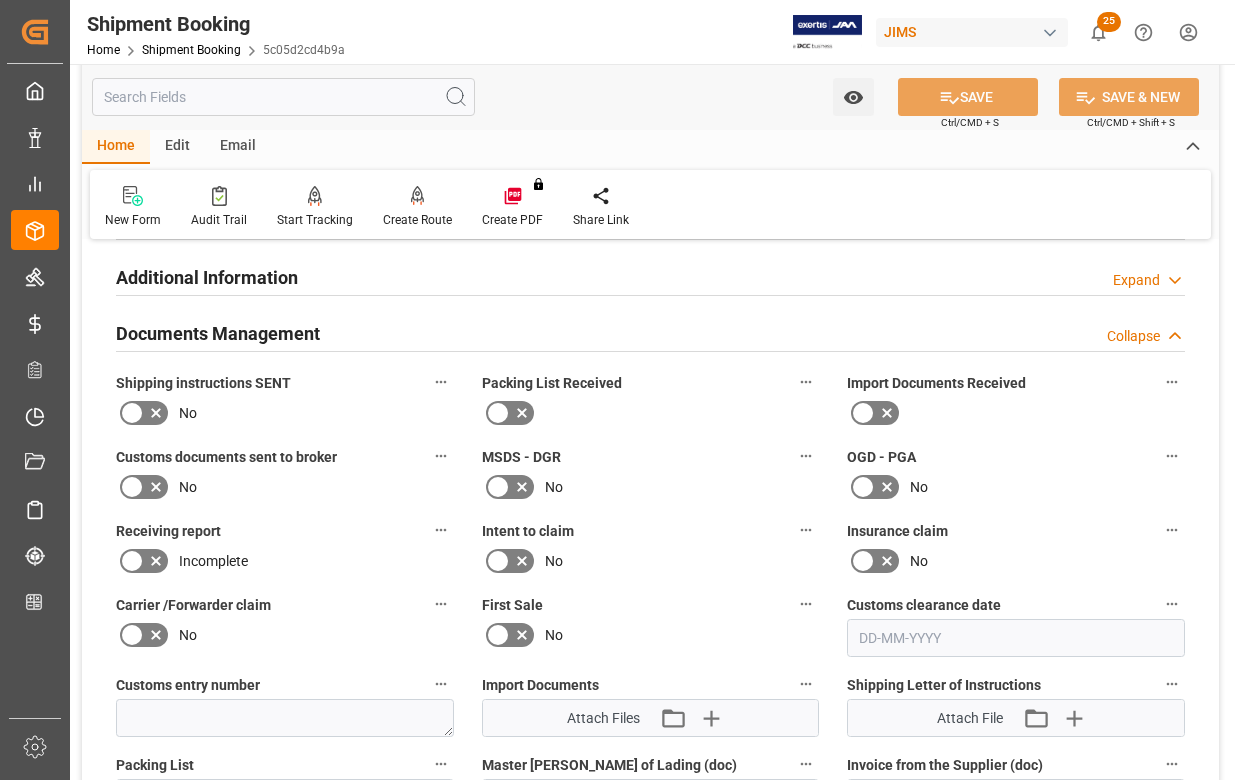 click 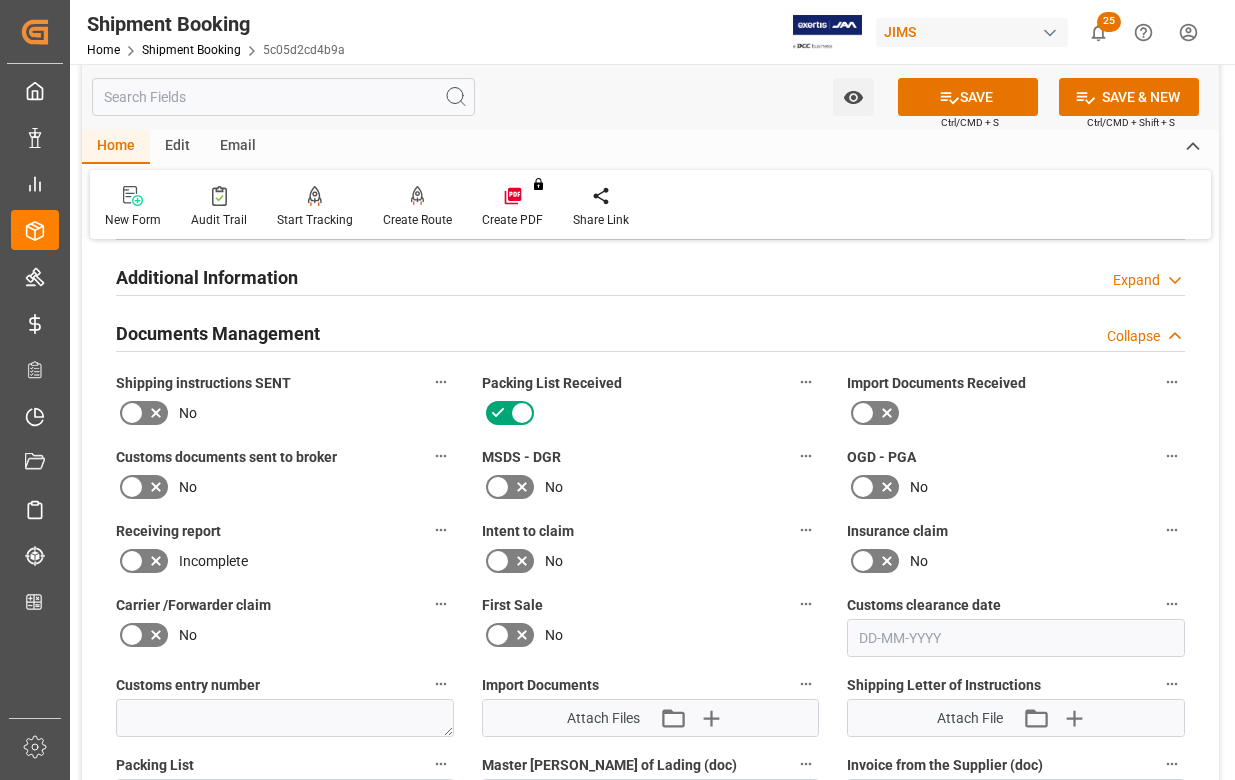 click 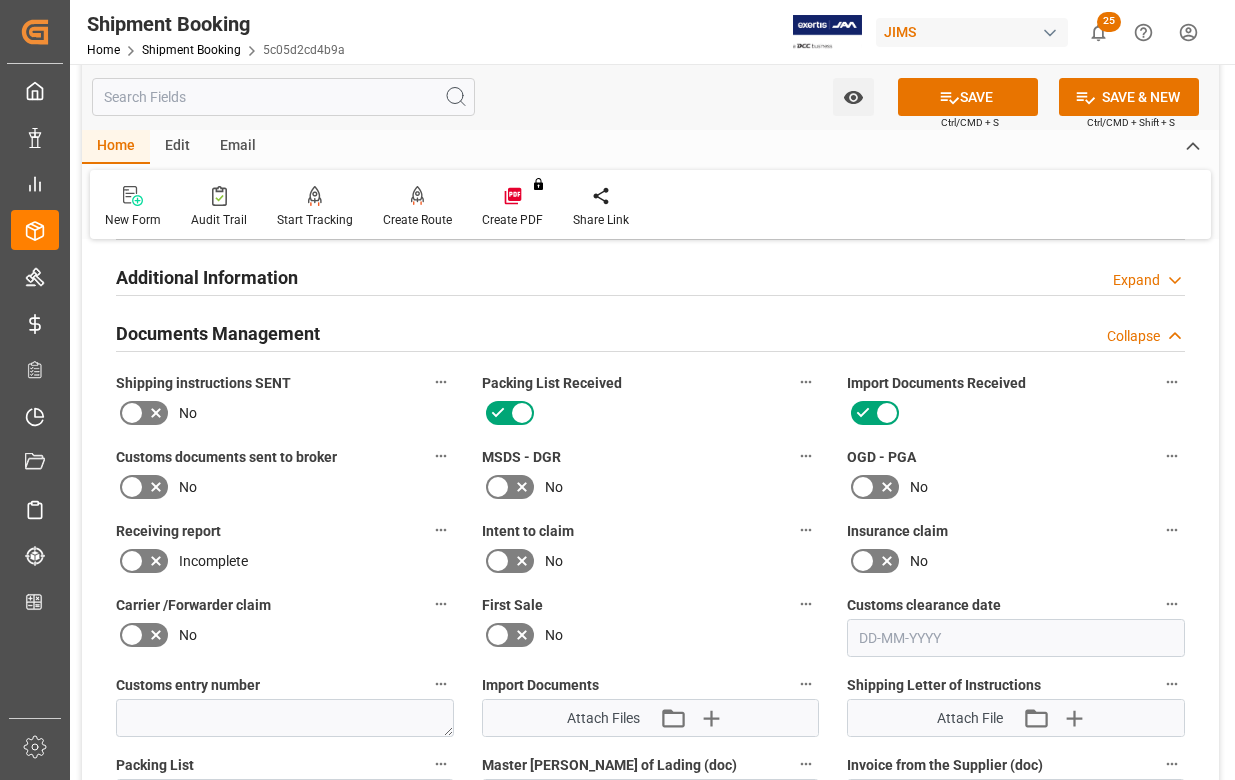 click 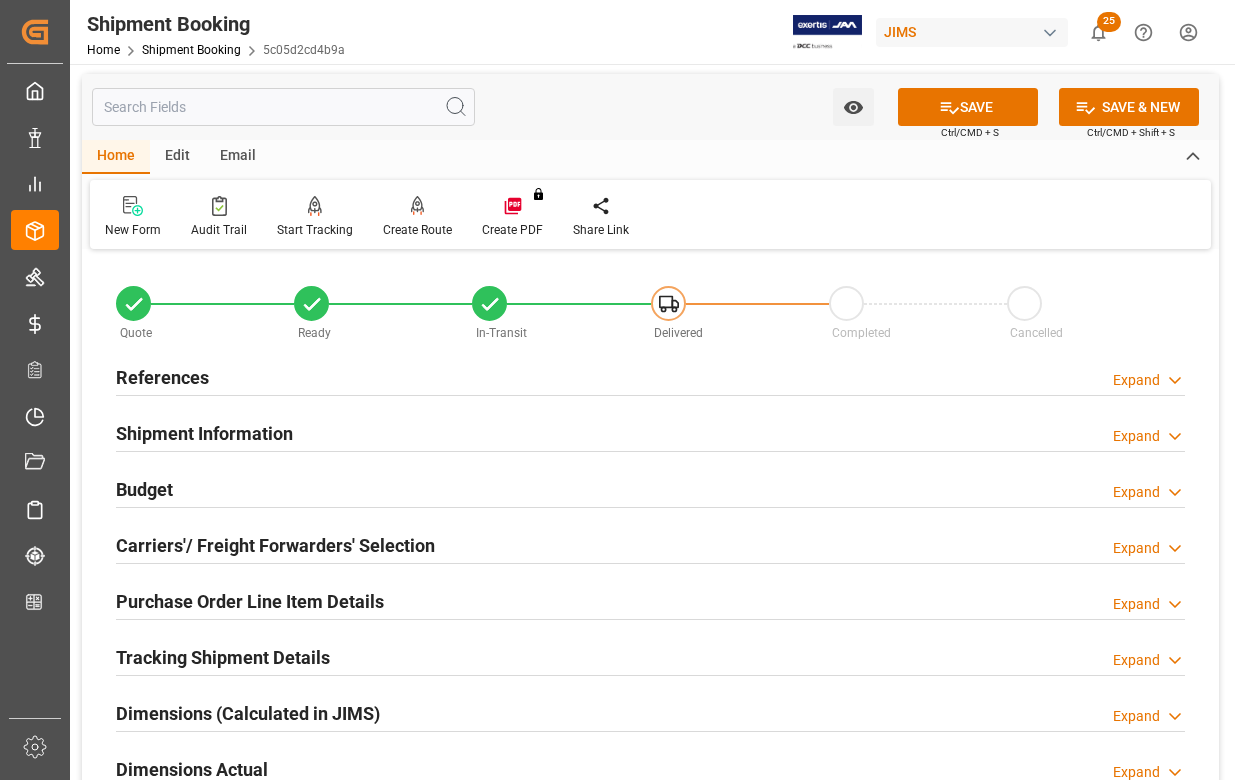 scroll, scrollTop: 0, scrollLeft: 0, axis: both 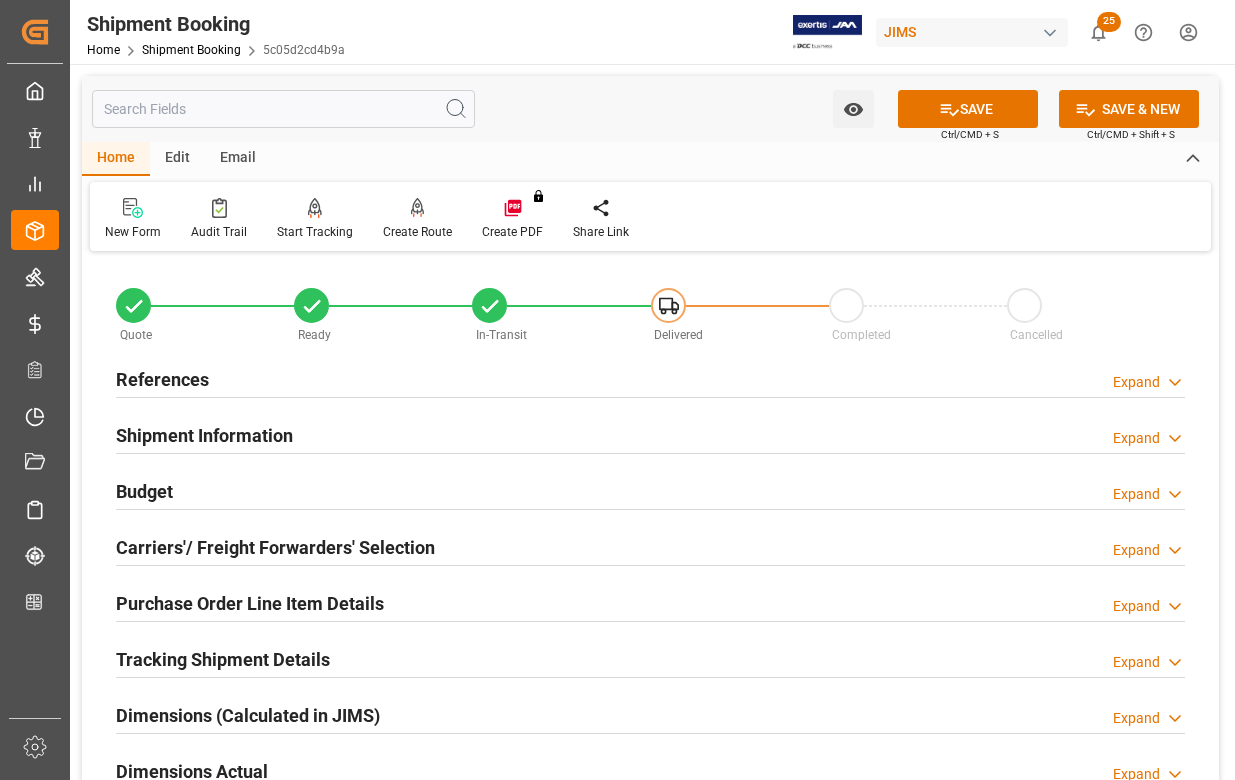 click on "References" at bounding box center (162, 379) 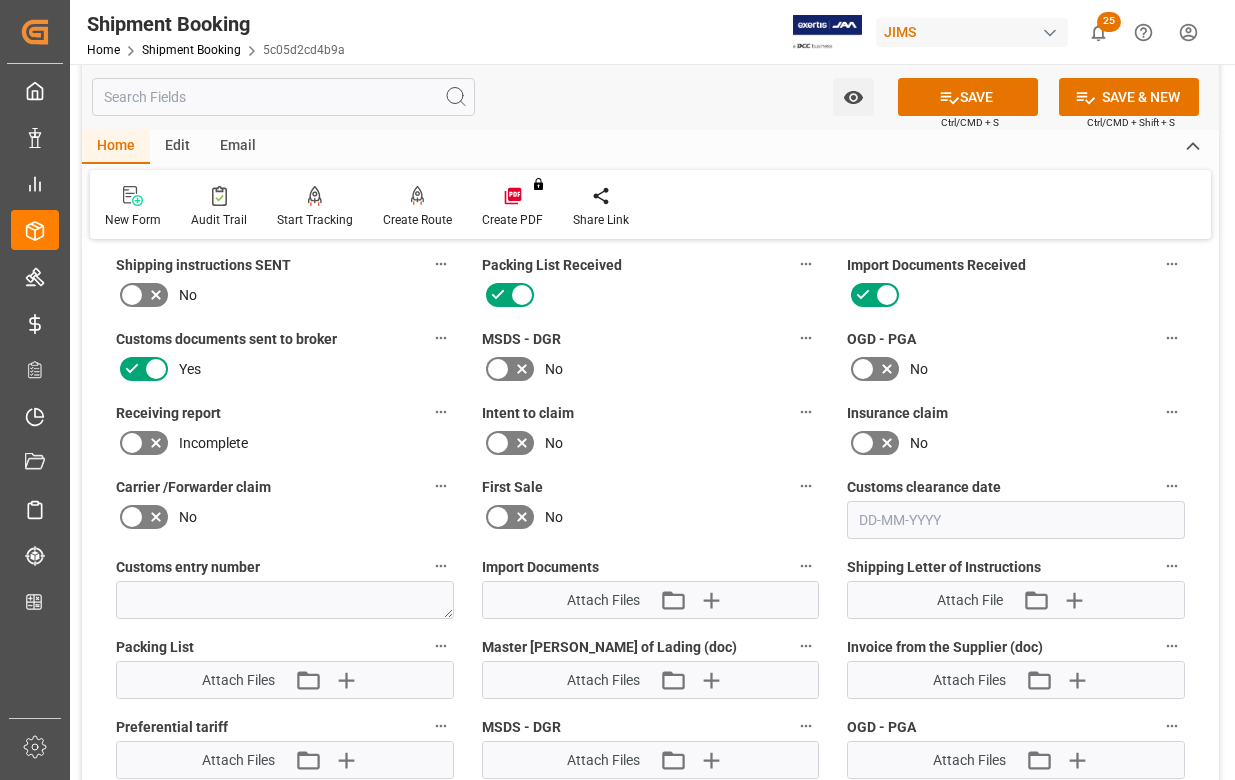 scroll, scrollTop: 1200, scrollLeft: 0, axis: vertical 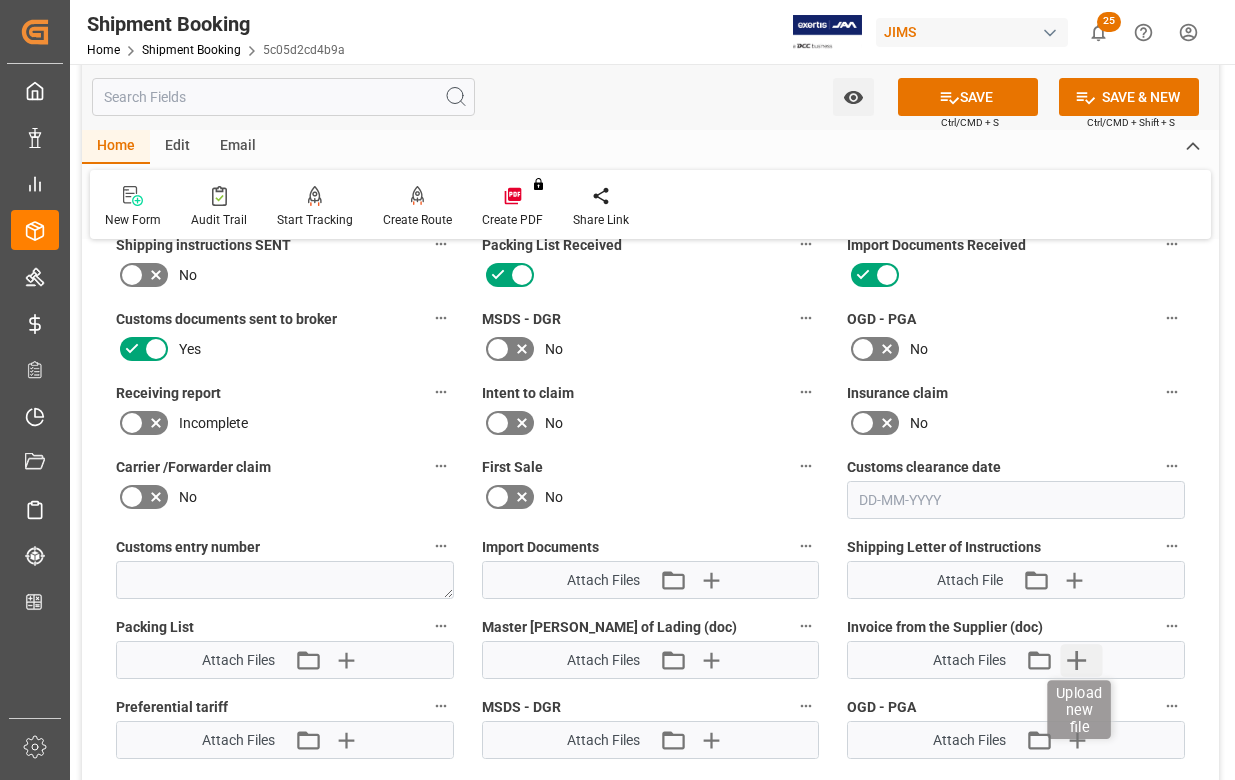 click 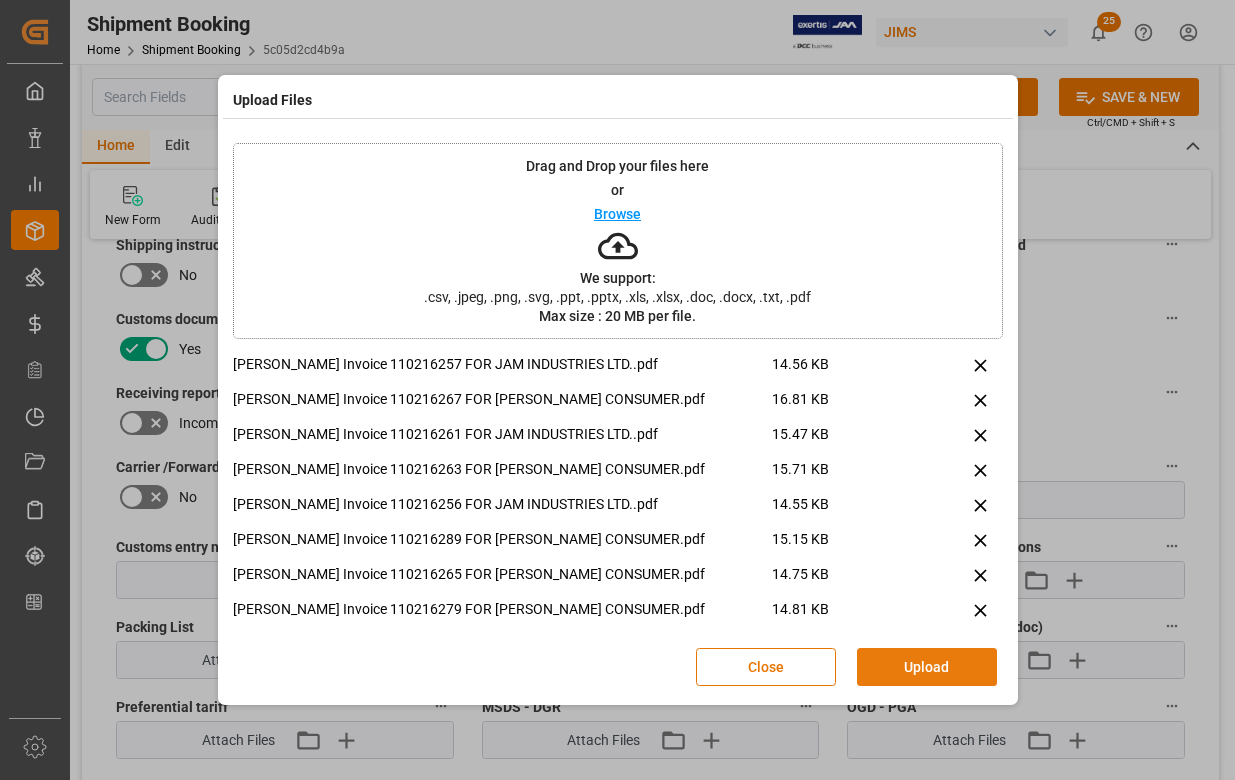 click on "Upload" at bounding box center (927, 667) 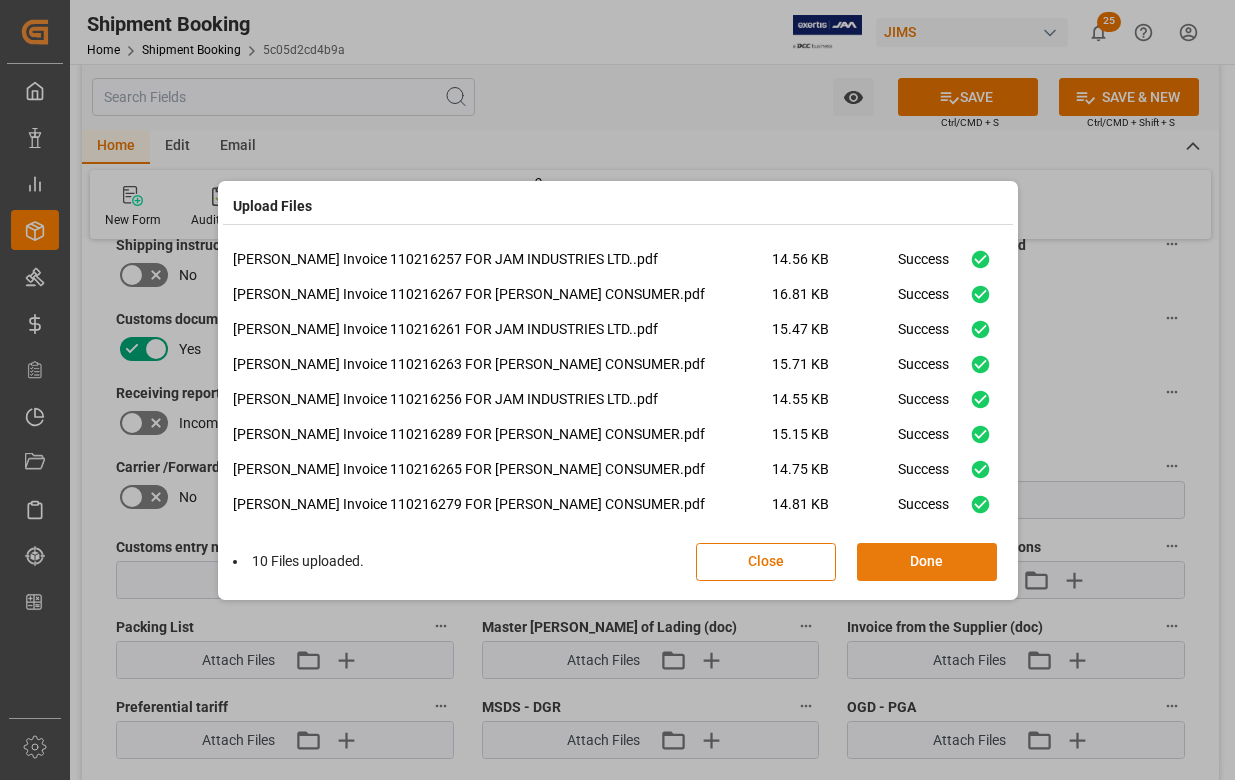 click on "Done" at bounding box center [927, 562] 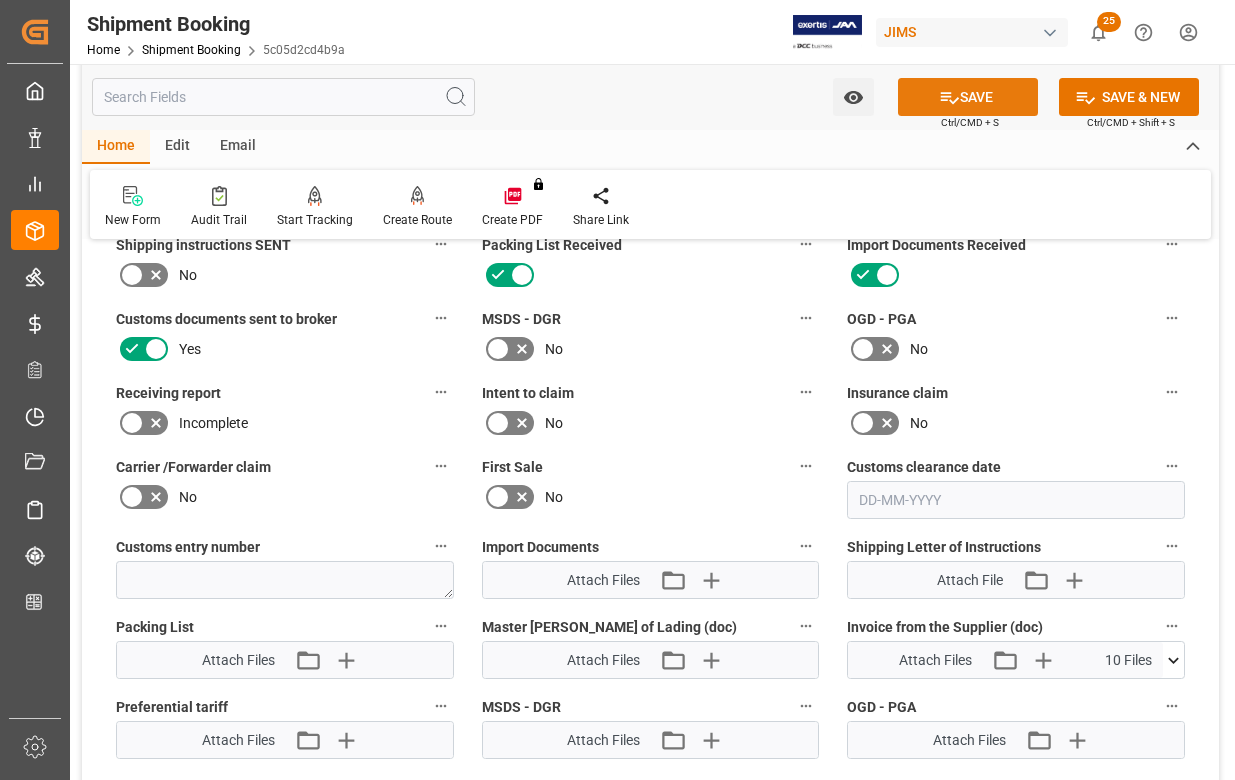click on "SAVE" at bounding box center (968, 97) 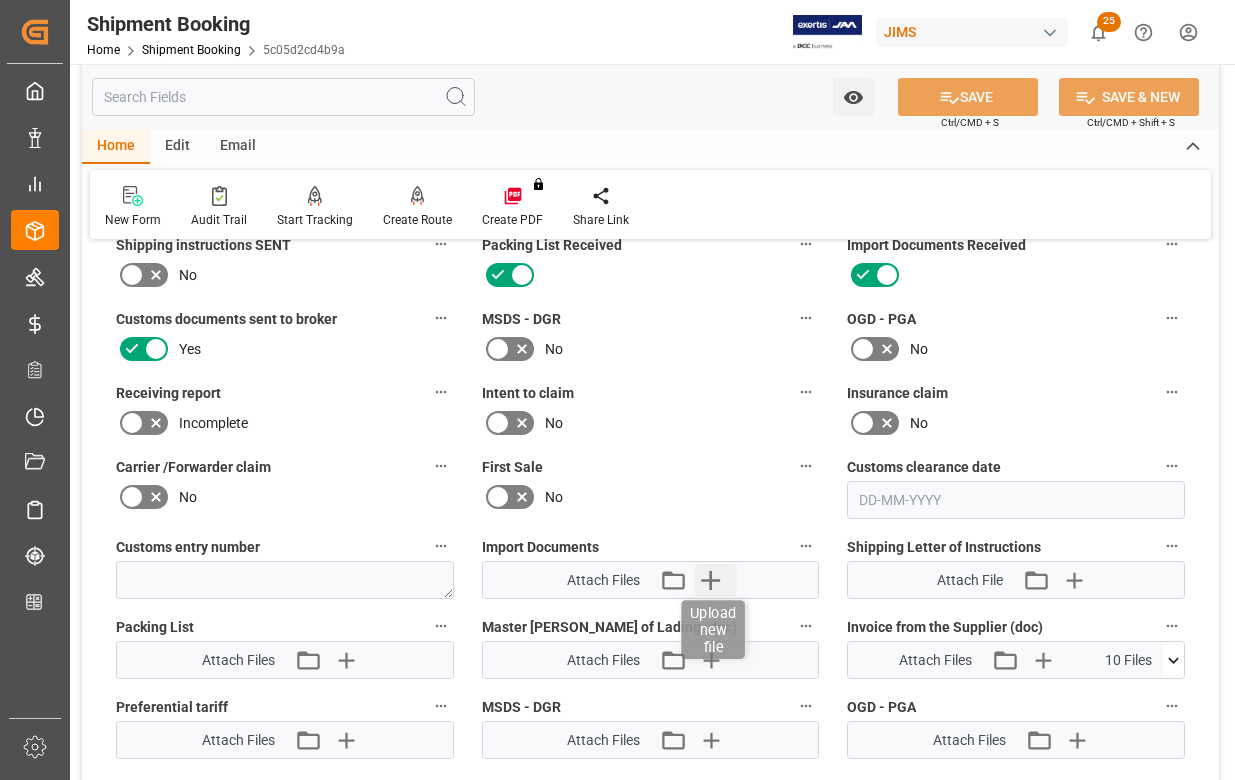 click 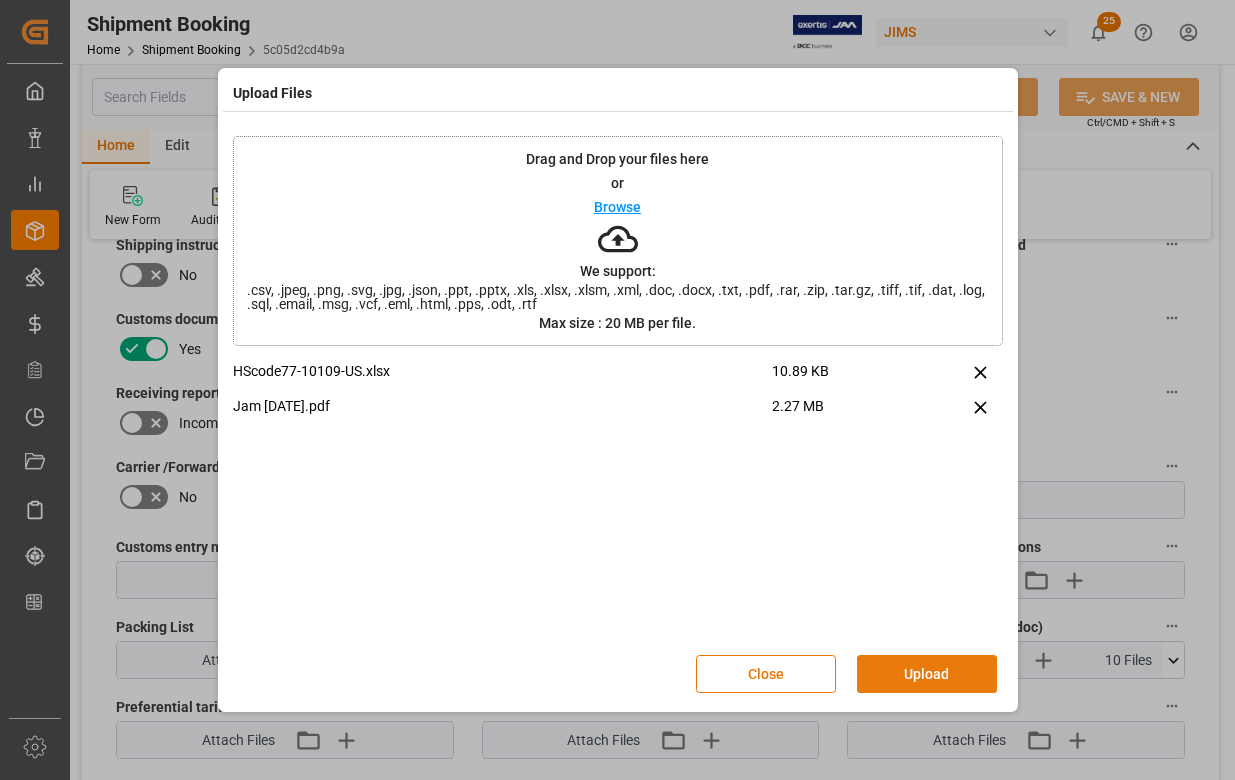 click on "Upload" at bounding box center [927, 674] 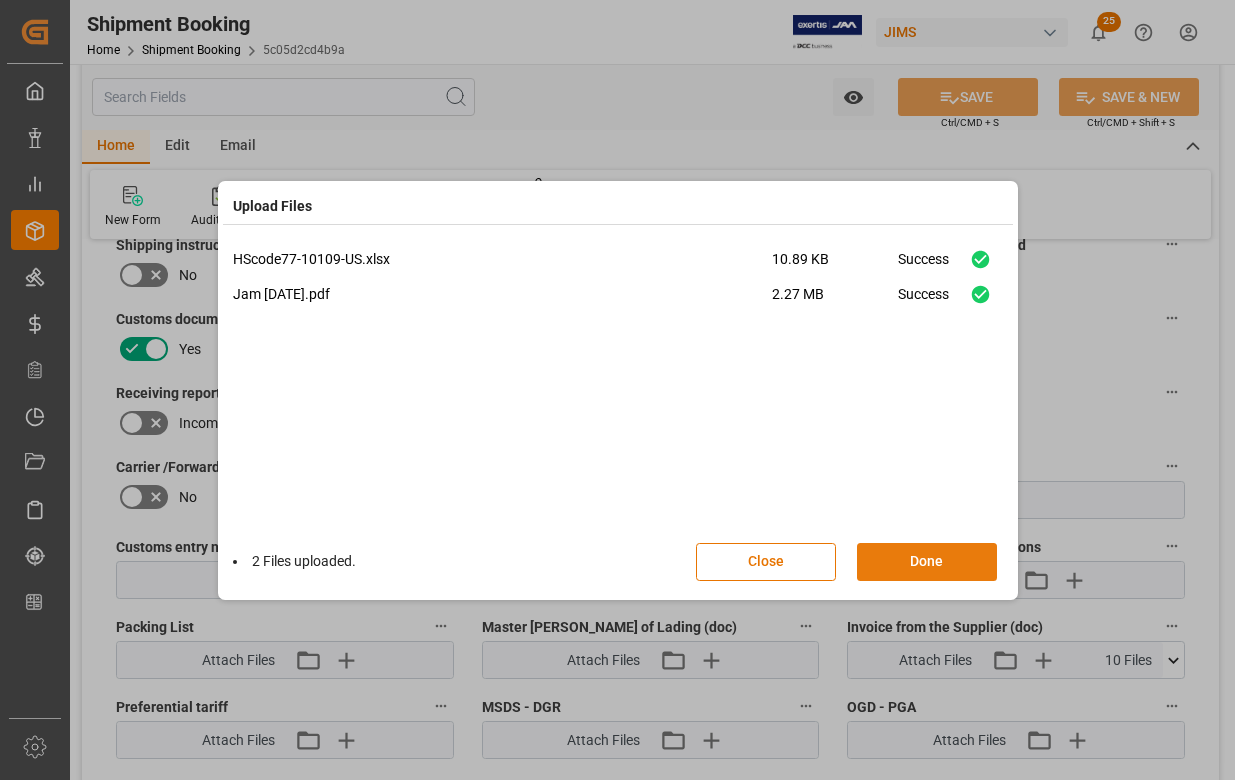 click on "Done" at bounding box center [927, 562] 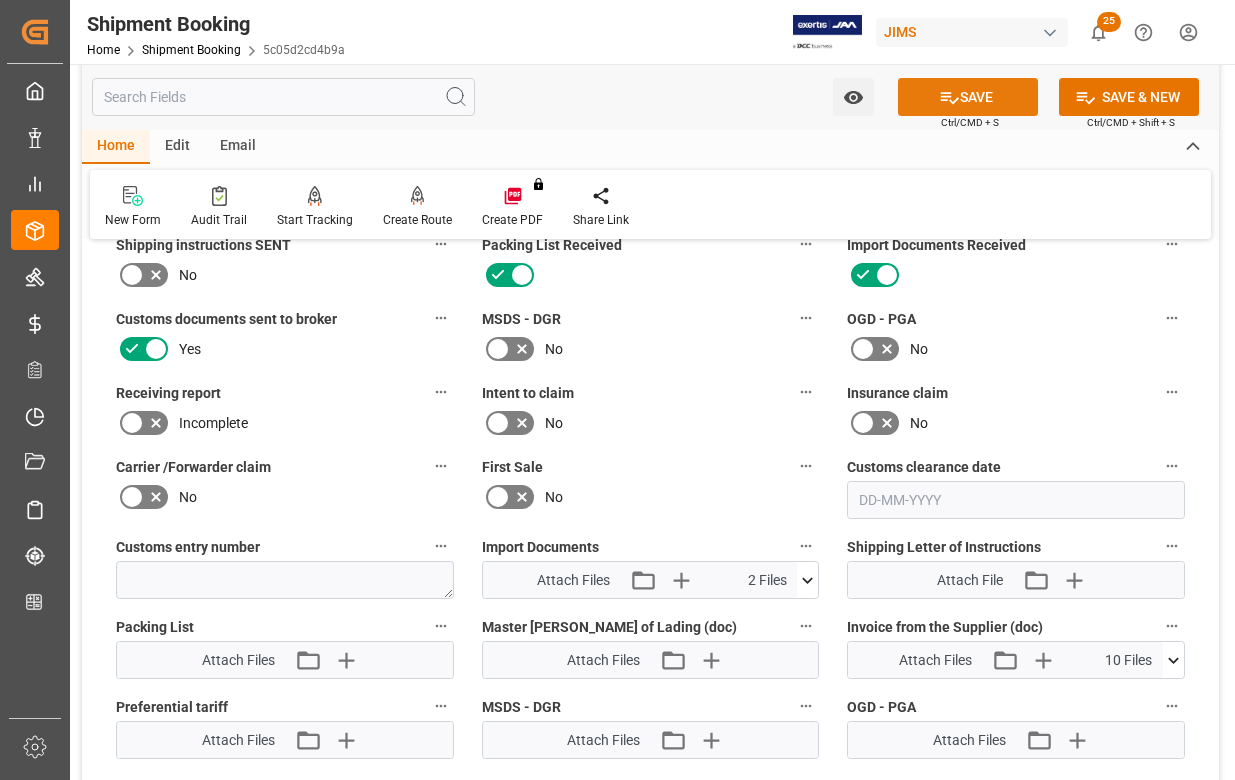 click 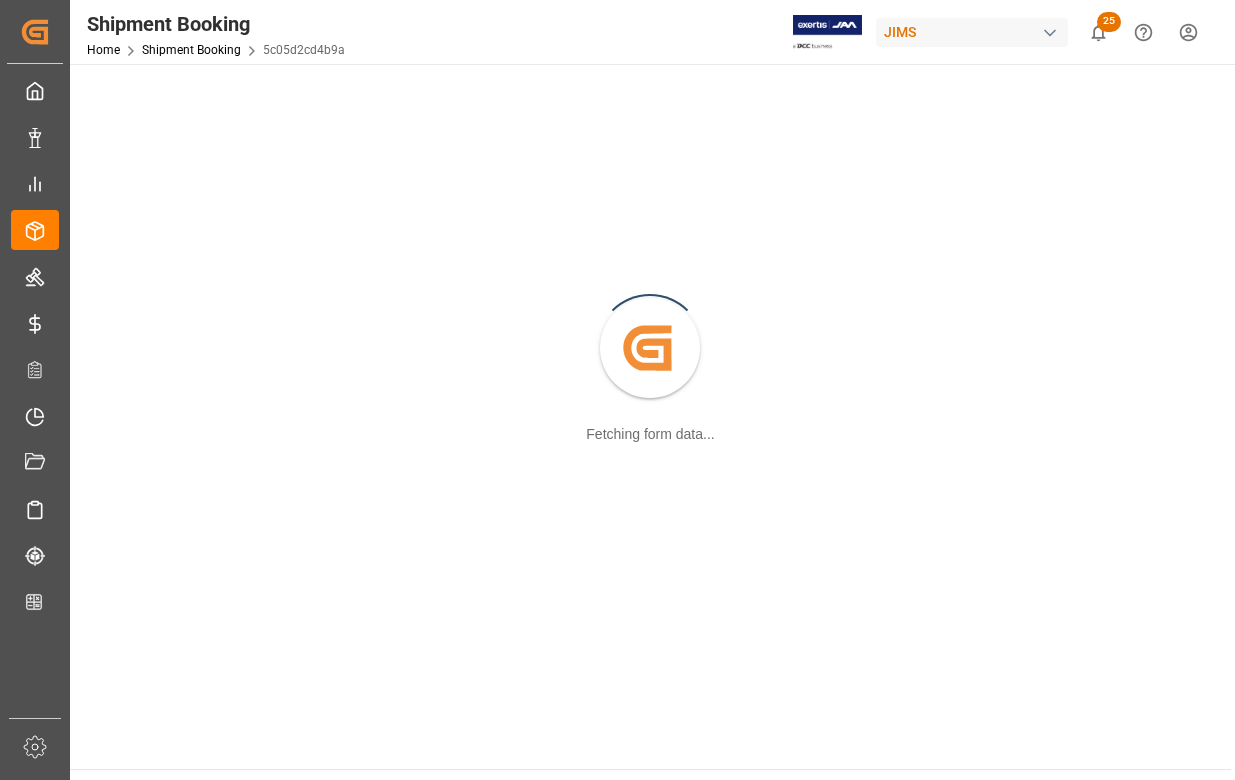 scroll, scrollTop: 0, scrollLeft: 0, axis: both 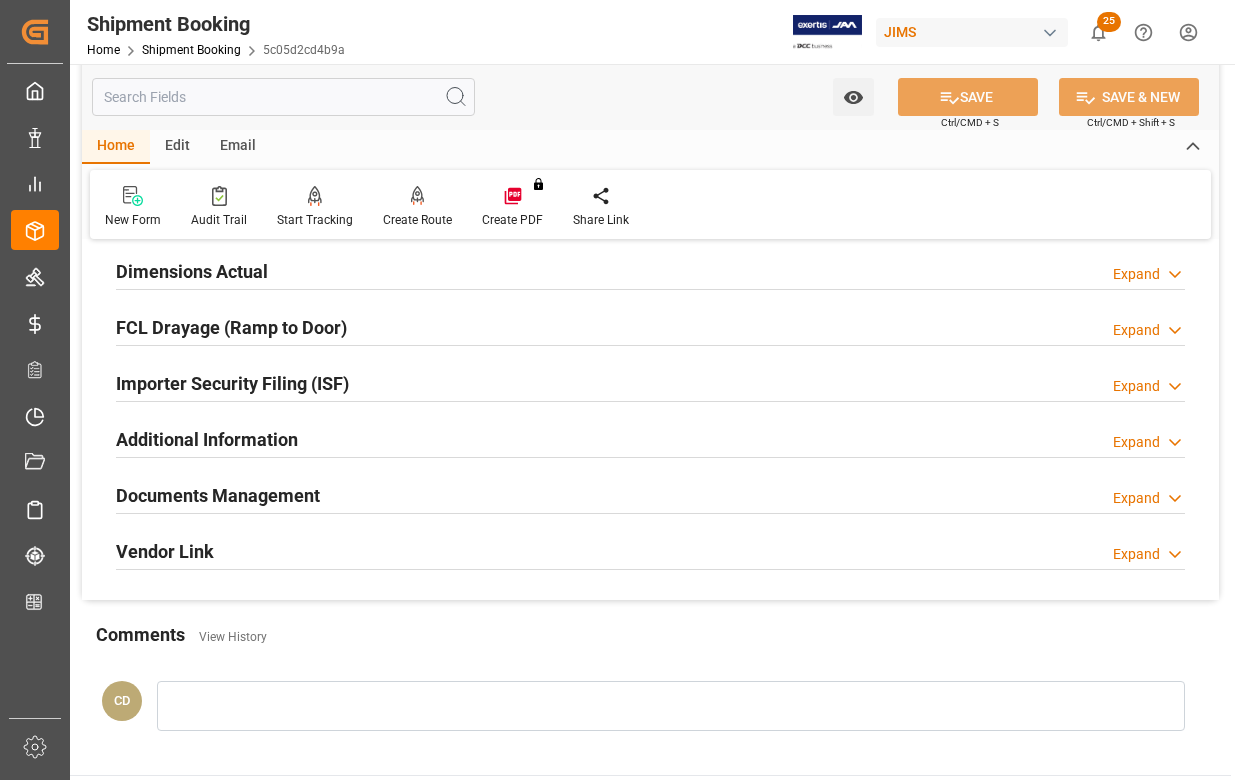 click on "Documents Management" at bounding box center (218, 495) 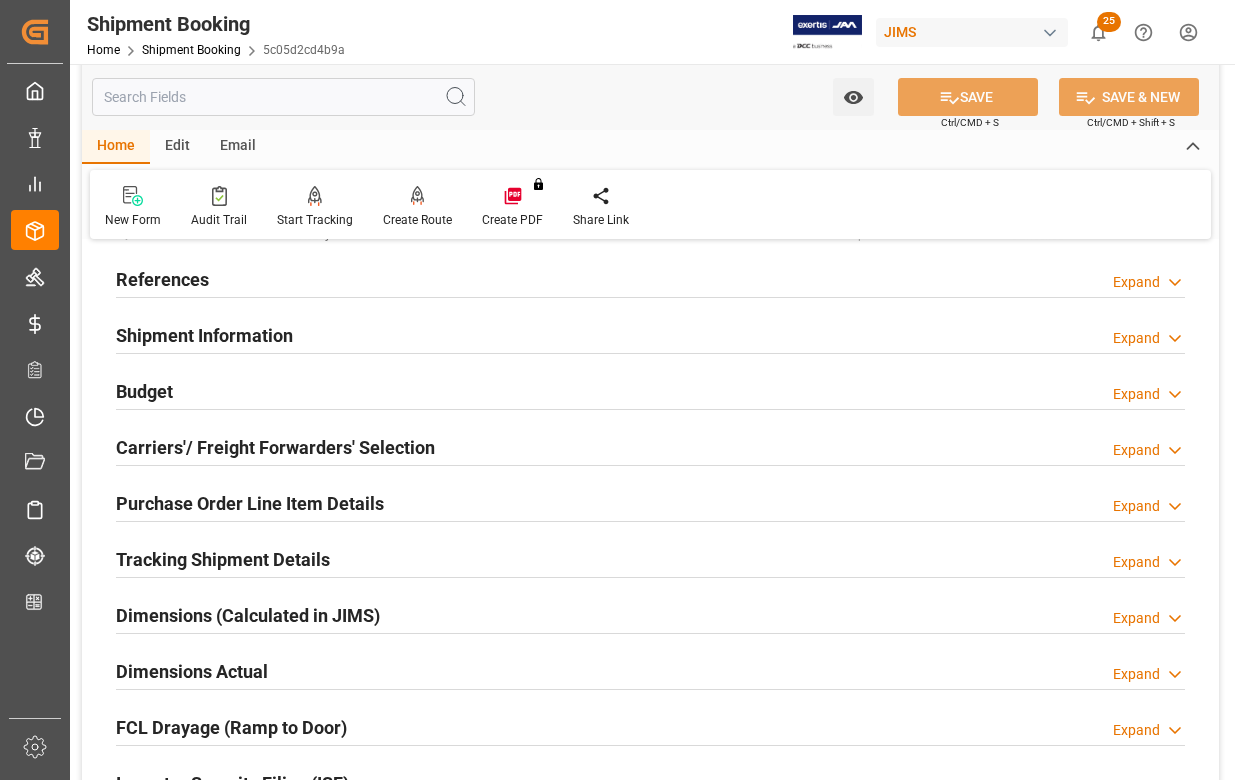 scroll, scrollTop: 0, scrollLeft: 0, axis: both 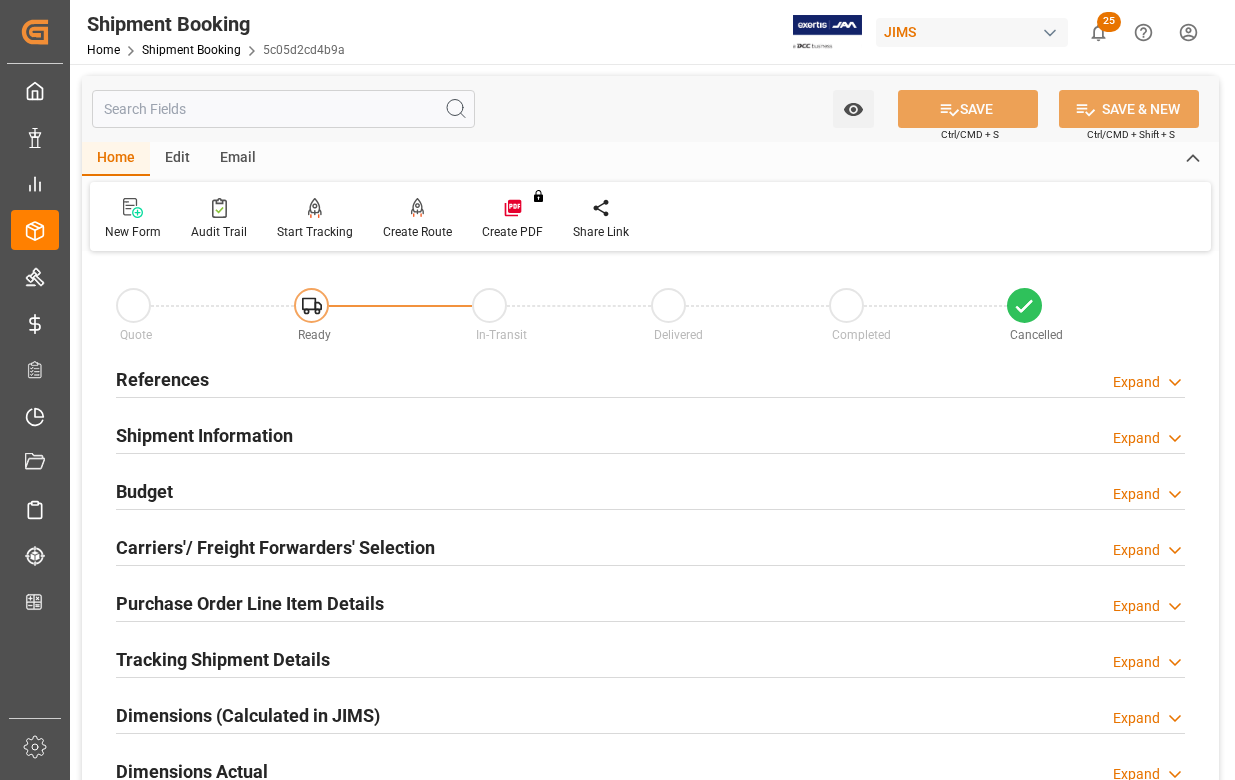 click on "References" at bounding box center [162, 379] 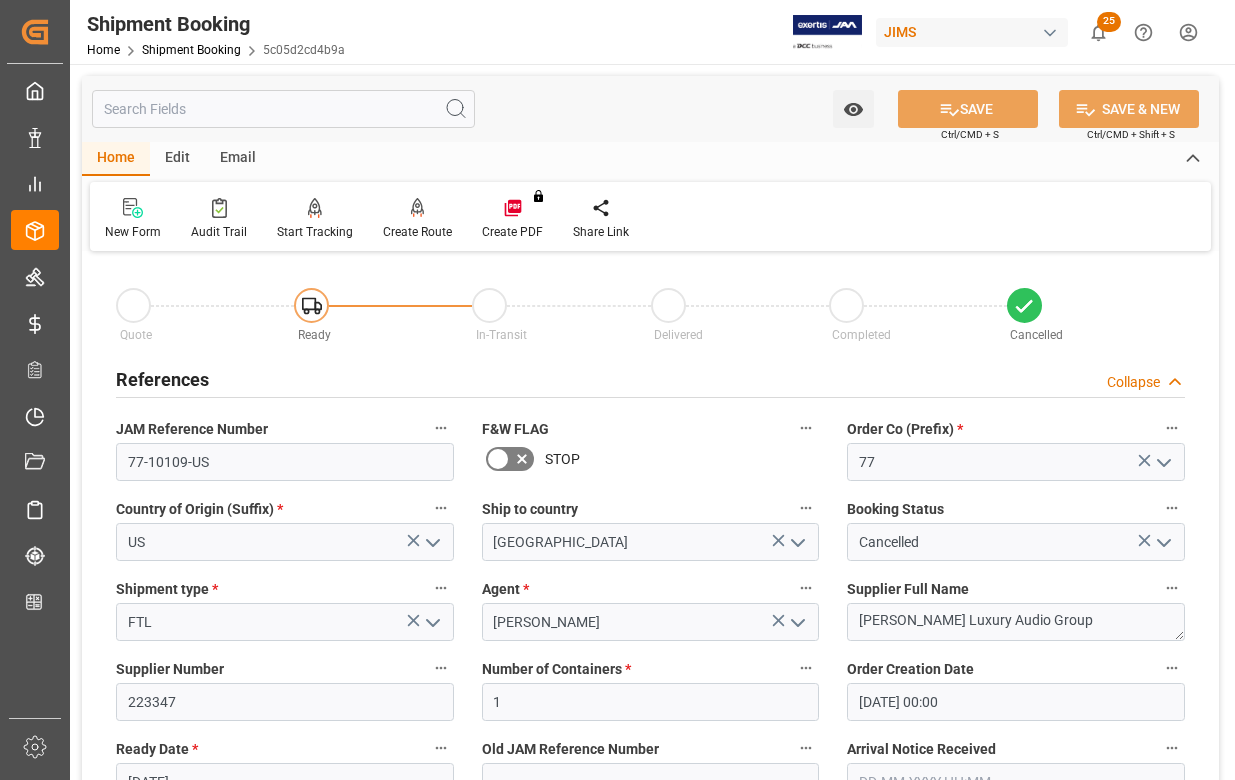 click on "References" at bounding box center [162, 379] 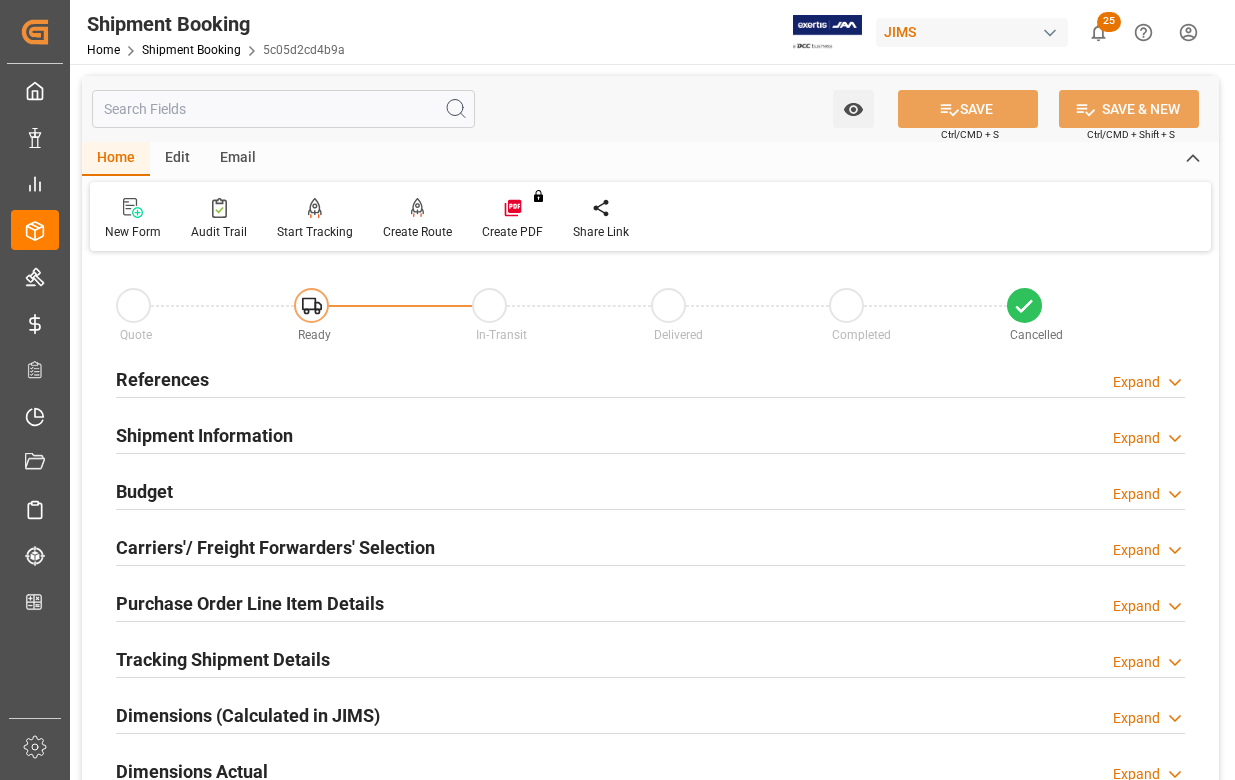 click on "Budget" at bounding box center (144, 491) 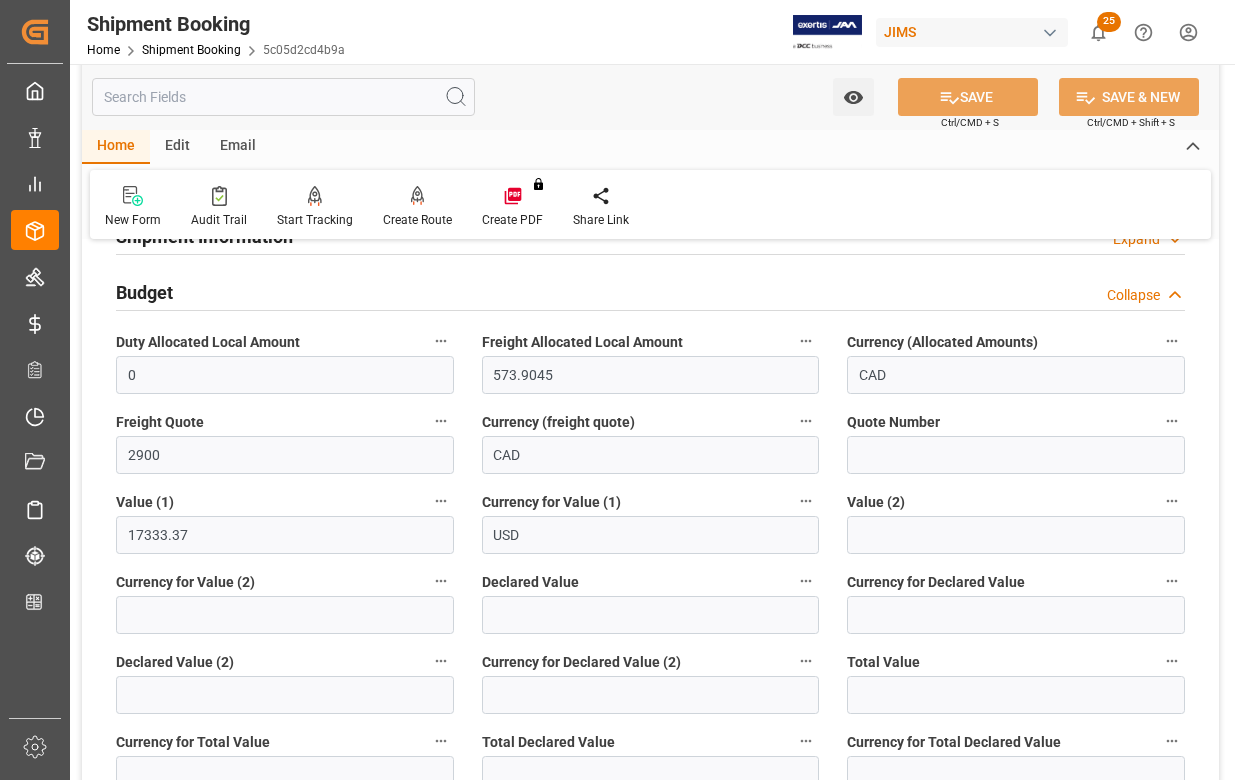 scroll, scrollTop: 200, scrollLeft: 0, axis: vertical 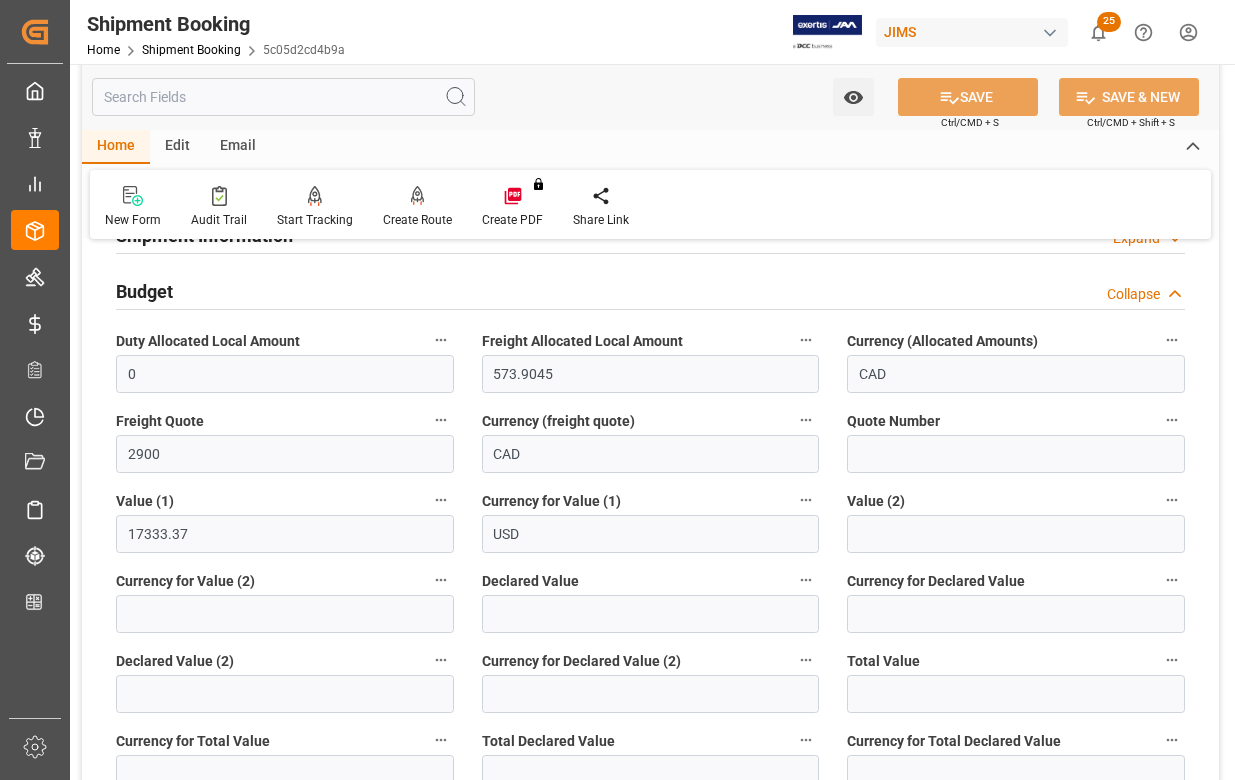 click on "Budget" at bounding box center [144, 291] 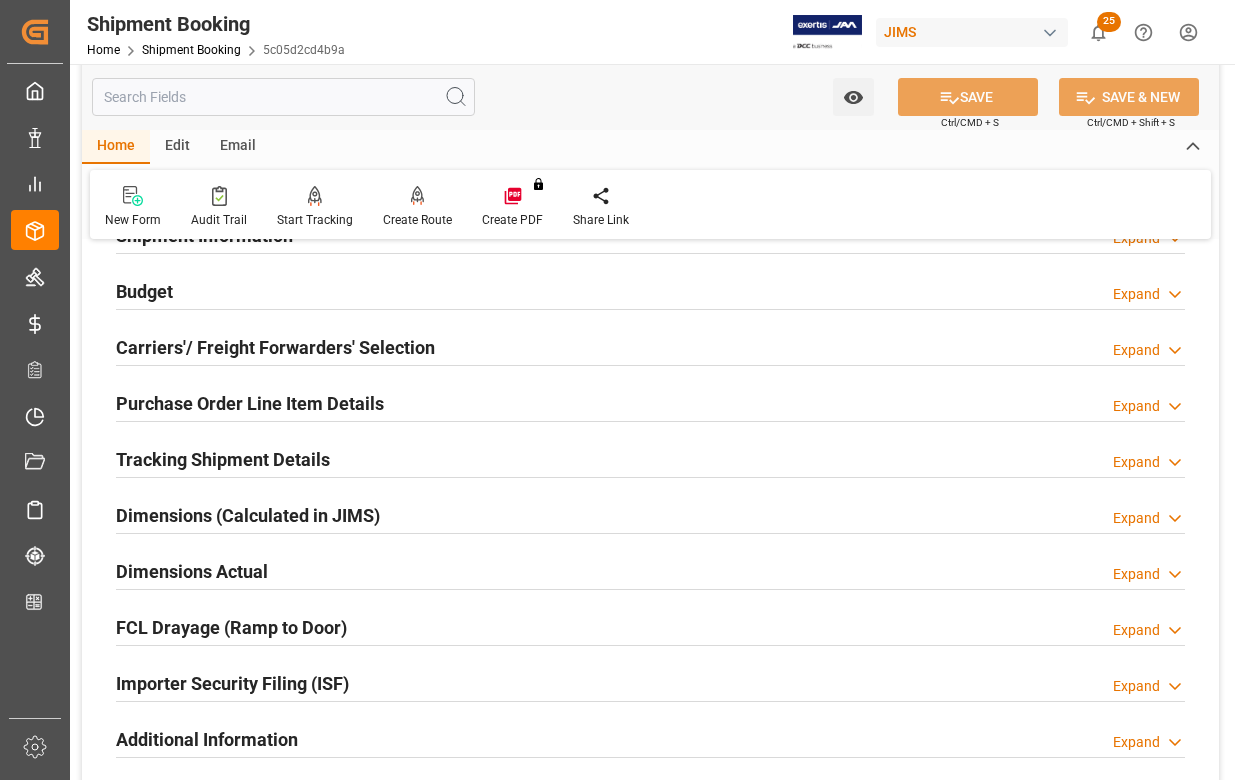 click on "Budget" at bounding box center [144, 291] 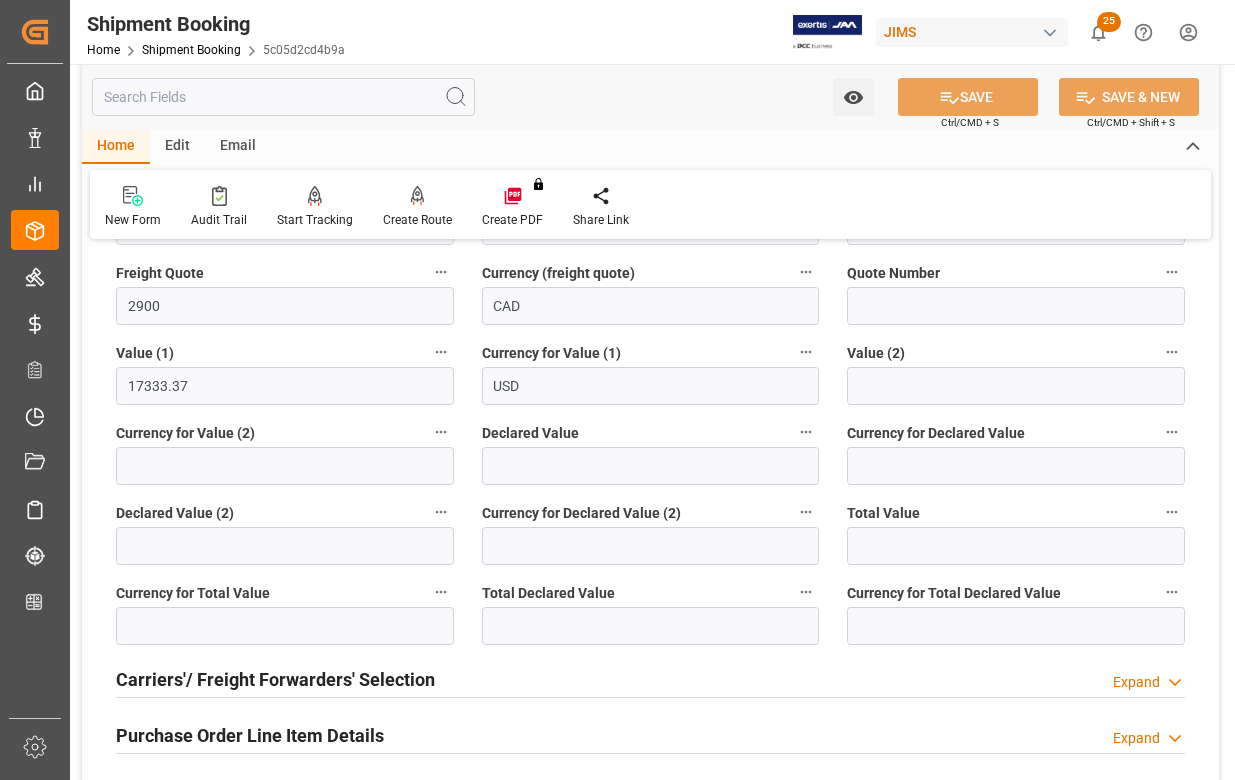 scroll, scrollTop: 500, scrollLeft: 0, axis: vertical 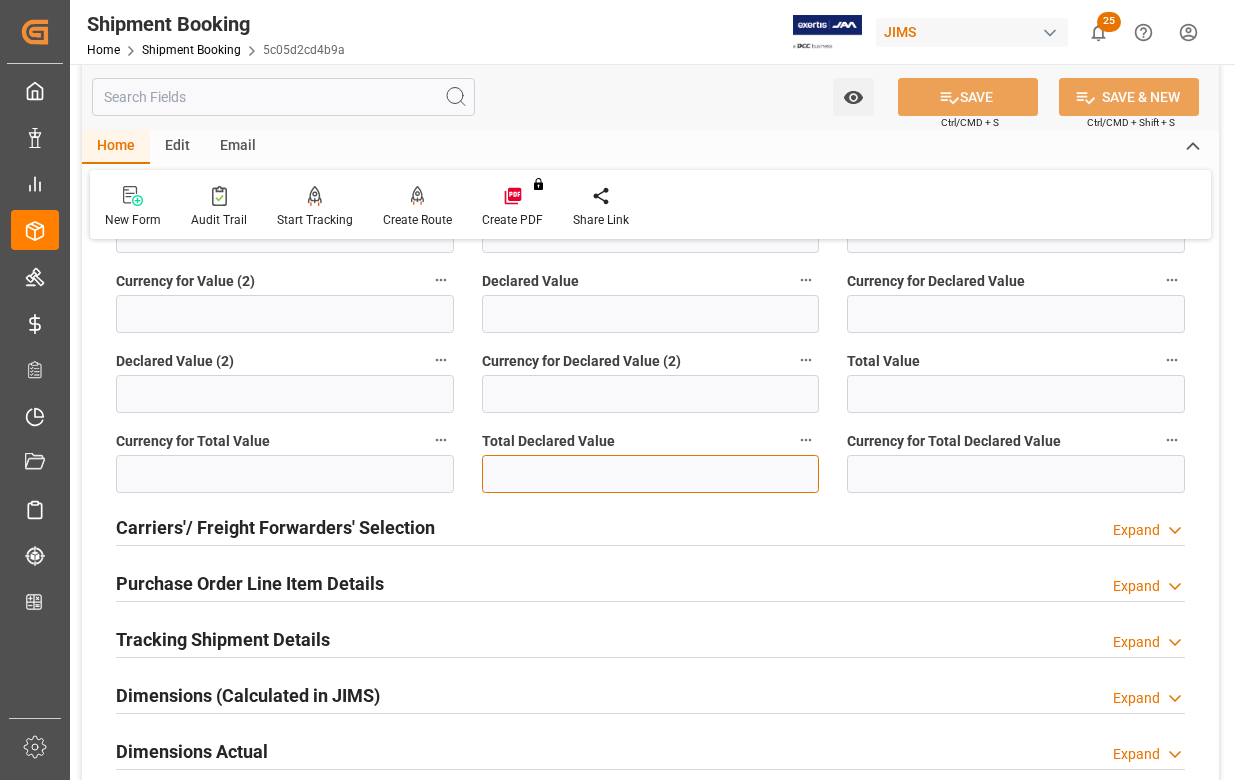 click at bounding box center (651, 474) 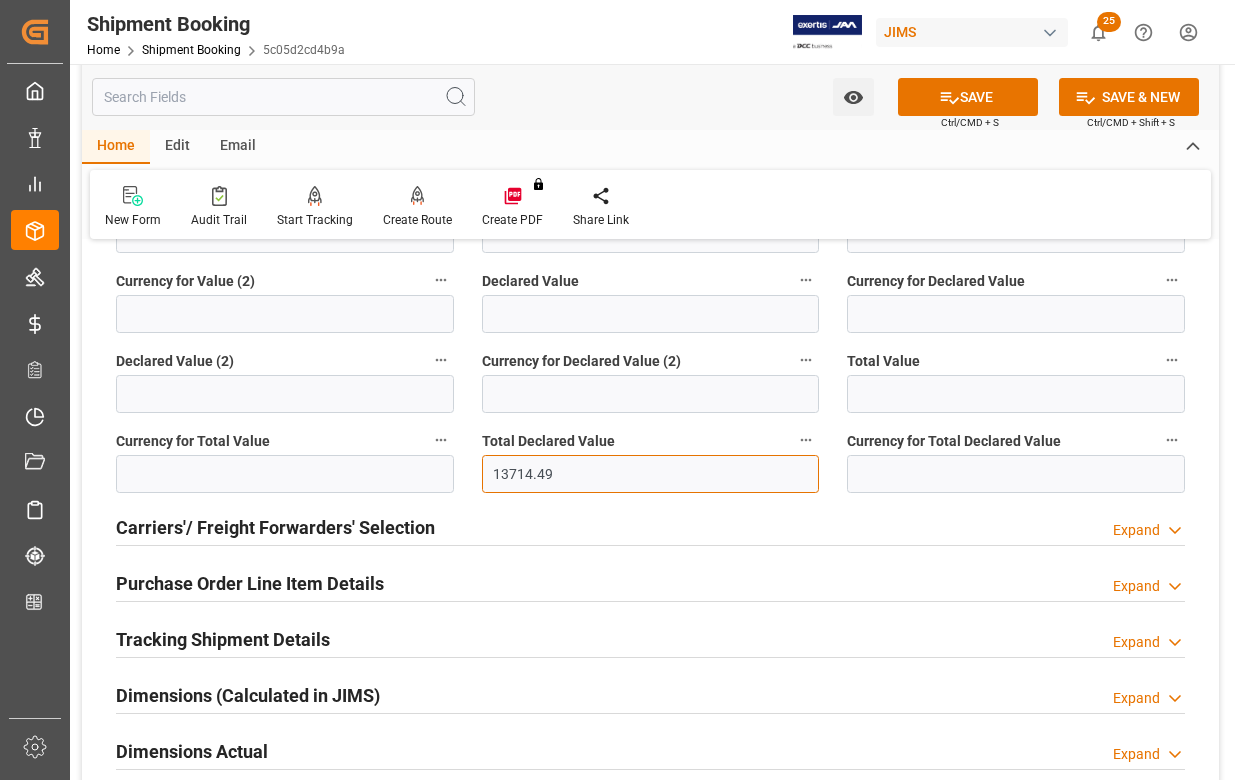 type on "13714.49" 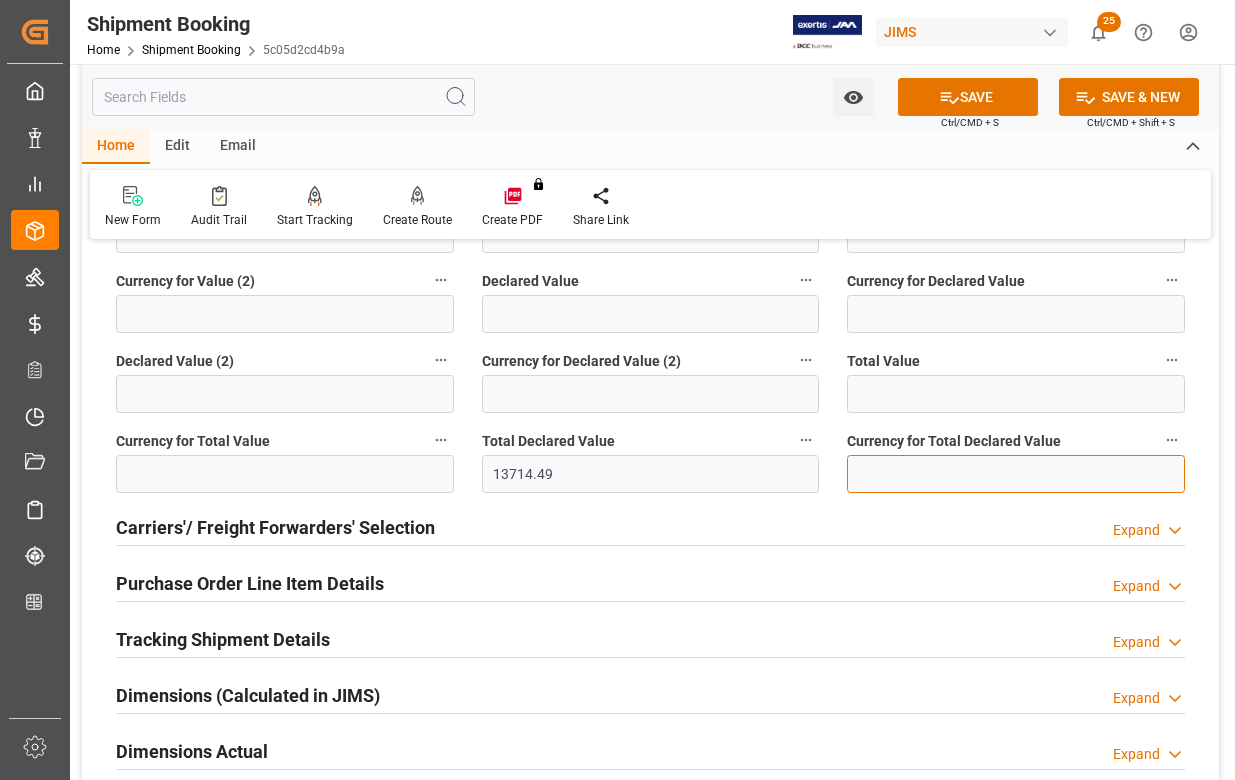 click at bounding box center [1016, 474] 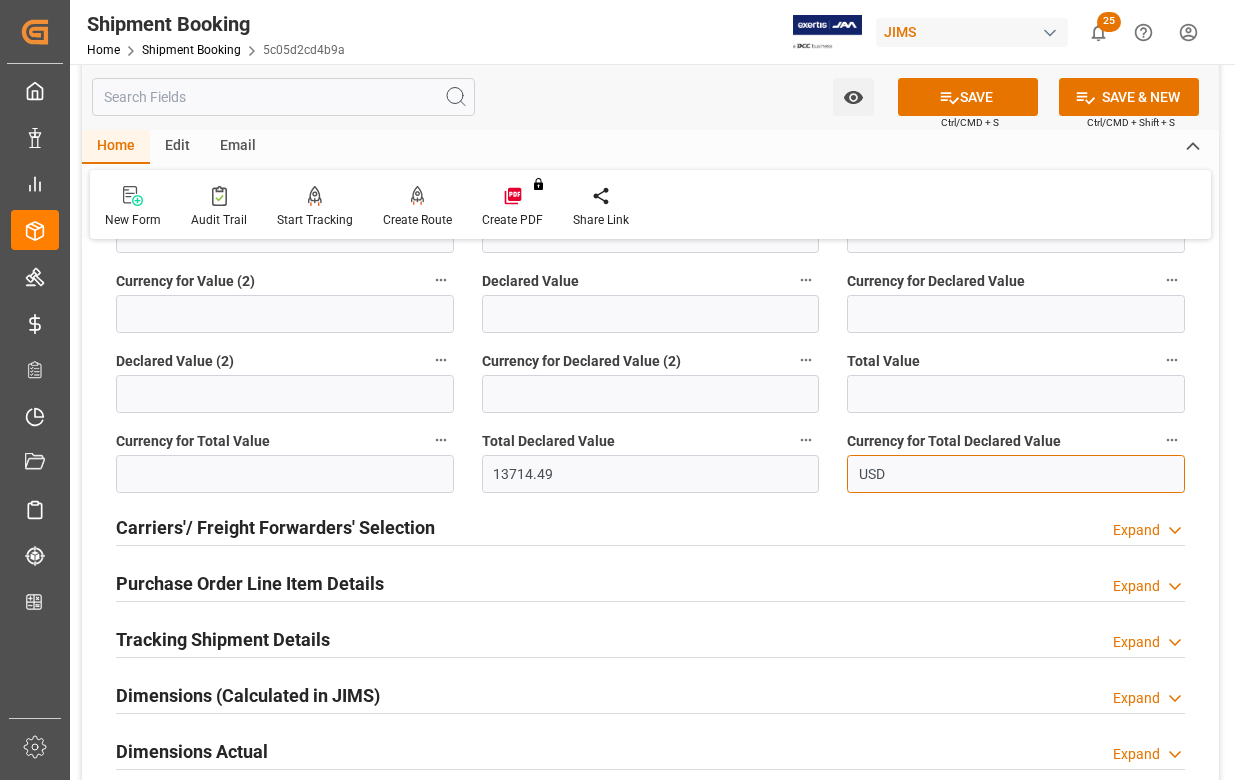 scroll, scrollTop: 400, scrollLeft: 0, axis: vertical 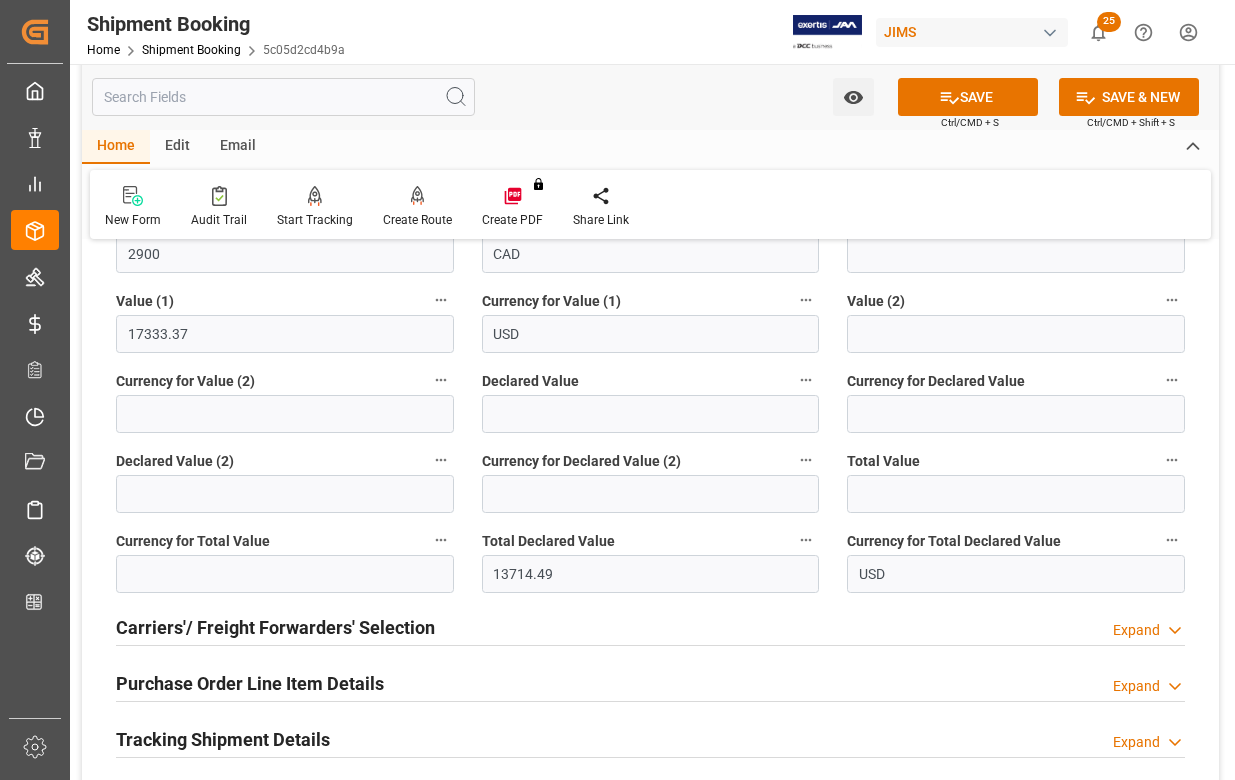 click on "Carriers'/ Freight Forwarders' Selection" at bounding box center (275, 627) 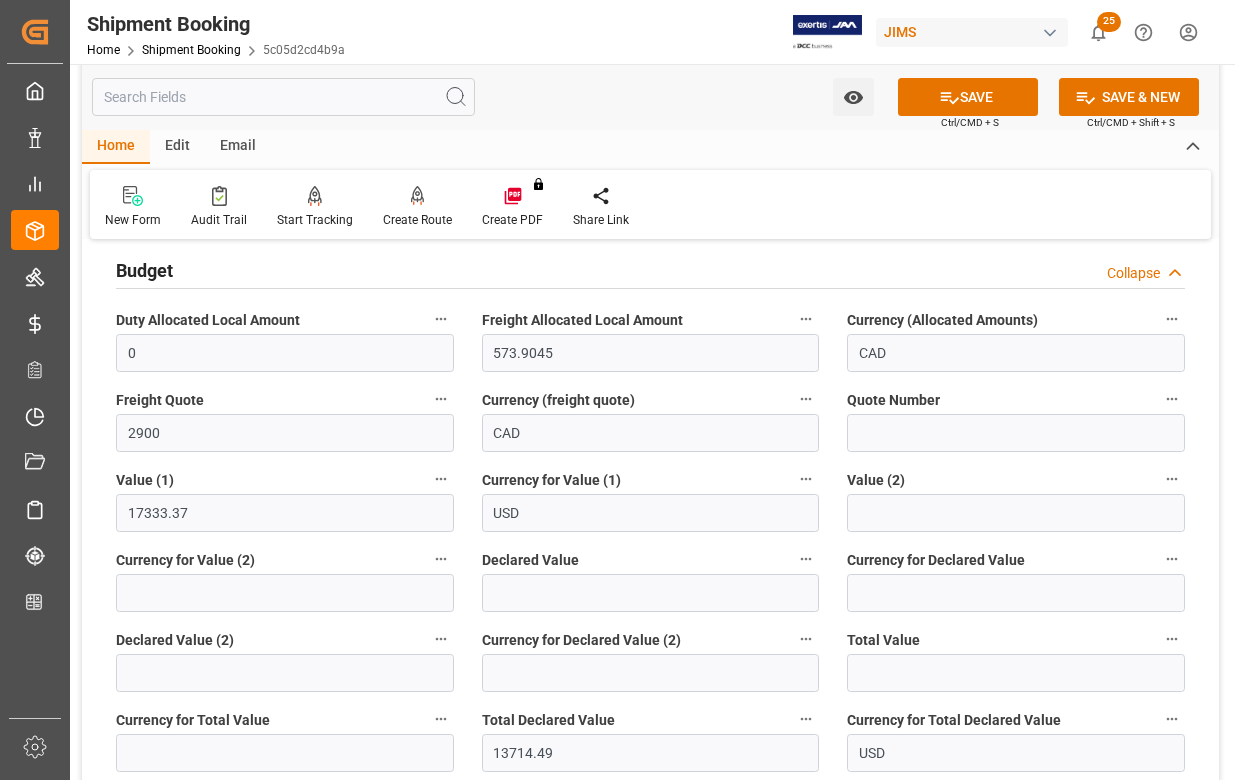 scroll, scrollTop: 100, scrollLeft: 0, axis: vertical 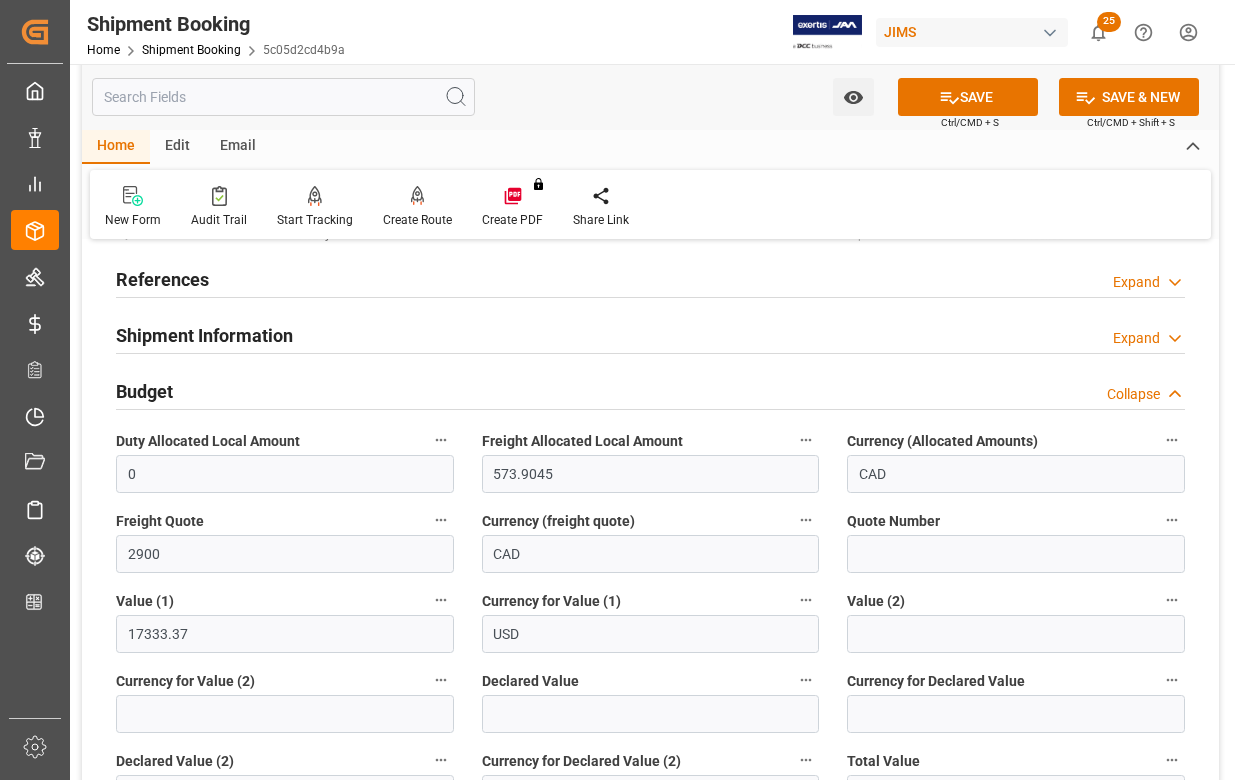 click on "Budget" at bounding box center [144, 391] 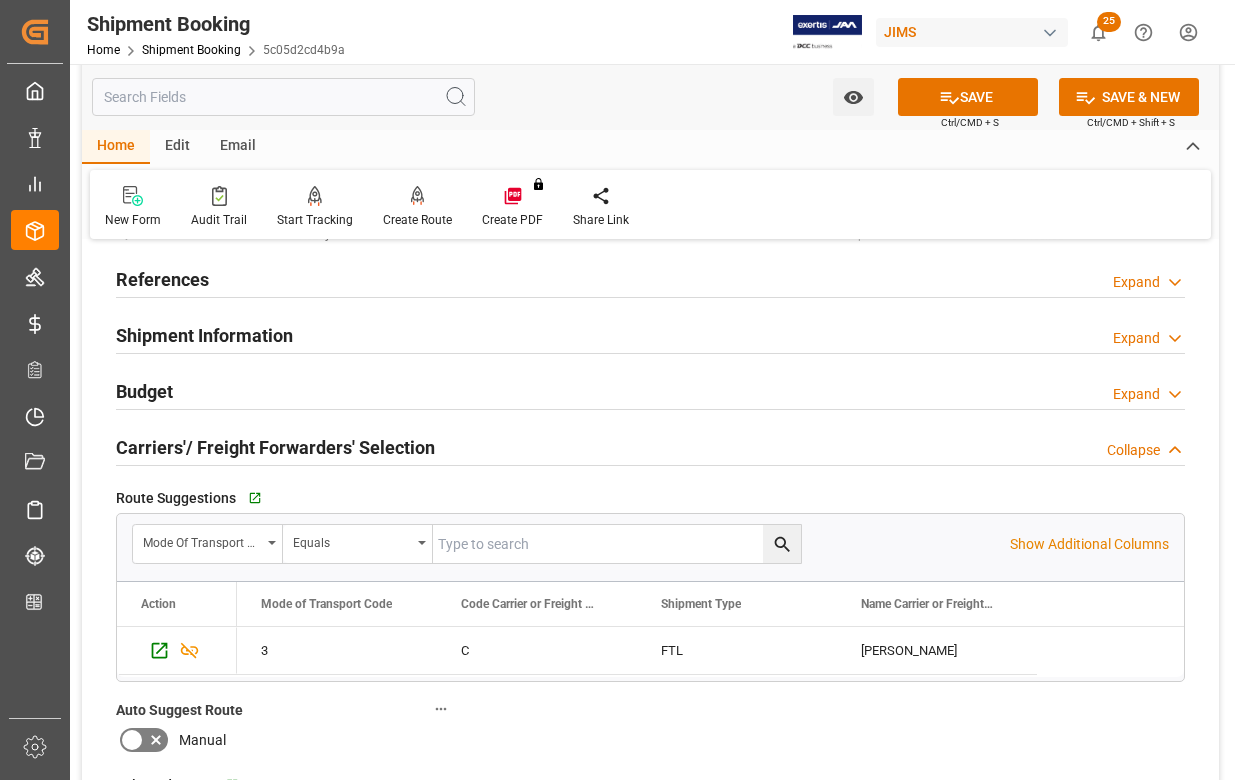 click on "Shipment Information" at bounding box center [204, 335] 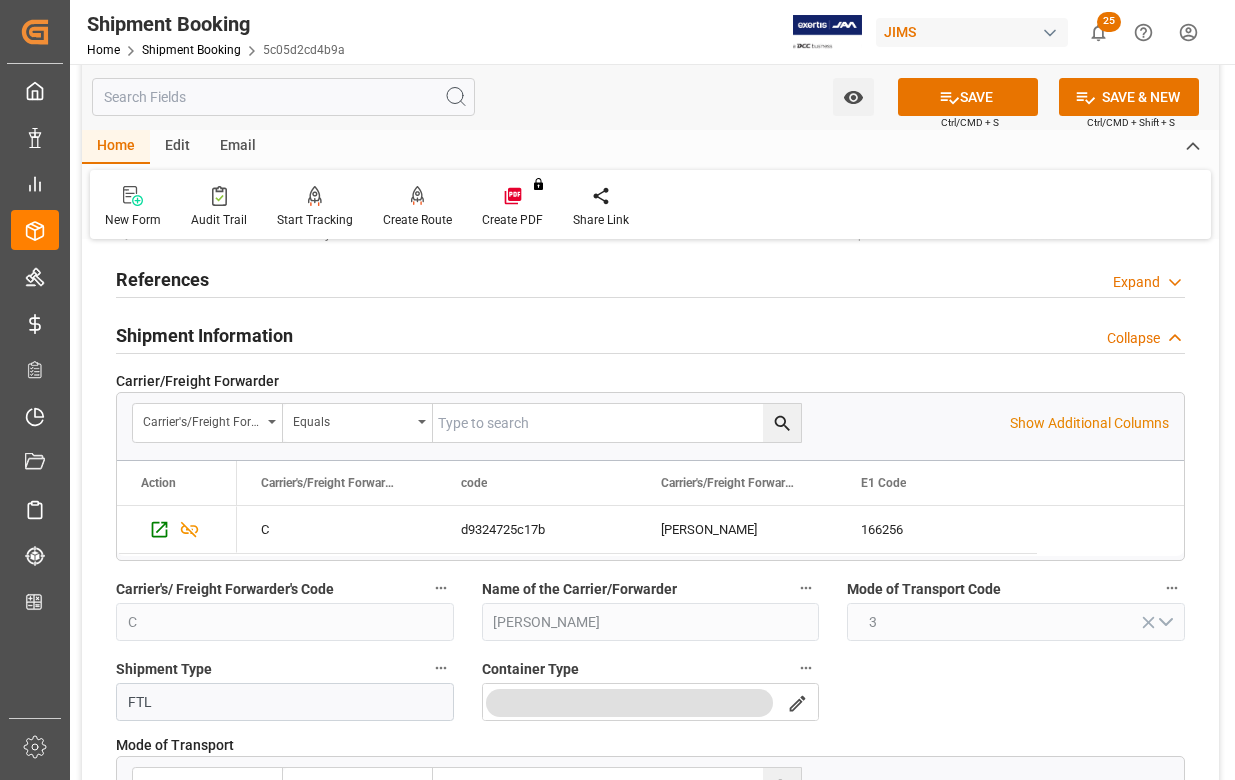 click on "Shipment Information" at bounding box center [204, 335] 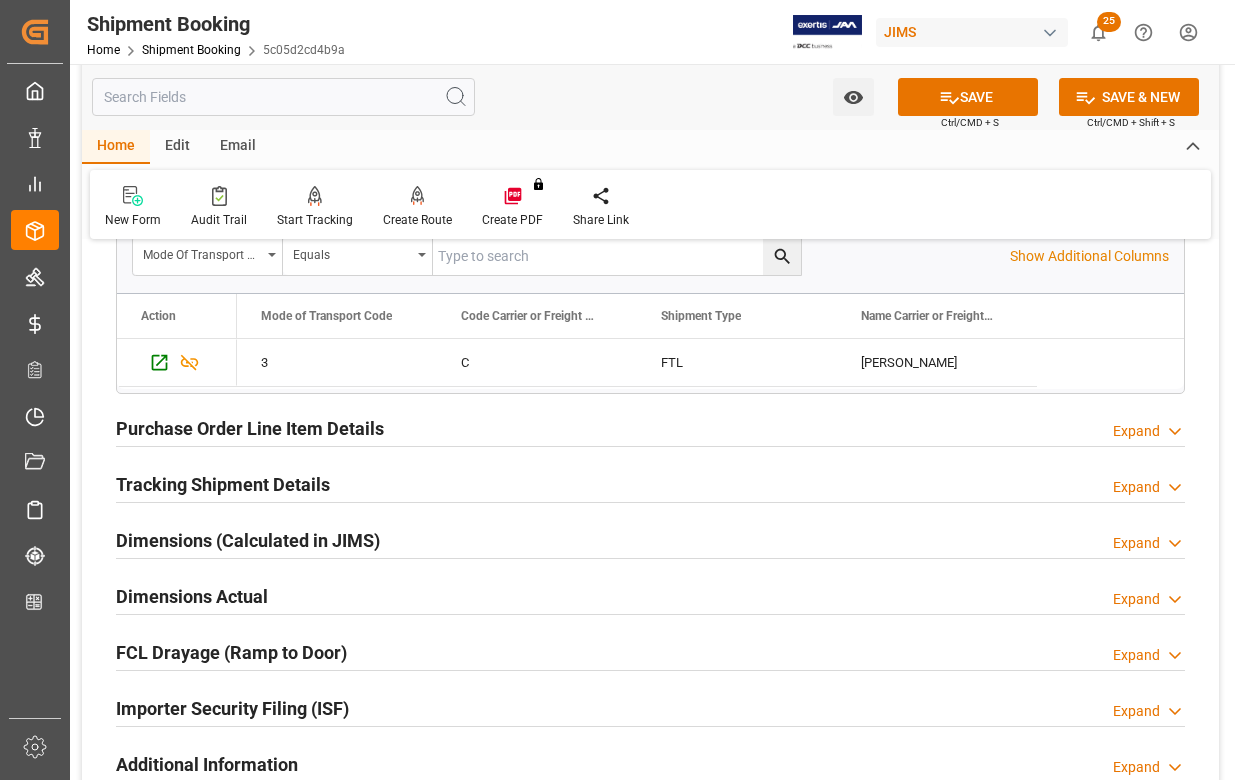 scroll, scrollTop: 700, scrollLeft: 0, axis: vertical 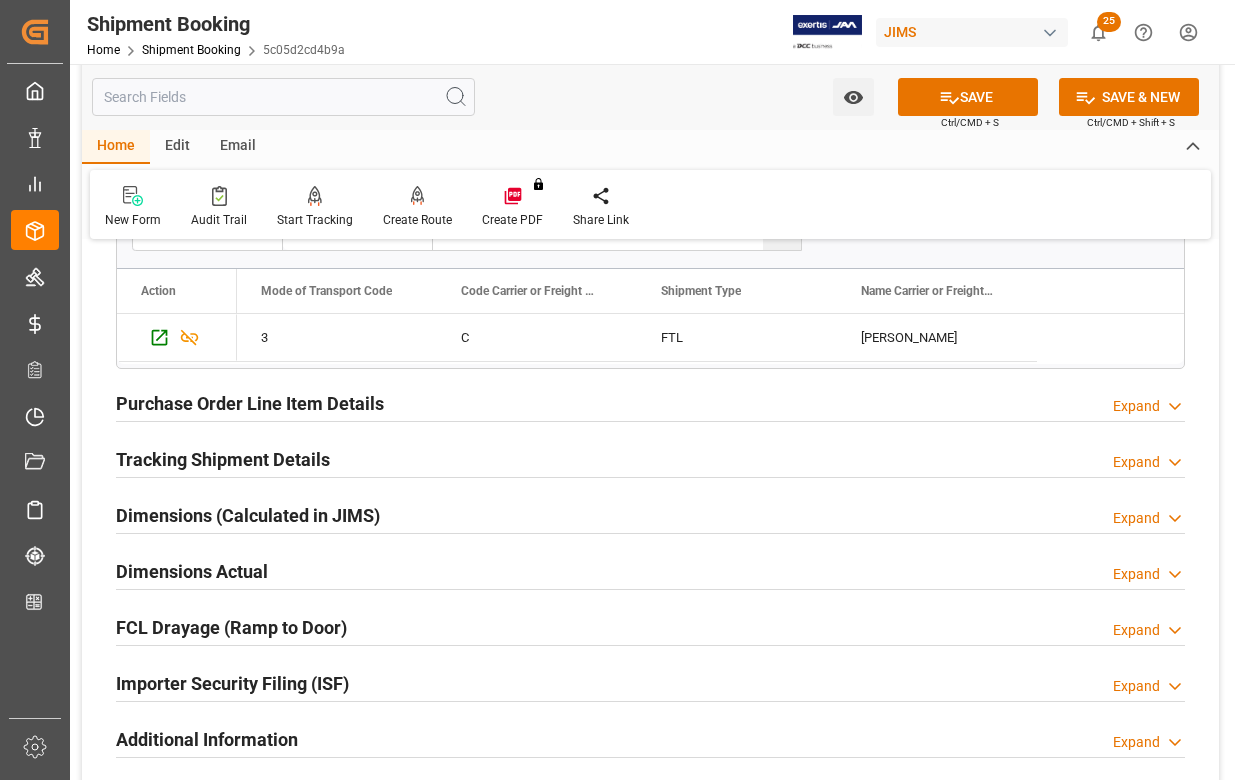 click on "Dimensions Actual" at bounding box center (192, 571) 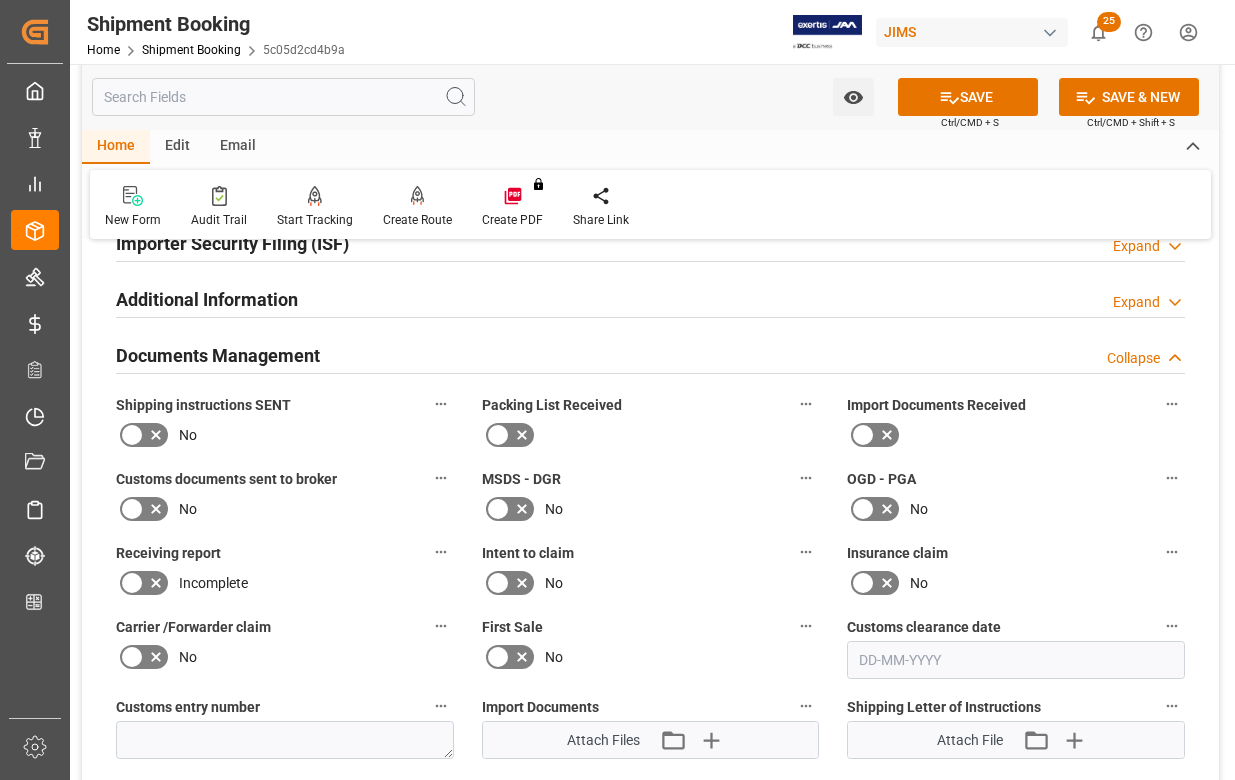 scroll, scrollTop: 1400, scrollLeft: 0, axis: vertical 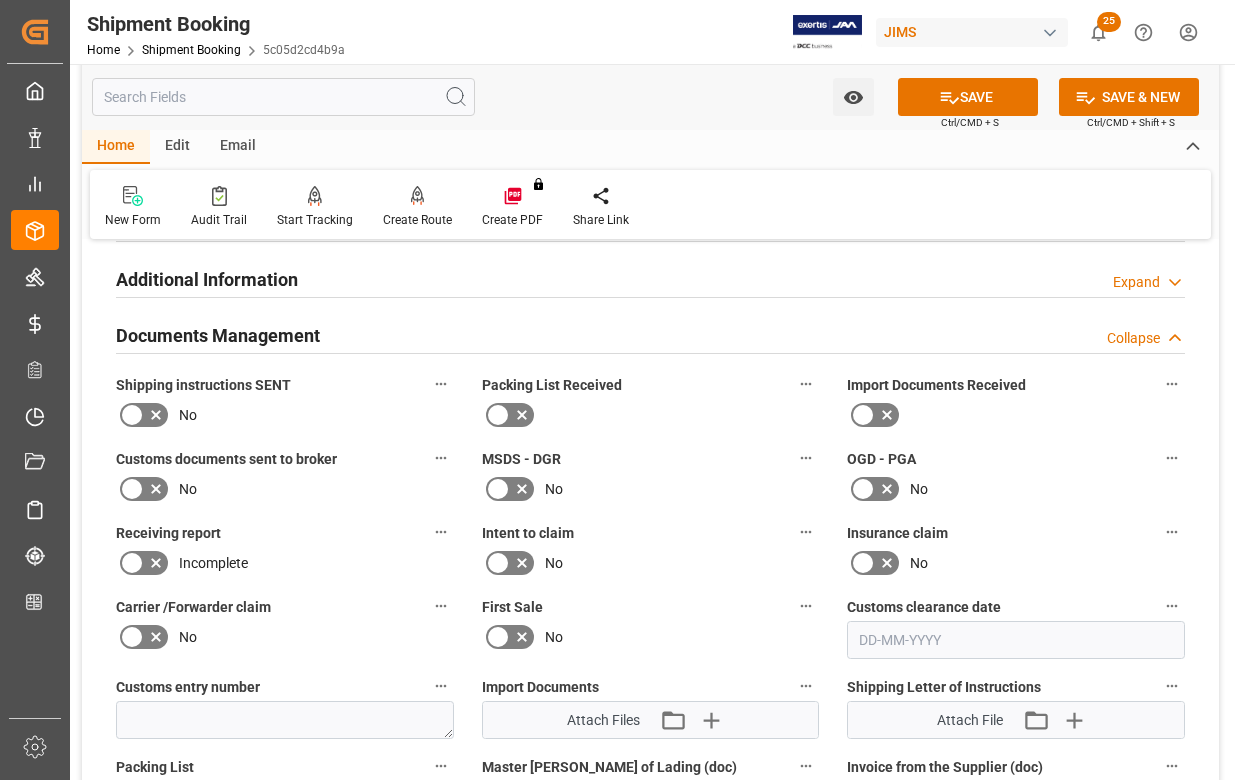 click 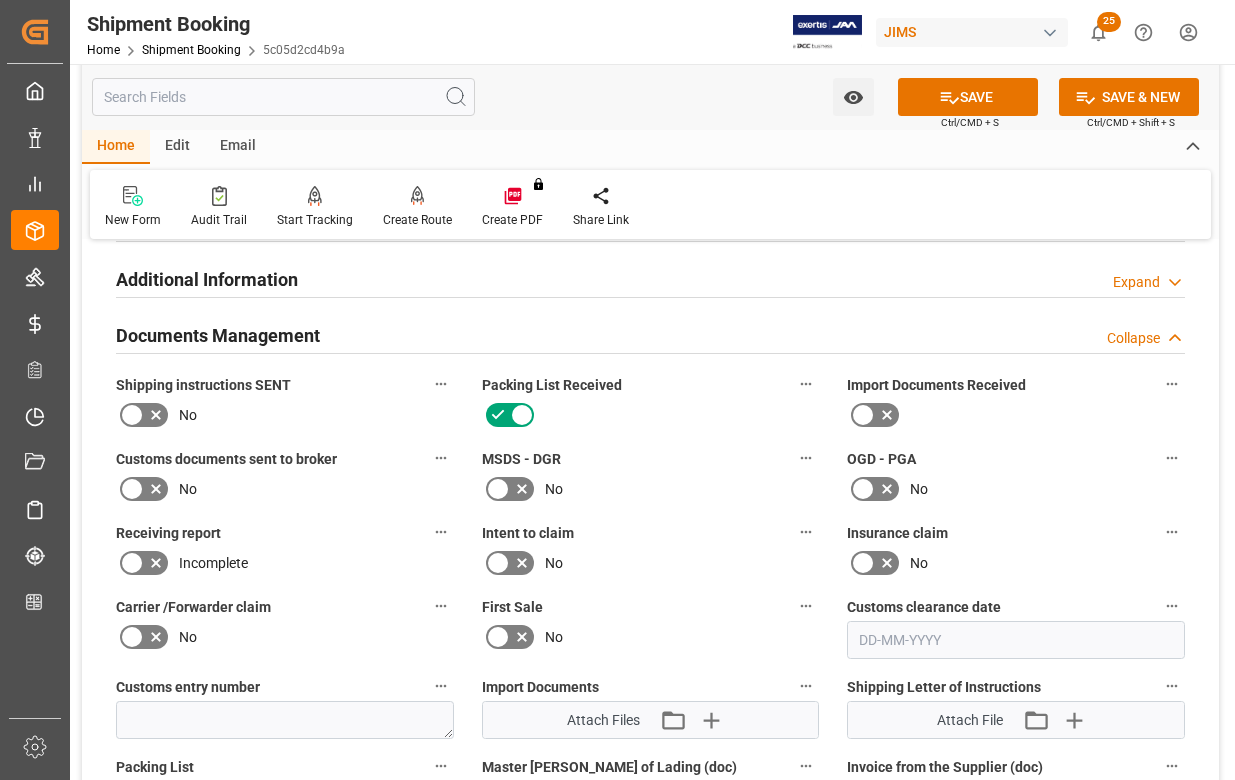 click 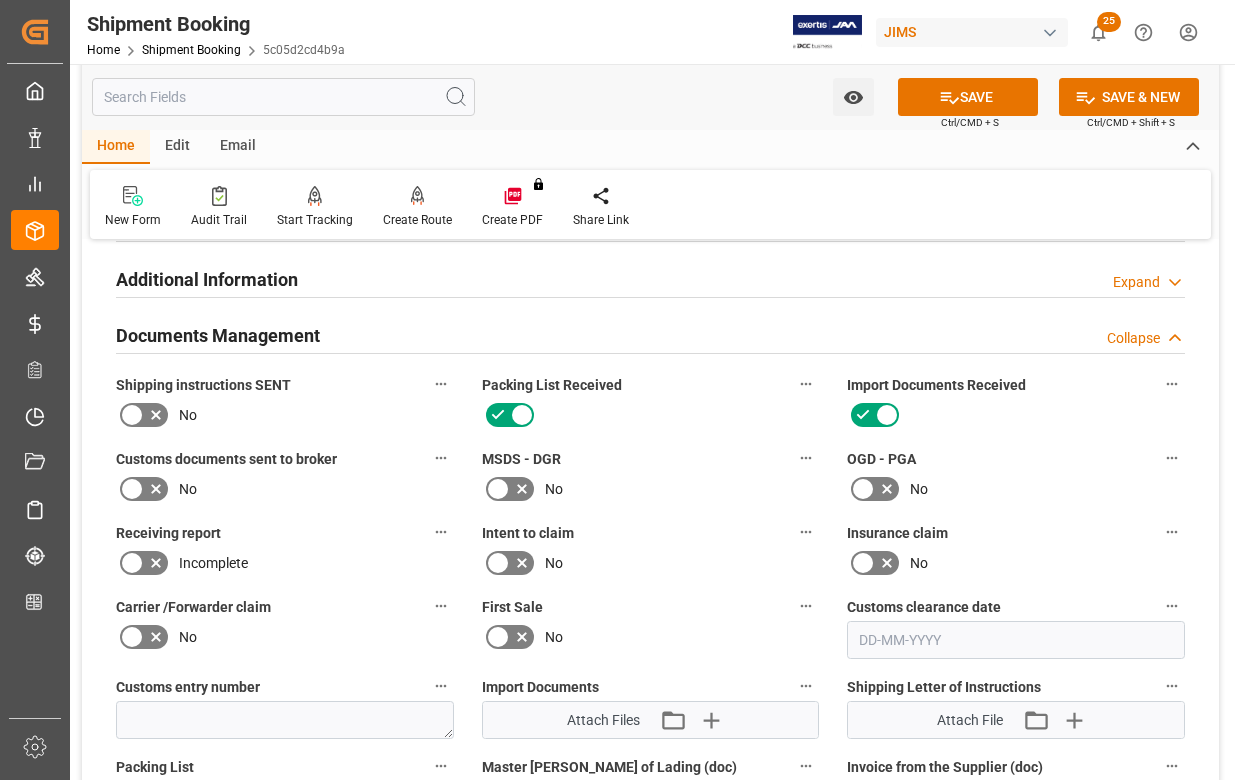 click 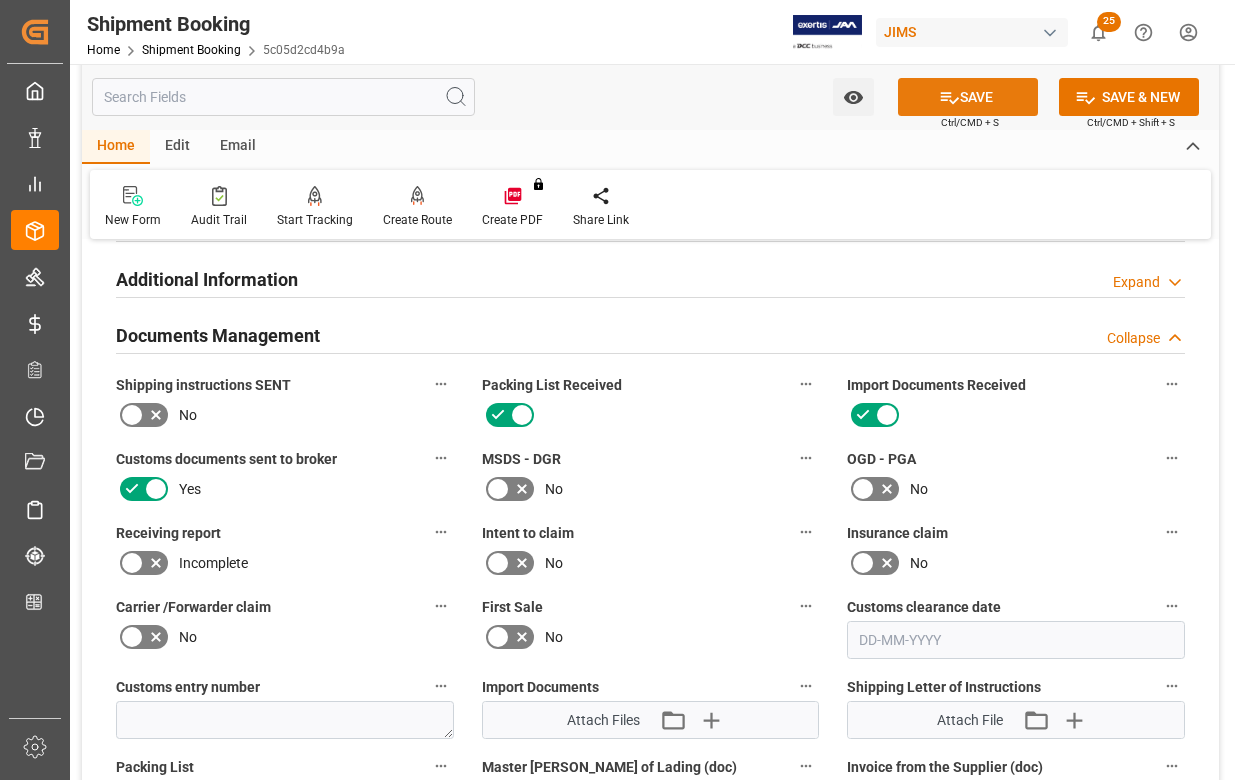 click on "SAVE" at bounding box center (968, 97) 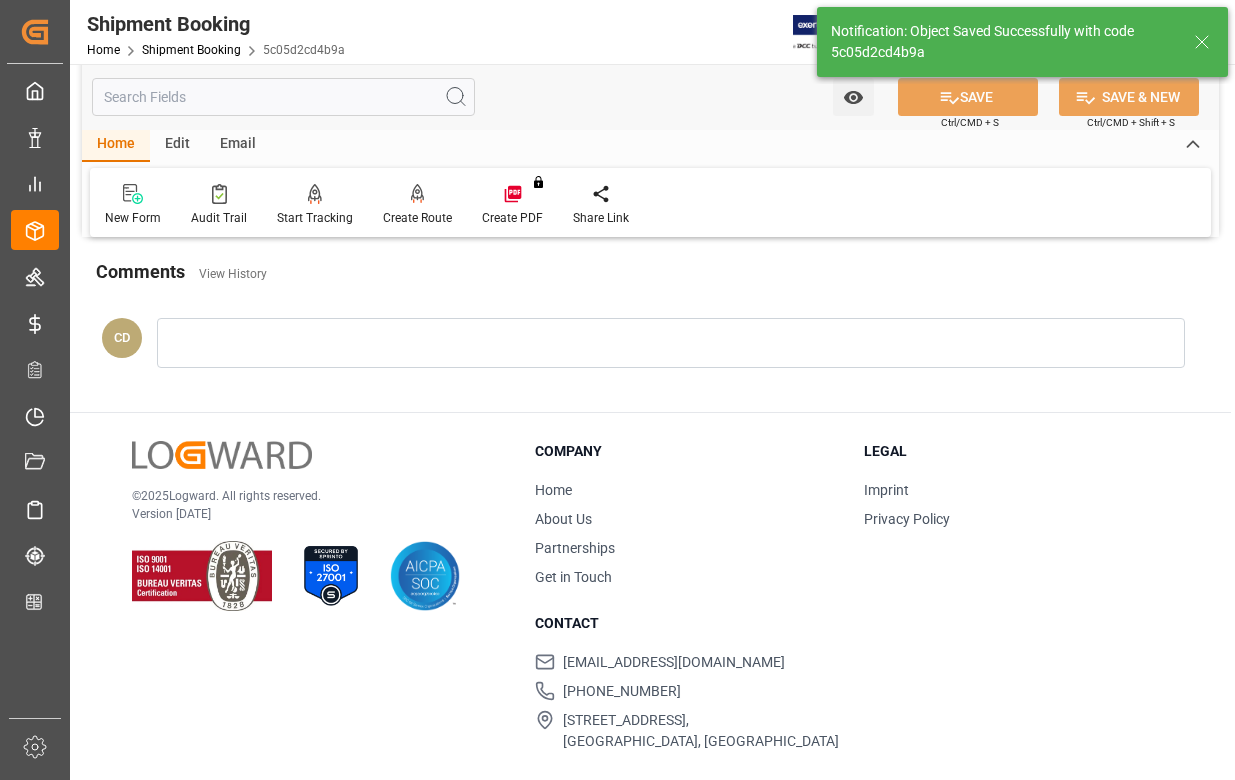scroll, scrollTop: 660, scrollLeft: 0, axis: vertical 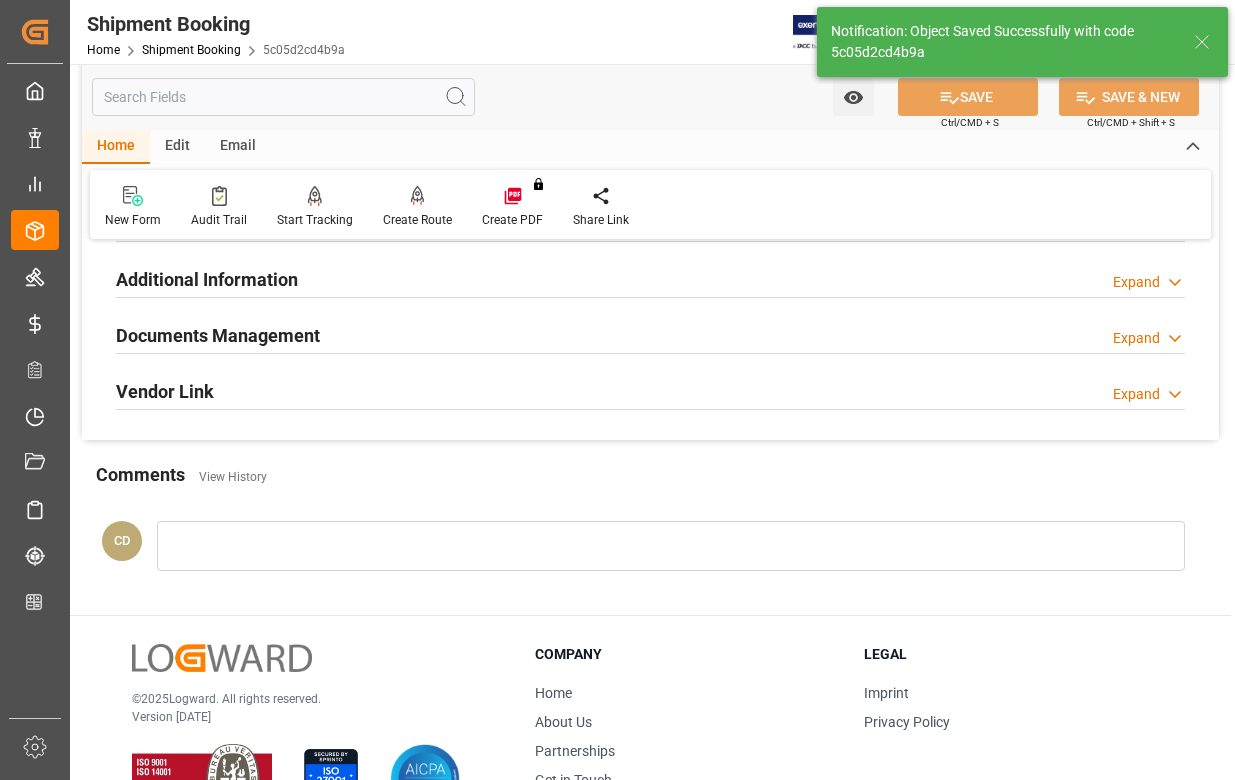 click on "Documents Management" at bounding box center [218, 335] 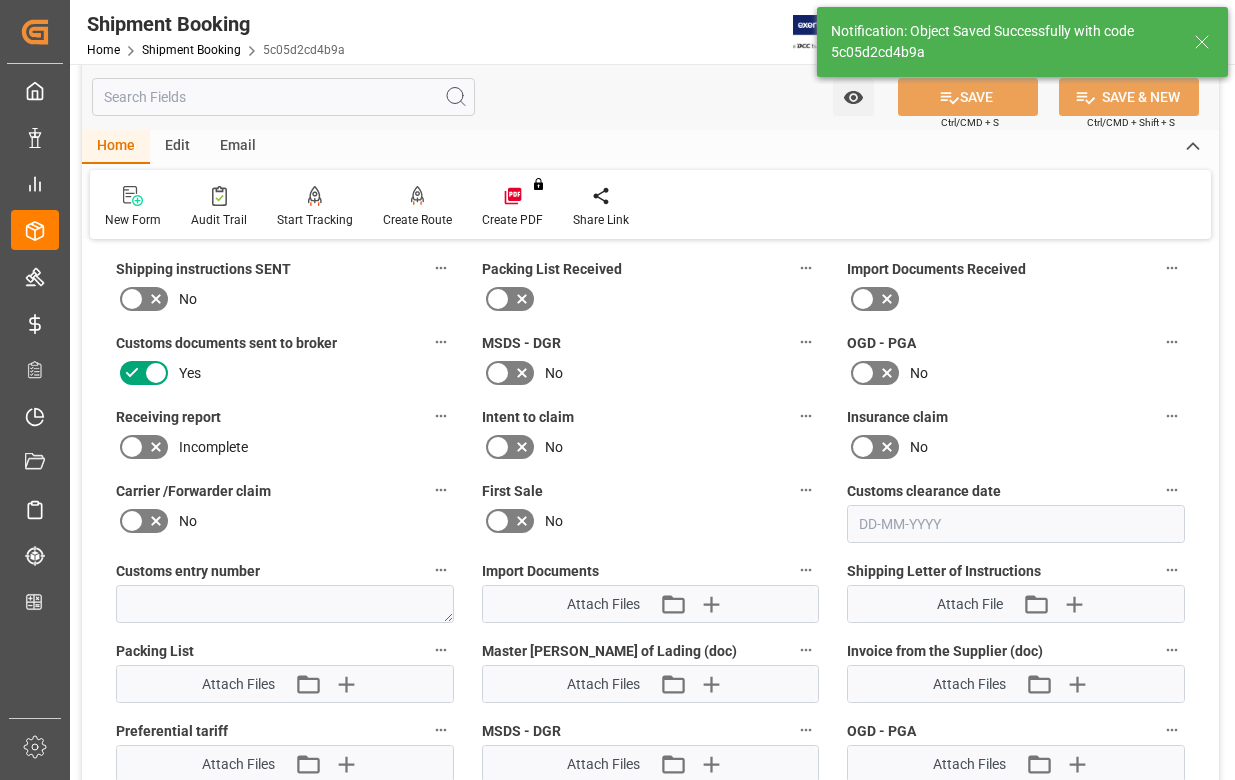 scroll, scrollTop: 1060, scrollLeft: 0, axis: vertical 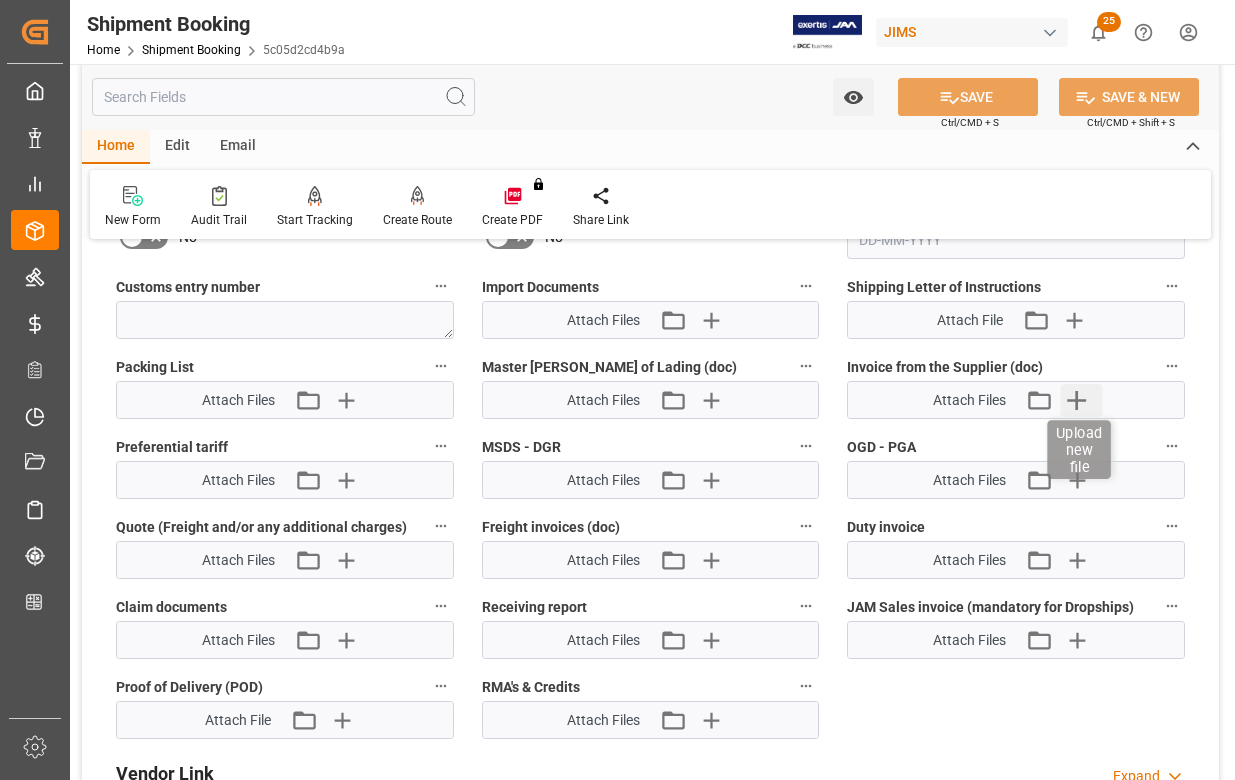 click 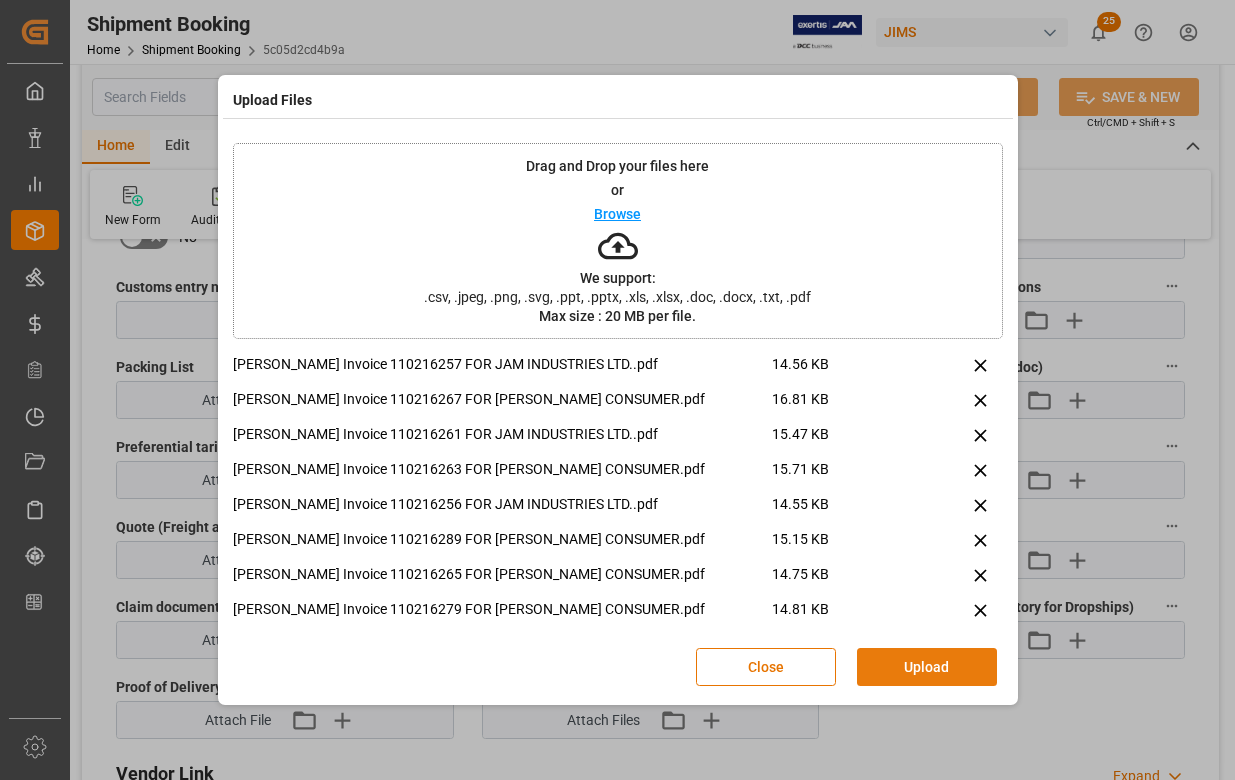 click on "Upload" at bounding box center [927, 667] 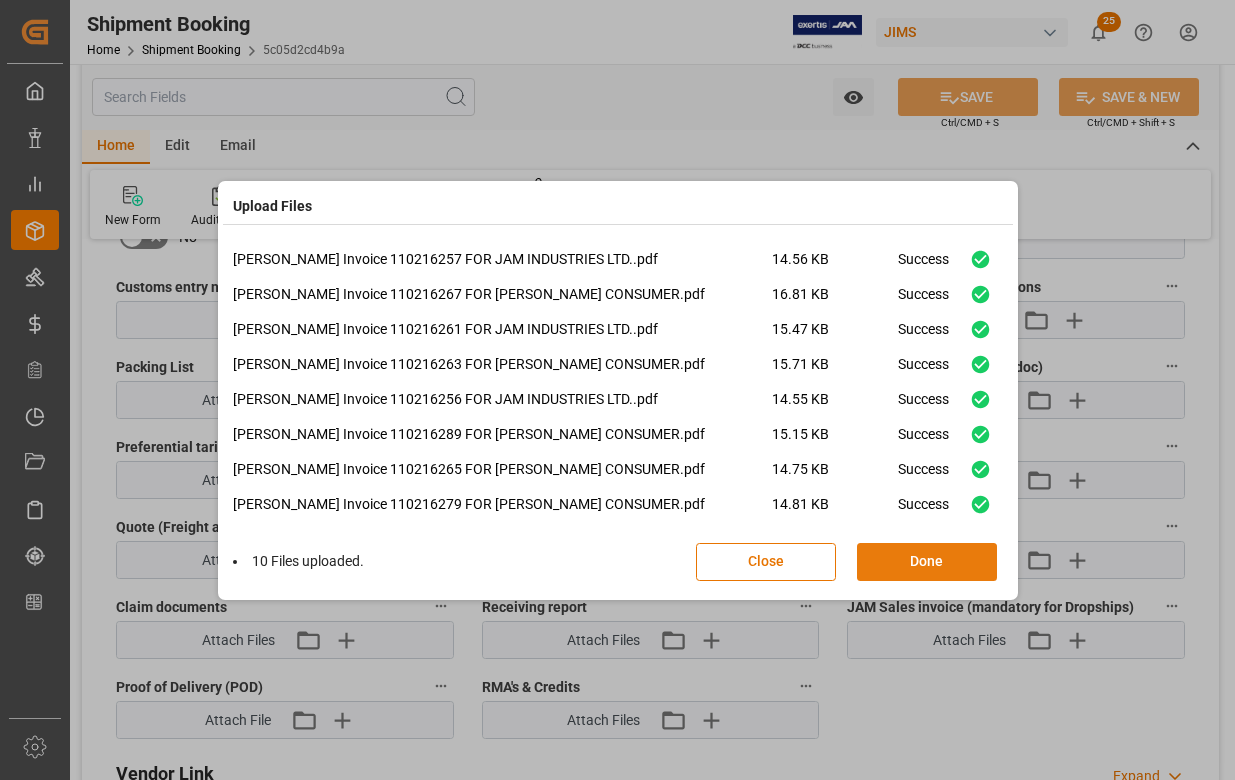 click on "Done" at bounding box center (927, 562) 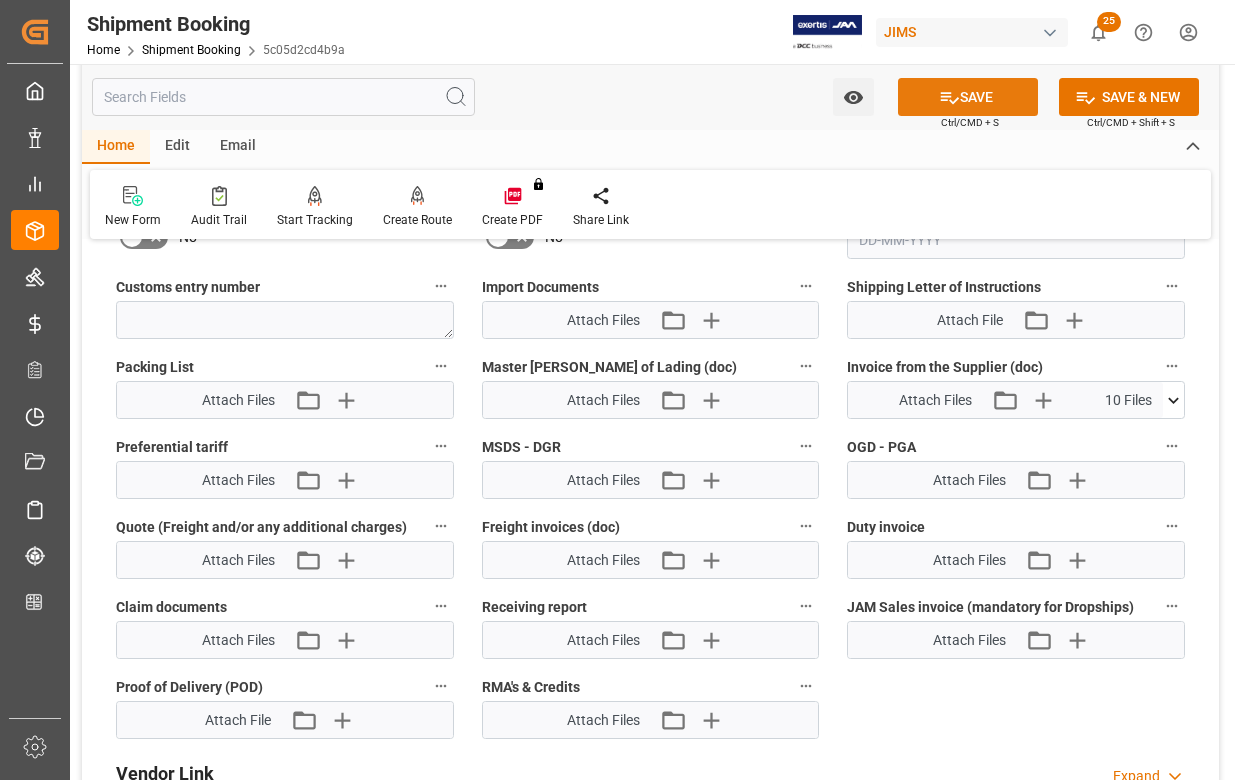 click on "SAVE" at bounding box center [968, 97] 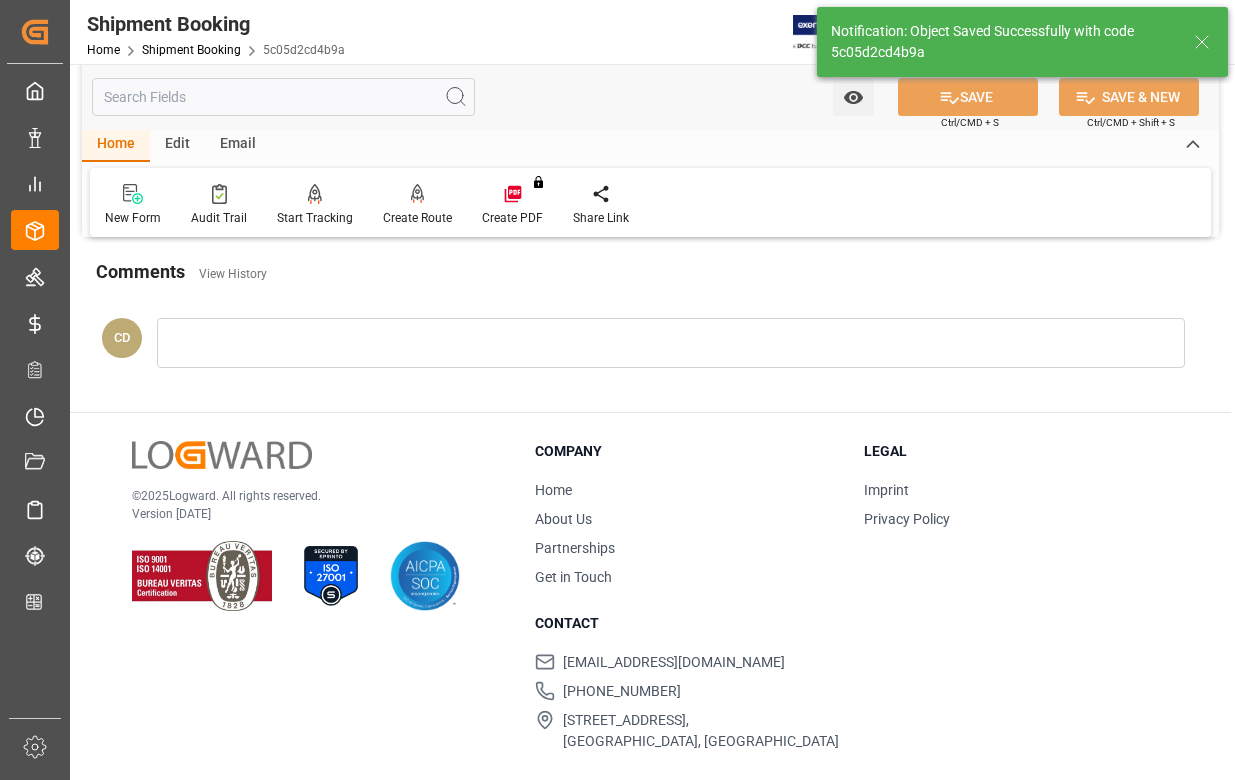 scroll, scrollTop: 278, scrollLeft: 0, axis: vertical 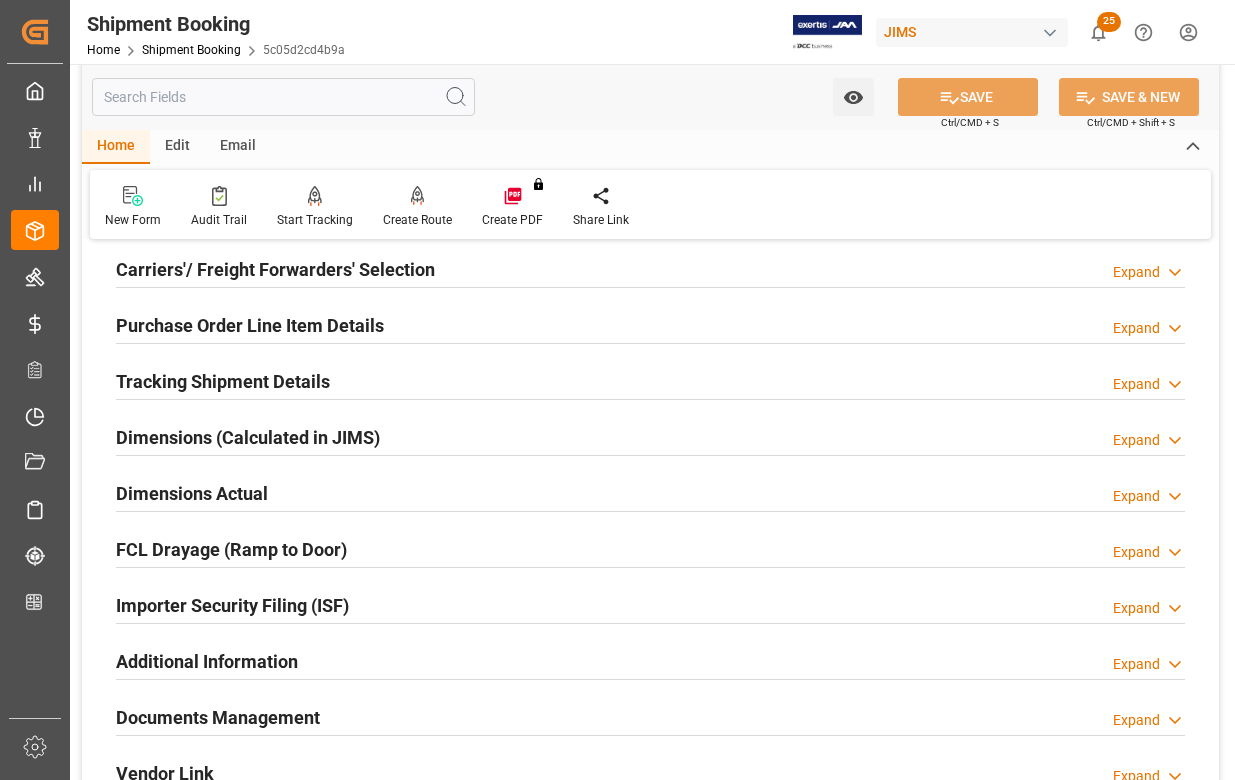 click on "Documents Management" at bounding box center (218, 717) 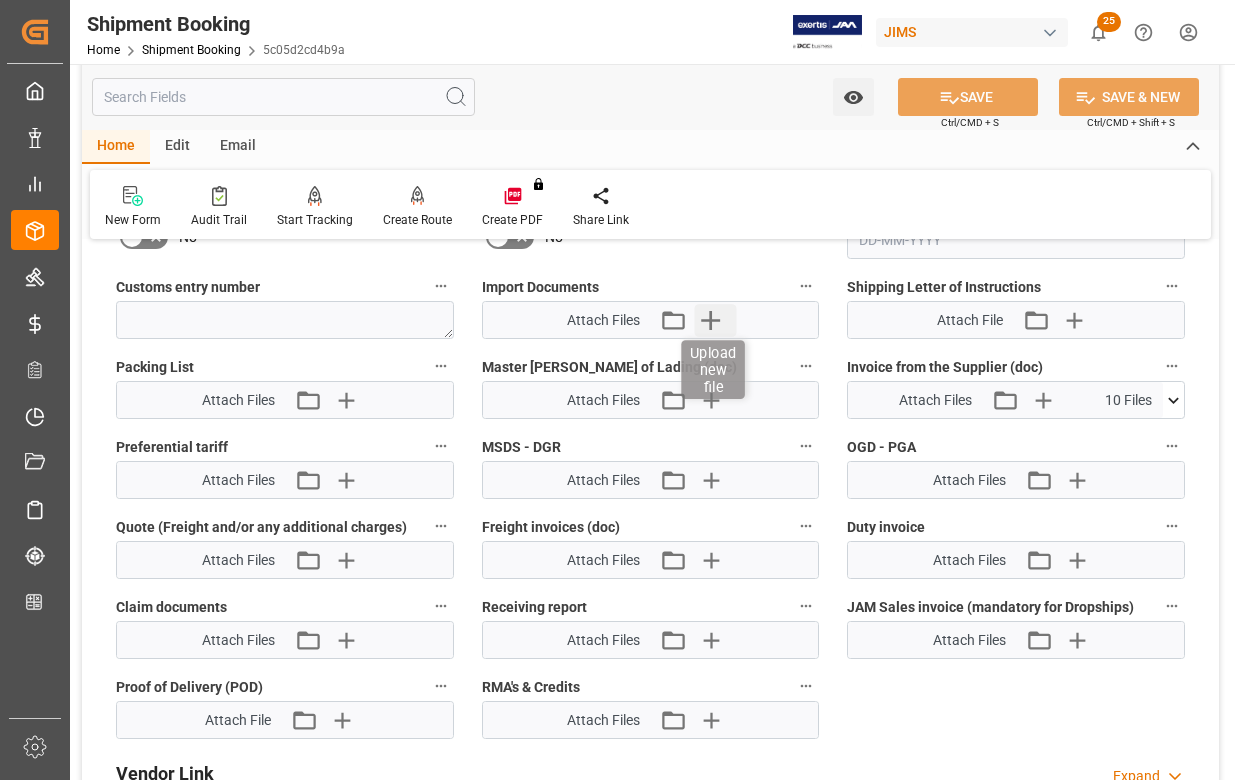 click 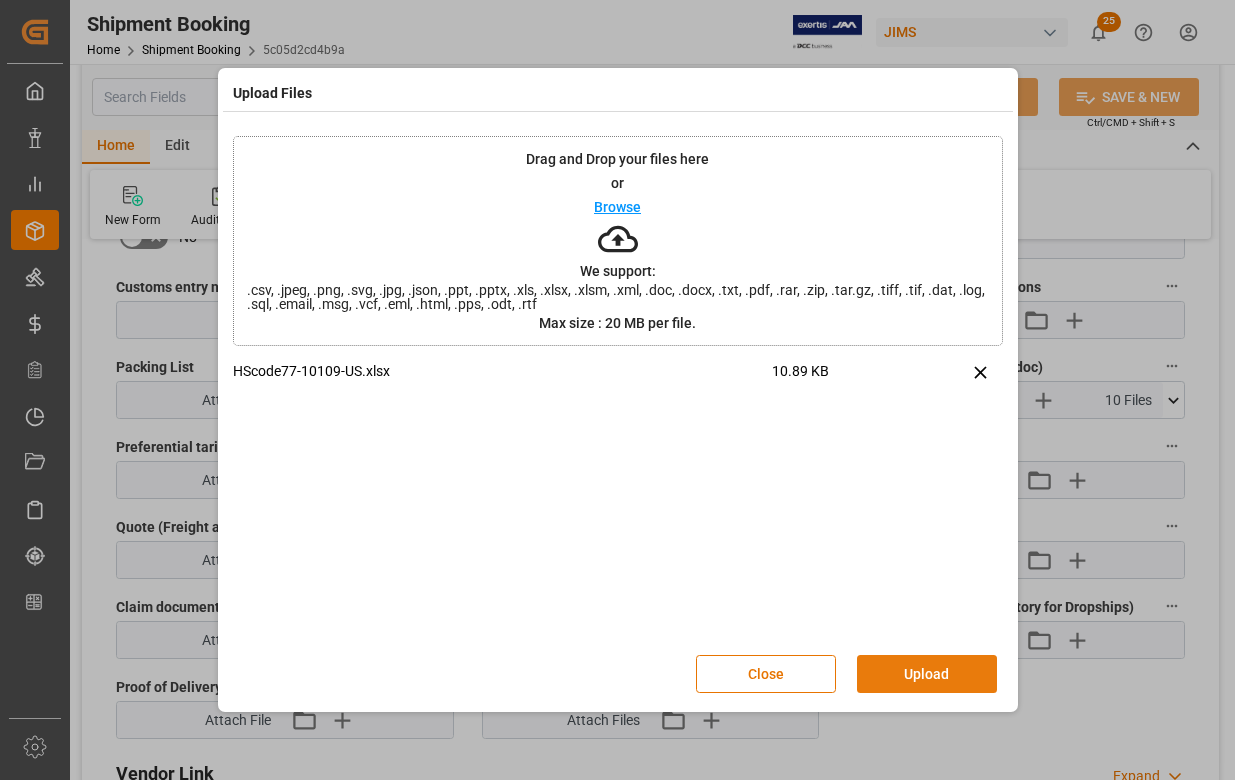 click on "Upload" at bounding box center [927, 674] 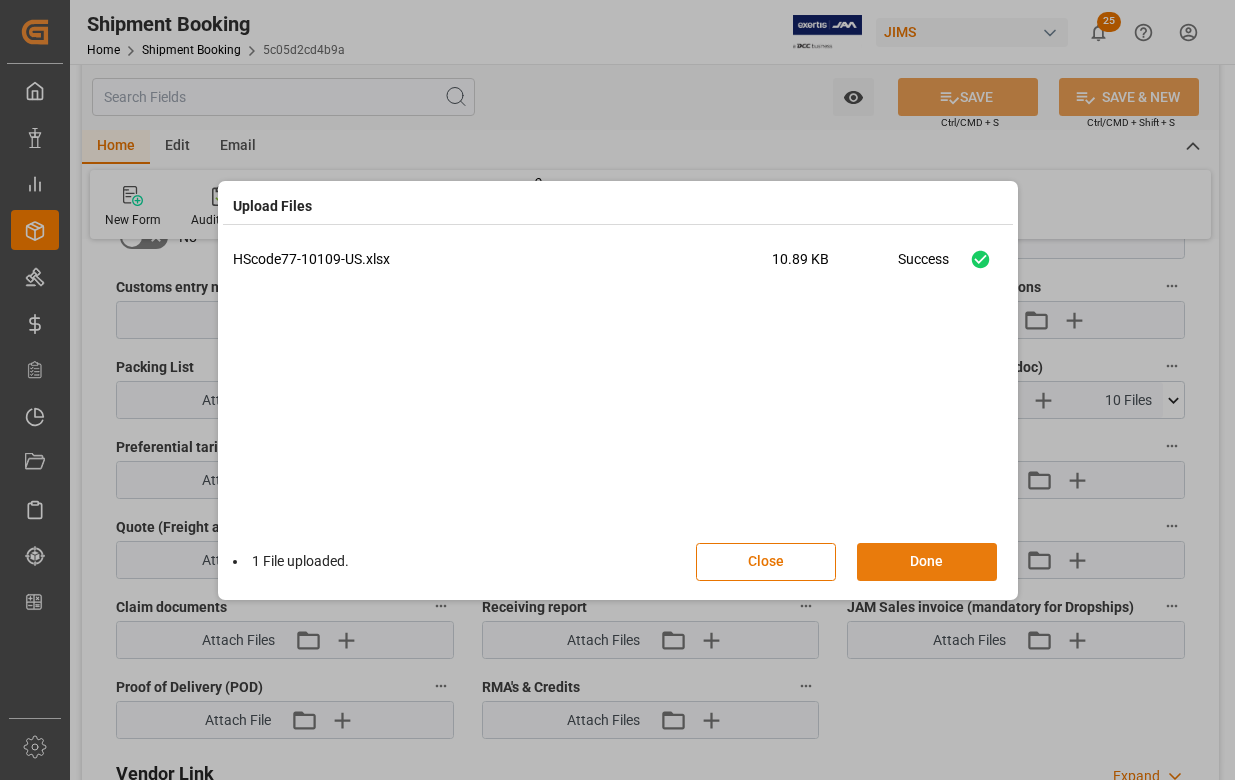 click on "Done" at bounding box center [927, 562] 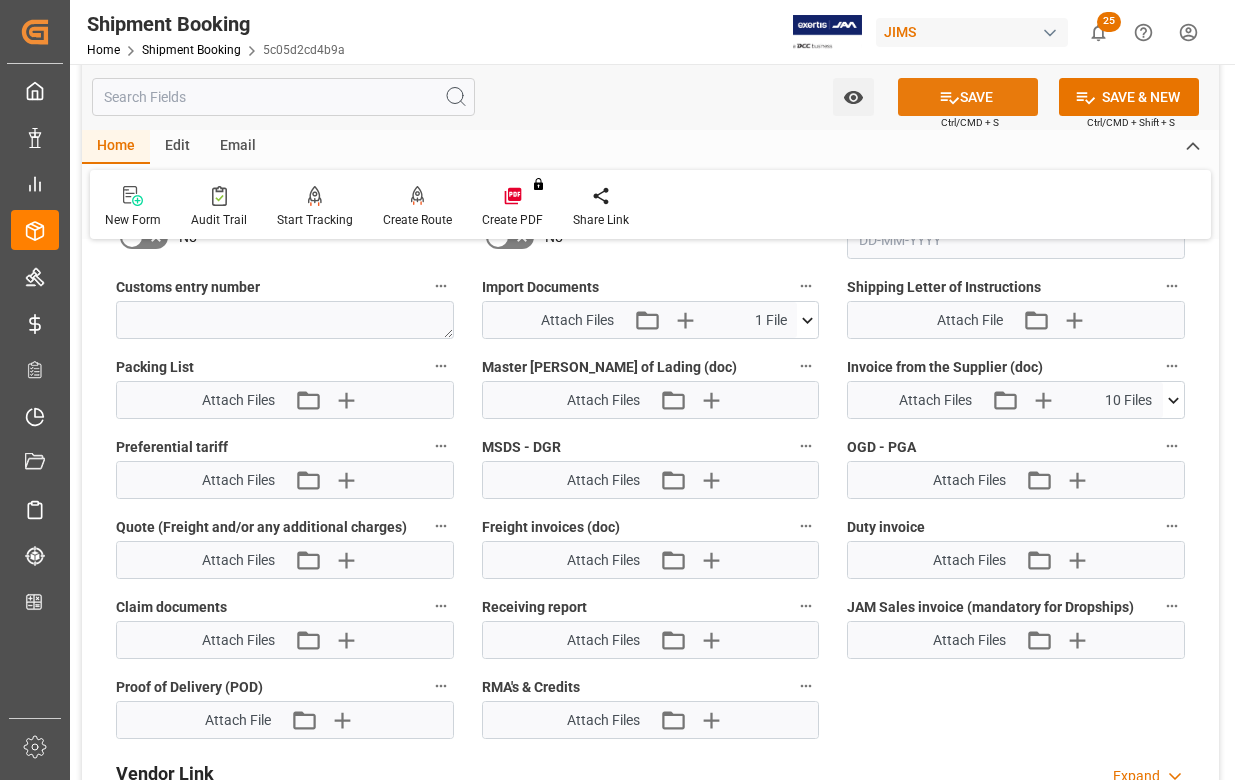 click on "SAVE" at bounding box center (968, 97) 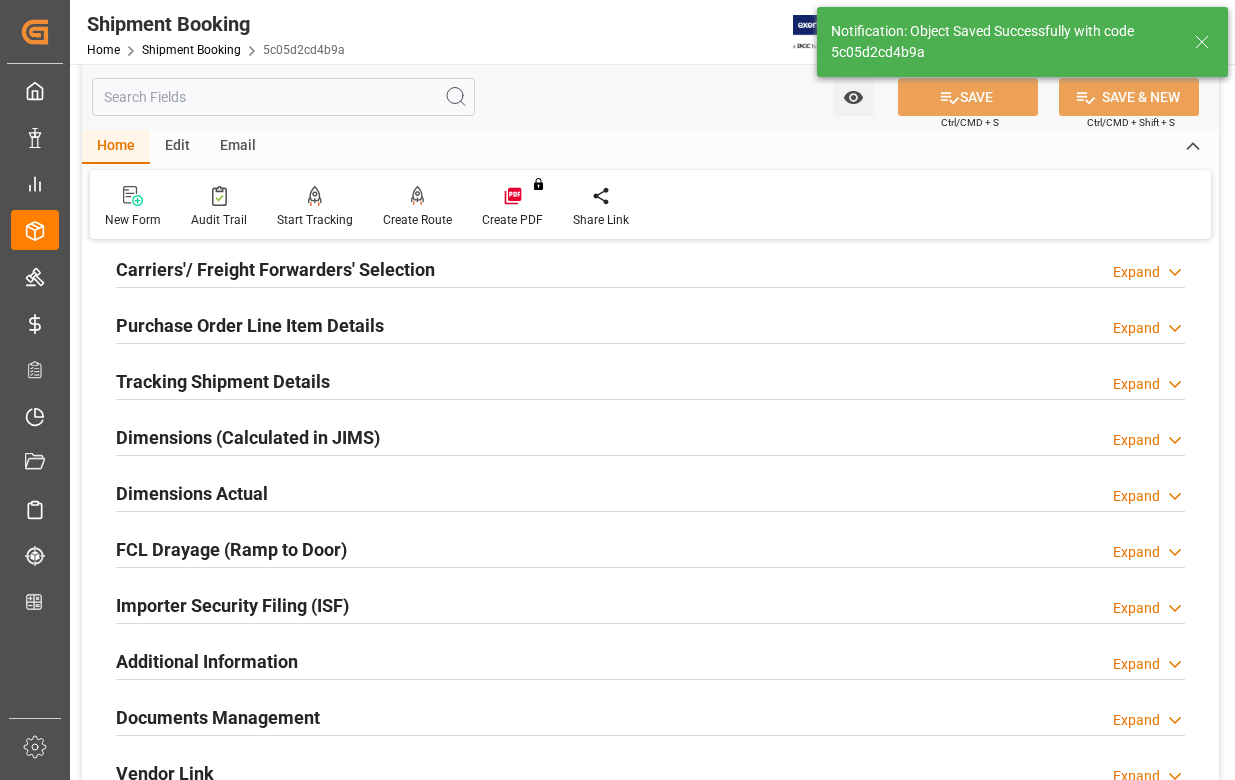 click on "Purchase Order Line Item Details Expand" at bounding box center [650, 324] 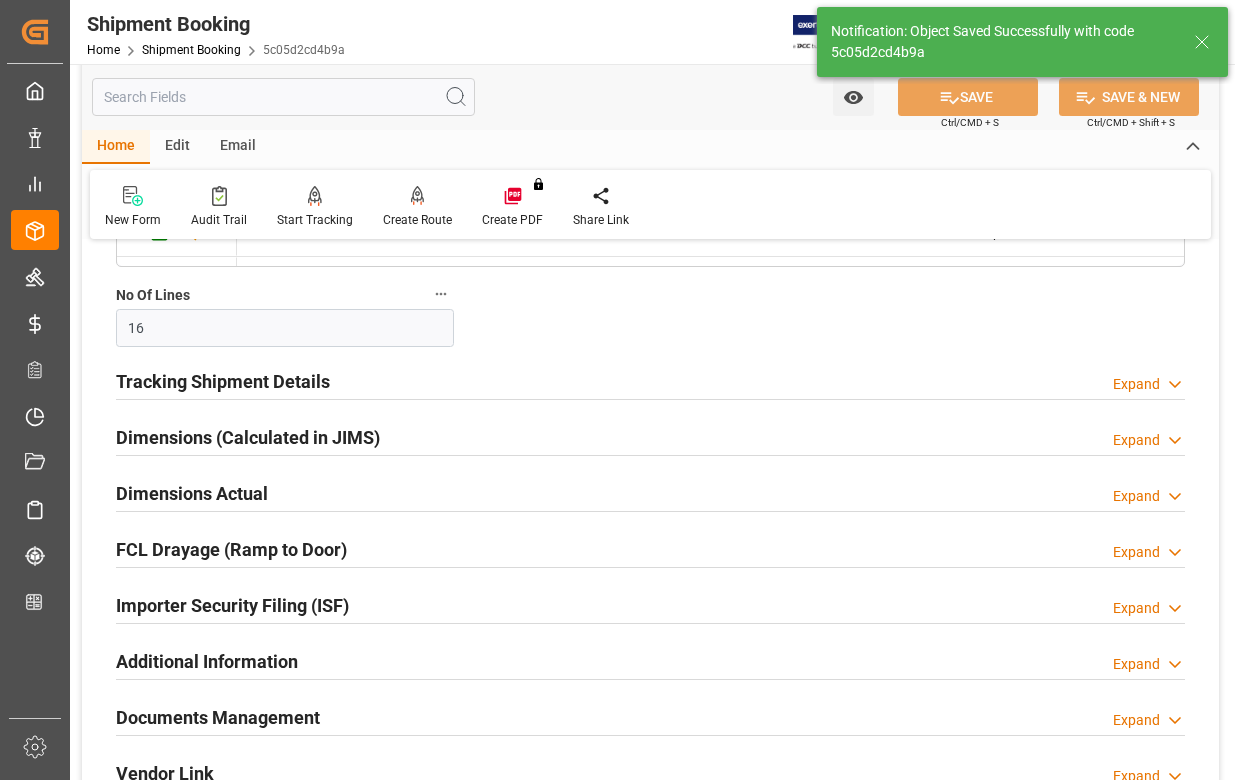 click on "Documents Management" at bounding box center (218, 717) 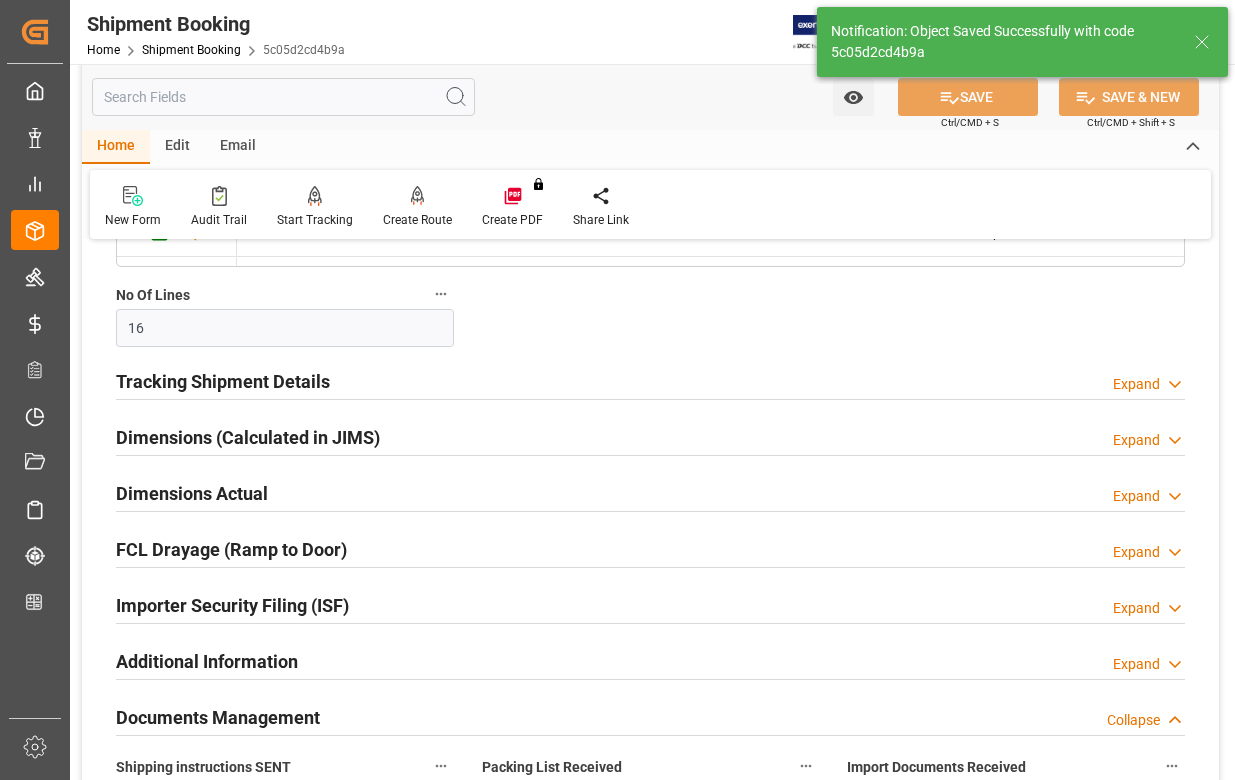 scroll, scrollTop: 1644, scrollLeft: 0, axis: vertical 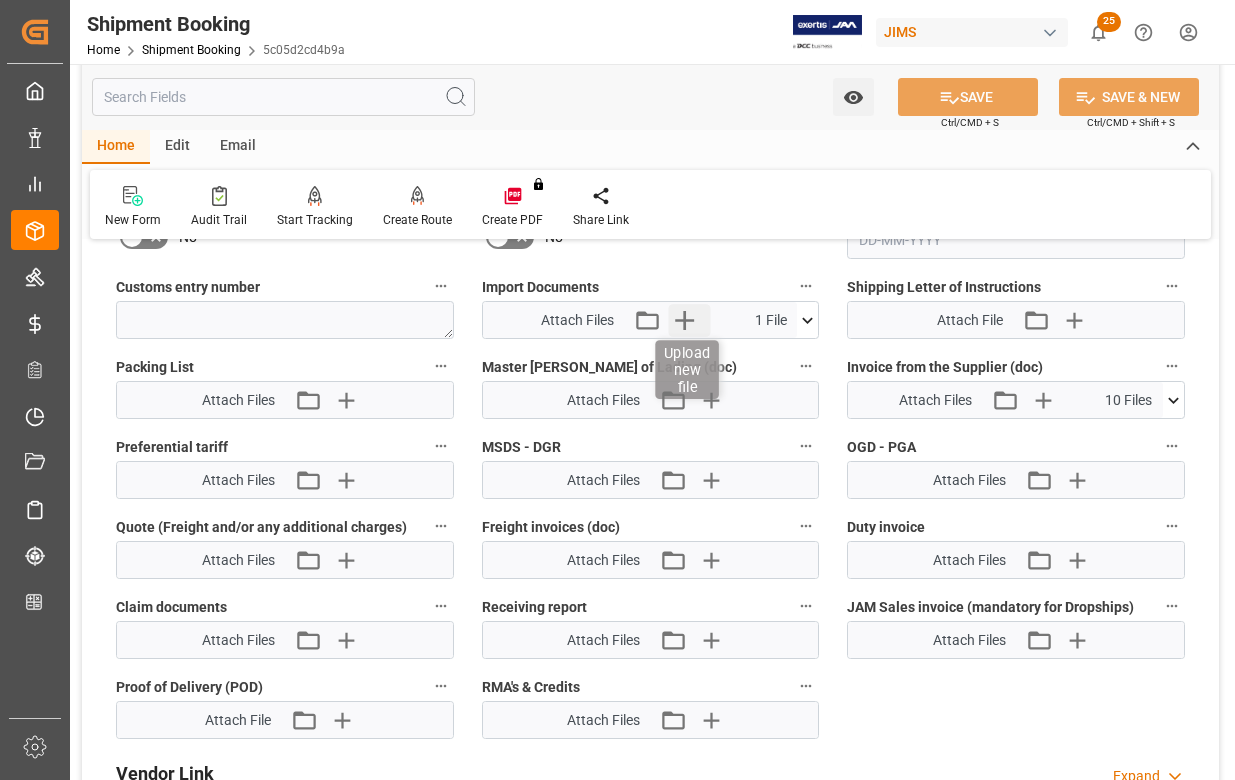 click 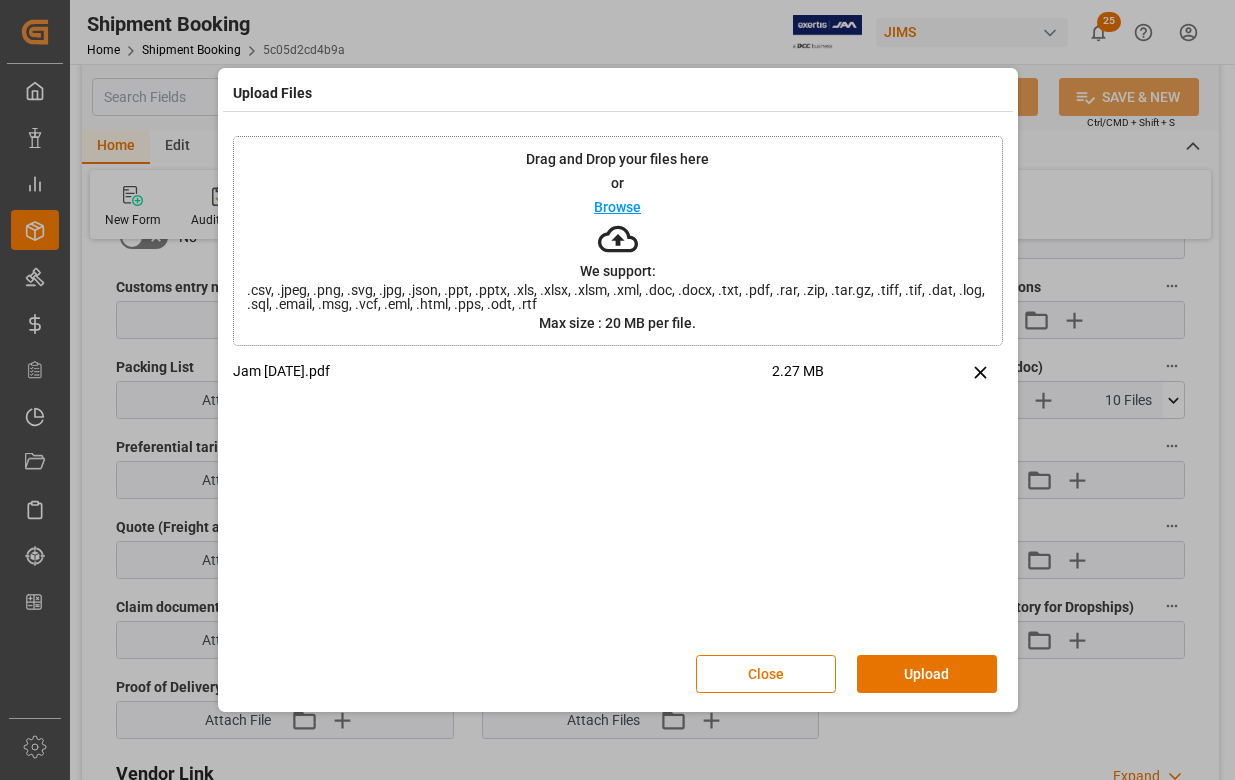 click on "Upload" at bounding box center (927, 674) 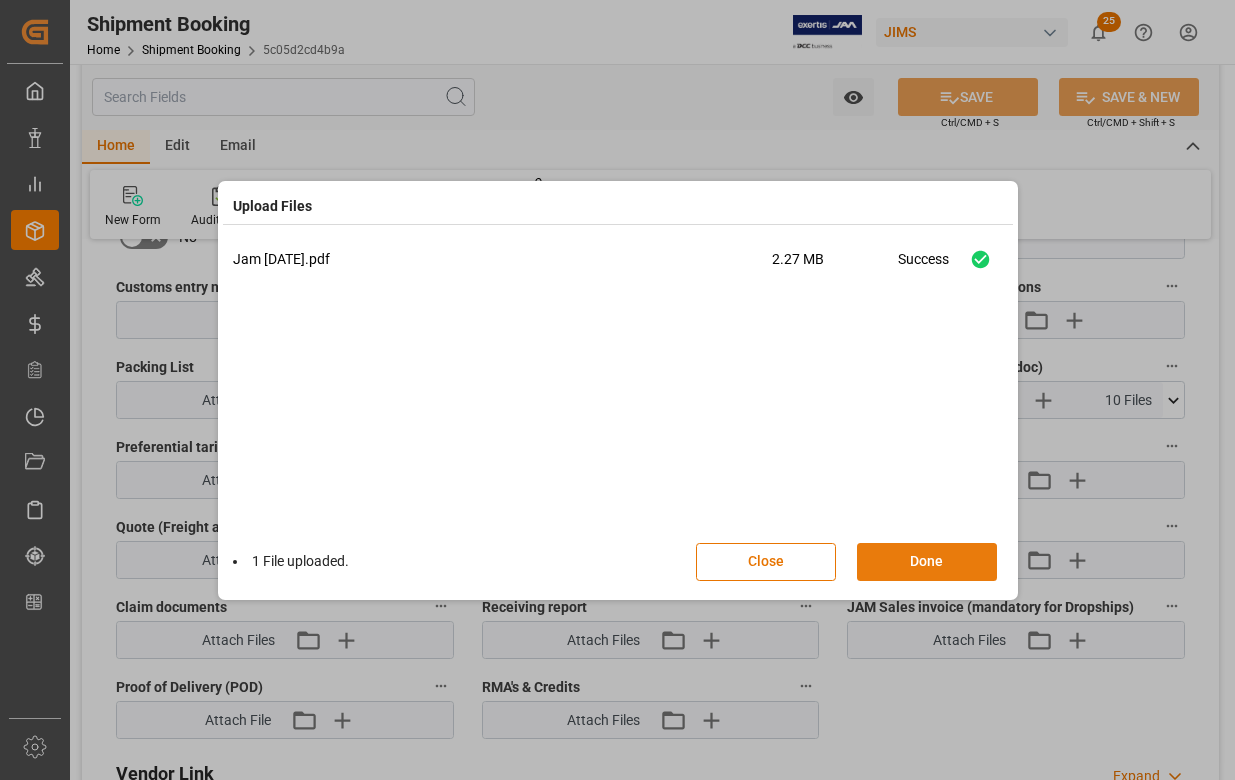 click on "Done" at bounding box center [927, 562] 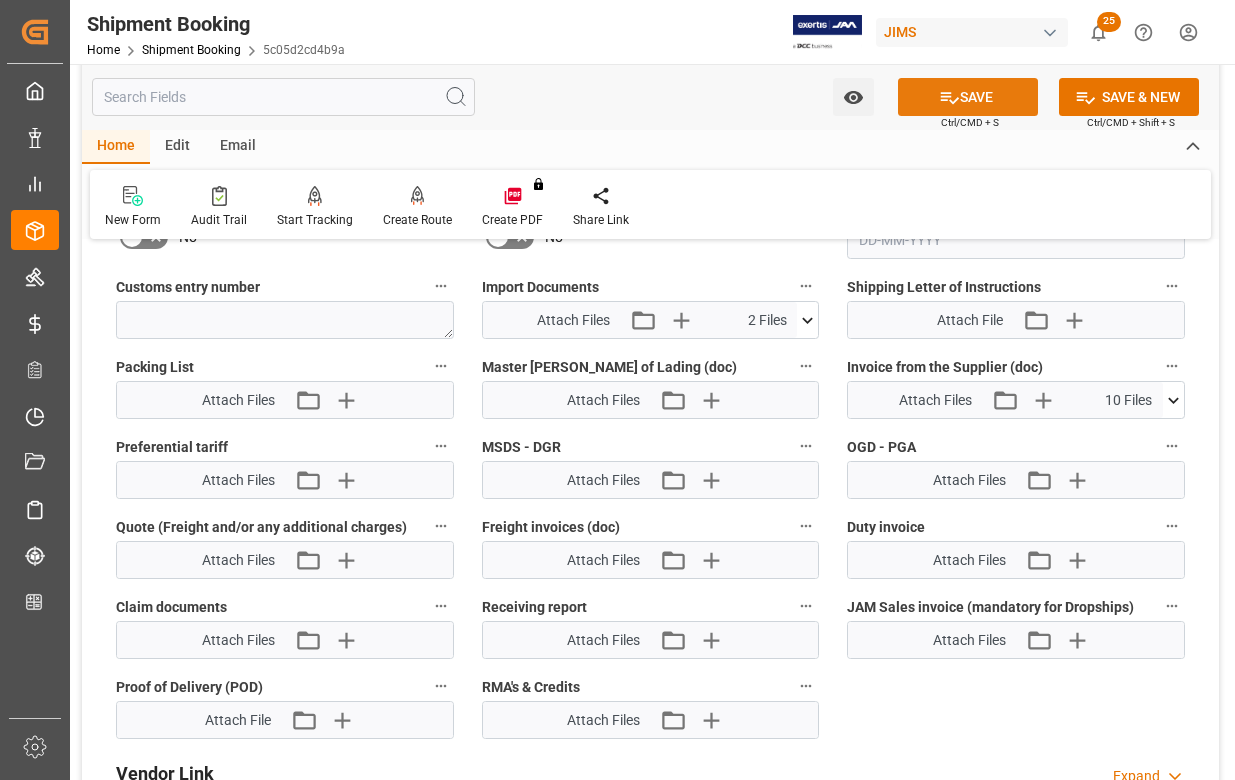 click on "SAVE" at bounding box center [968, 97] 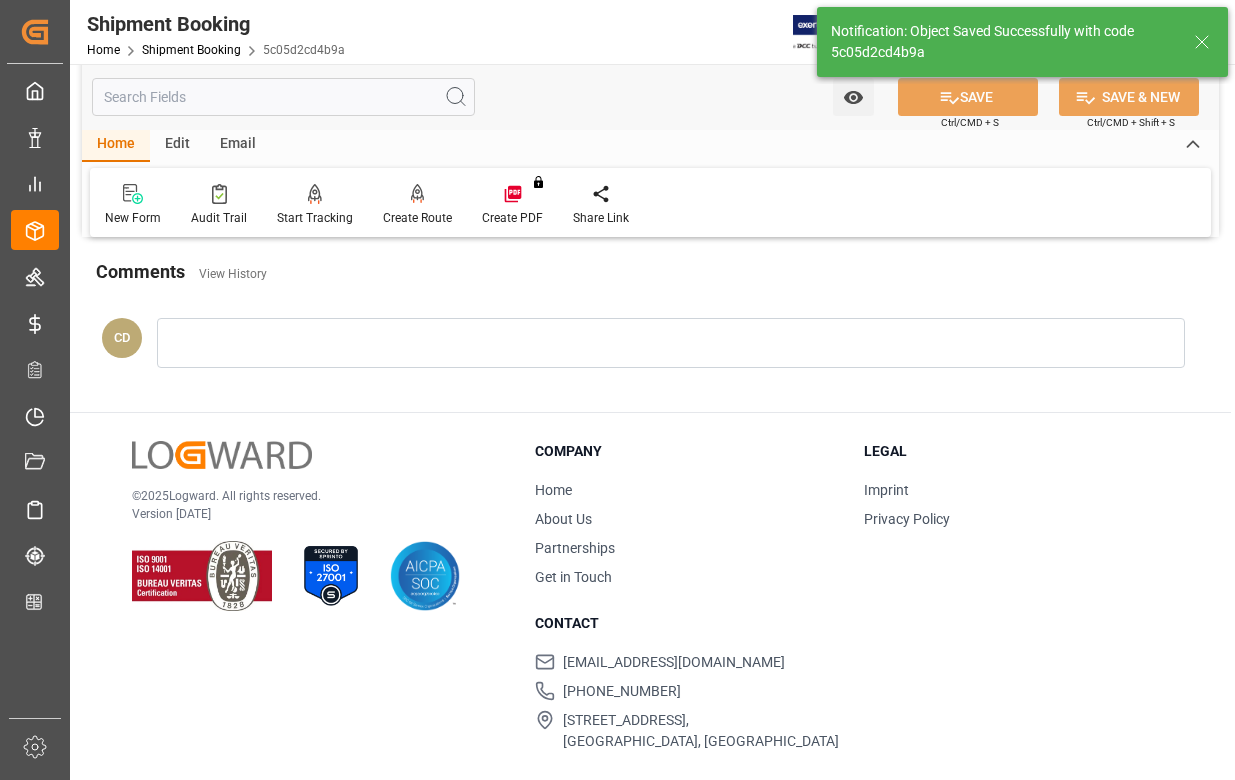 scroll, scrollTop: 278, scrollLeft: 0, axis: vertical 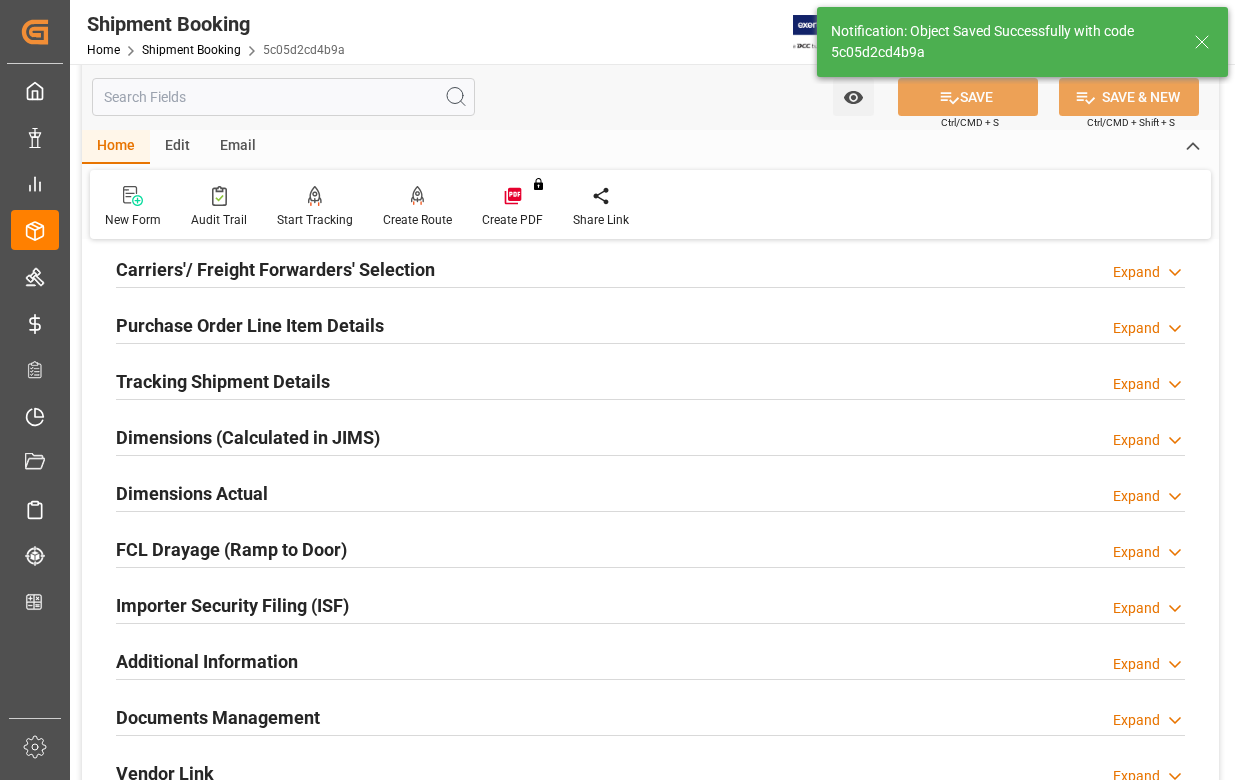 click on "Documents Management" at bounding box center [218, 717] 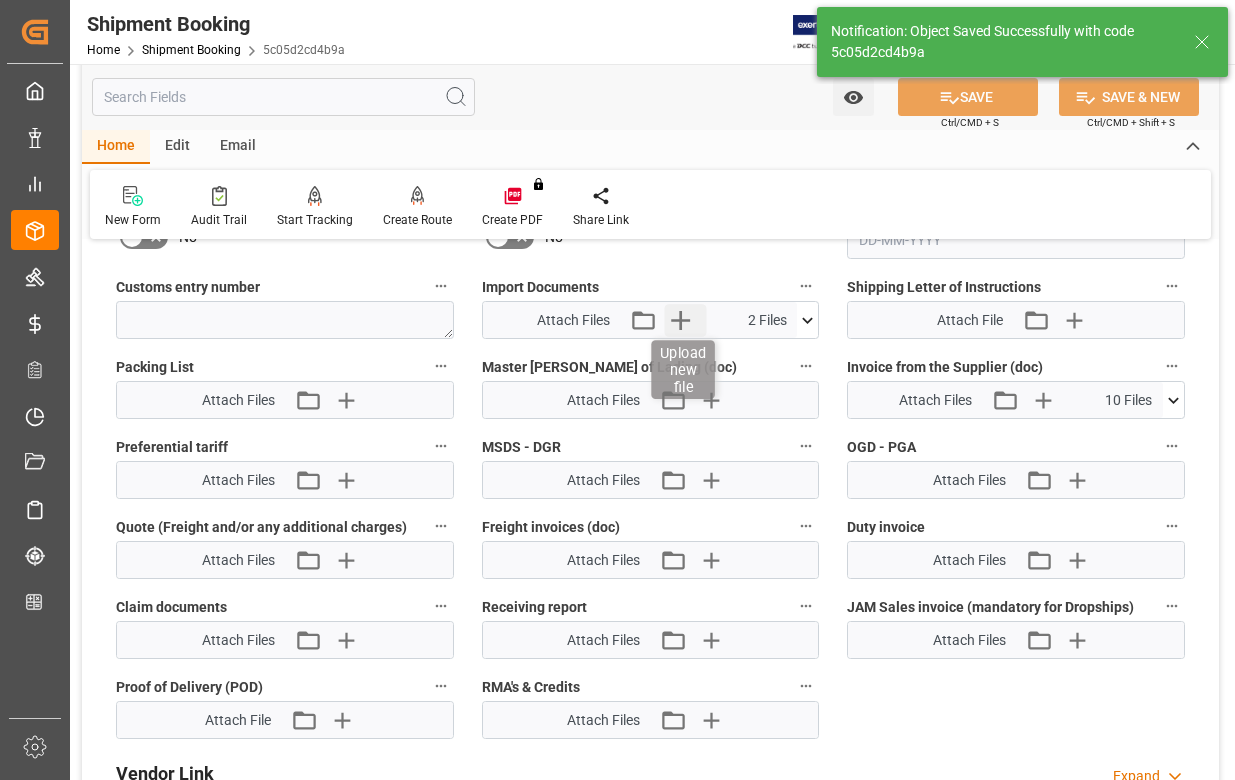 click 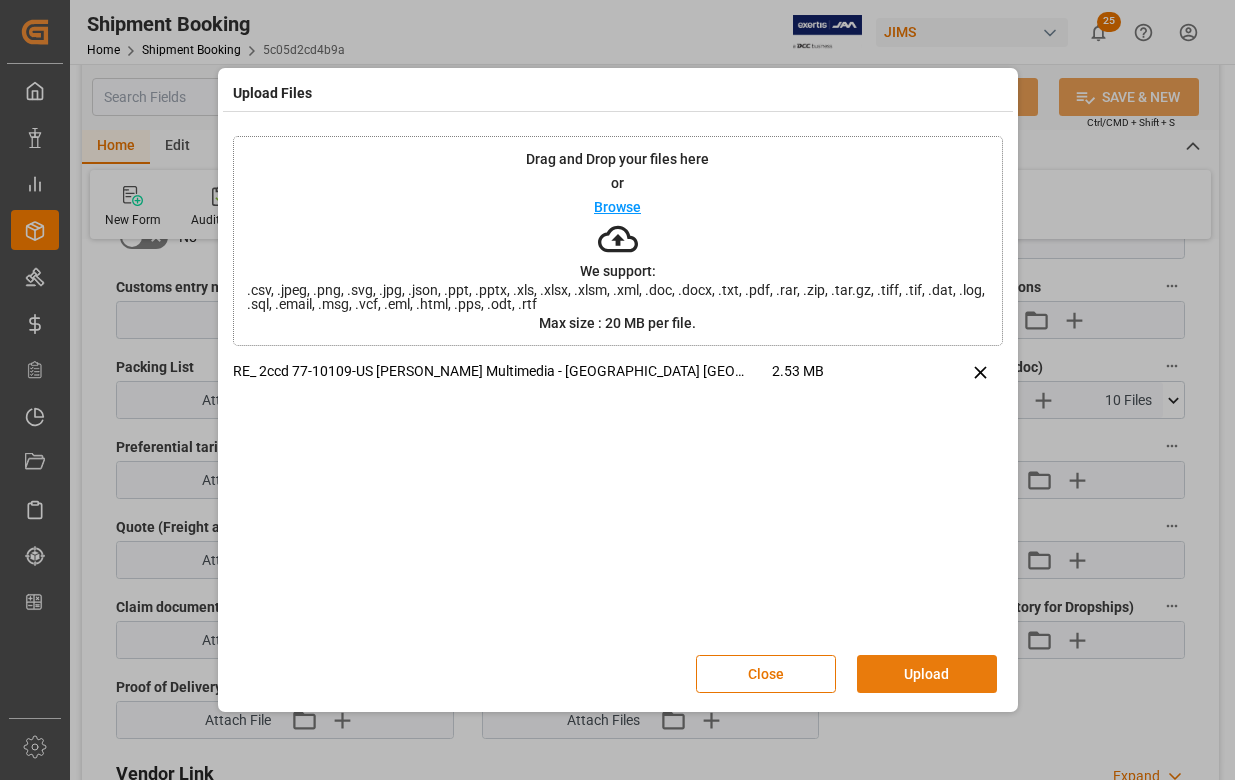 click on "Upload" at bounding box center [927, 674] 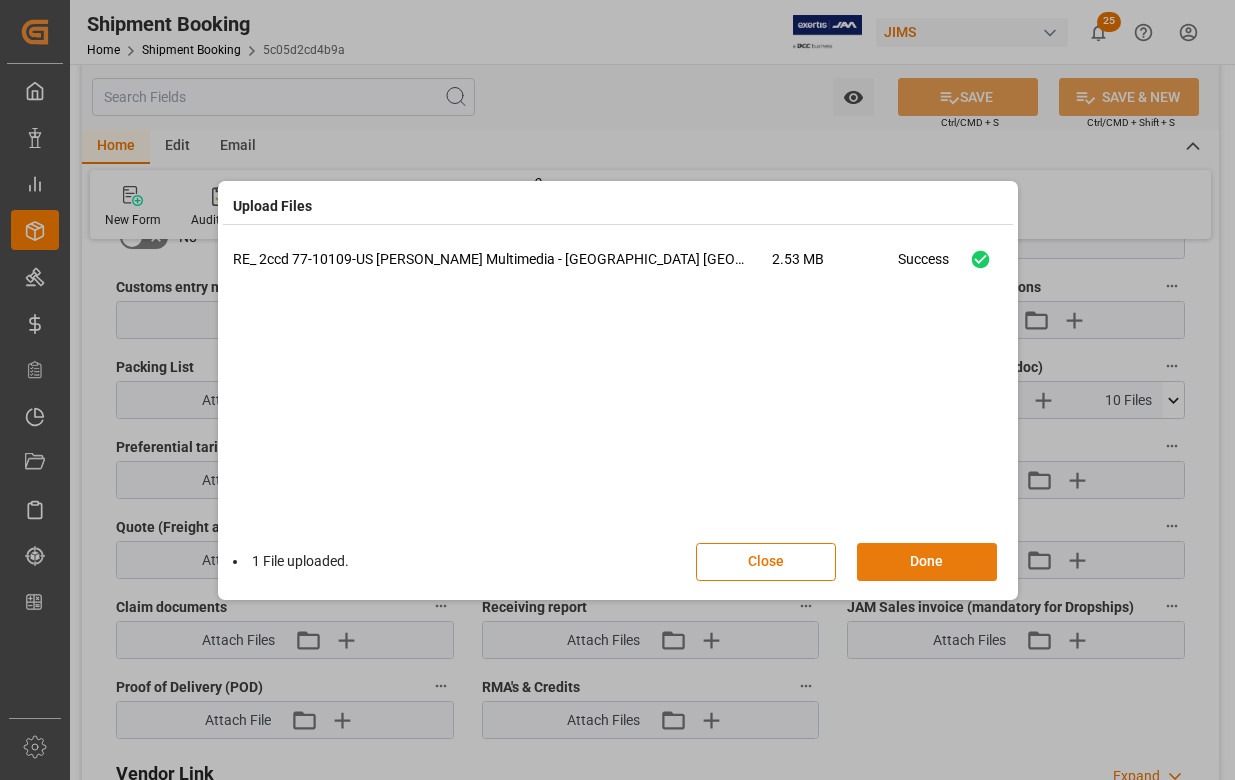 click on "Done" at bounding box center [927, 562] 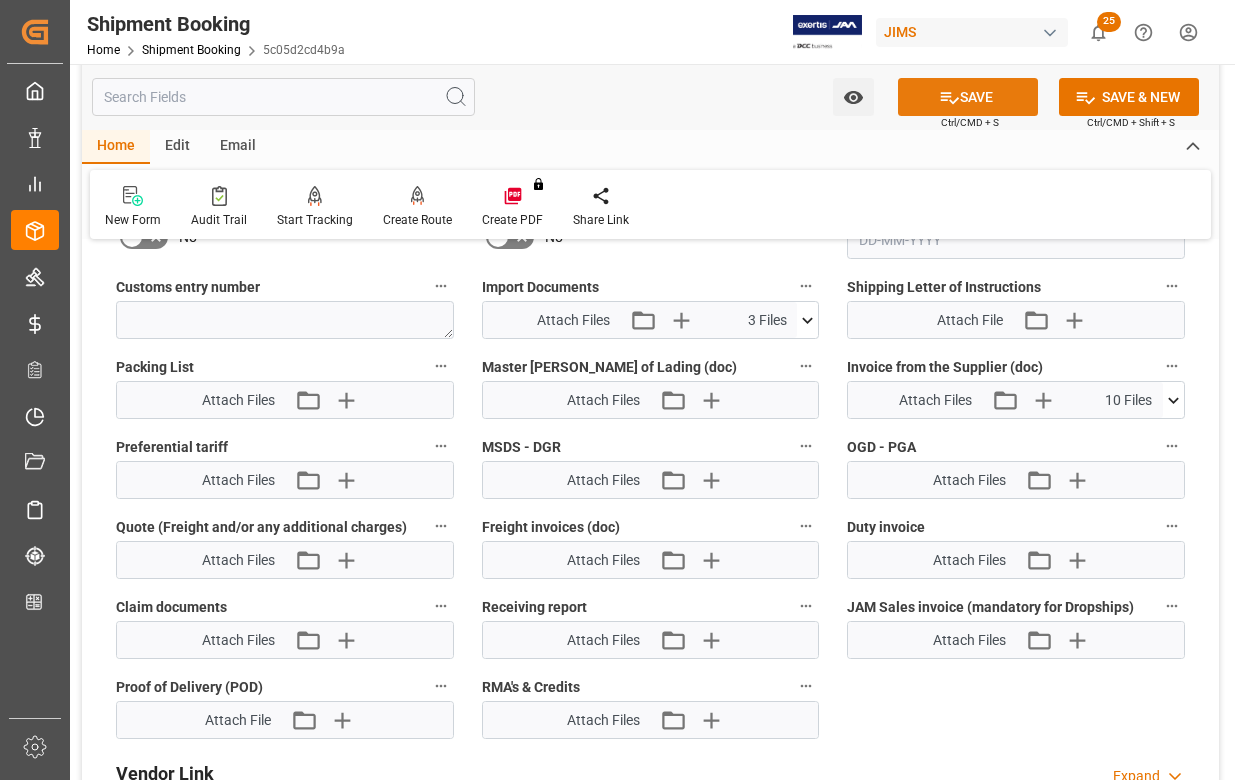 click on "SAVE" at bounding box center [968, 97] 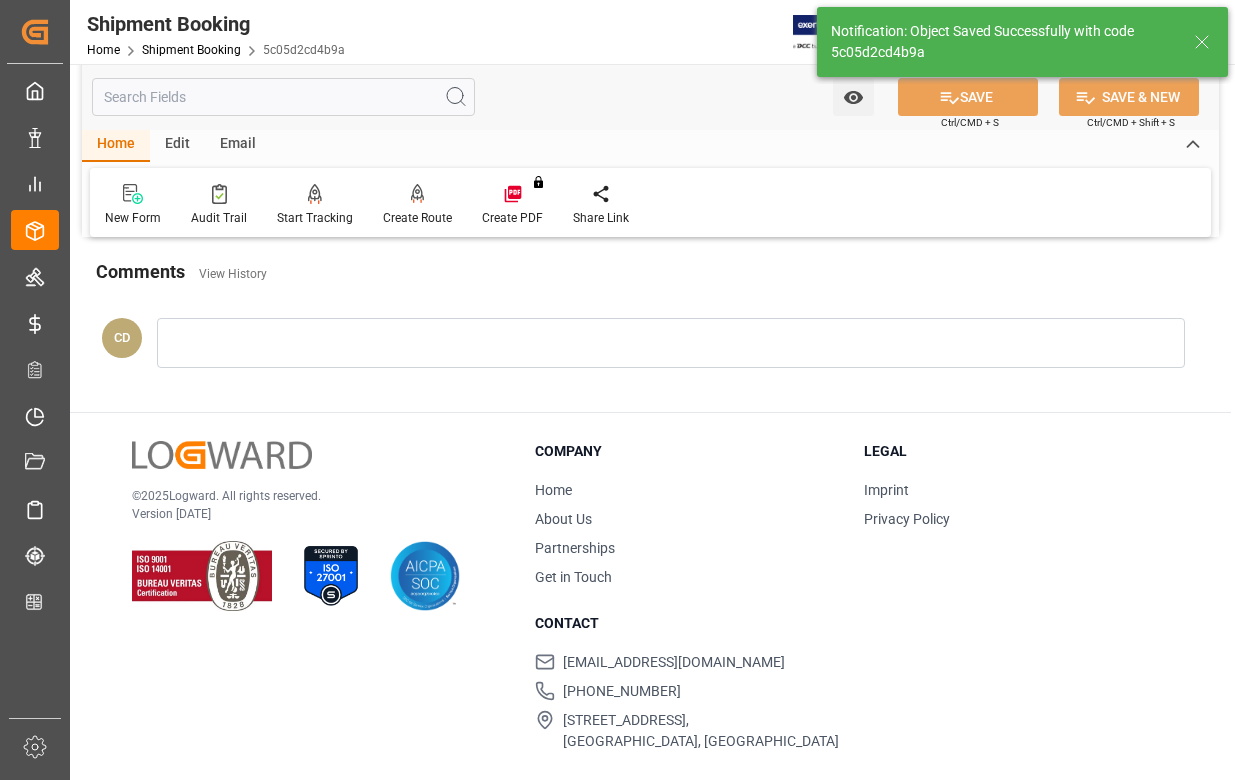 scroll, scrollTop: 278, scrollLeft: 0, axis: vertical 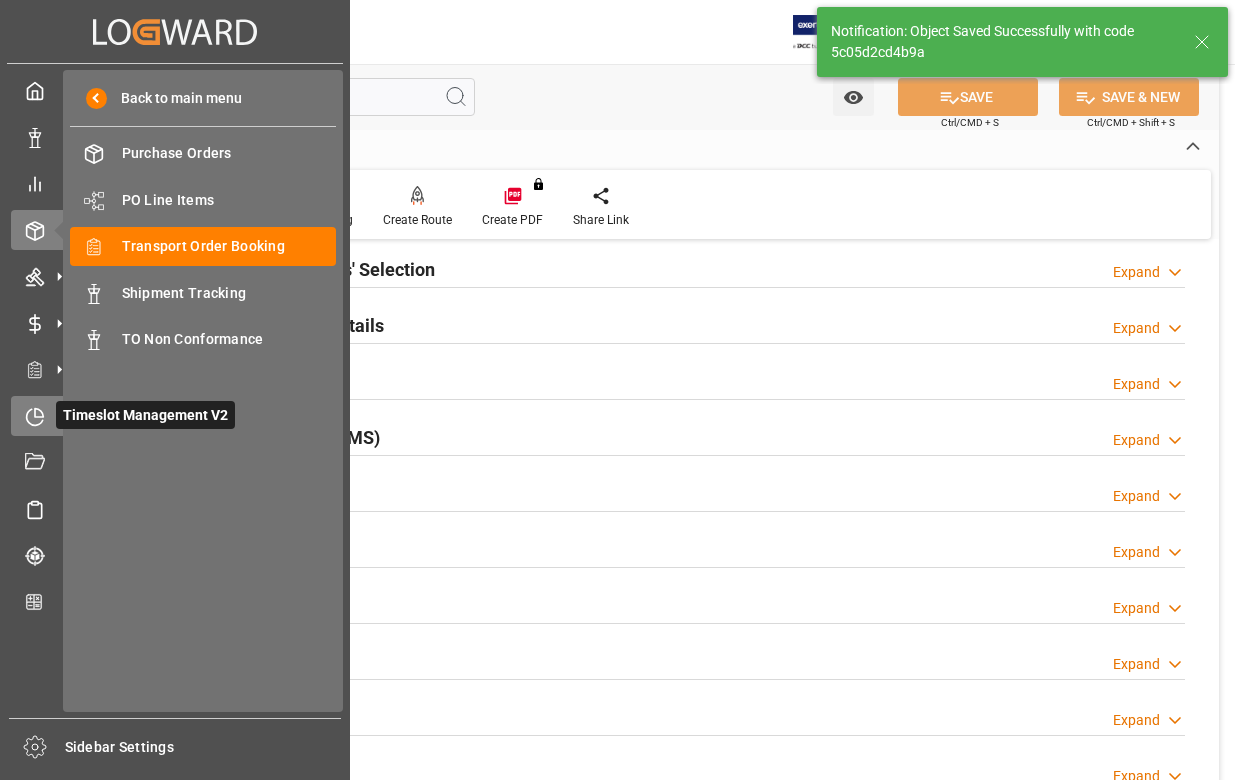 click 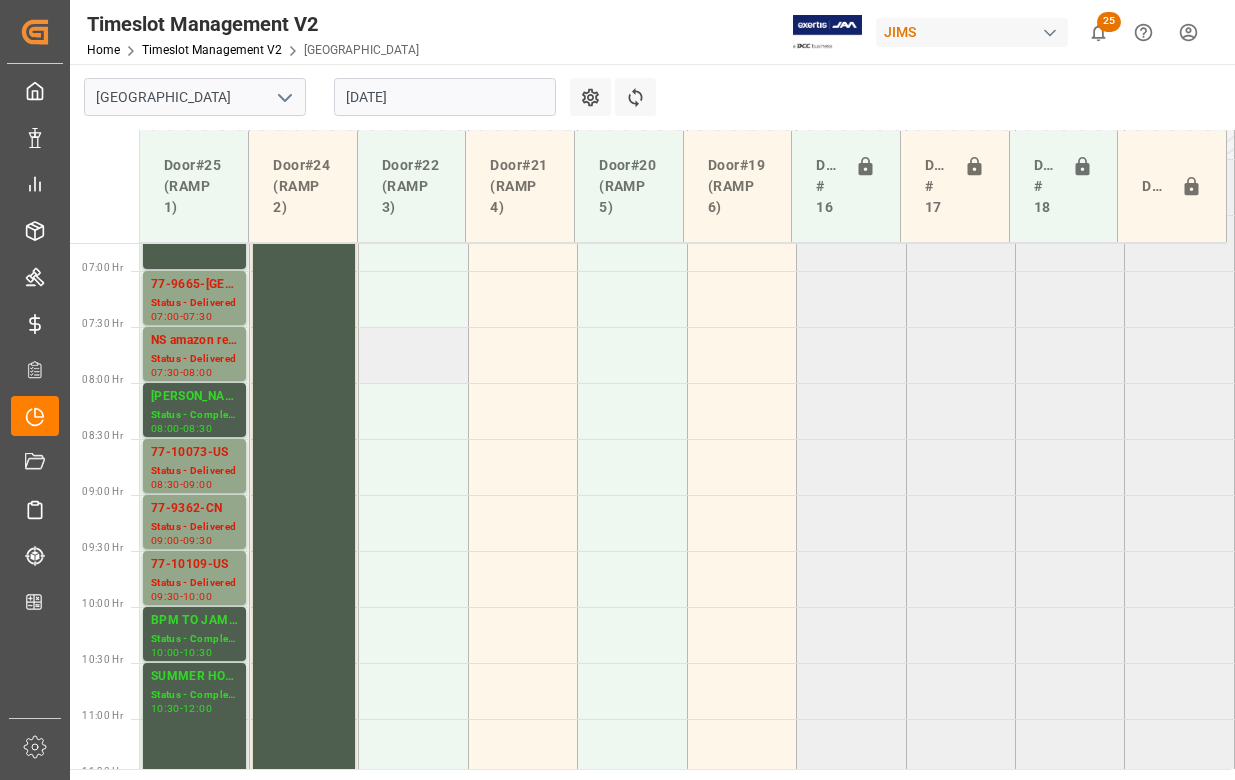 scroll, scrollTop: 773, scrollLeft: 0, axis: vertical 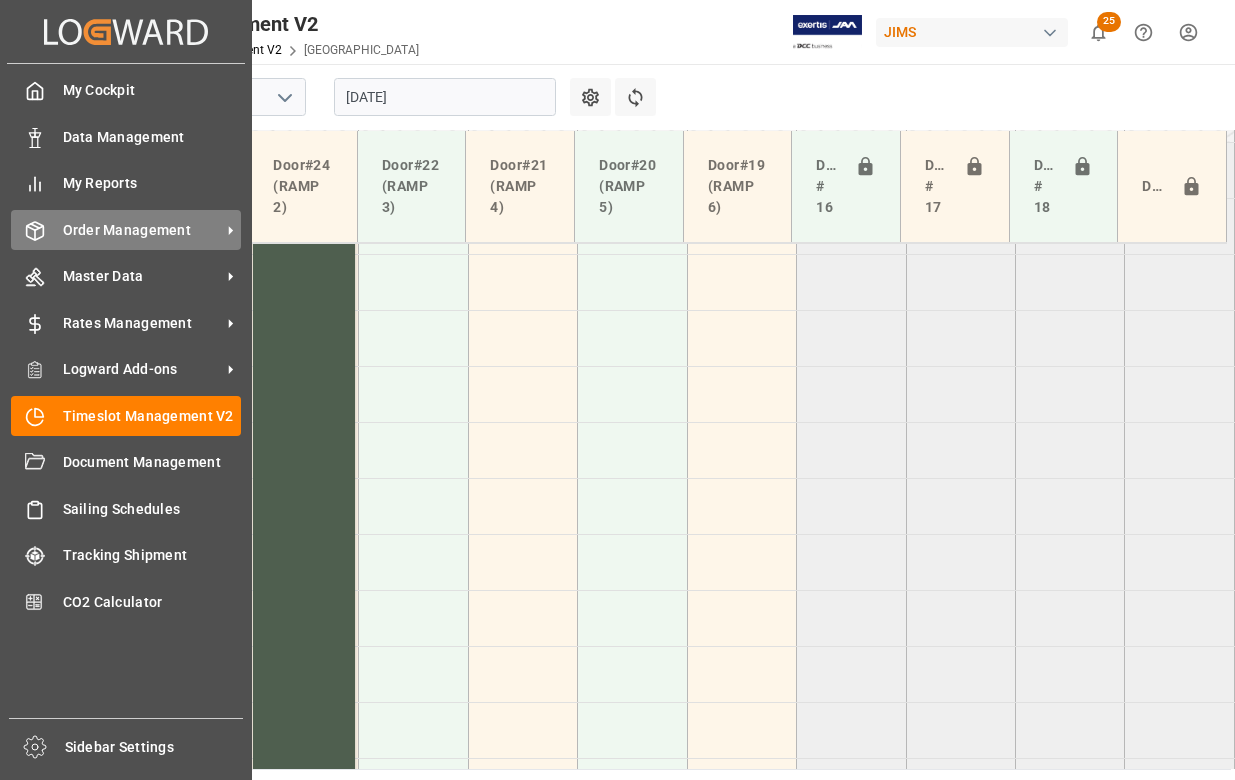 click on "Order Management" at bounding box center [142, 230] 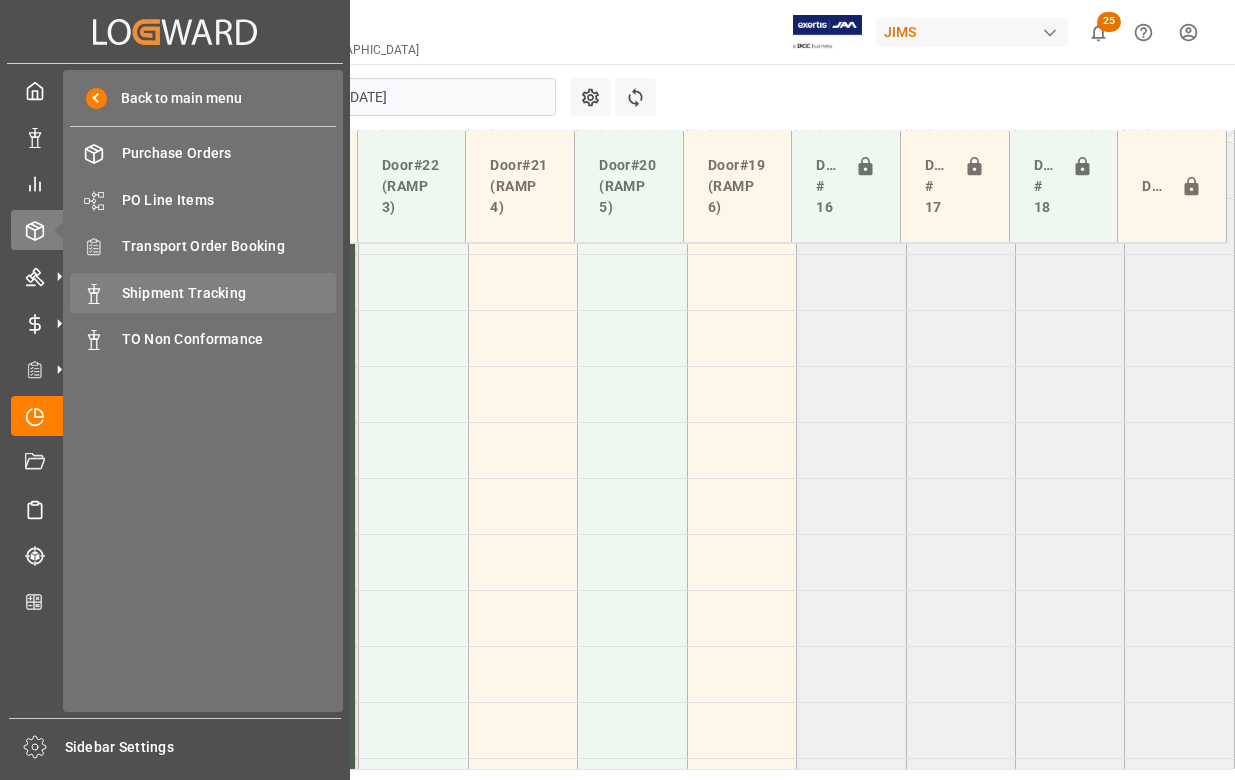 click on "Shipment Tracking" at bounding box center [229, 293] 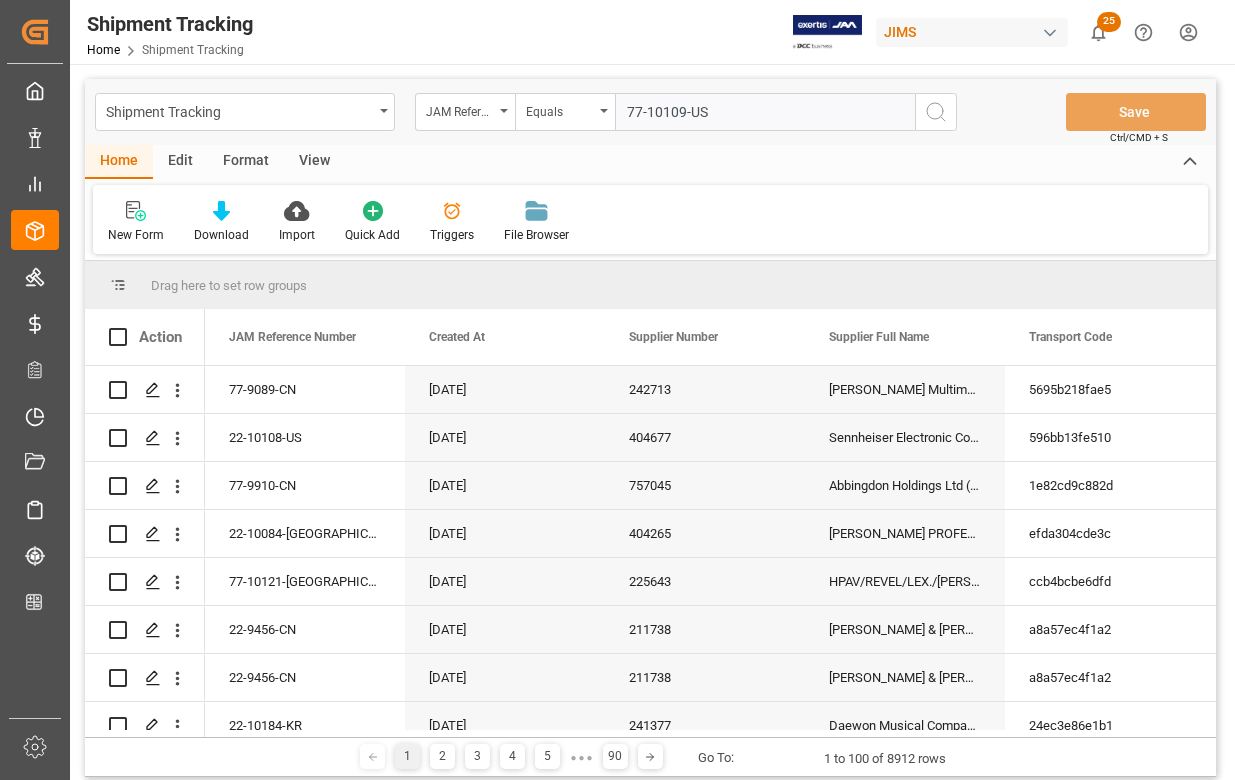 type on "77-10109-US" 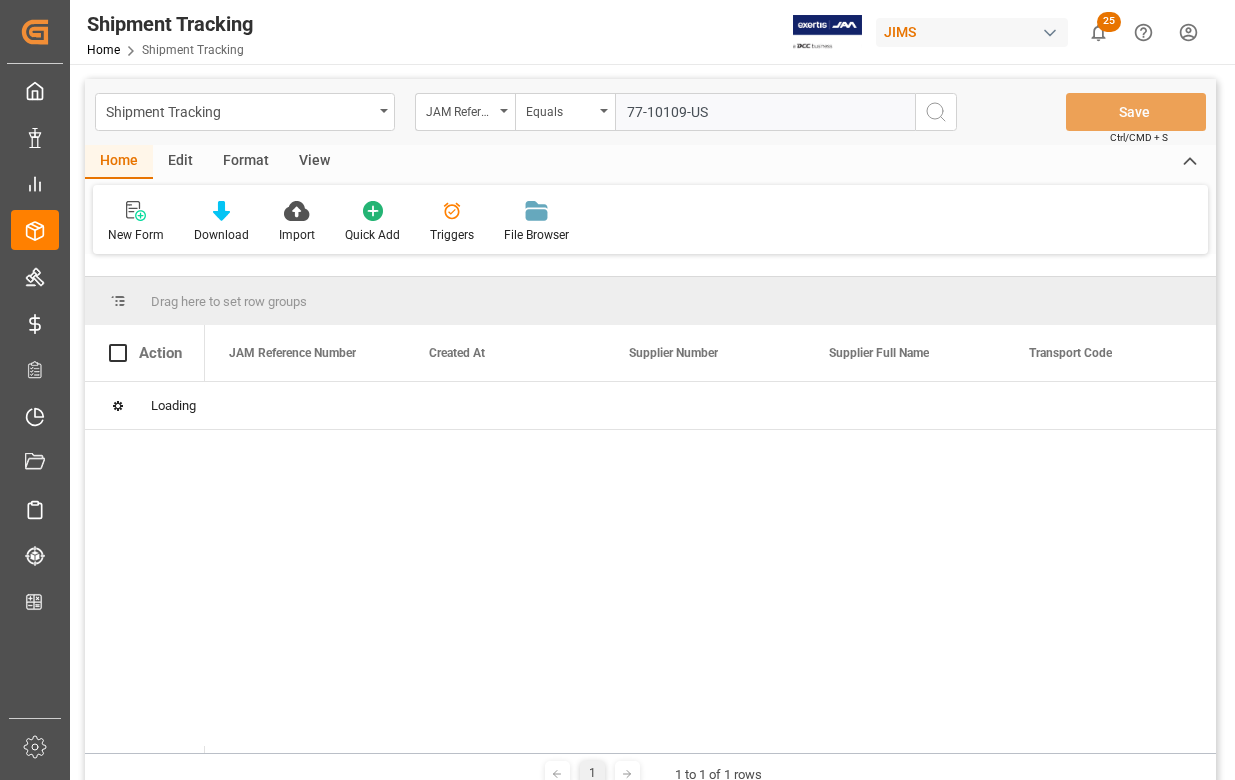 type 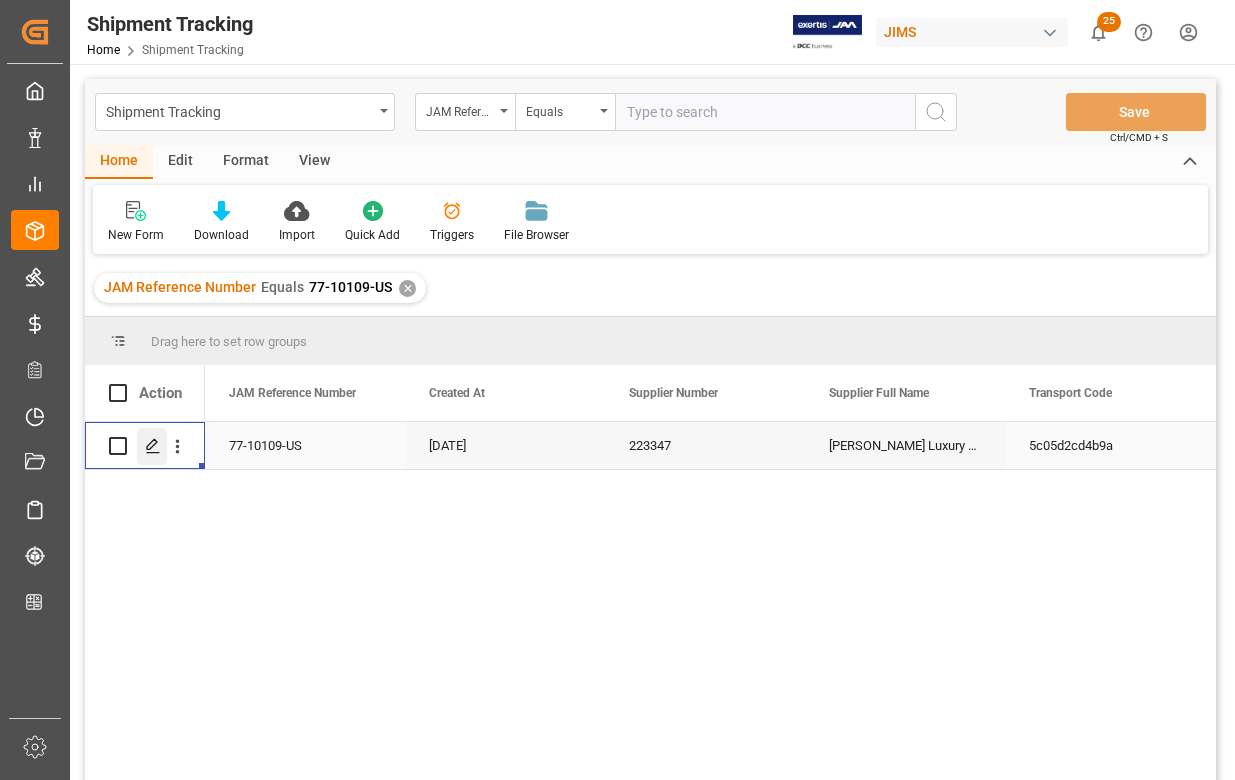 click 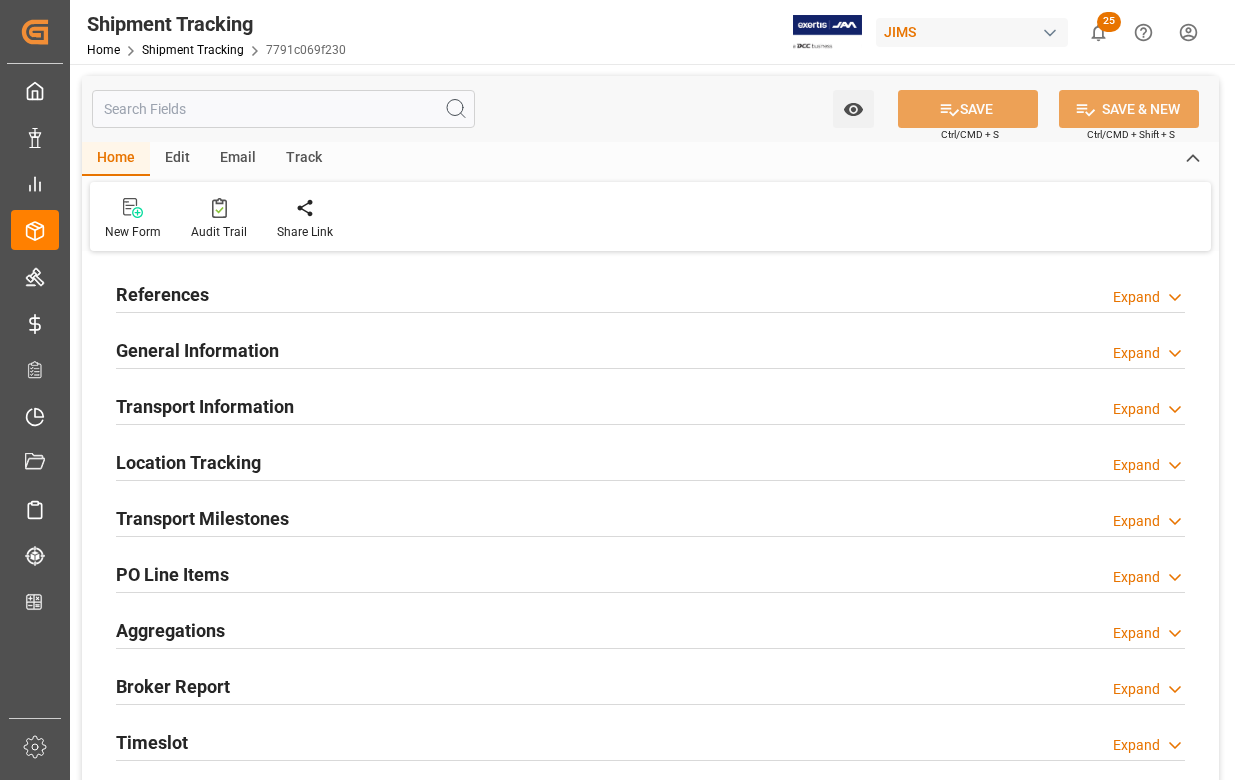 type on "16-07-2025 00:00" 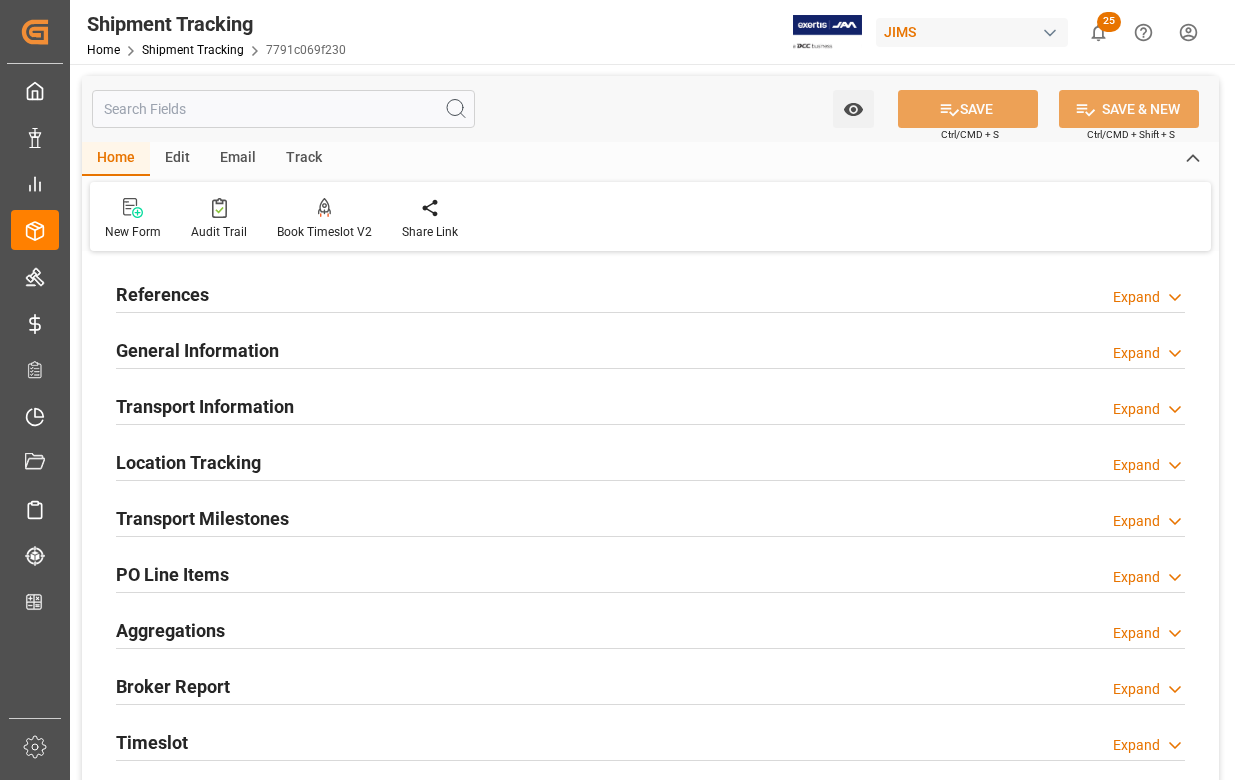 click on "Transport Milestones" at bounding box center [202, 518] 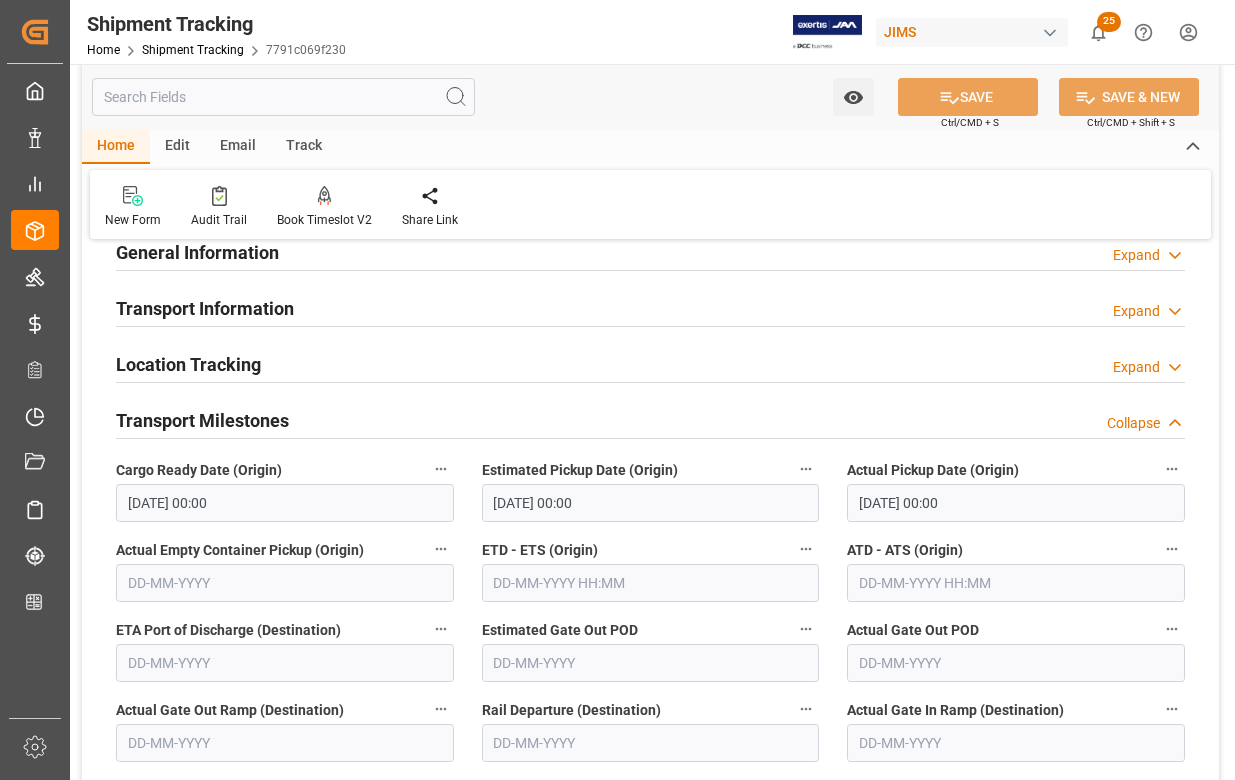 scroll, scrollTop: 300, scrollLeft: 0, axis: vertical 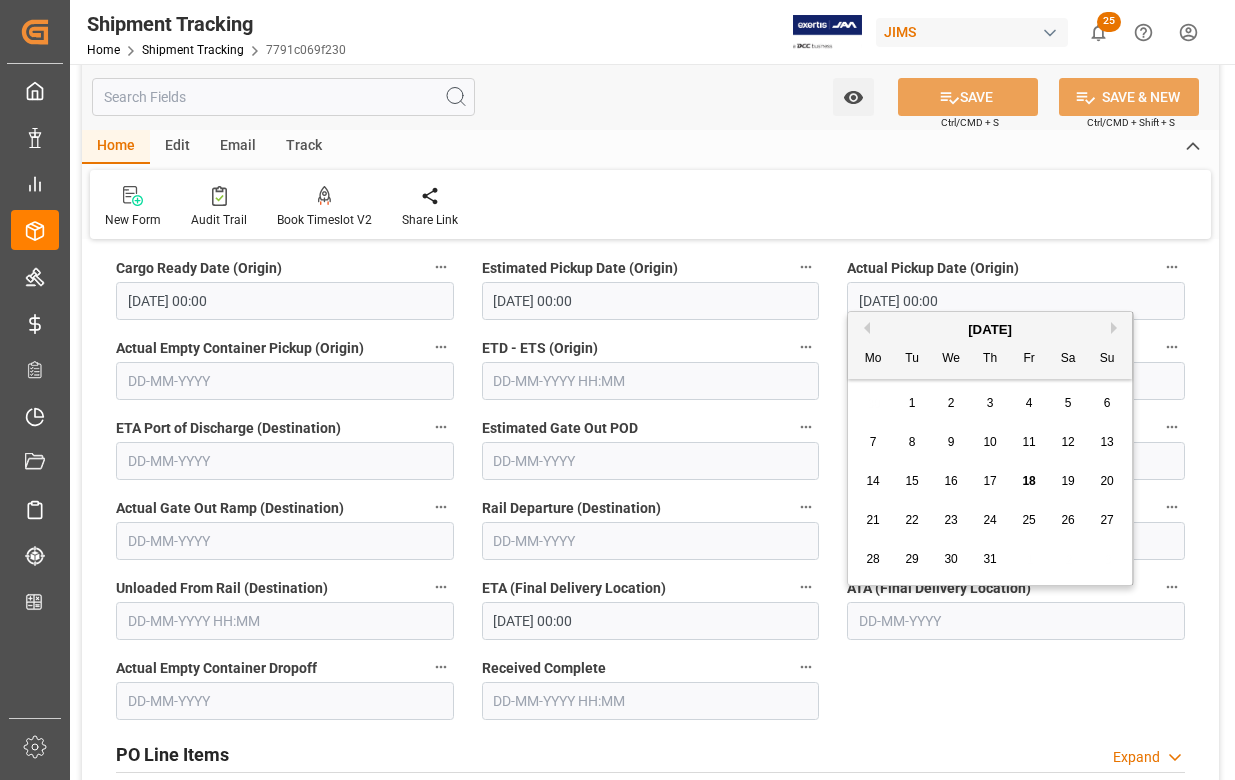click at bounding box center [1016, 621] 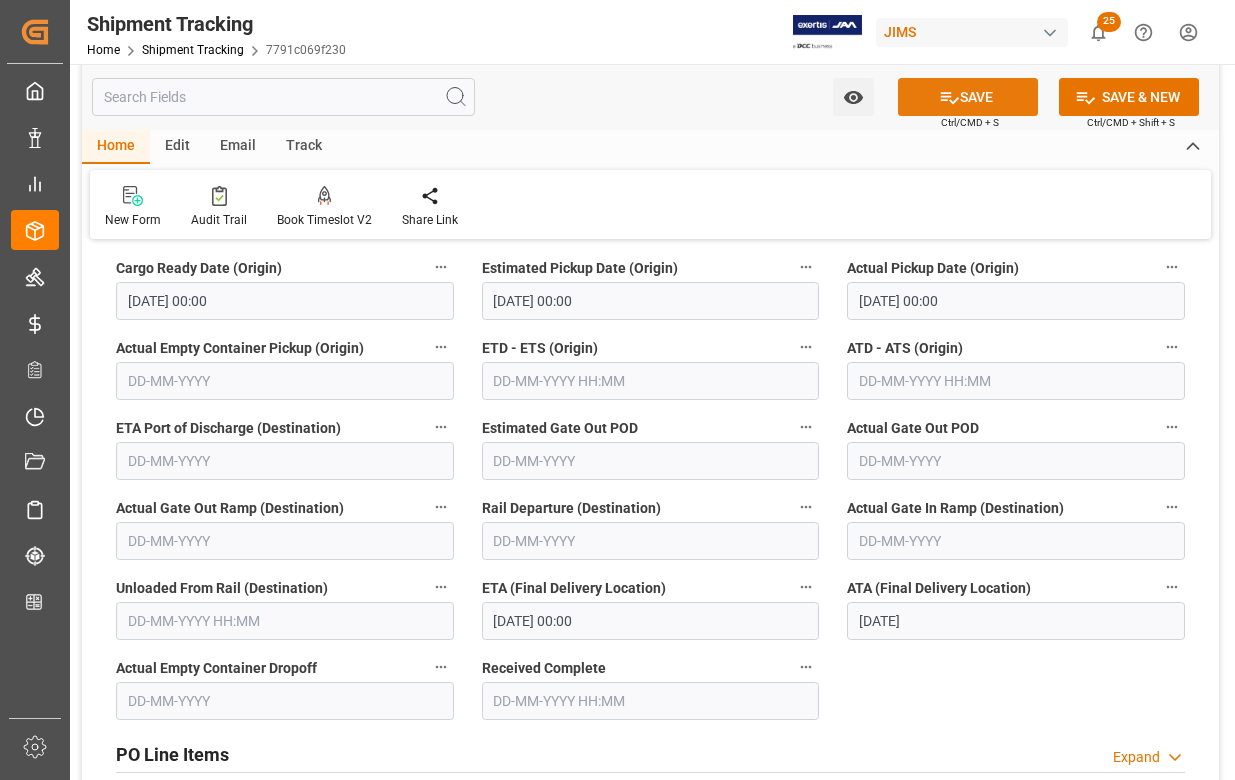 click on "SAVE" at bounding box center (968, 97) 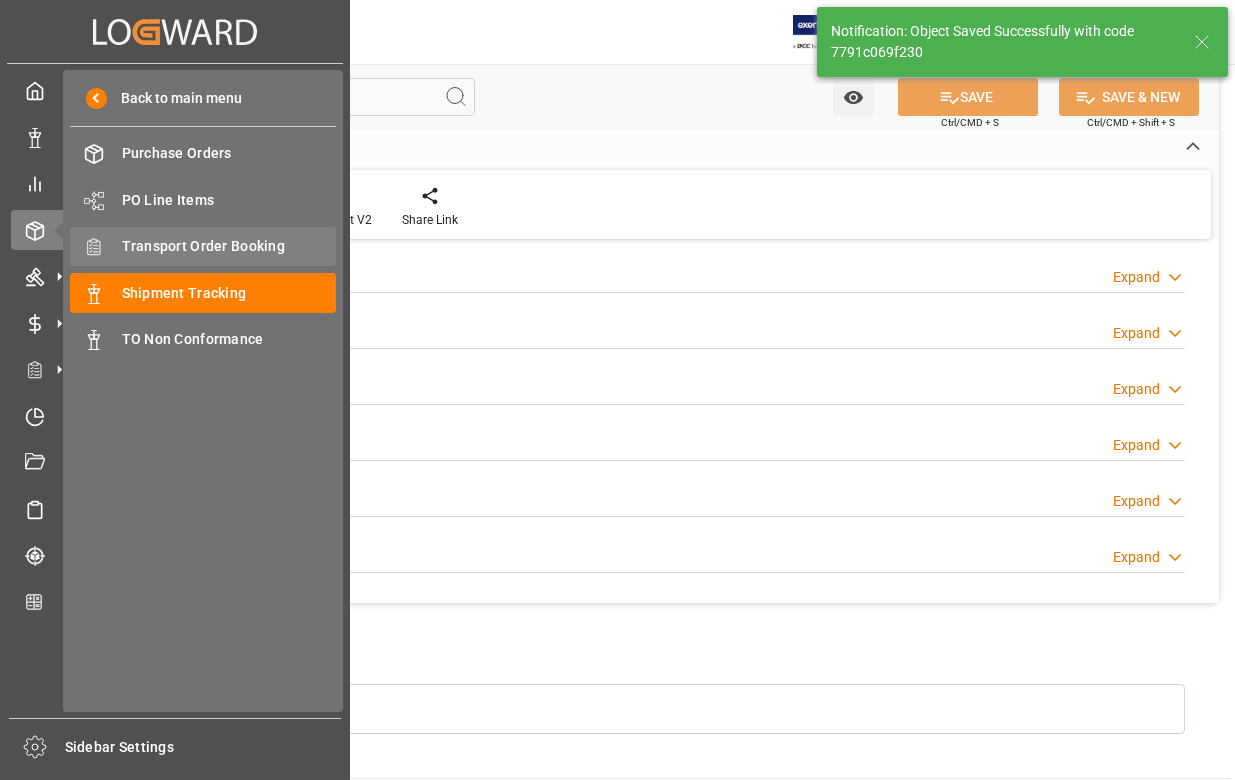 click on "Transport Order Booking" at bounding box center (229, 246) 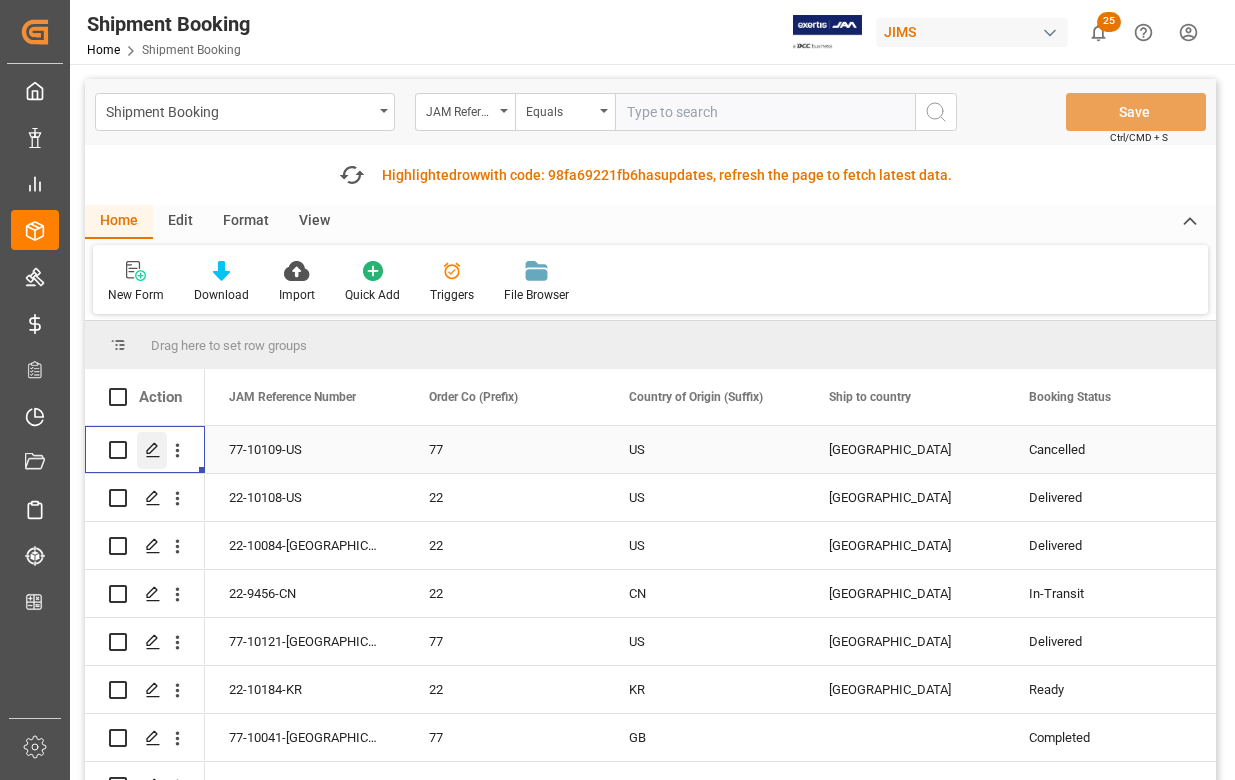 click 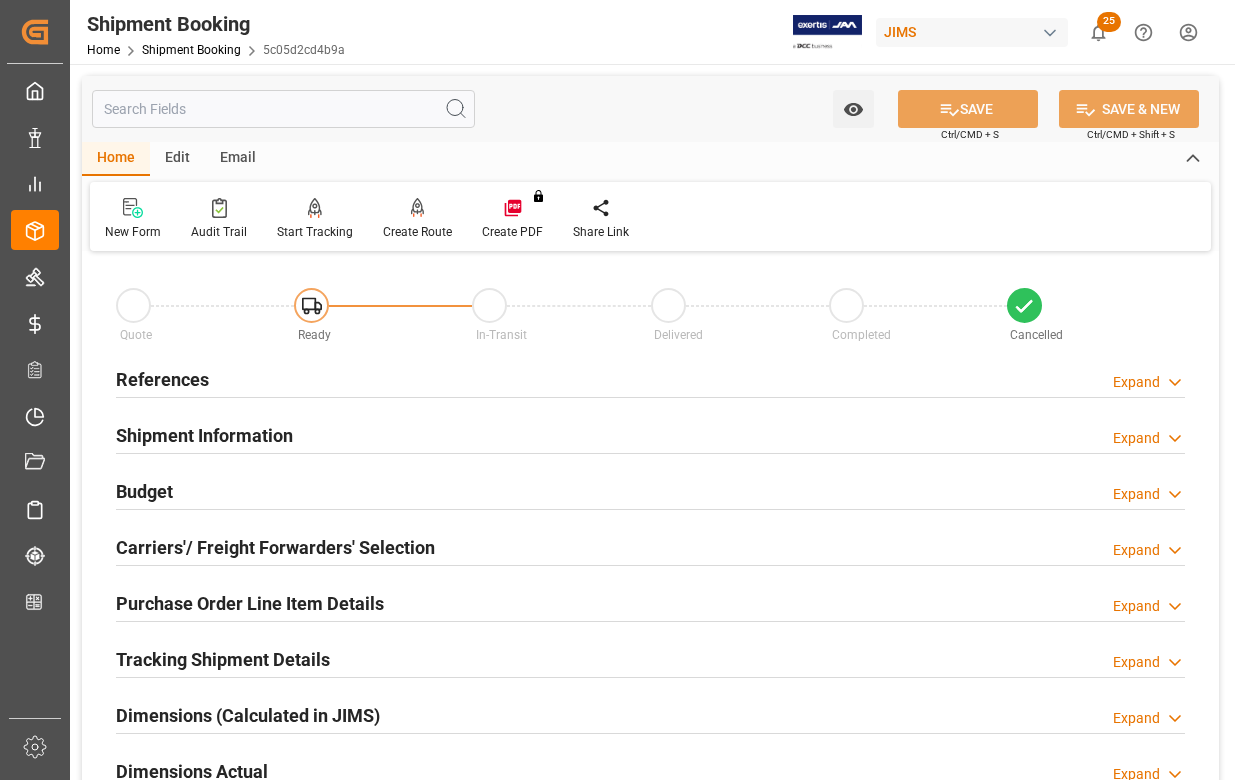 click on "References" at bounding box center [162, 379] 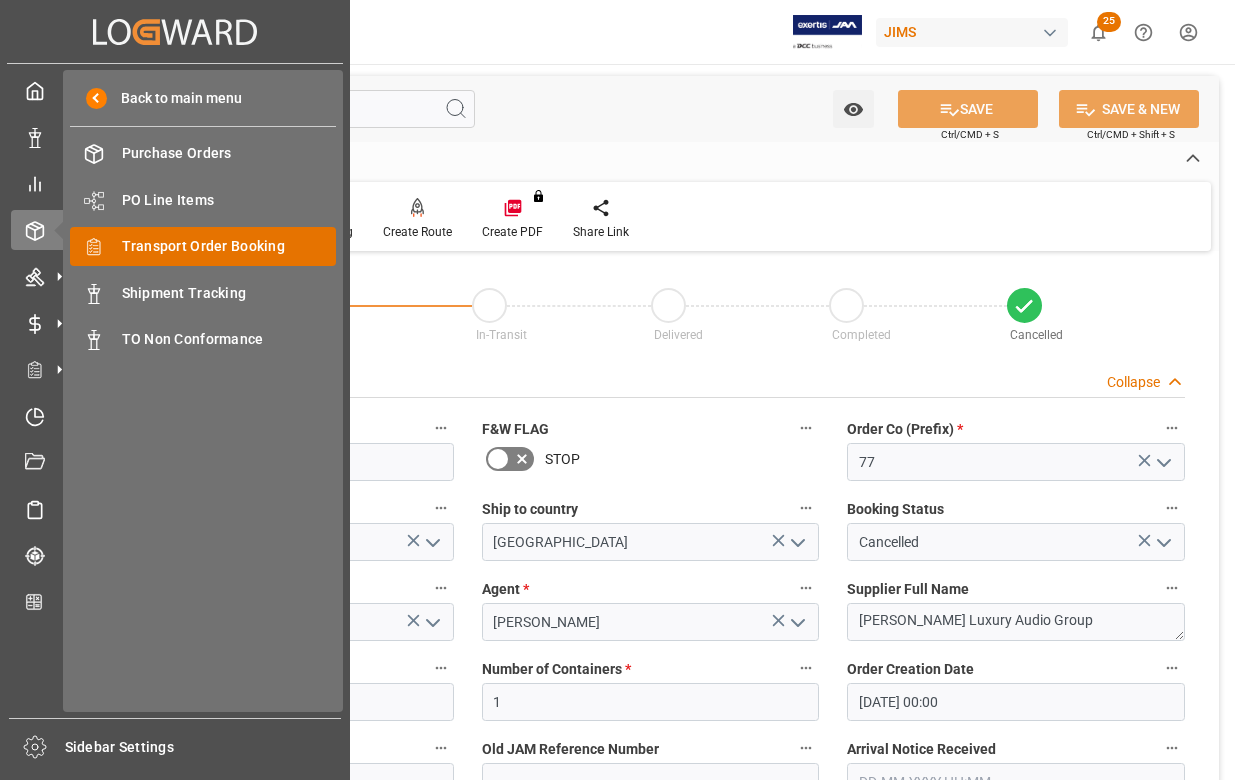 click on "Transport Order Booking Transport Order Booking" at bounding box center [203, 246] 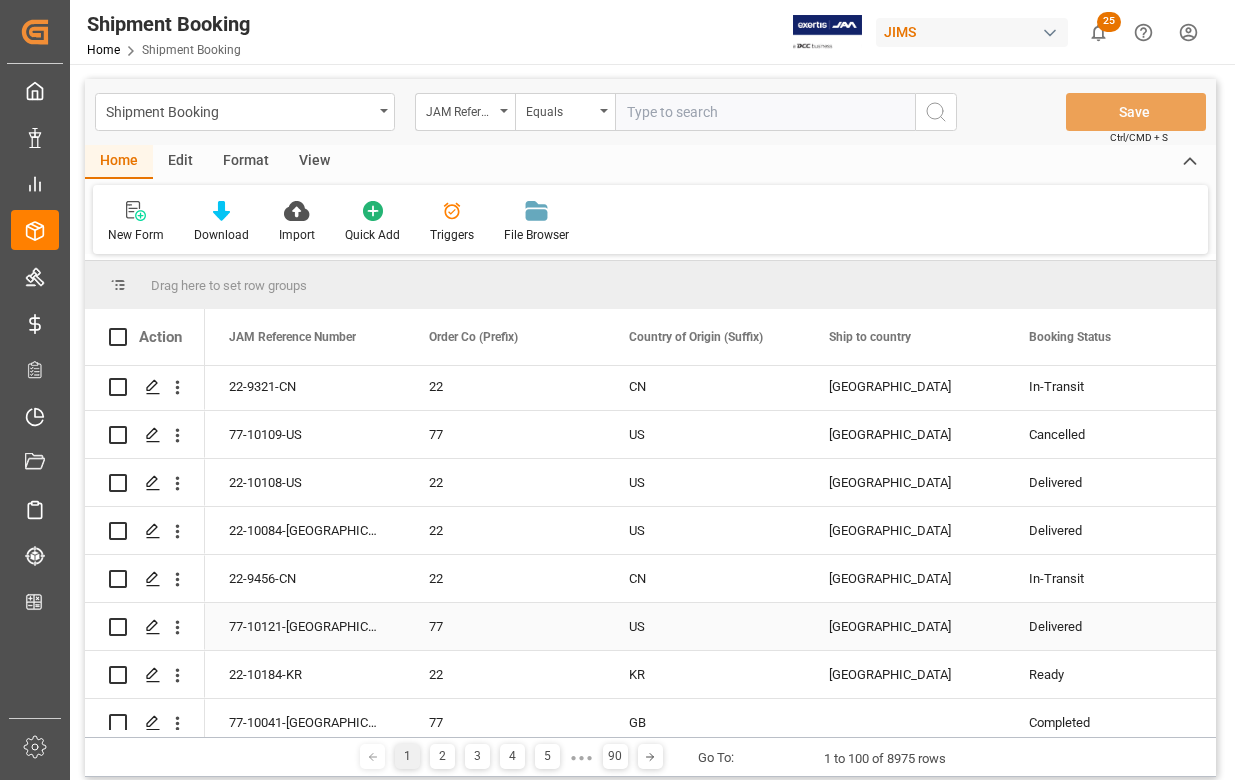 scroll, scrollTop: 0, scrollLeft: 0, axis: both 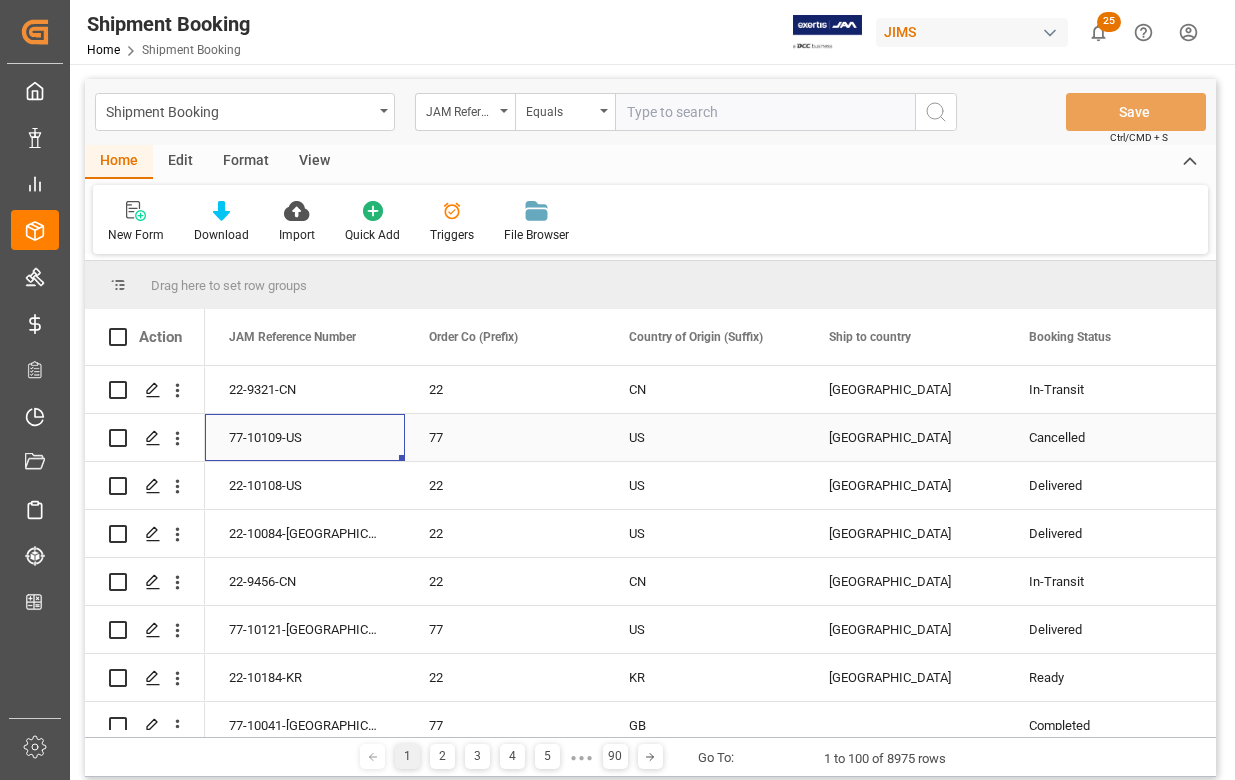 drag, startPoint x: 309, startPoint y: 438, endPoint x: 236, endPoint y: 436, distance: 73.02739 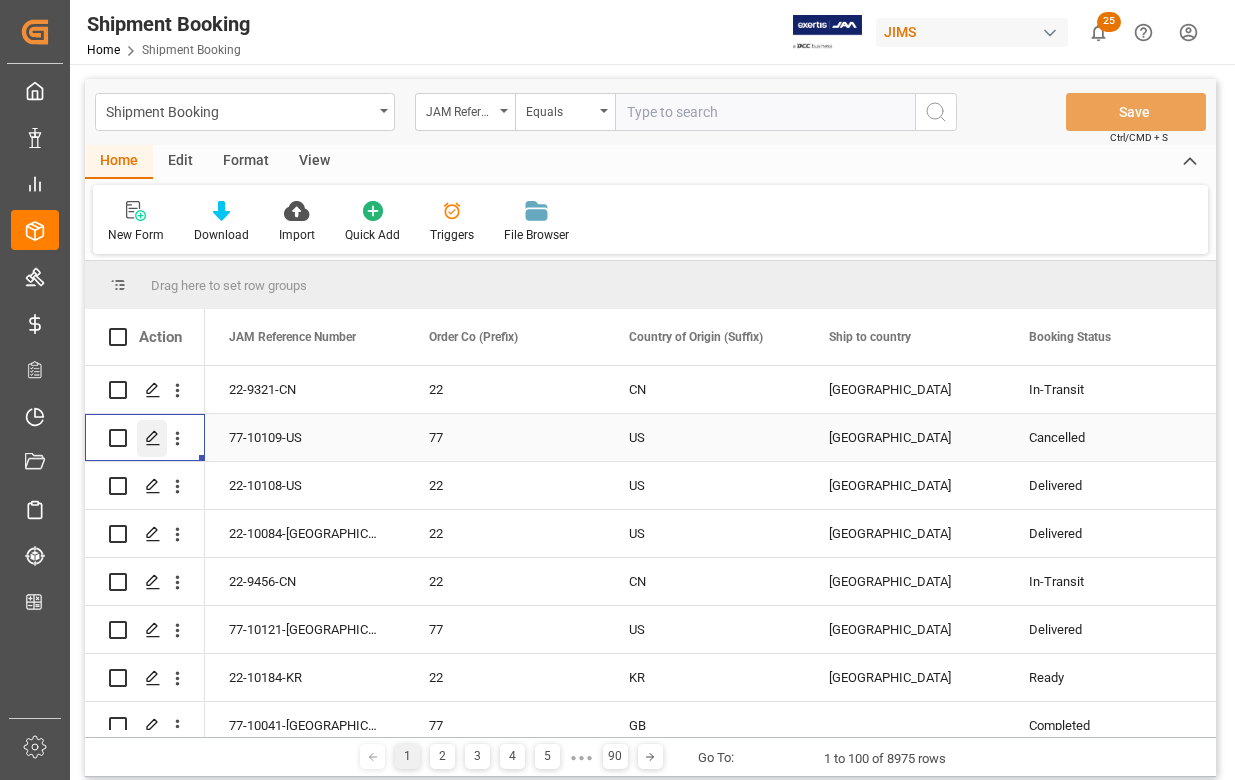 click at bounding box center (152, 438) 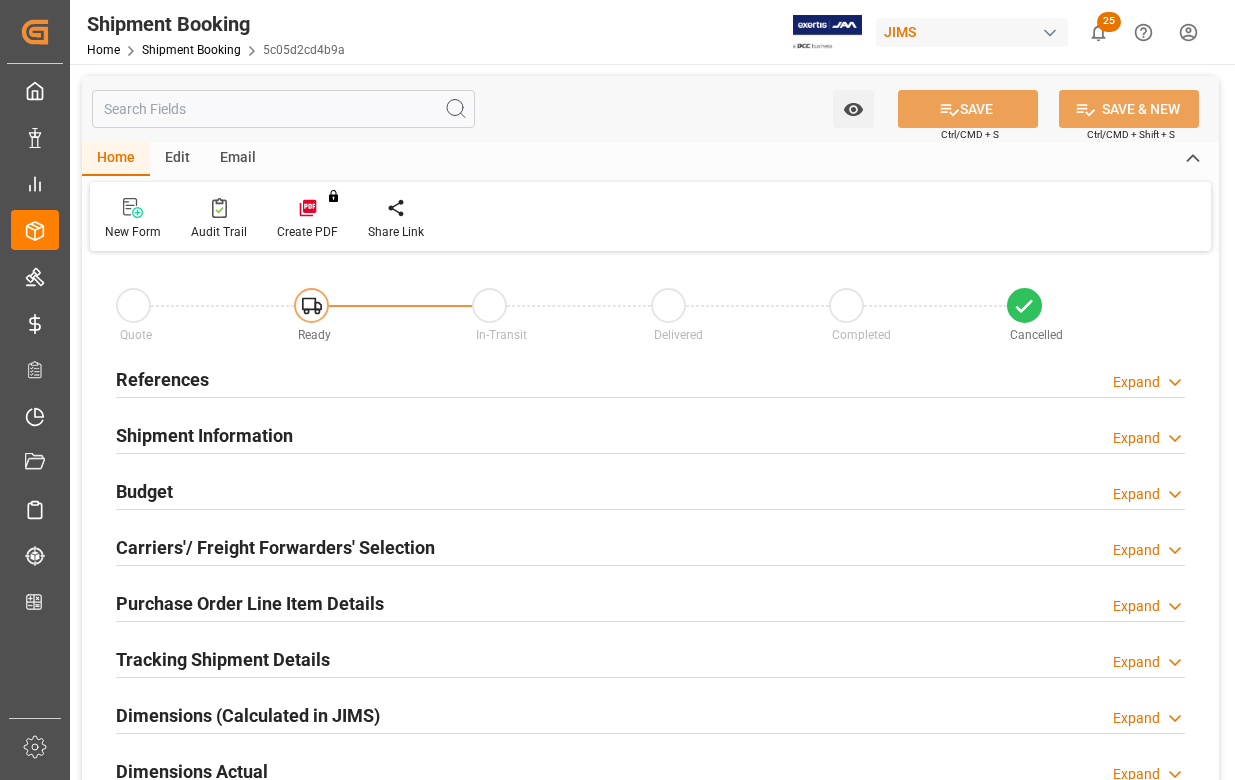 type on "0" 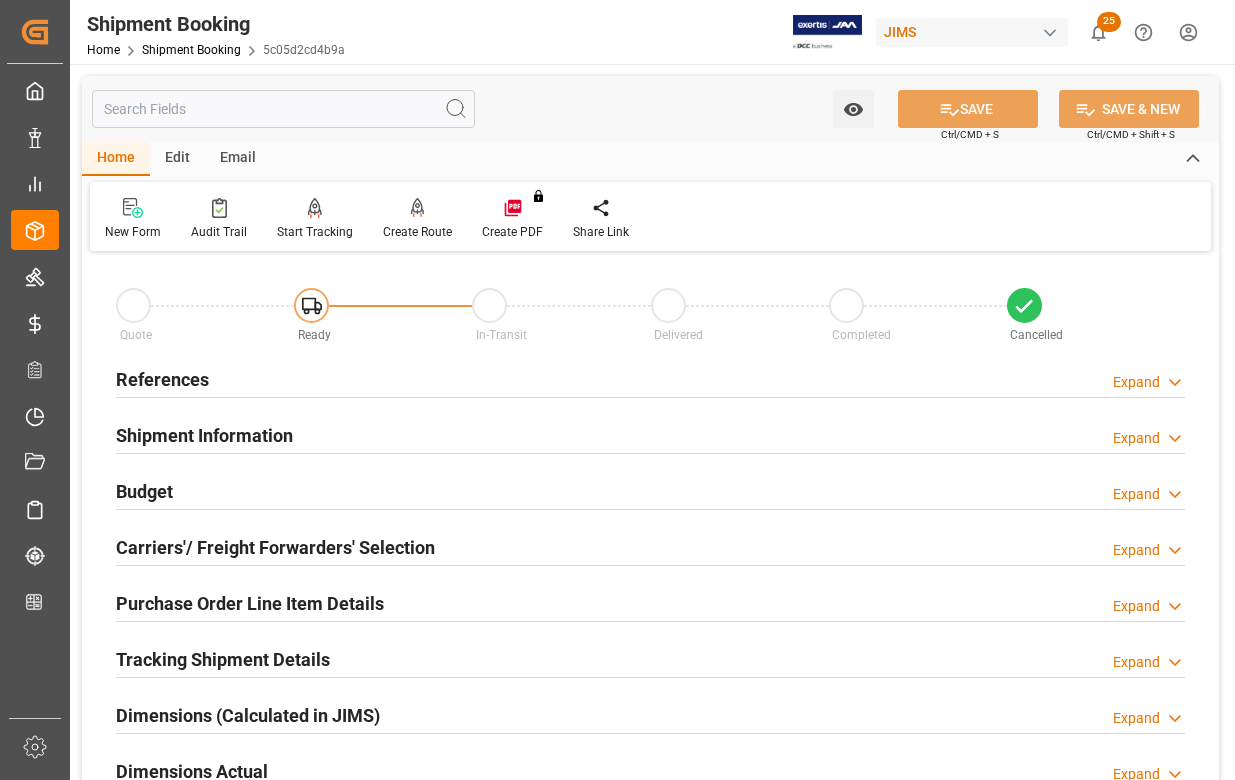 click on "Budget" at bounding box center [144, 491] 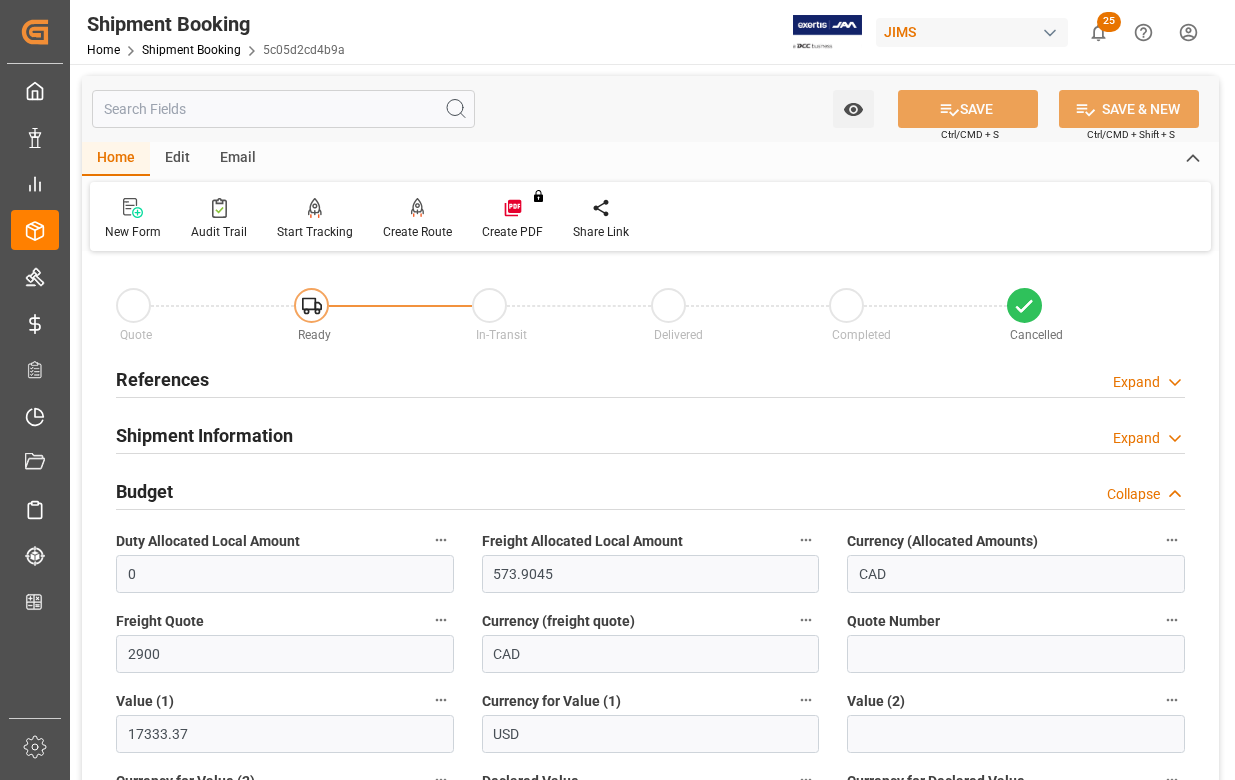 click on "Budget" at bounding box center (144, 491) 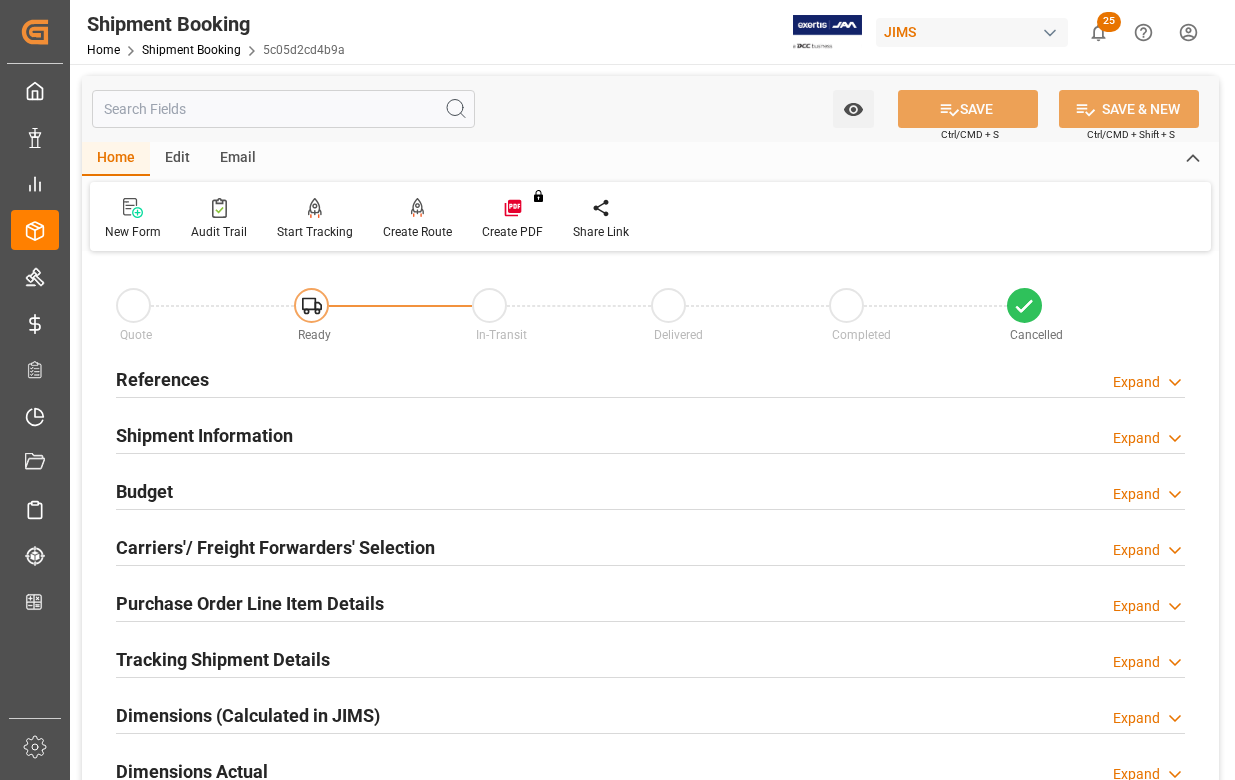 click on "Budget" at bounding box center [144, 491] 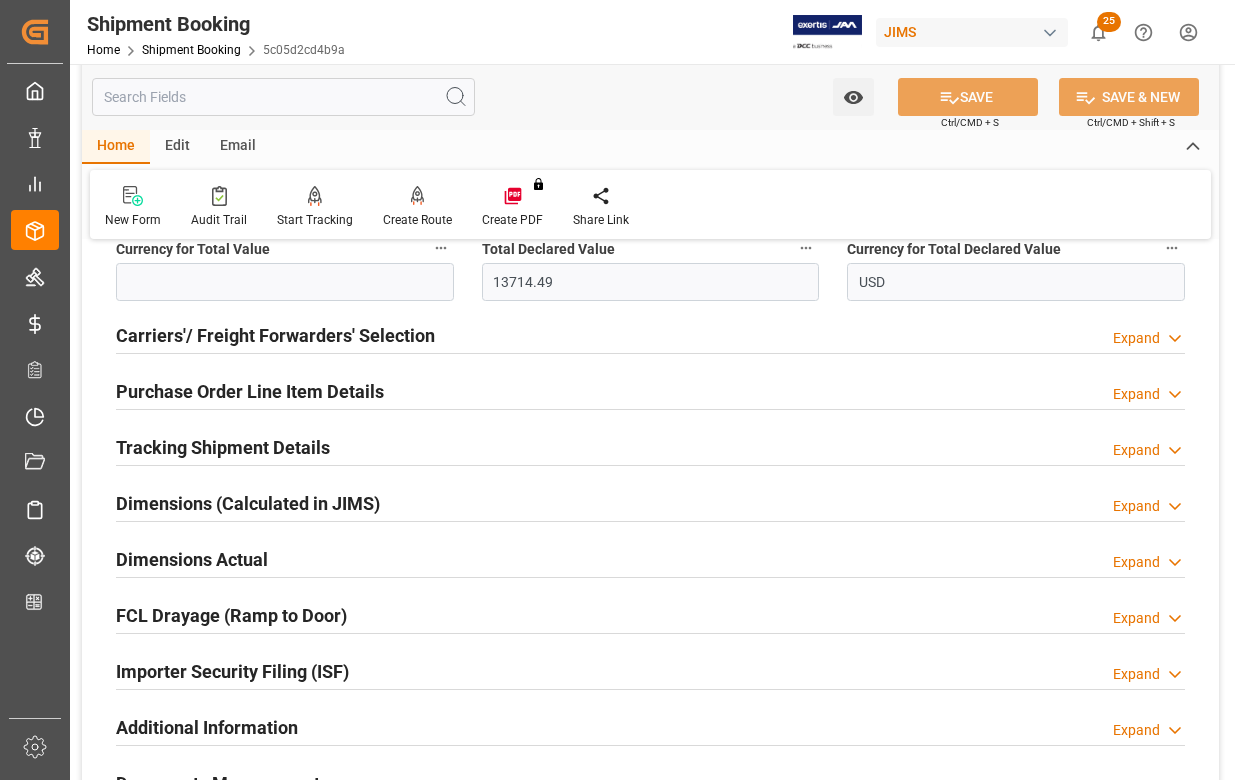 scroll, scrollTop: 800, scrollLeft: 0, axis: vertical 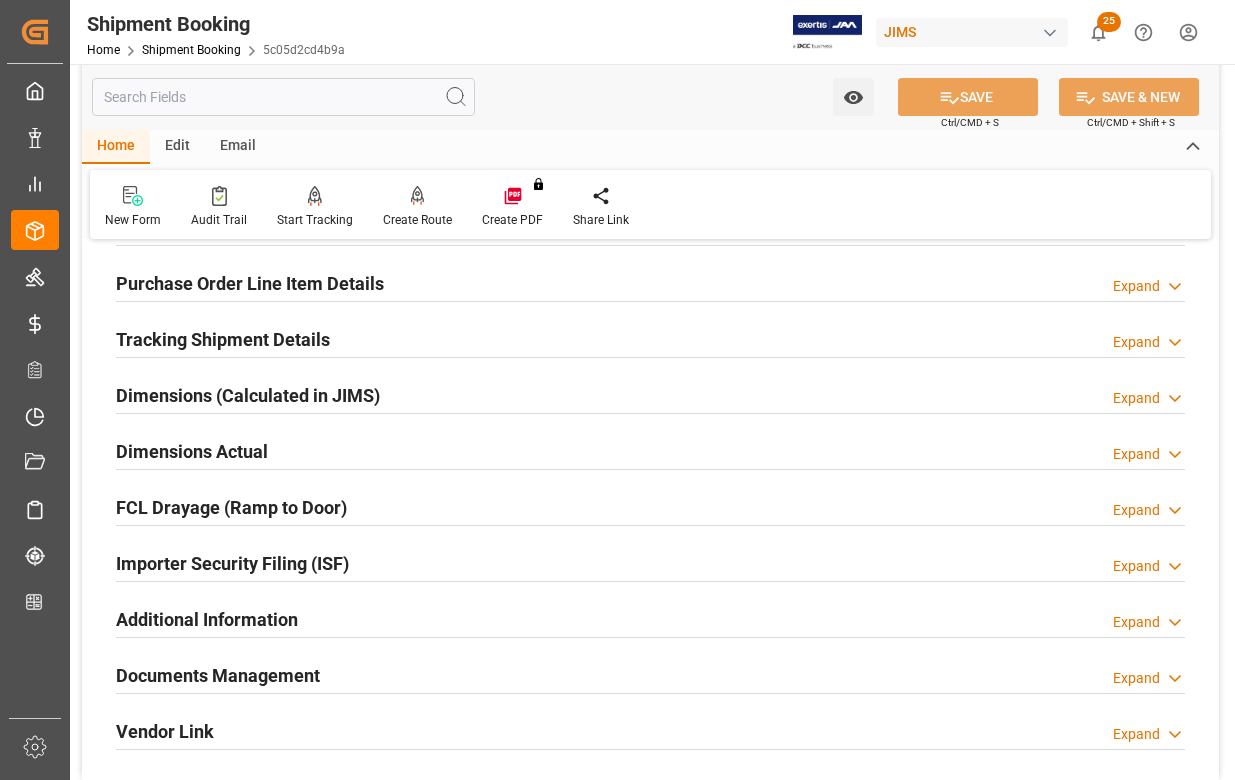 click on "Documents Management" at bounding box center (218, 675) 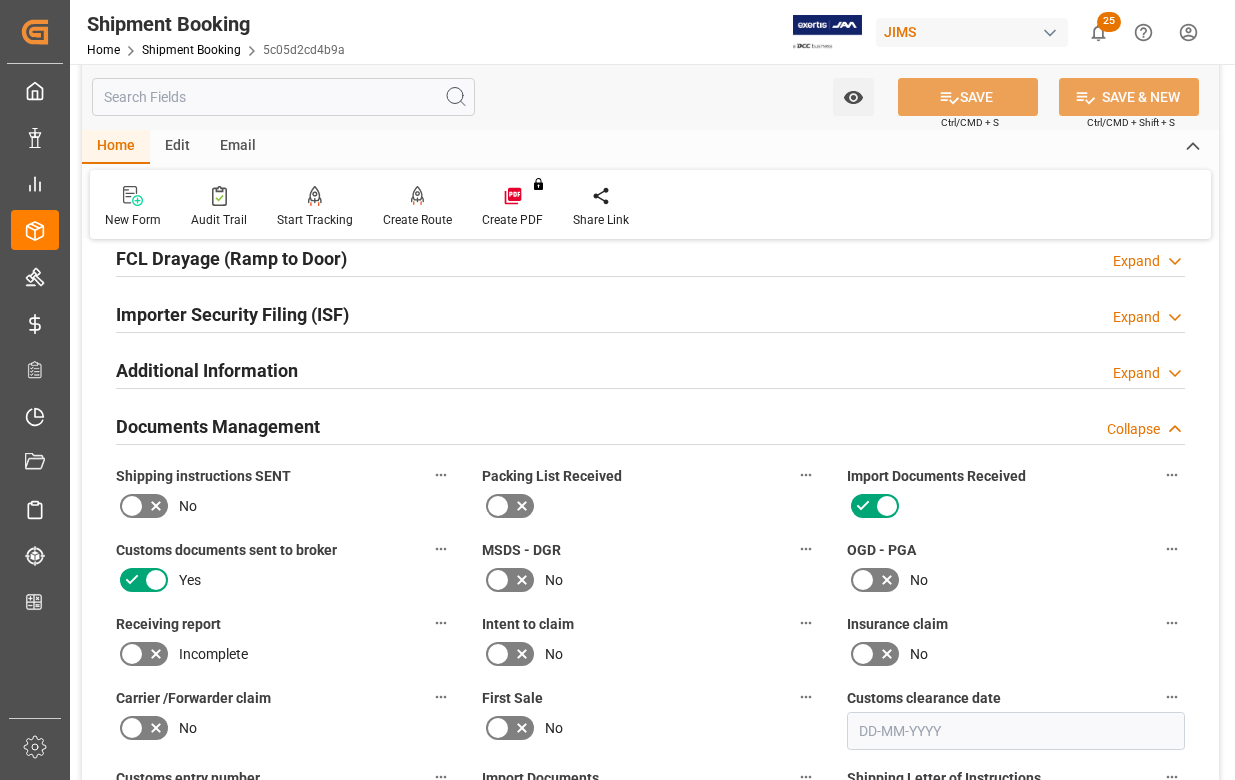 scroll, scrollTop: 1100, scrollLeft: 0, axis: vertical 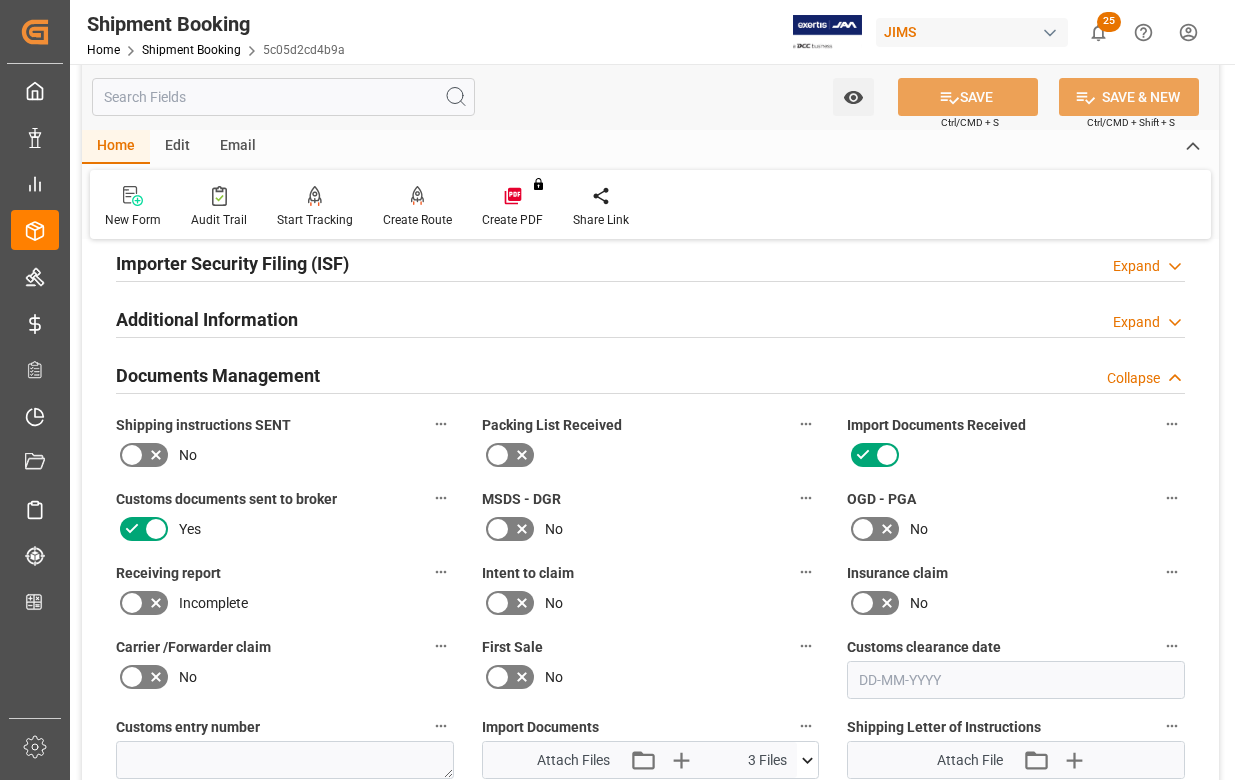 click 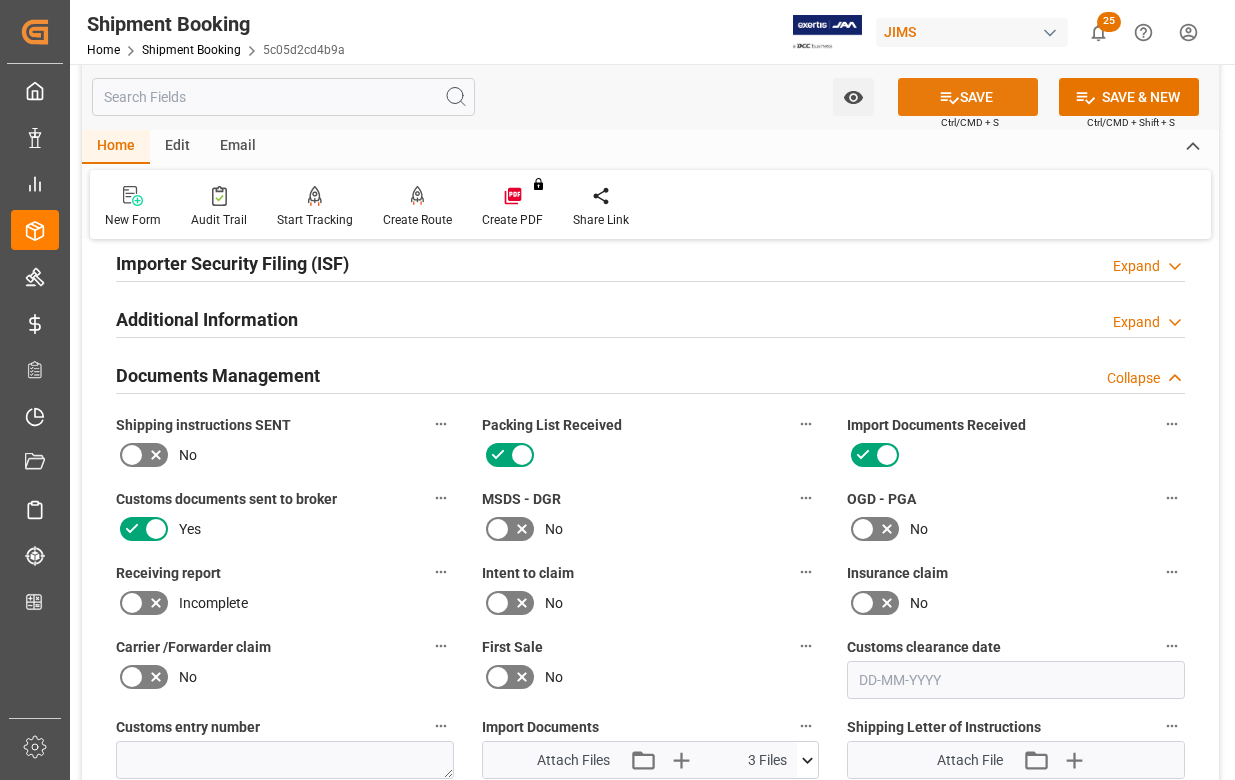 click on "SAVE" at bounding box center (968, 97) 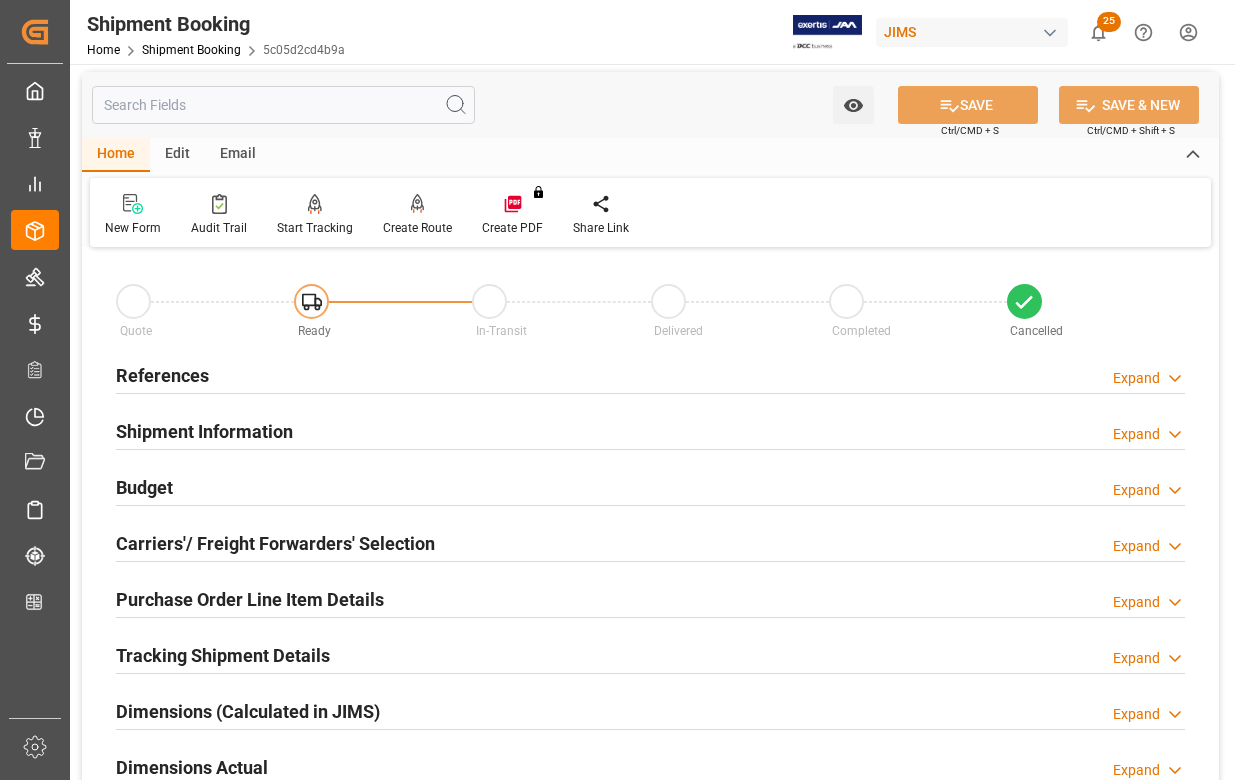 scroll, scrollTop: 0, scrollLeft: 0, axis: both 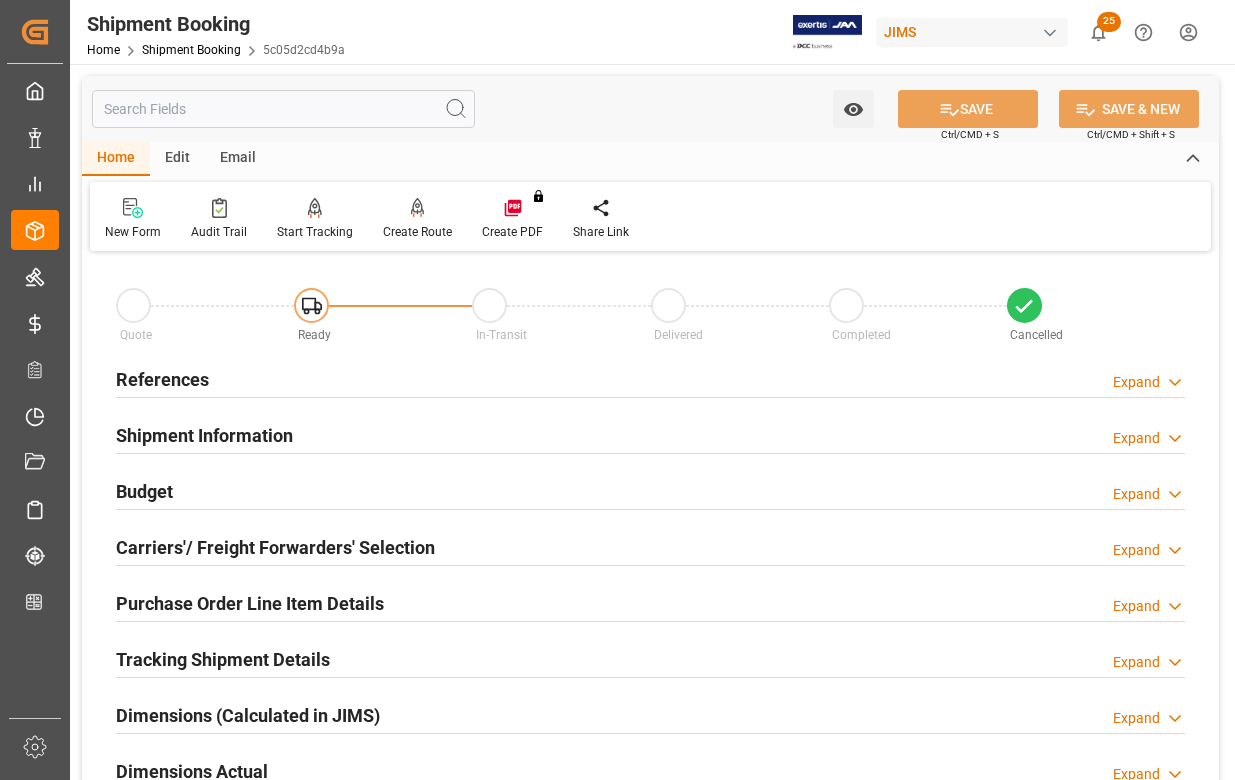 click on "References" at bounding box center [162, 379] 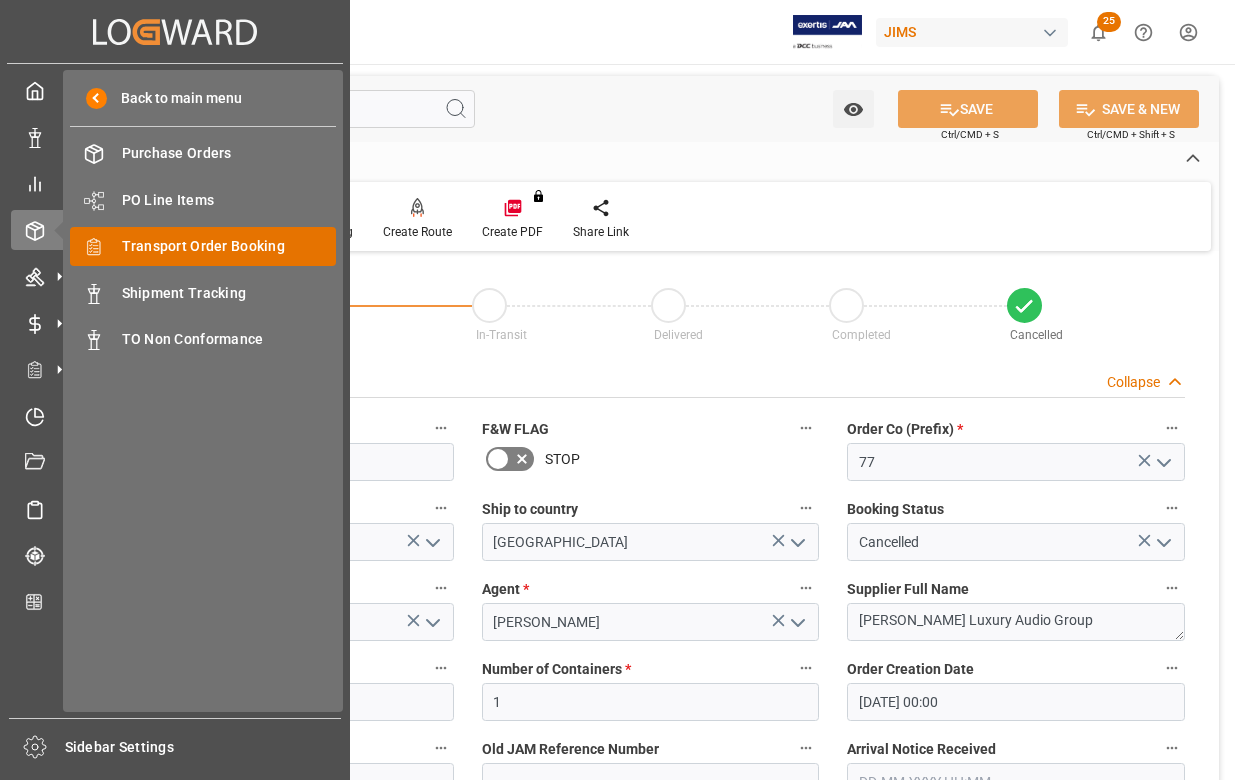 click on "Transport Order Booking" at bounding box center [229, 246] 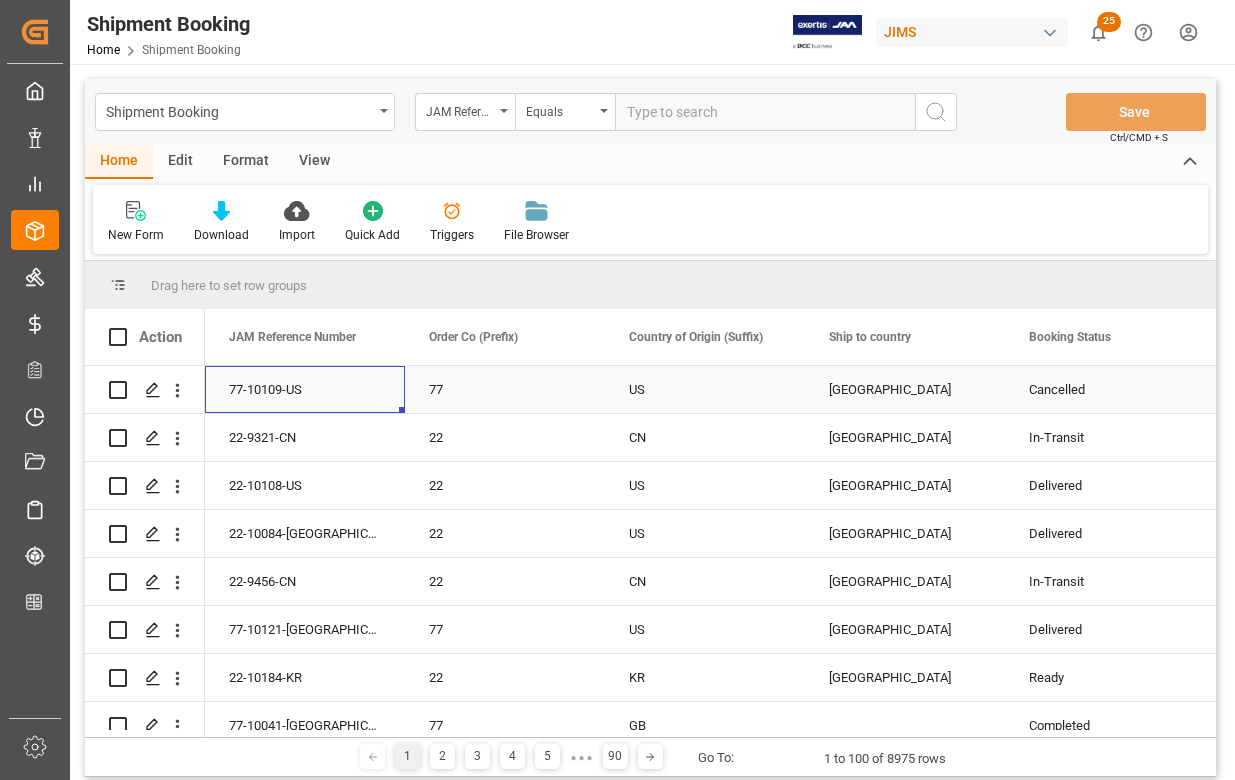 drag, startPoint x: 317, startPoint y: 387, endPoint x: 229, endPoint y: 387, distance: 88 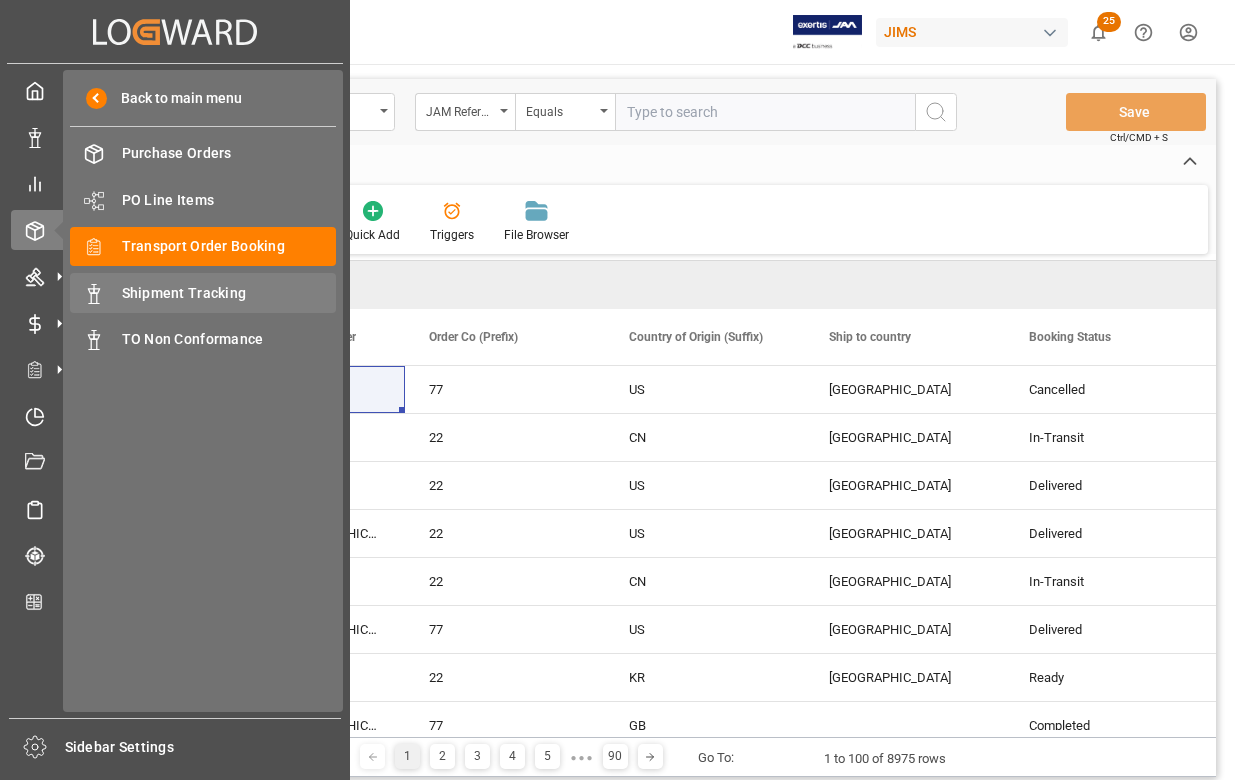 click on "Shipment Tracking" at bounding box center [229, 293] 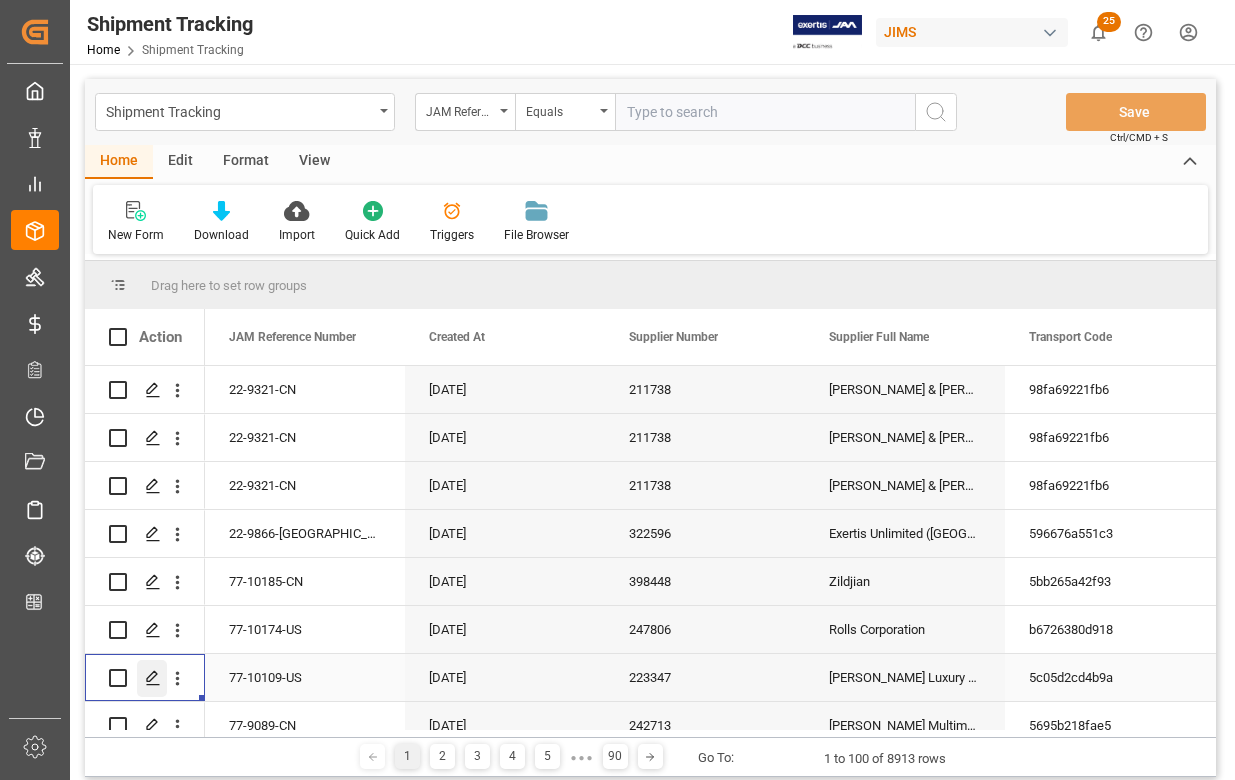 click 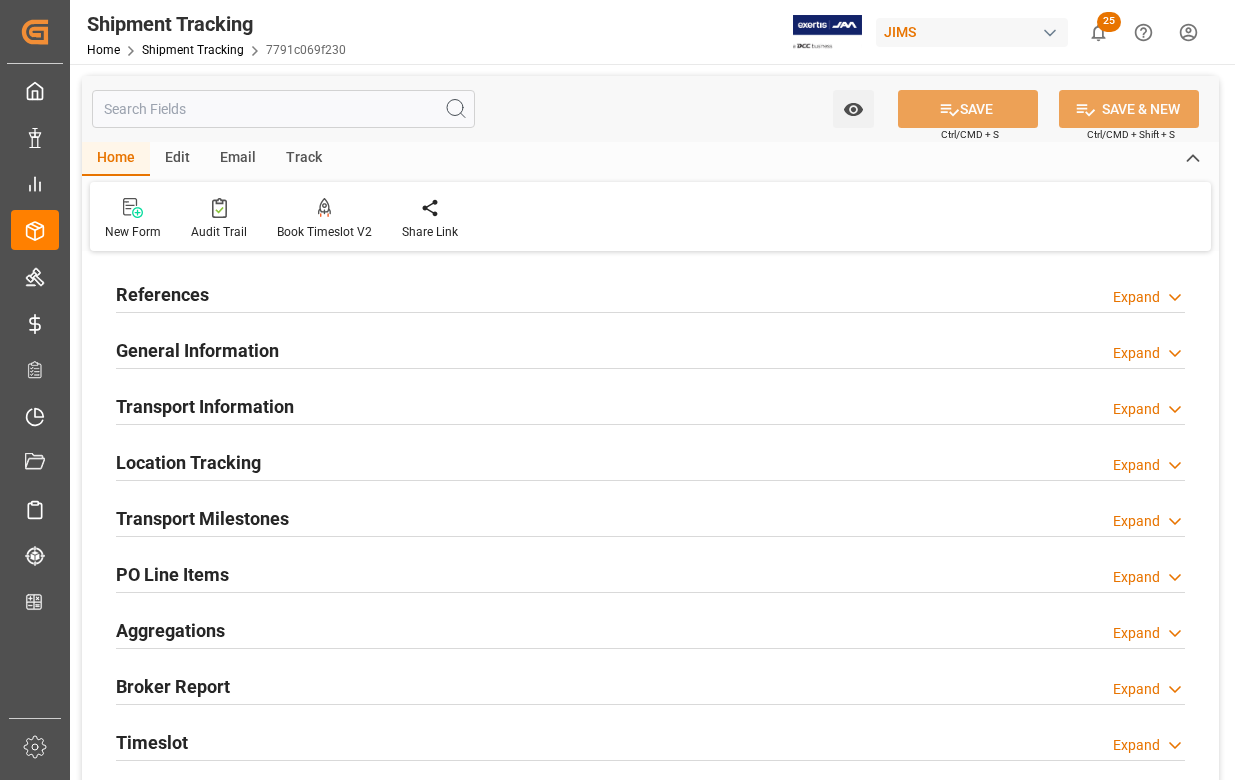 click on "References" at bounding box center (162, 294) 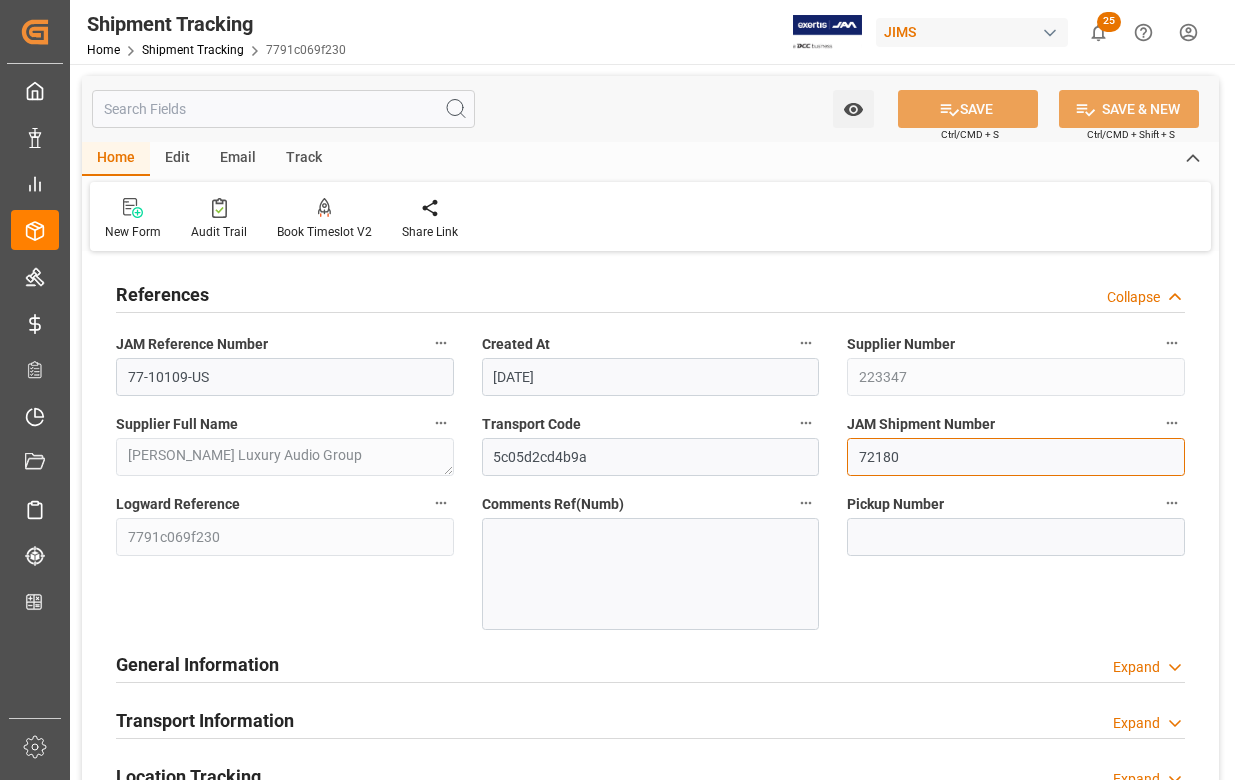 click on "72180" at bounding box center [1016, 457] 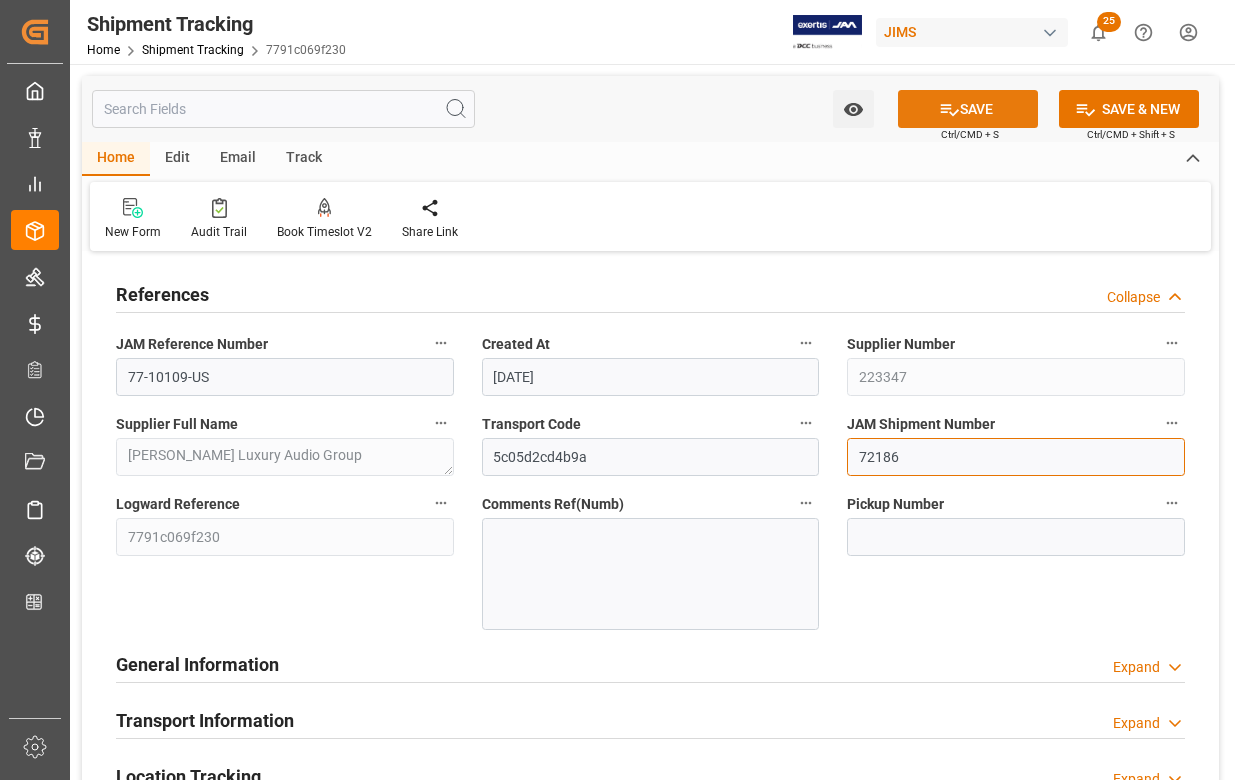 type on "72186" 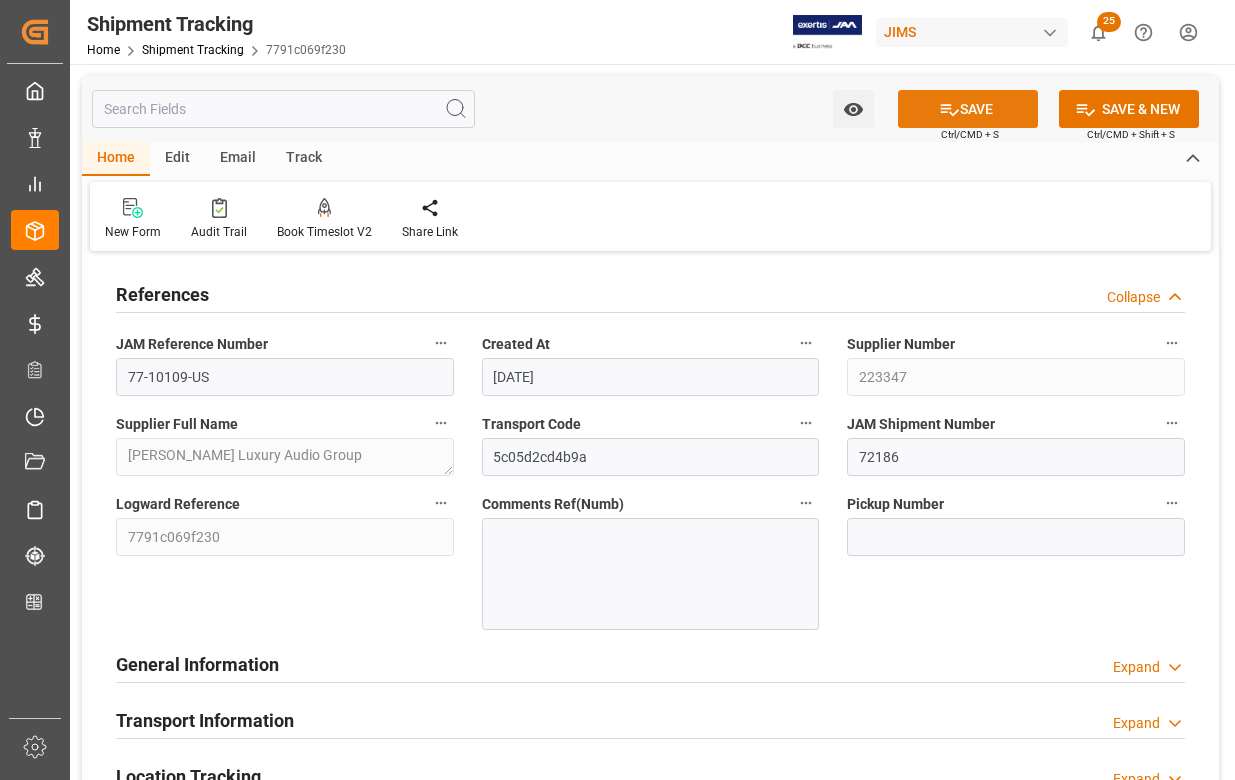 click 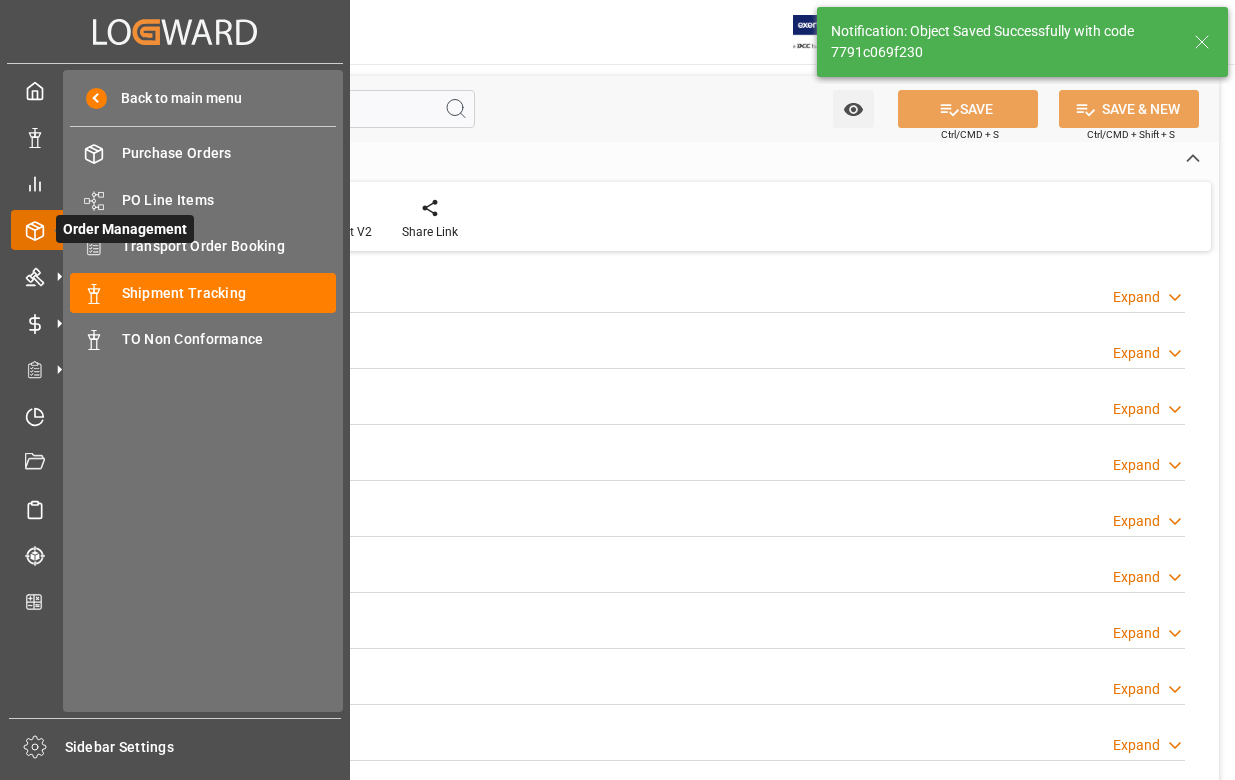 click on "Order Management" at bounding box center (125, 229) 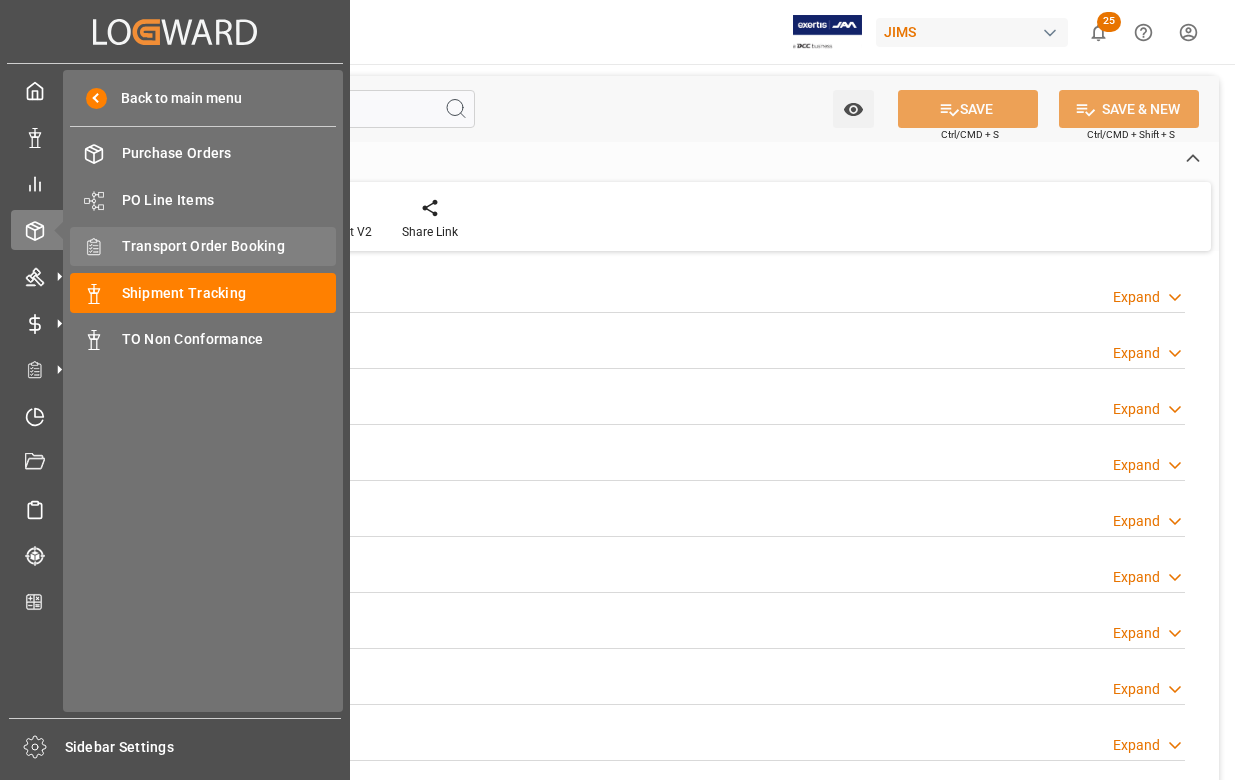 click on "Transport Order Booking" at bounding box center [229, 246] 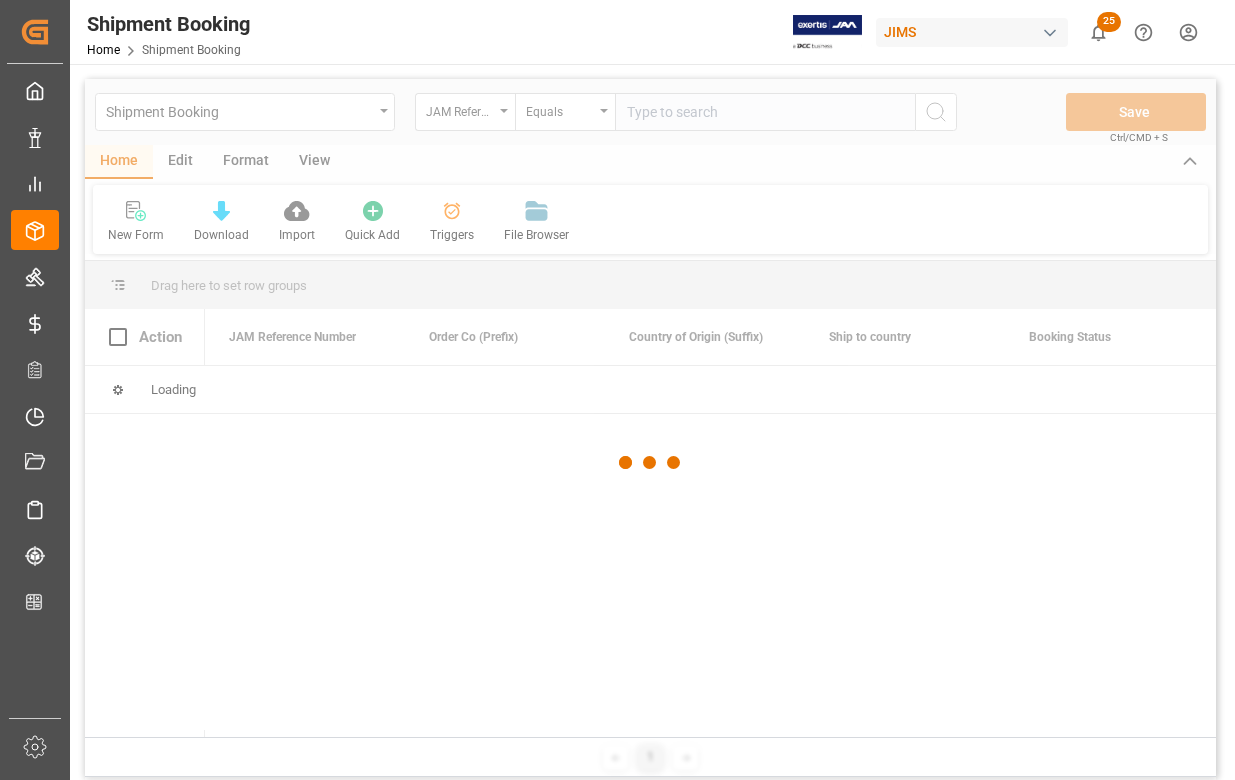scroll, scrollTop: 0, scrollLeft: 0, axis: both 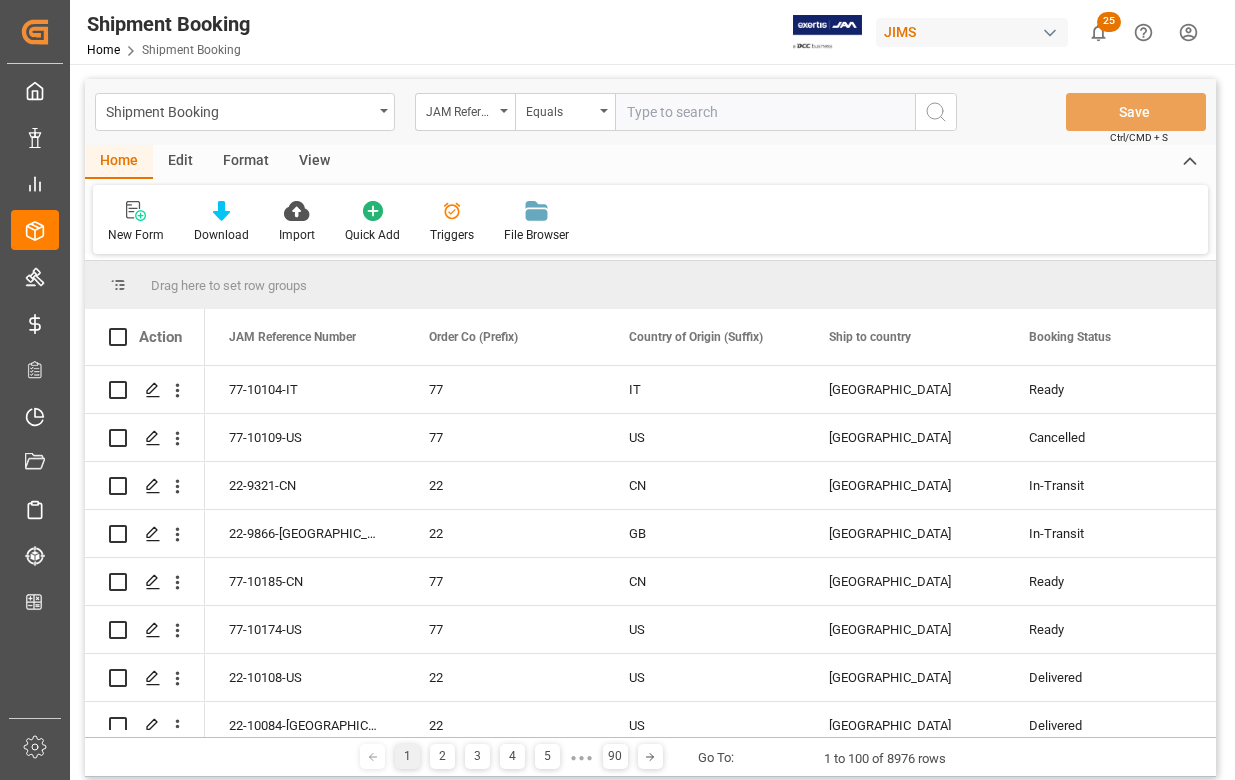 click at bounding box center (765, 112) 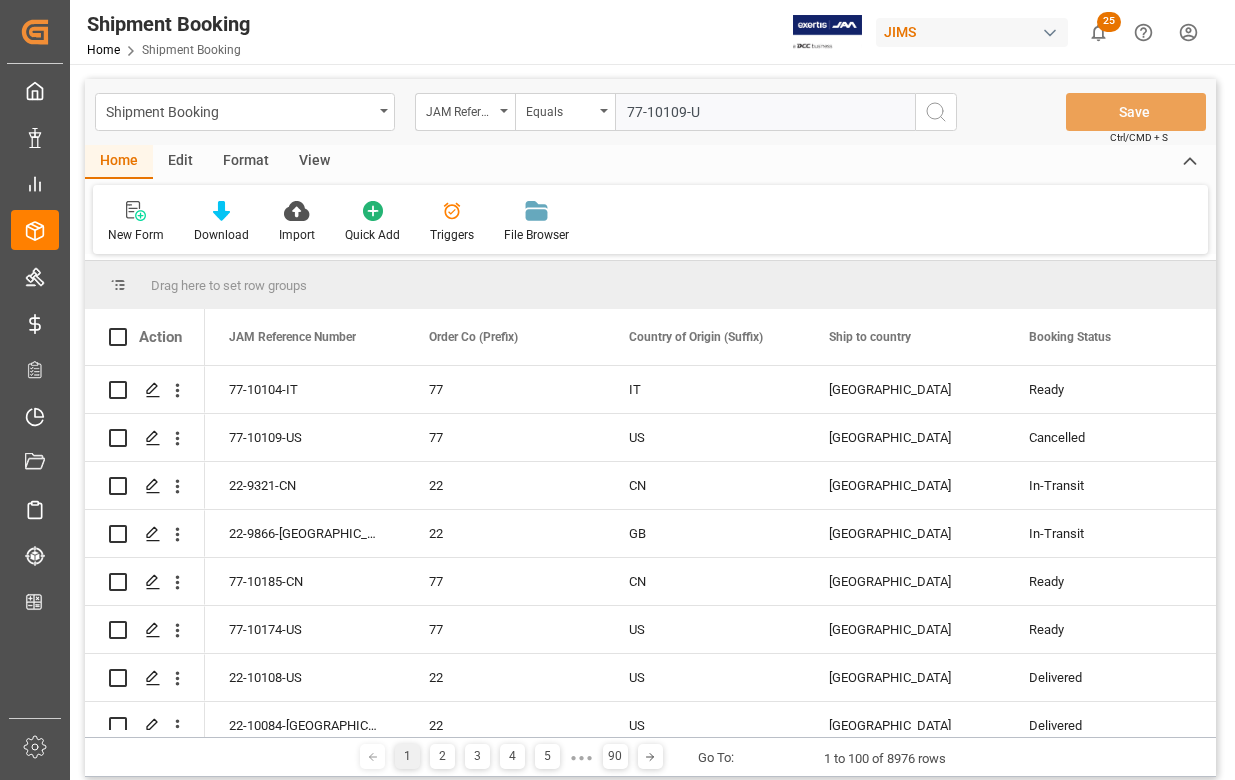 type on "77-10109-US" 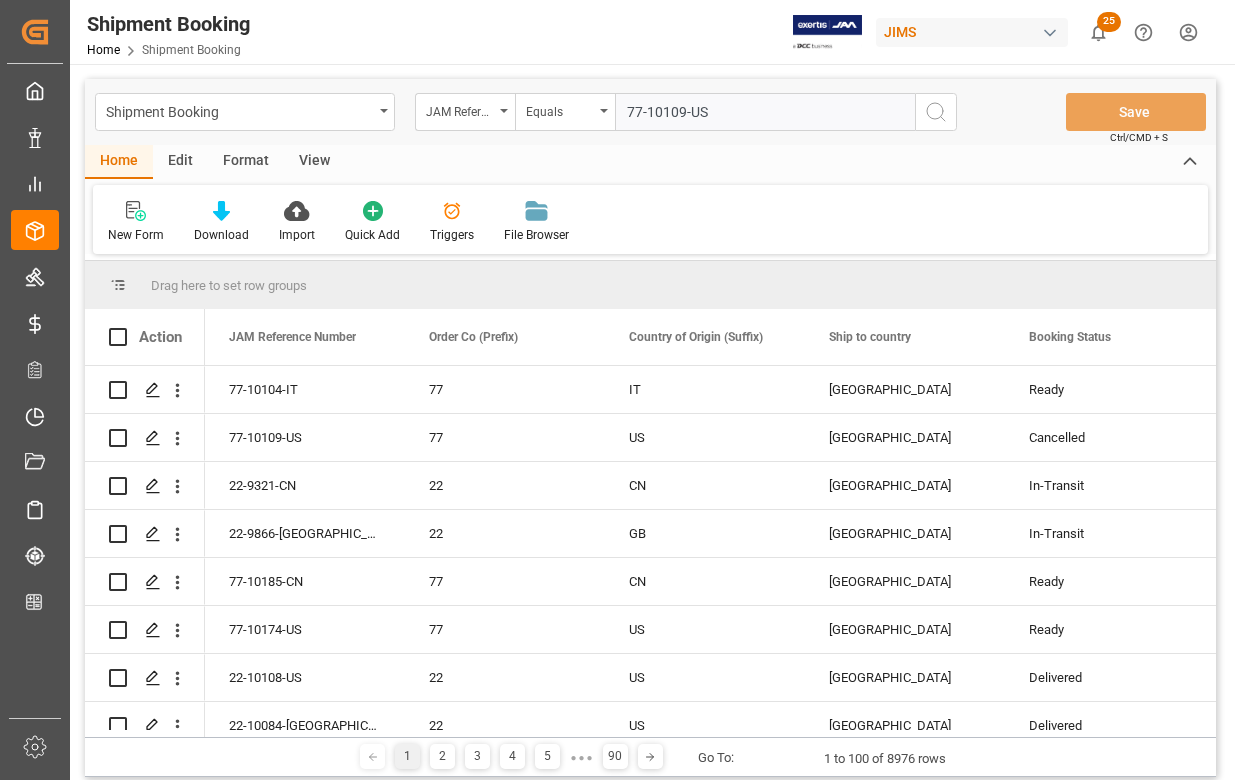 type 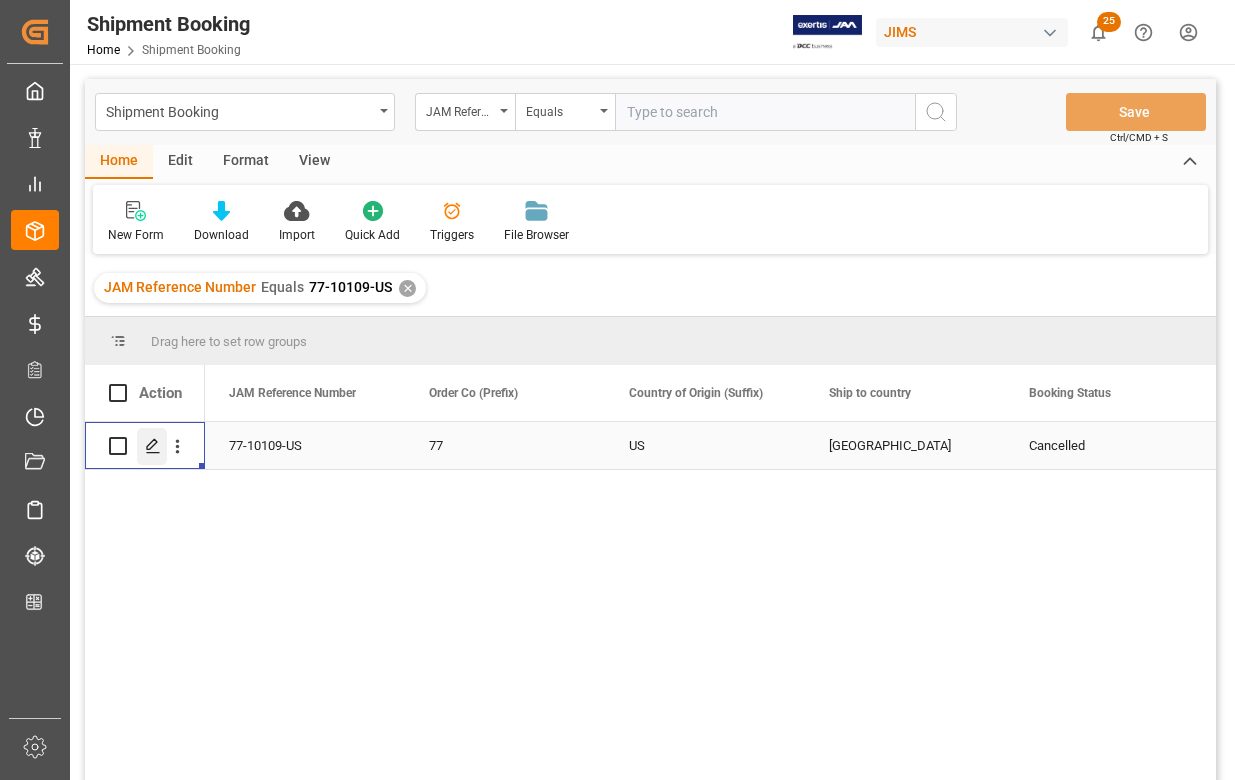 click 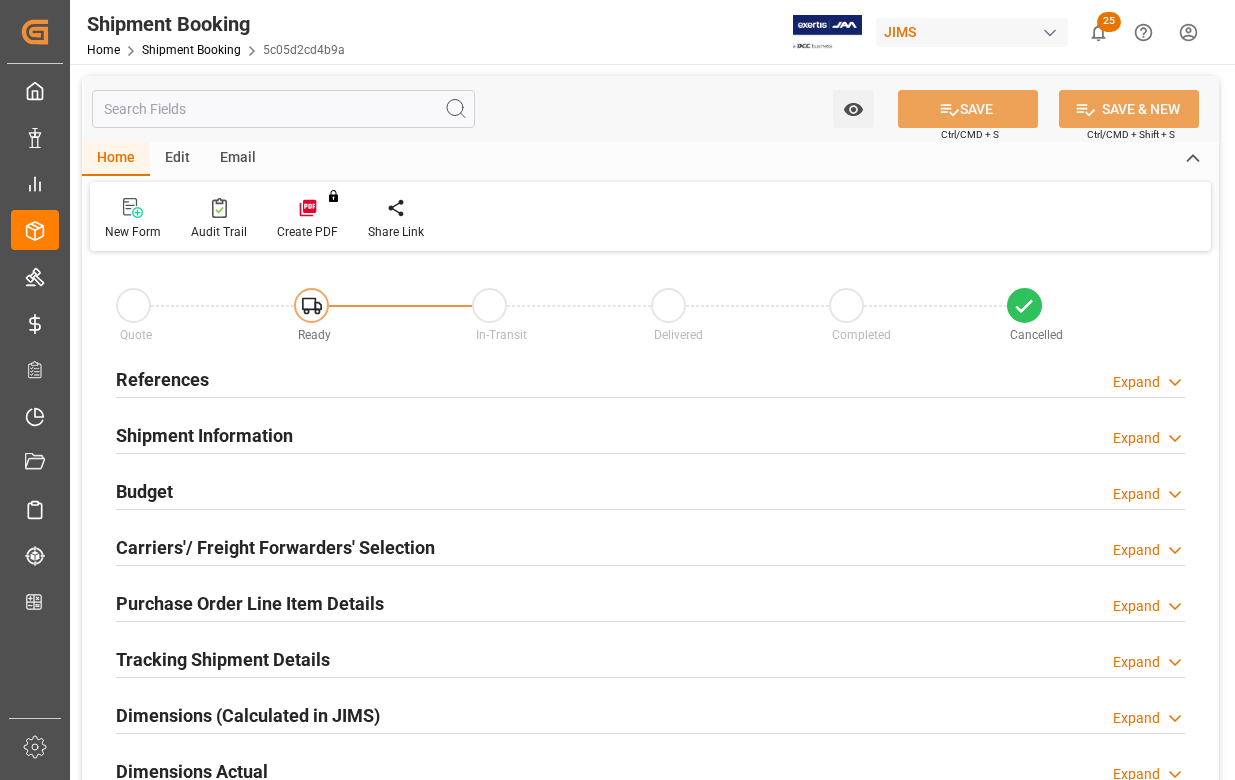 type on "0" 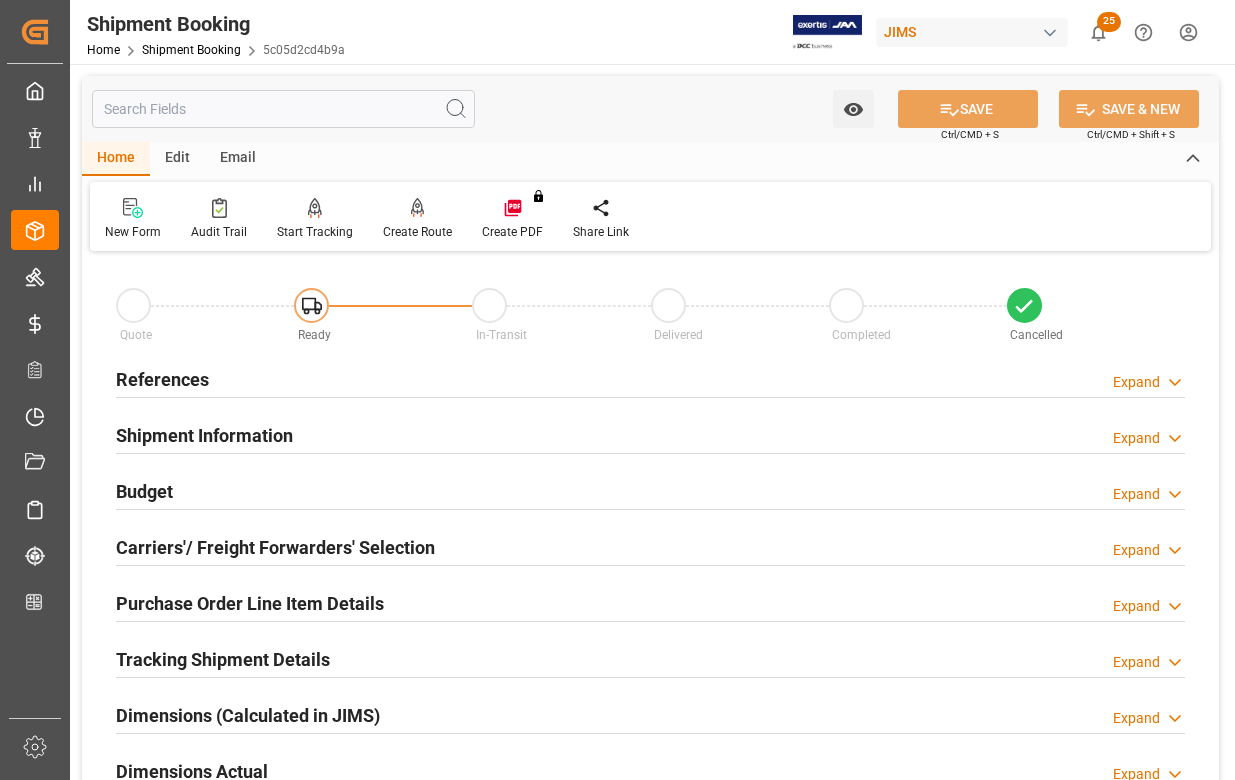 click on "Budget" at bounding box center [144, 491] 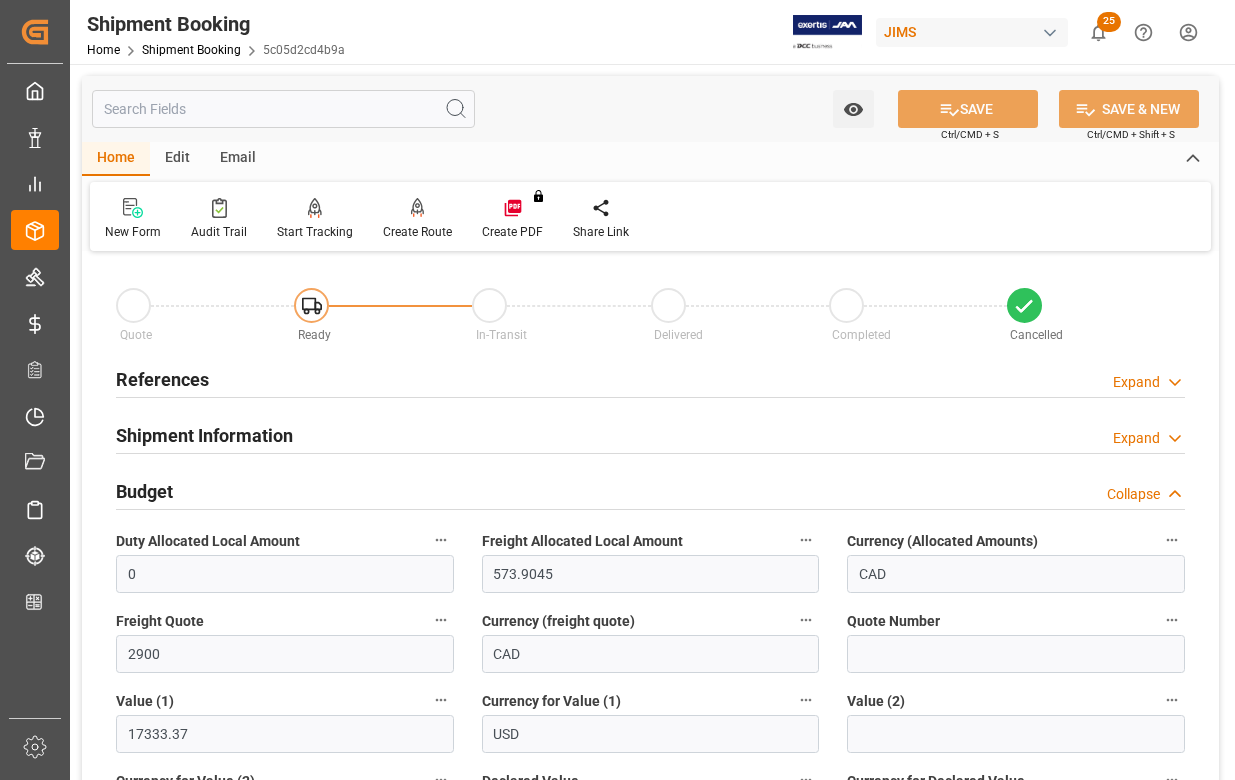 click at bounding box center (668, 305) 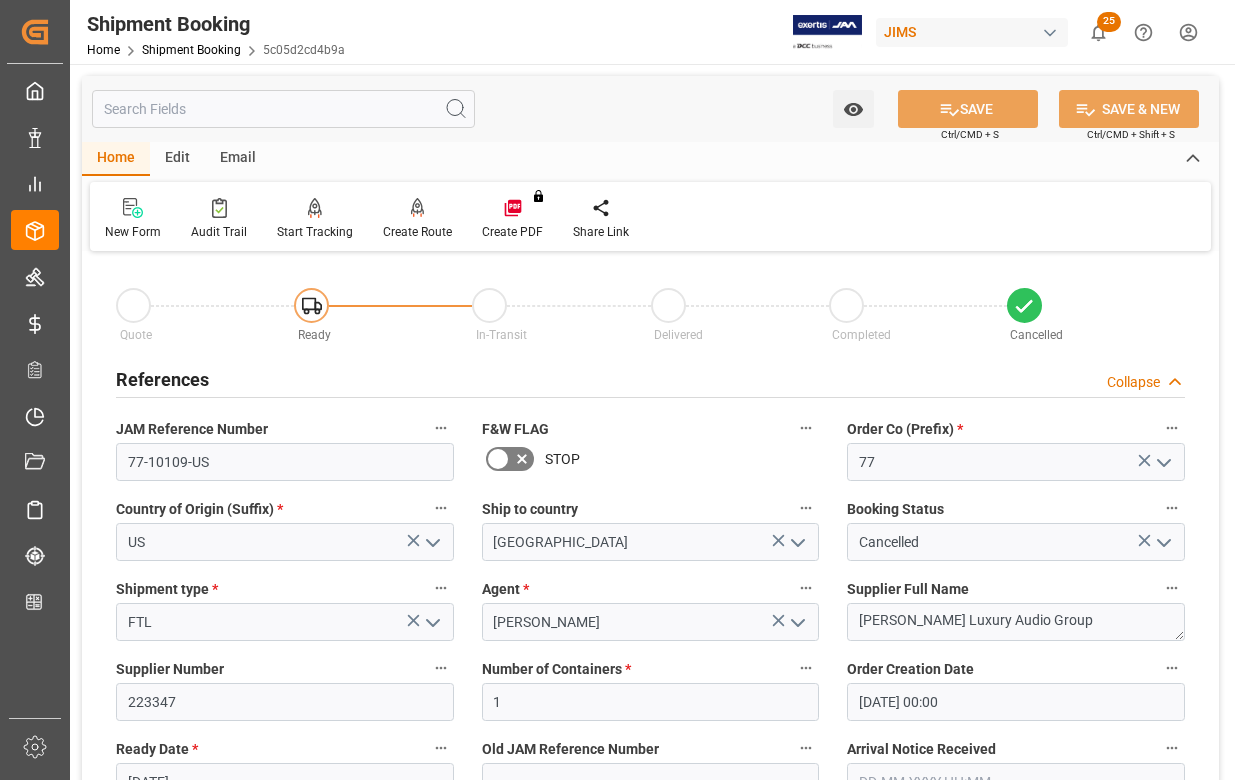 click 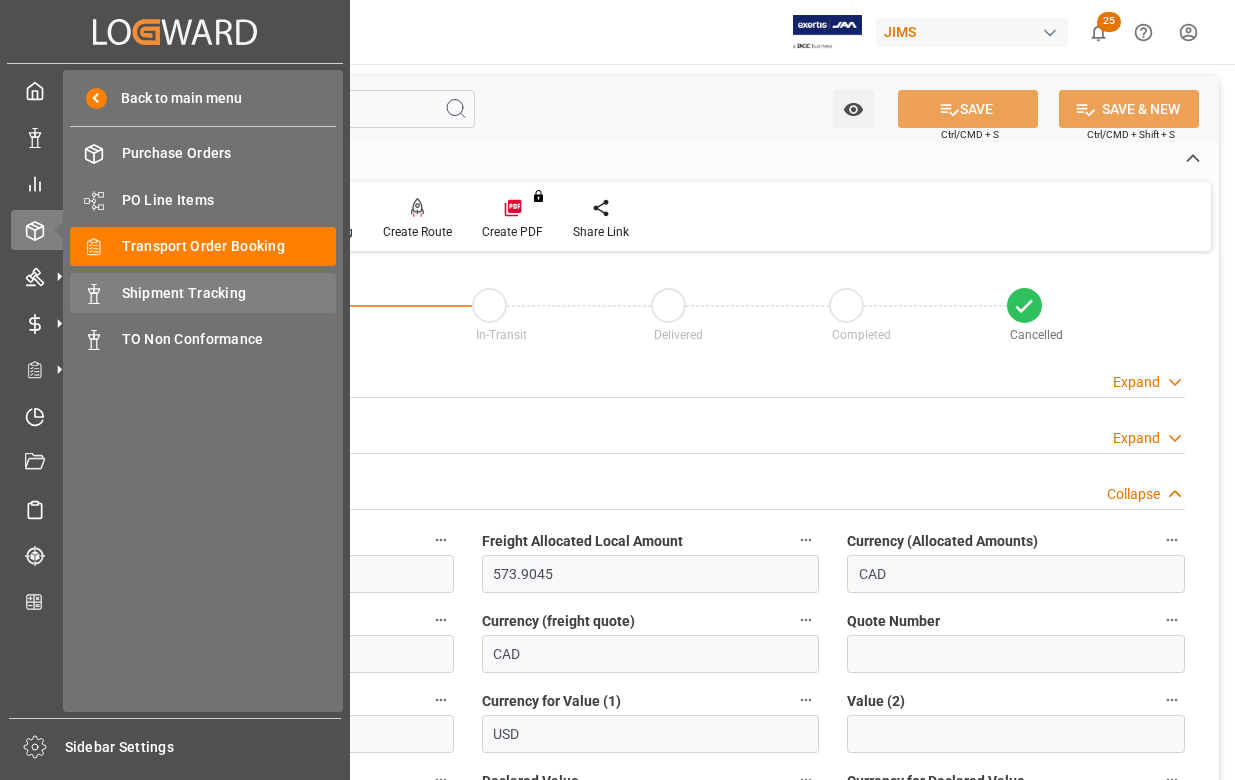 click on "Shipment Tracking" at bounding box center [229, 293] 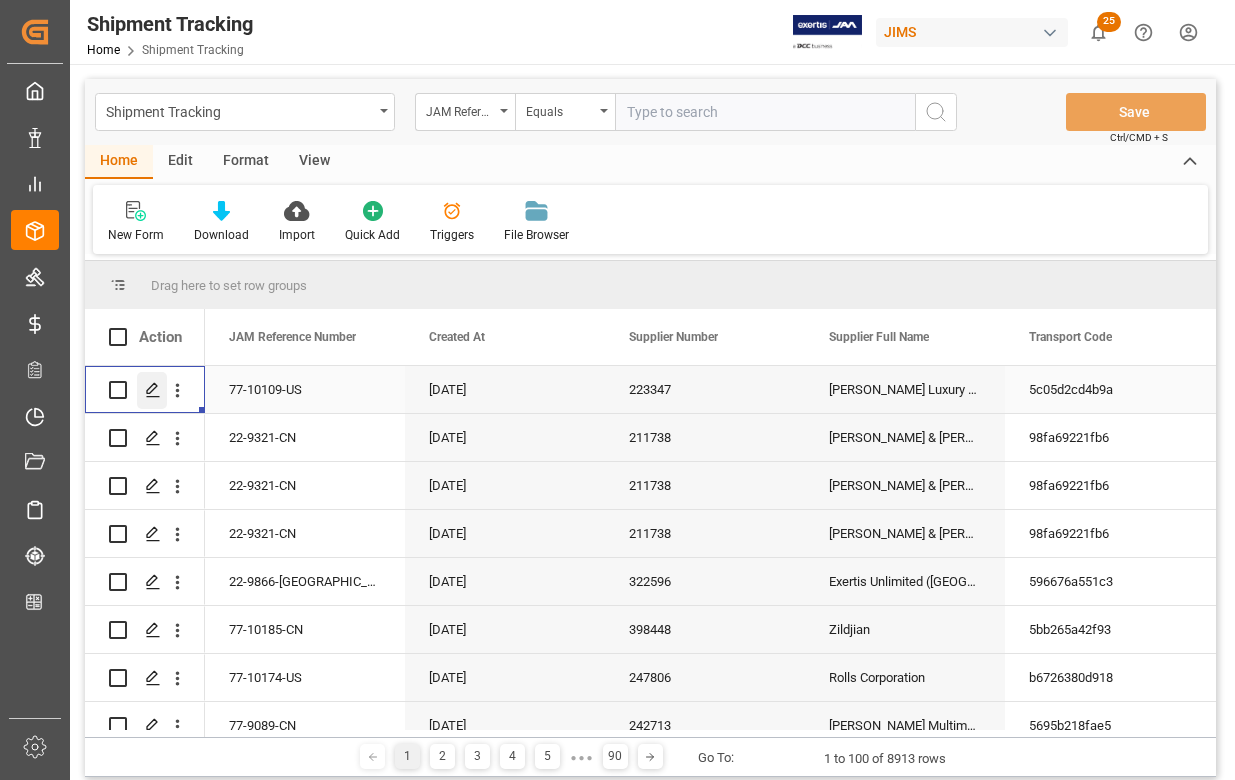click 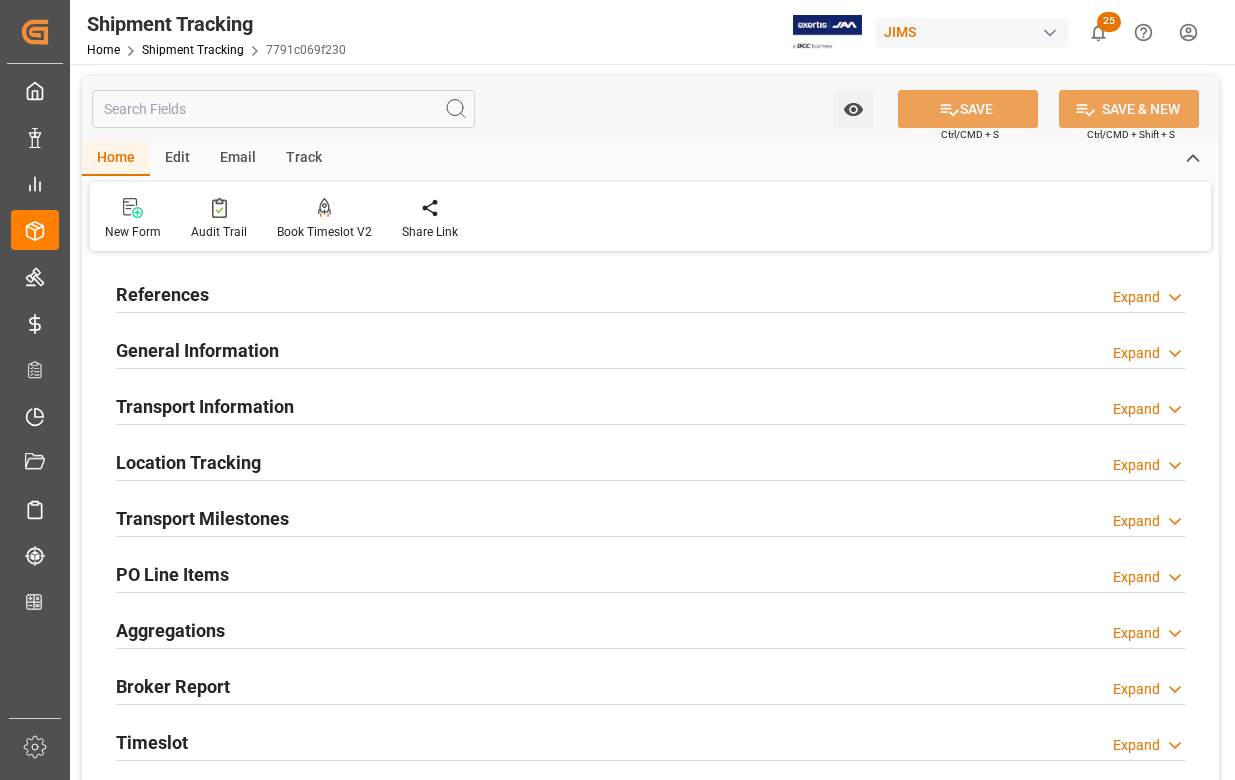click on "References" at bounding box center (162, 294) 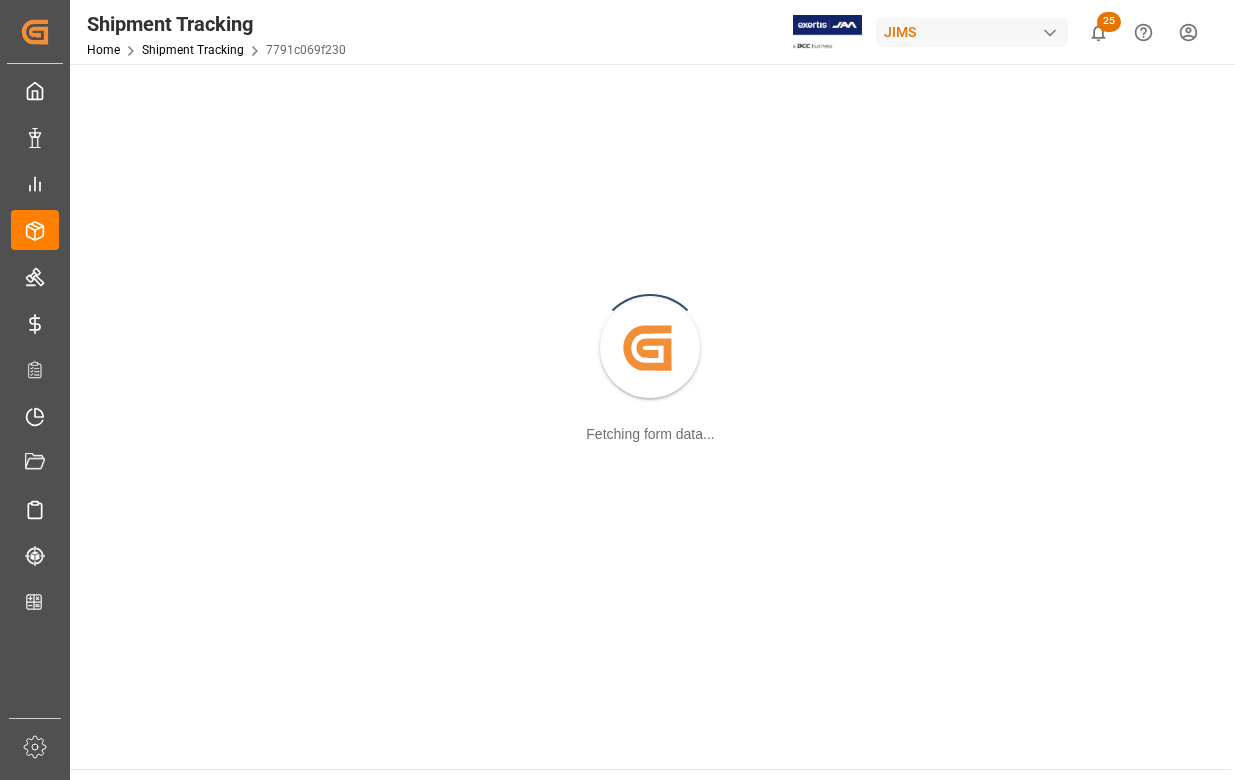 scroll, scrollTop: 0, scrollLeft: 0, axis: both 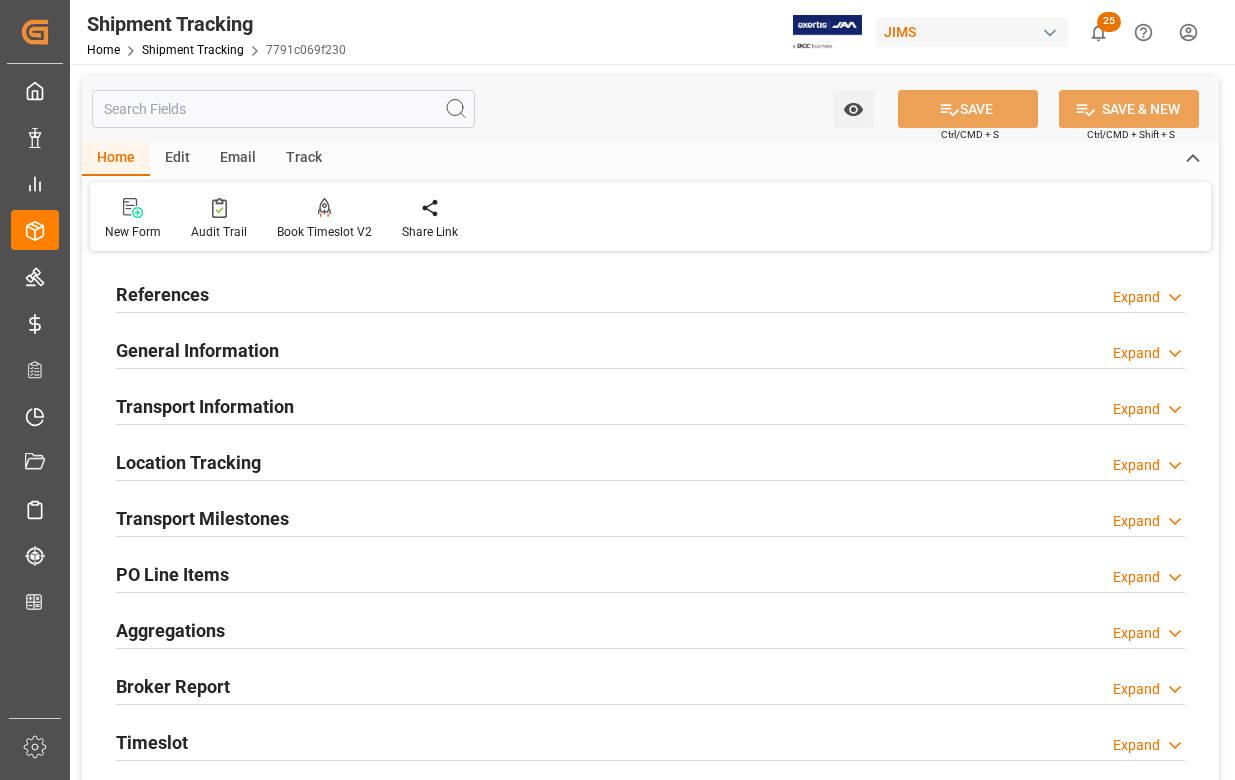 click on "Transport Milestones" at bounding box center (202, 518) 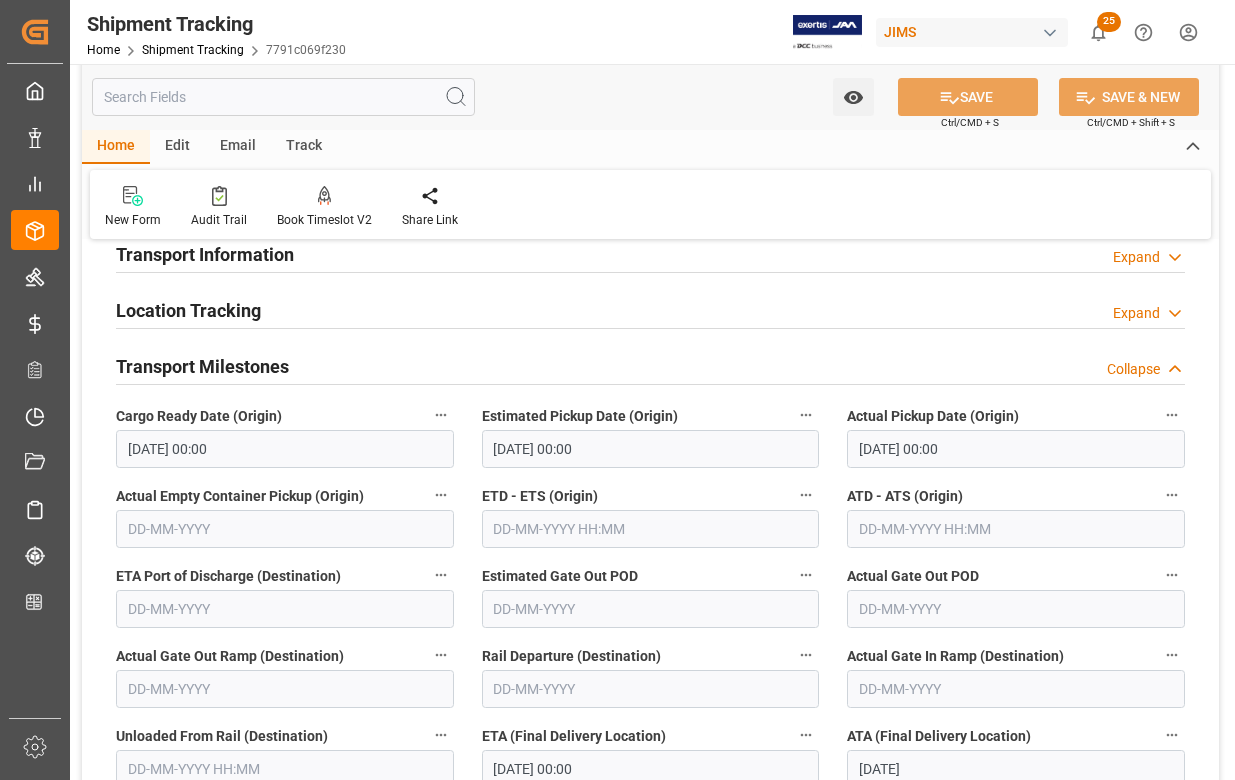 scroll, scrollTop: 0, scrollLeft: 0, axis: both 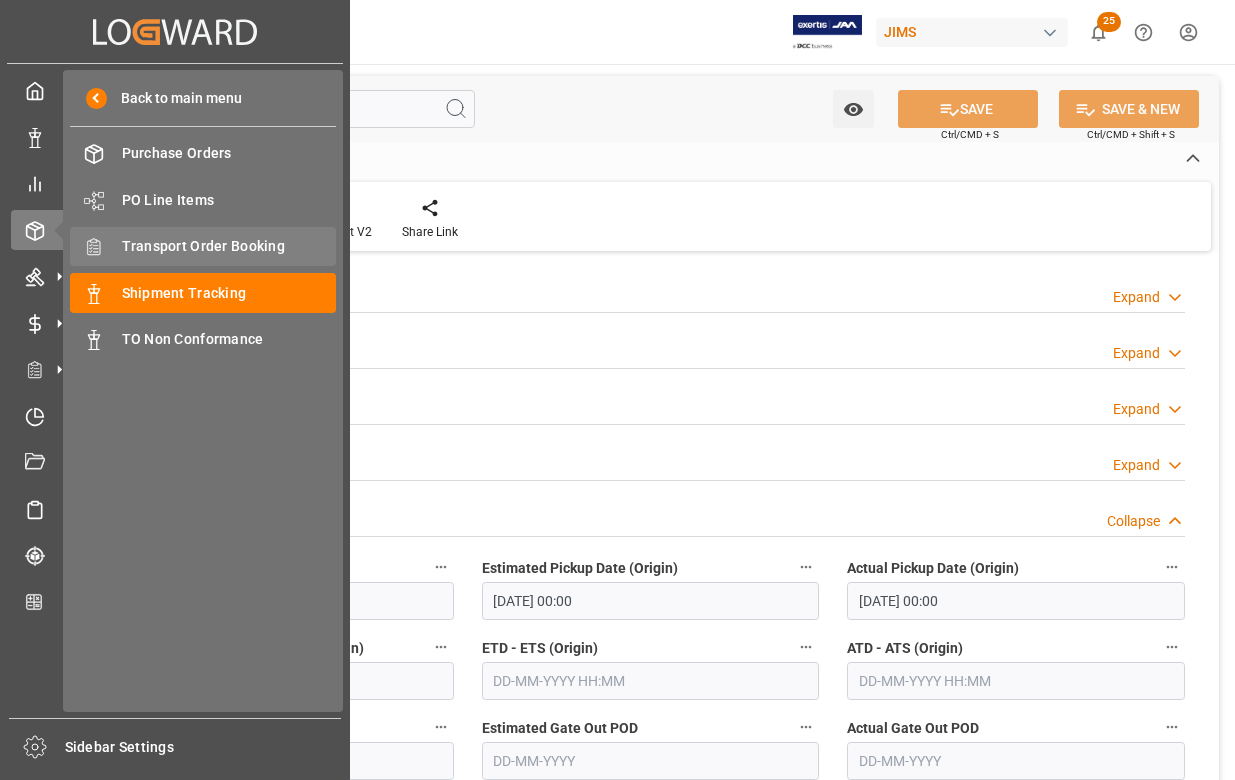 click on "Transport Order Booking" at bounding box center (229, 246) 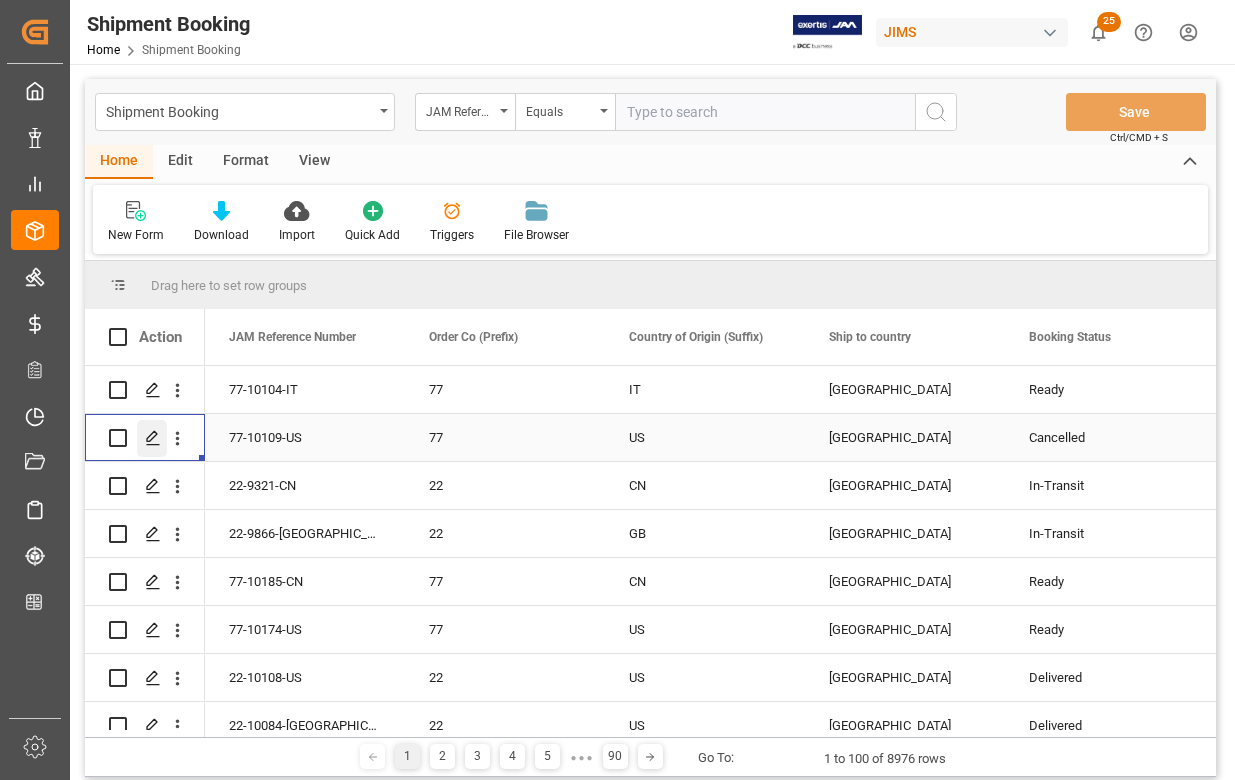 click 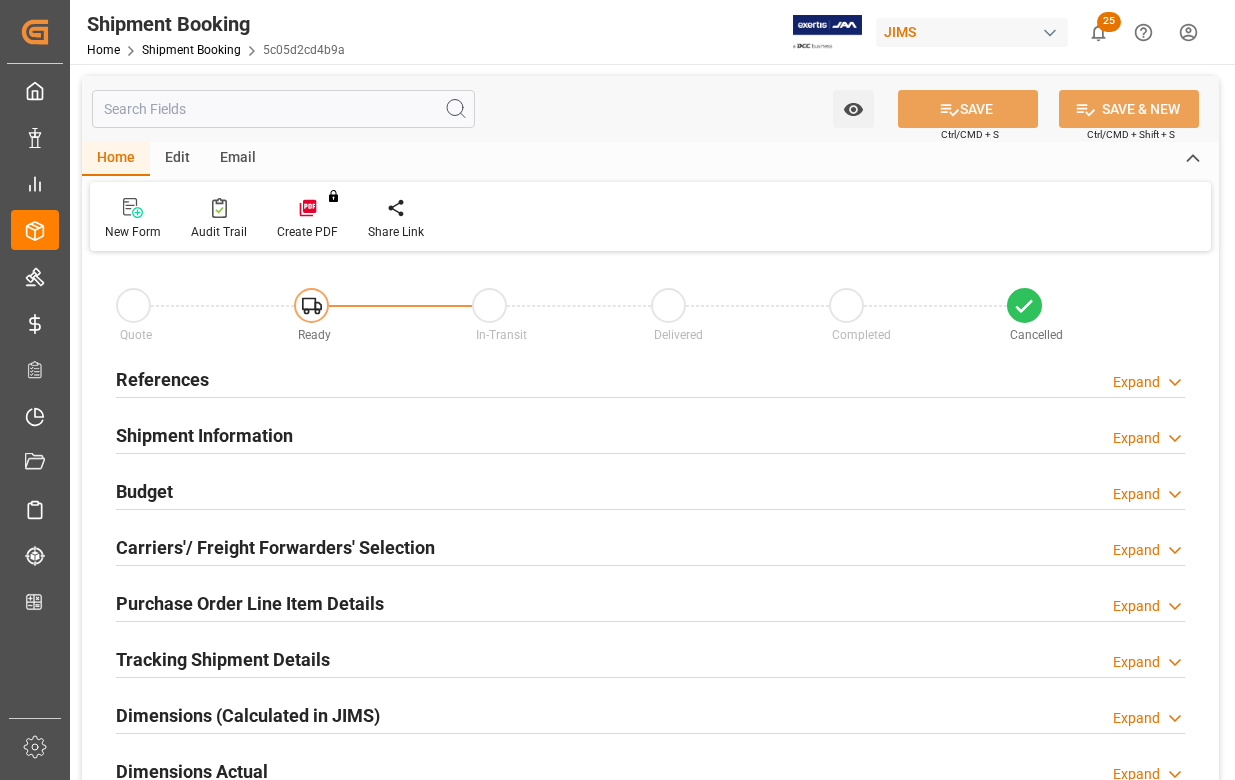 type on "0" 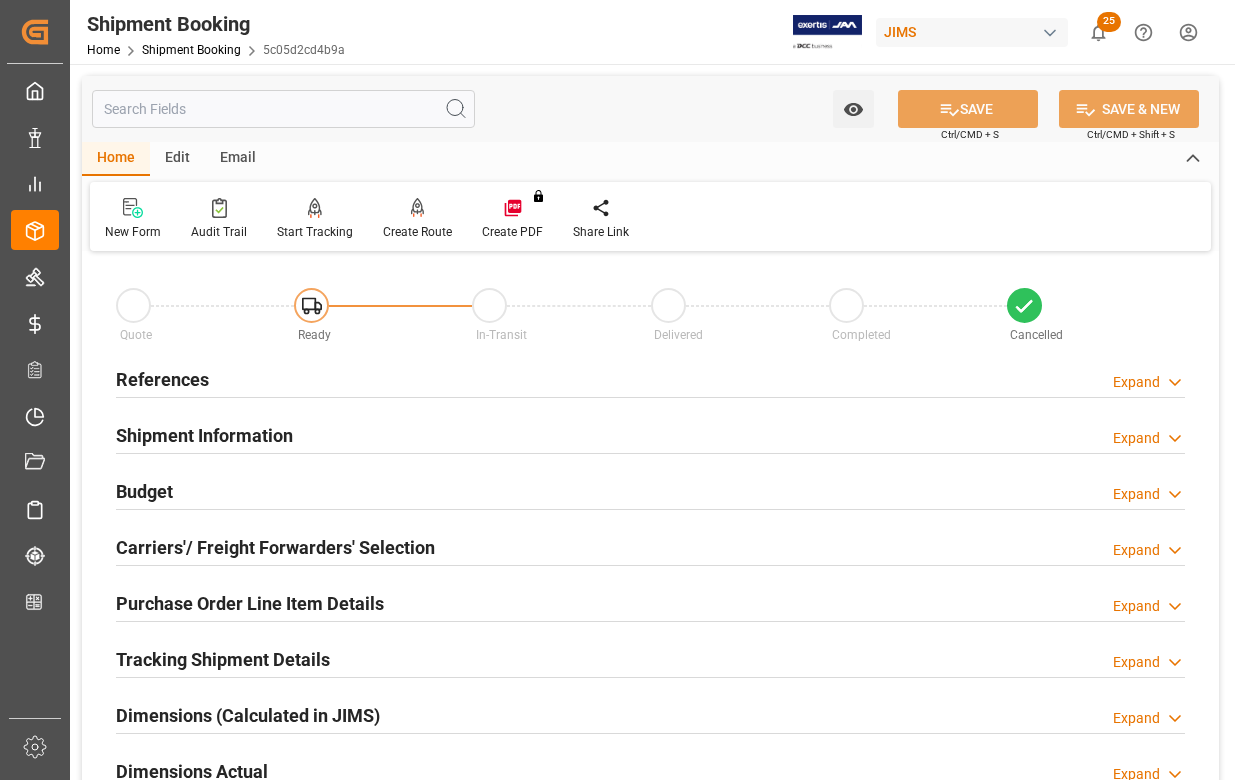 click on "Budget" at bounding box center (144, 491) 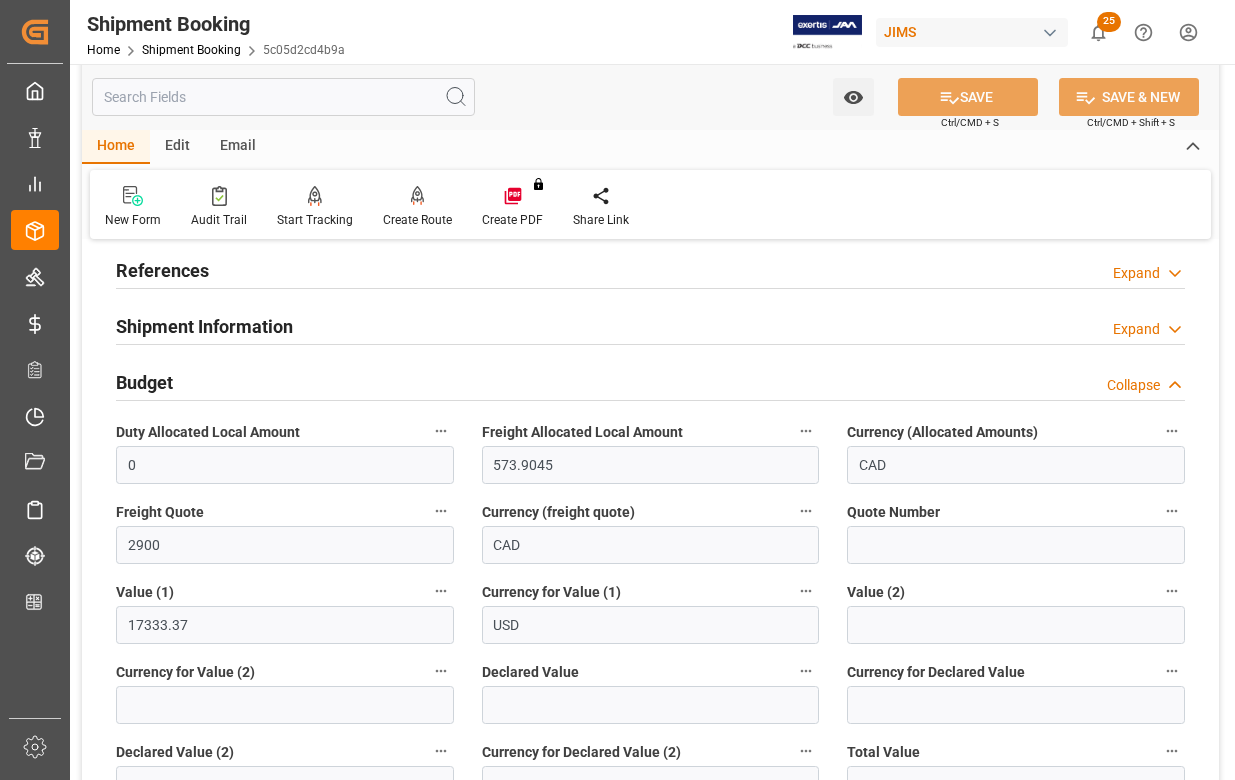 scroll, scrollTop: 400, scrollLeft: 0, axis: vertical 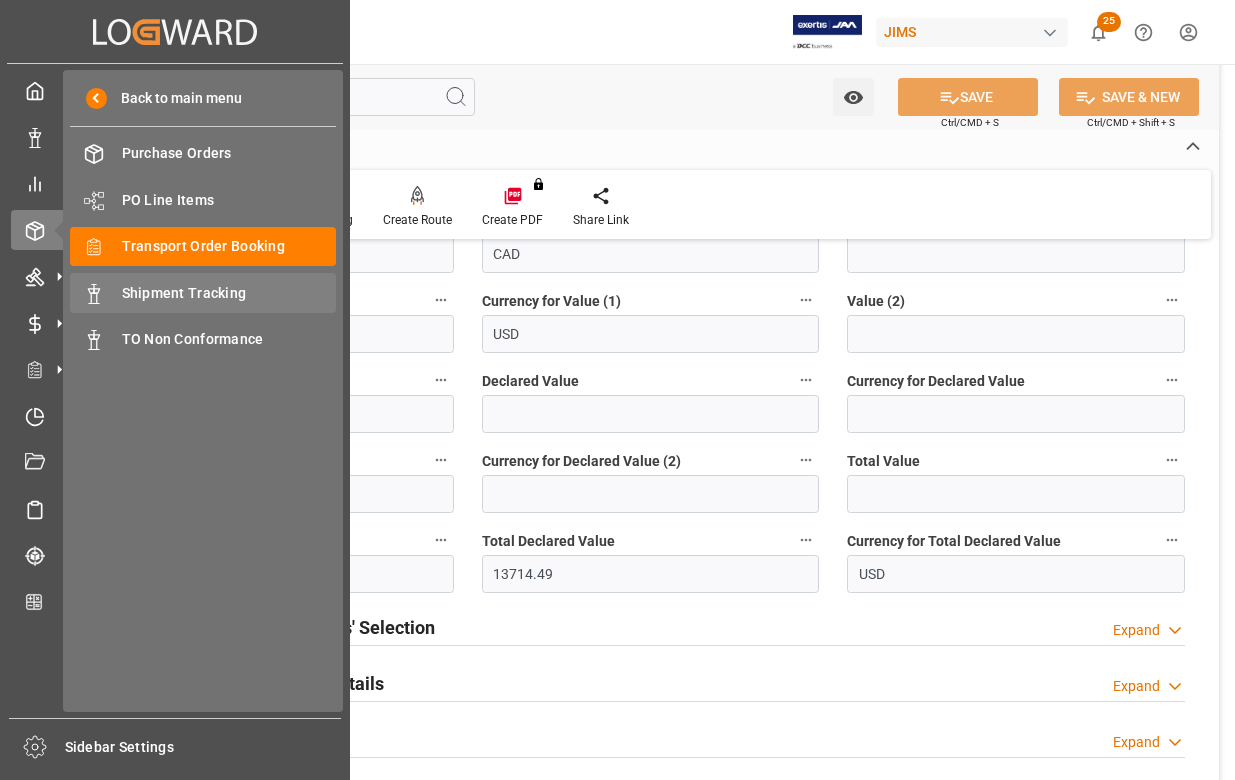 click on "Shipment Tracking" at bounding box center [229, 293] 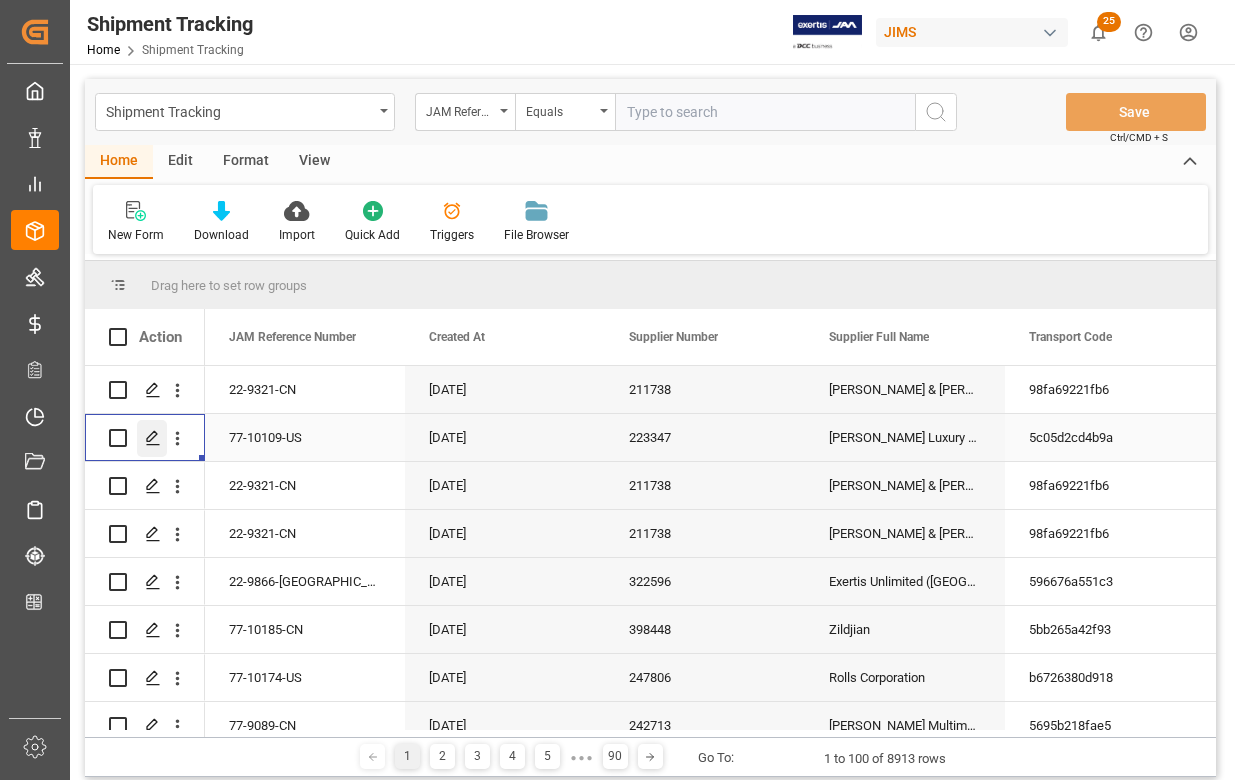 click 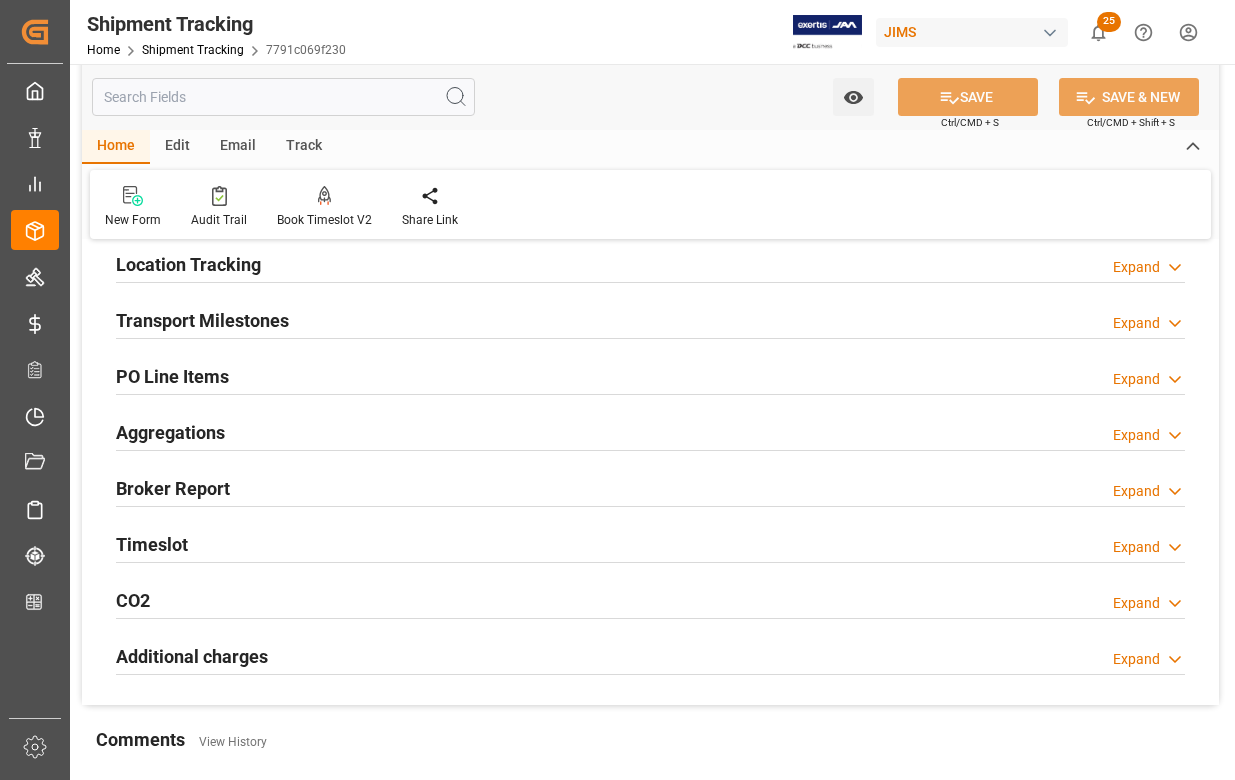 scroll, scrollTop: 200, scrollLeft: 0, axis: vertical 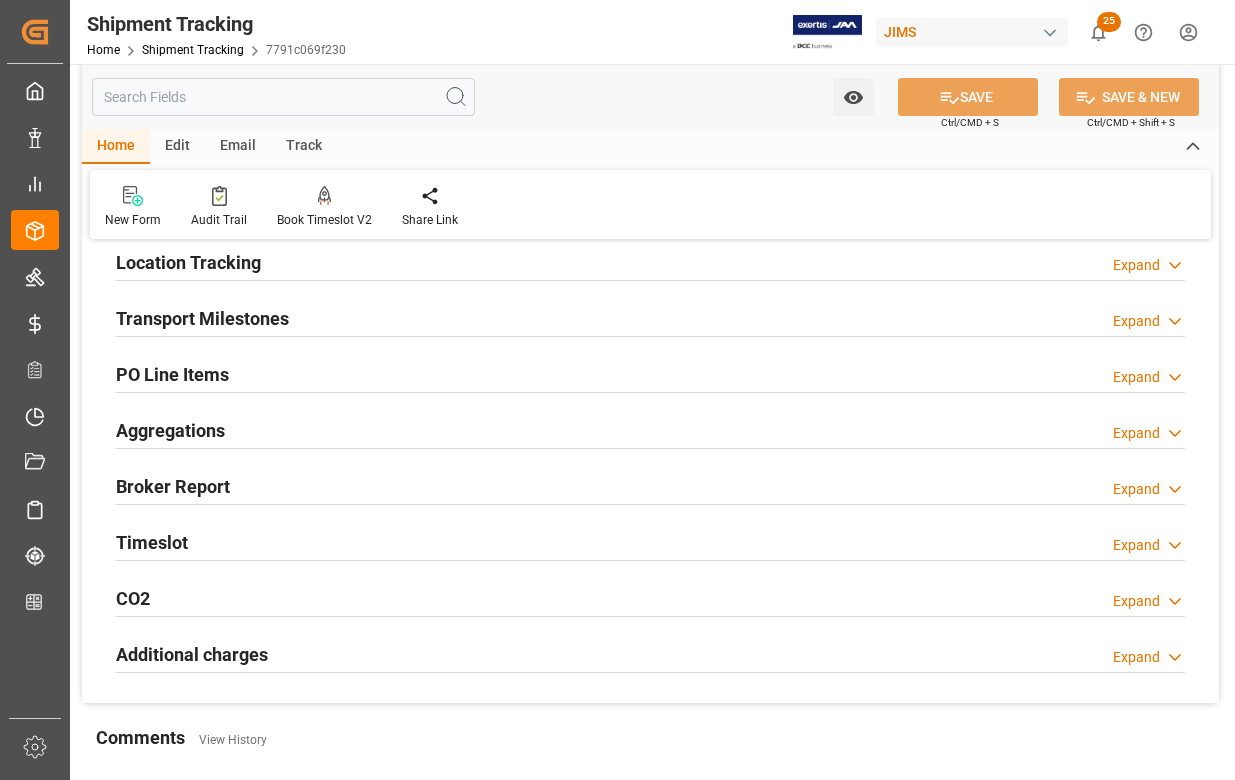 click on "PO Line Items" at bounding box center [172, 374] 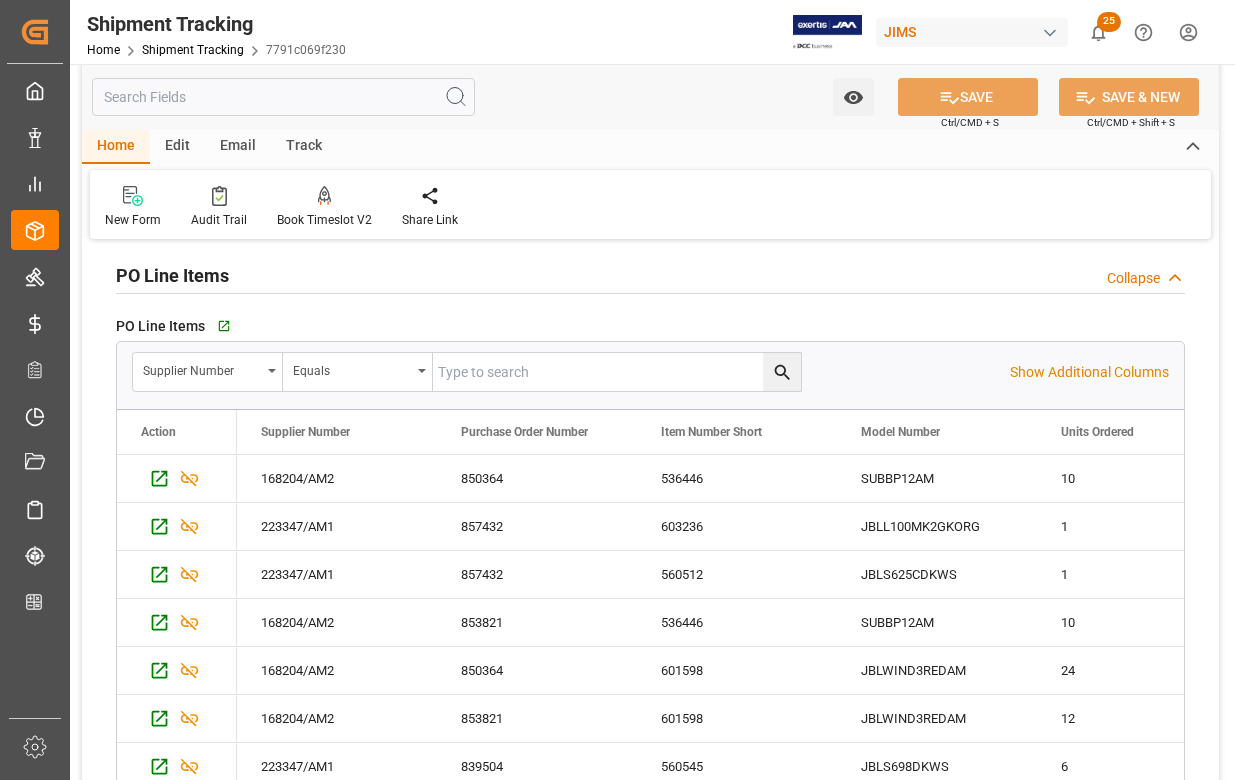 scroll, scrollTop: 500, scrollLeft: 0, axis: vertical 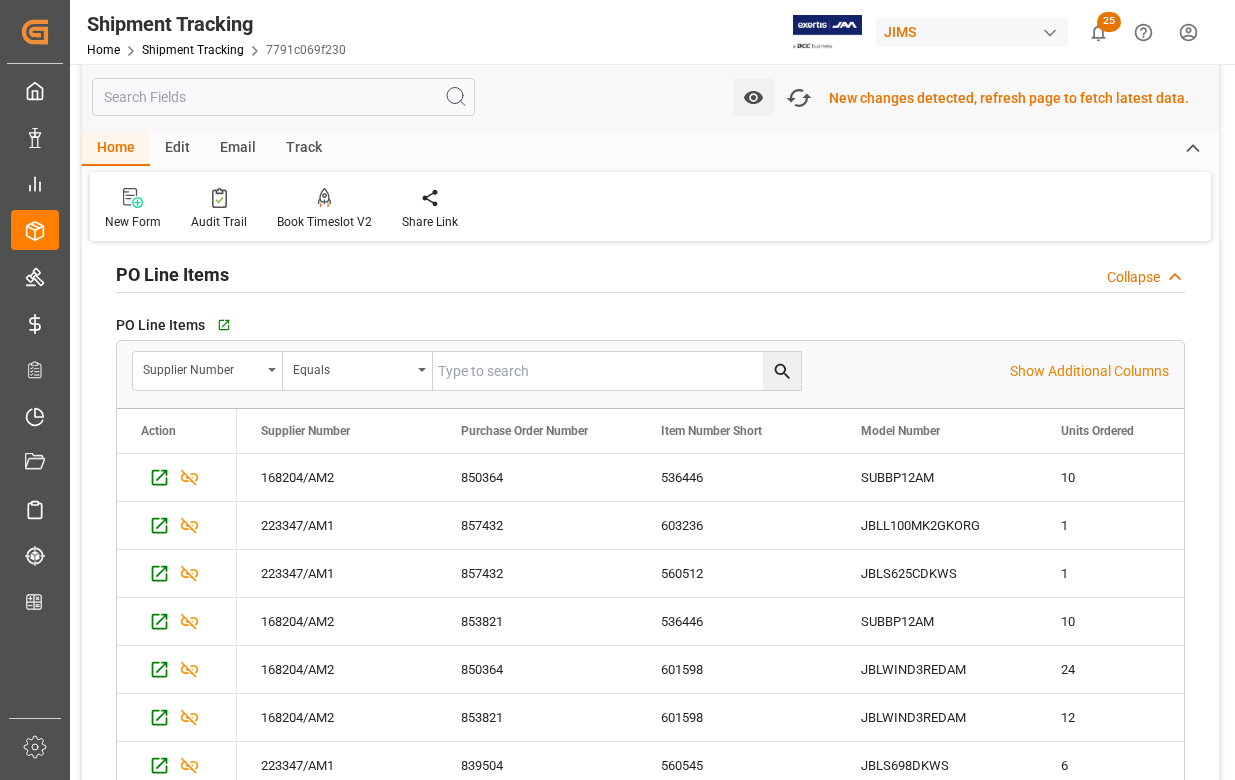click on "Supplier Number Equals" at bounding box center (571, 371) 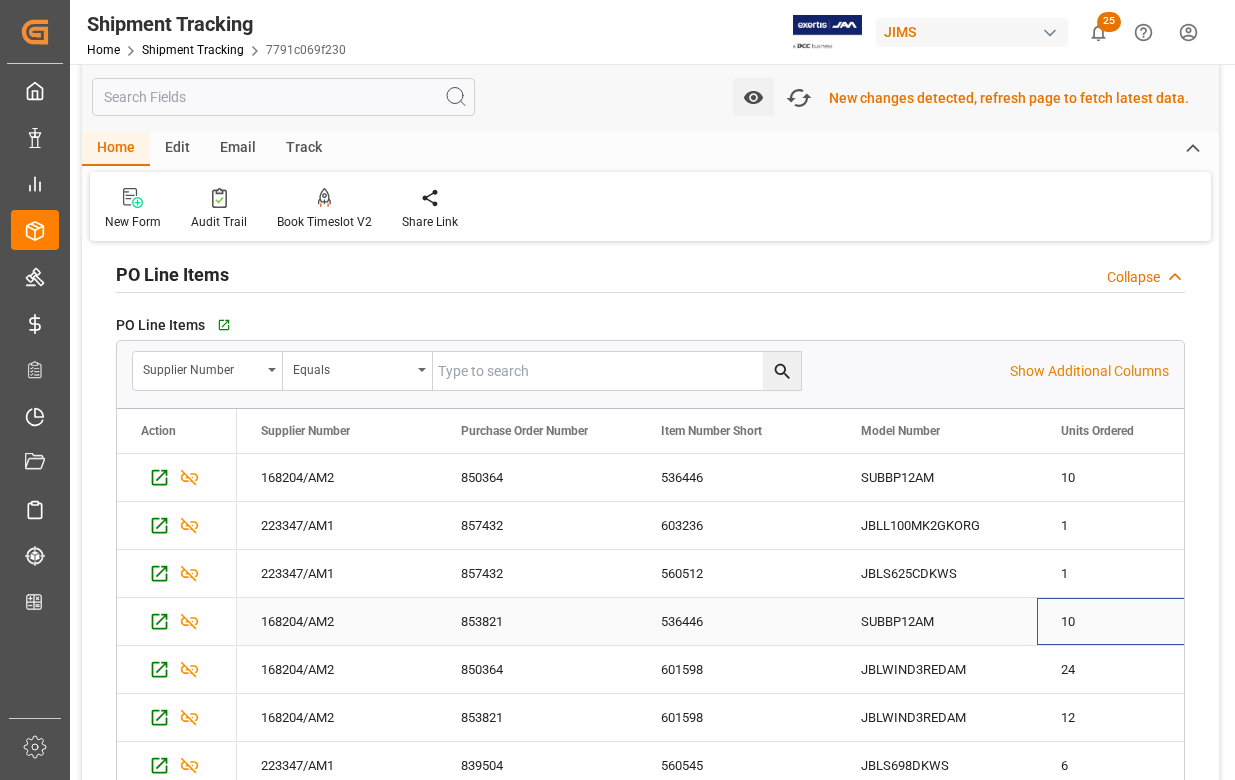click on "10" at bounding box center [1137, 621] 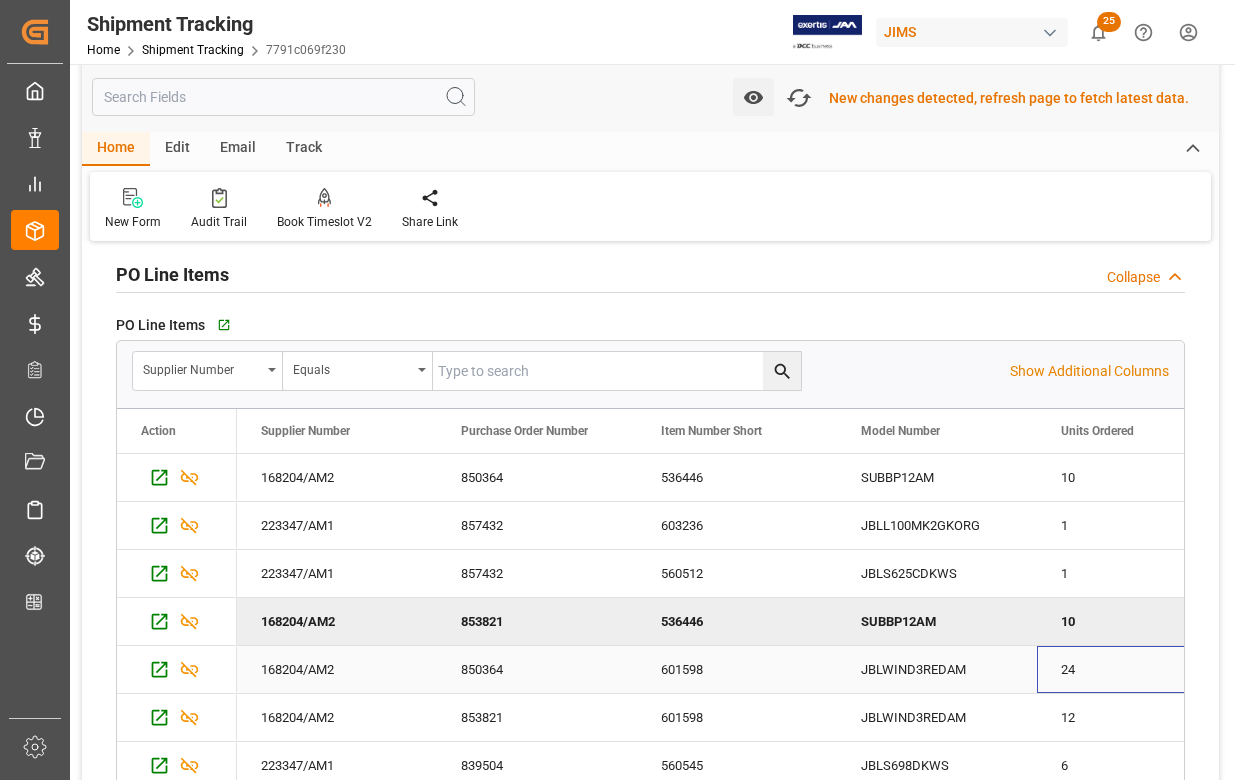 click on "24" at bounding box center (1137, 669) 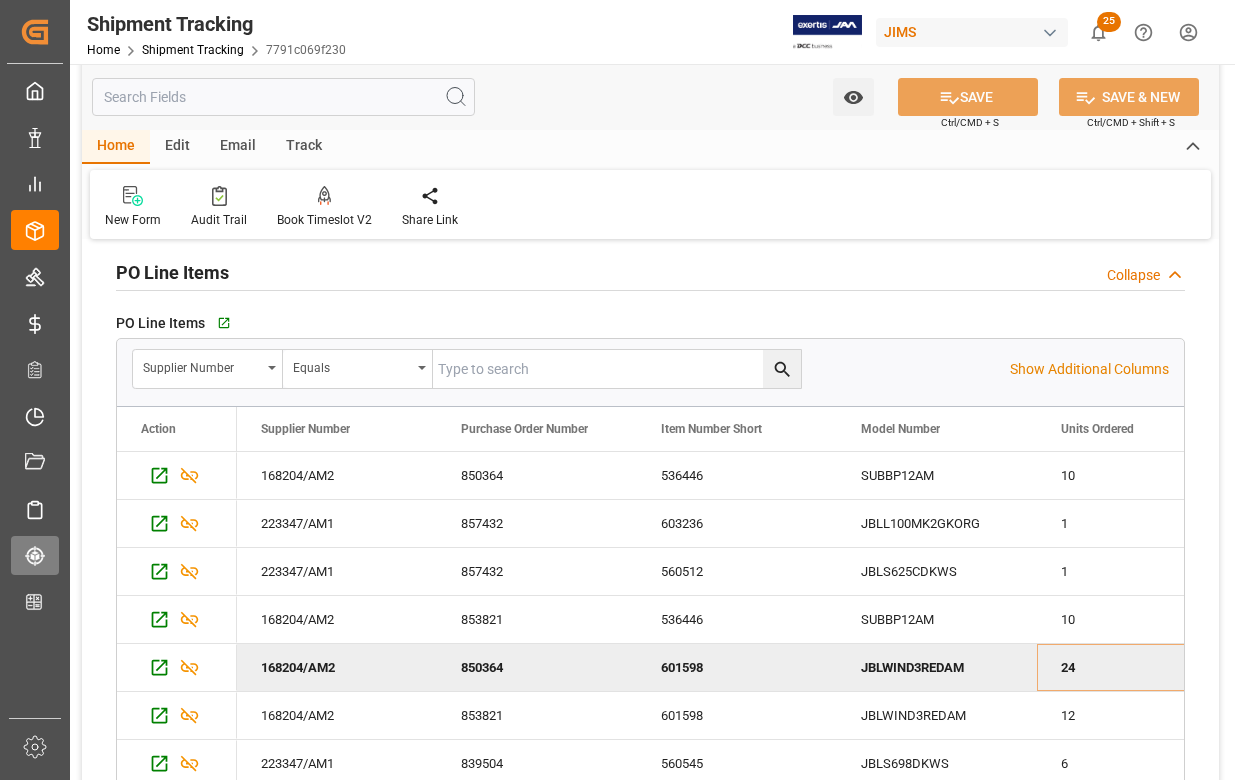 scroll, scrollTop: 300, scrollLeft: 0, axis: vertical 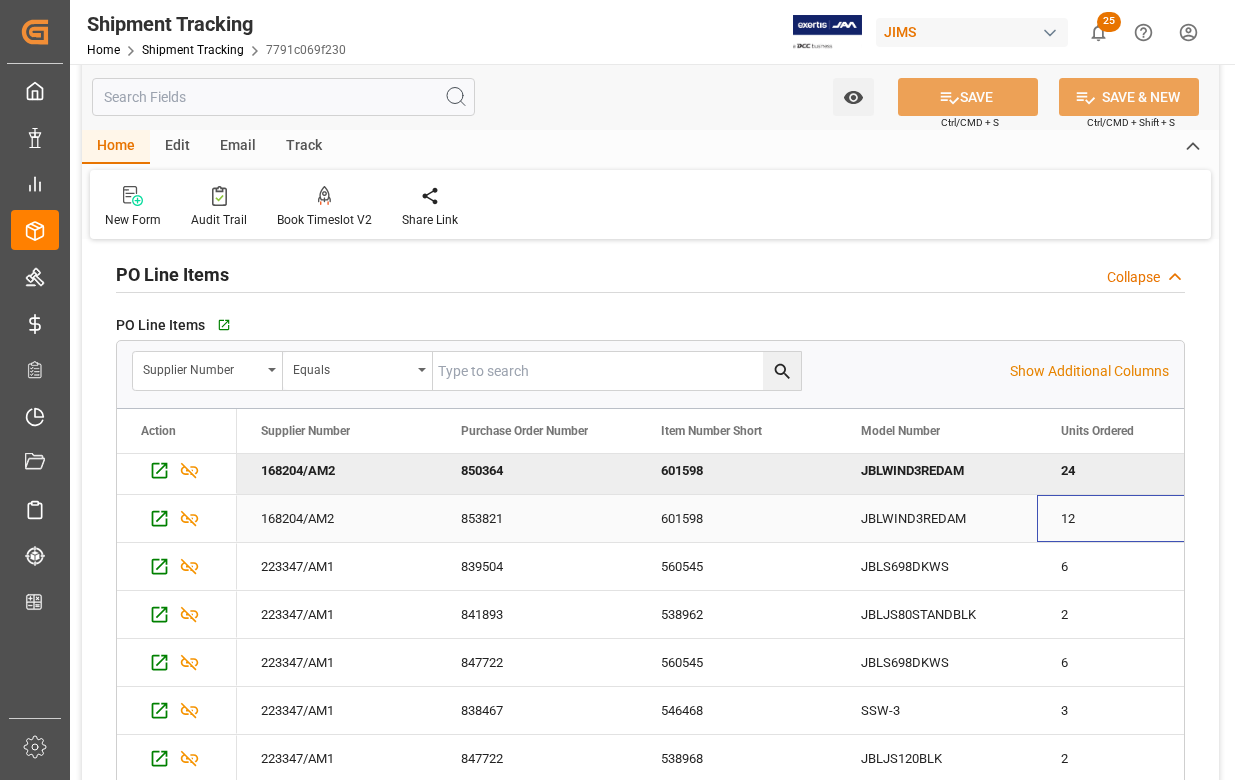 click on "12" at bounding box center [1137, 518] 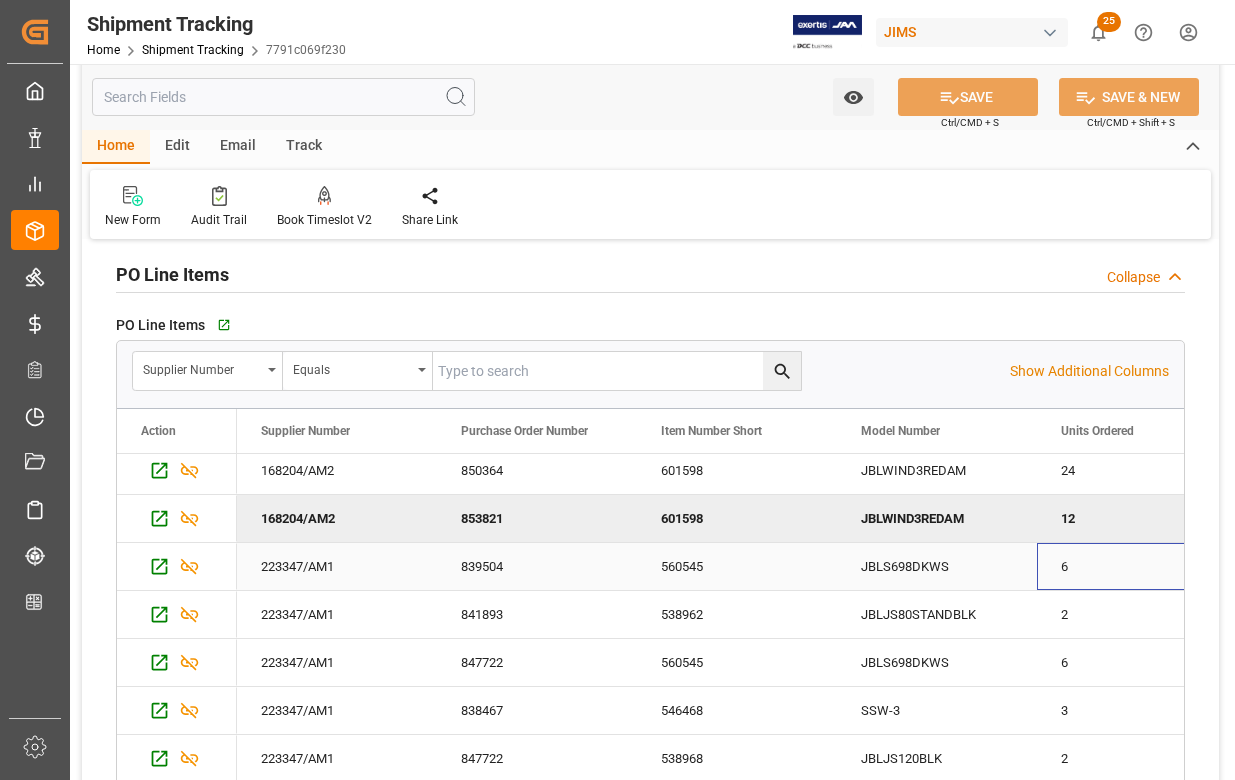 click on "6" at bounding box center [1137, 566] 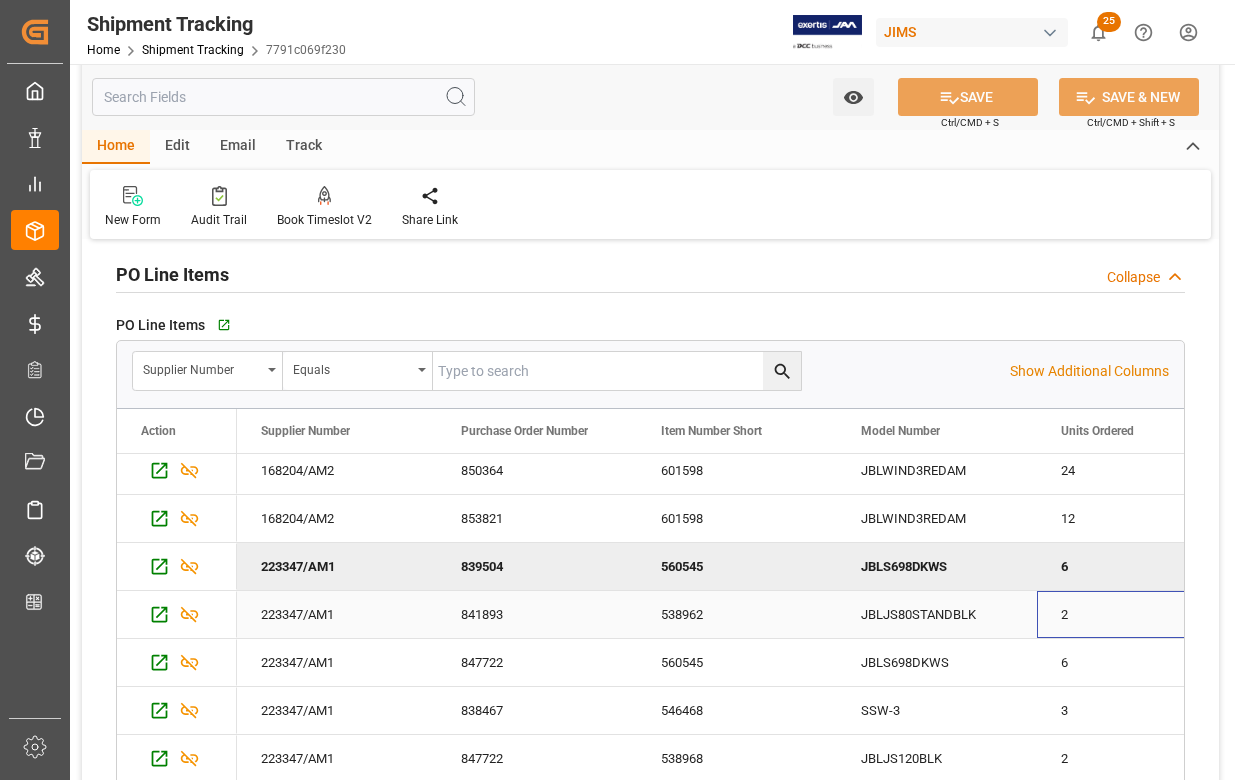 click on "2" at bounding box center (1137, 614) 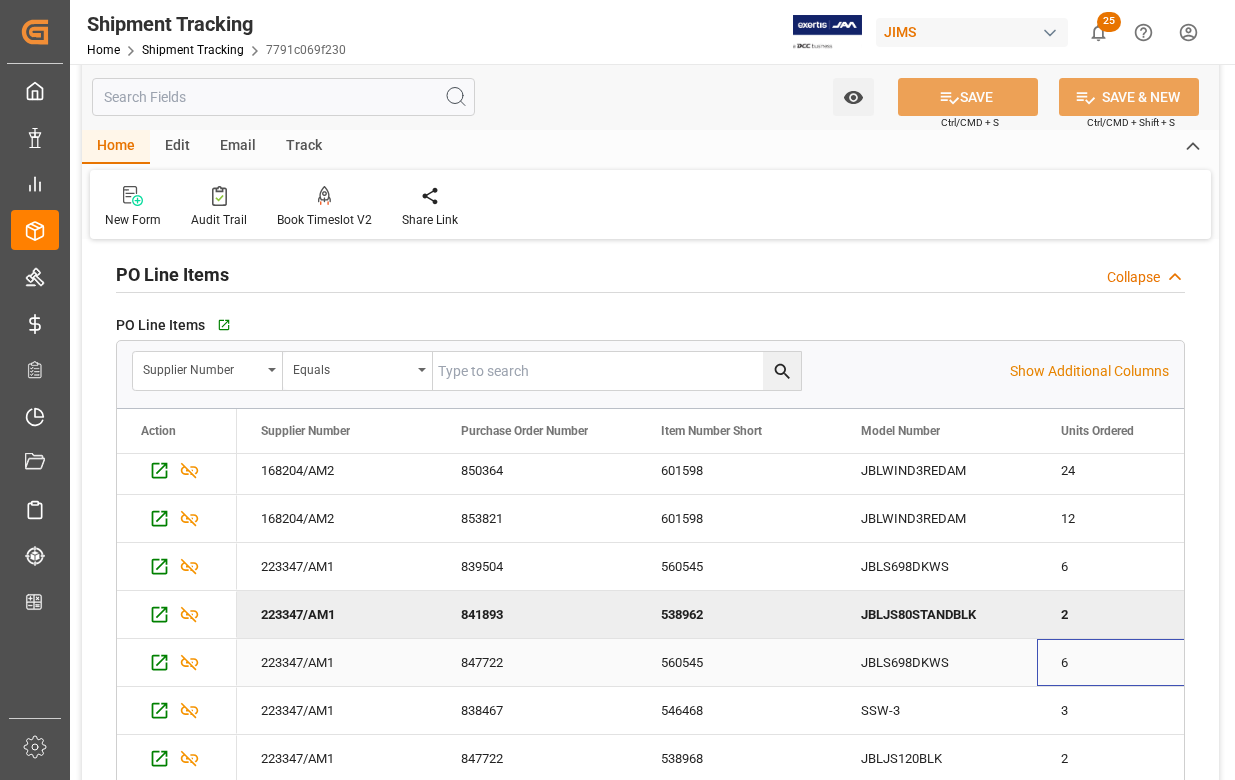 click on "6" at bounding box center [1137, 662] 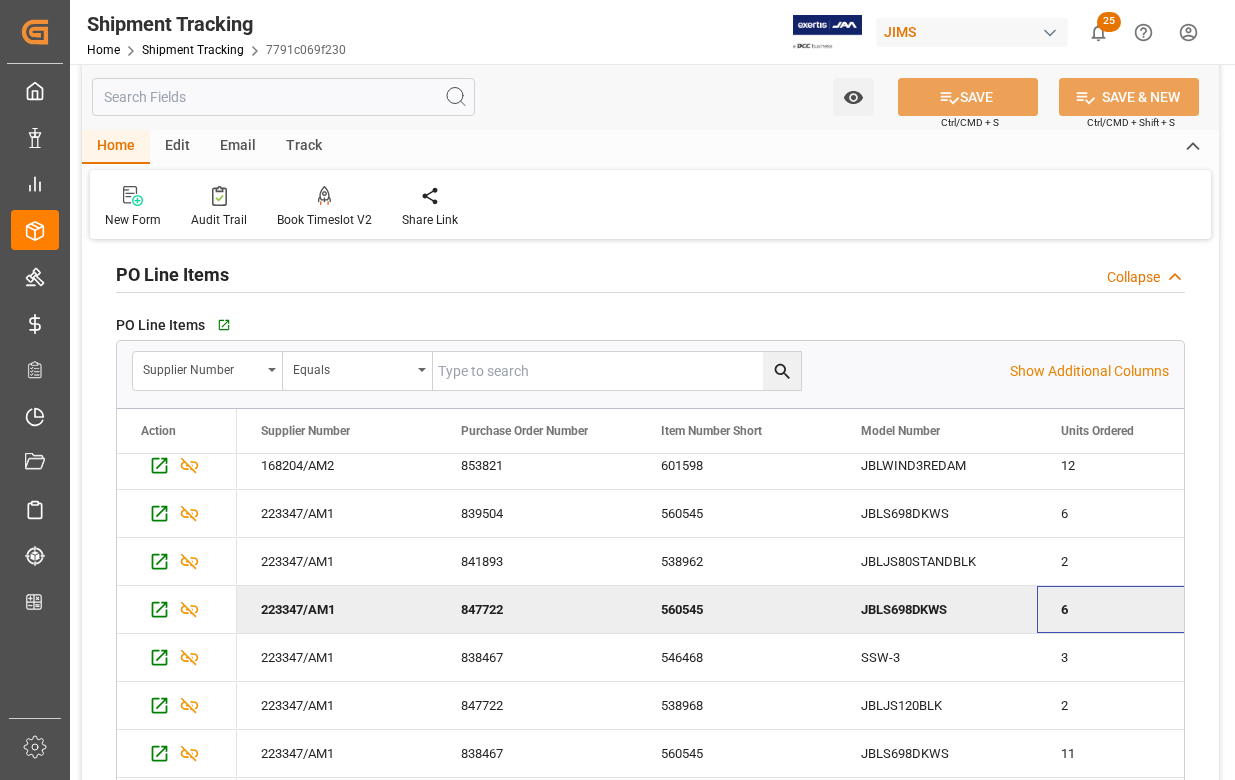 scroll, scrollTop: 257, scrollLeft: 0, axis: vertical 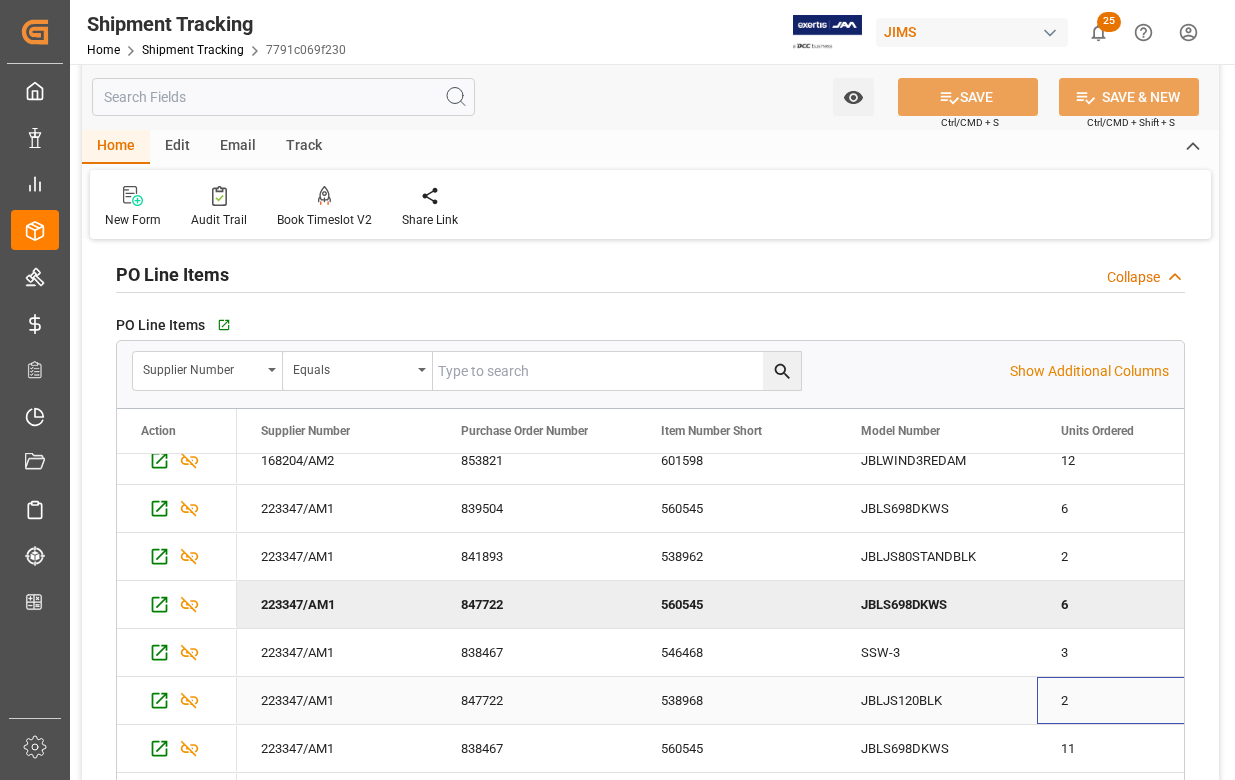 click on "2" at bounding box center (1137, 700) 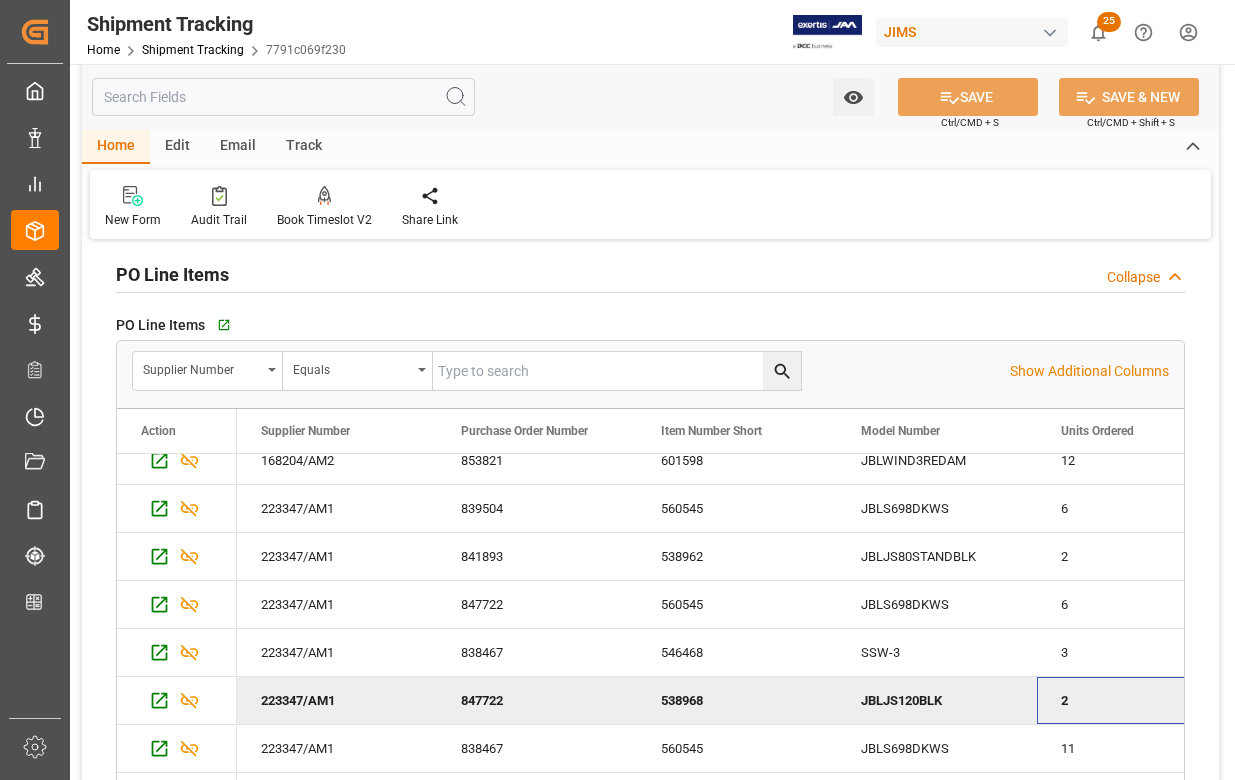 scroll, scrollTop: 279, scrollLeft: 0, axis: vertical 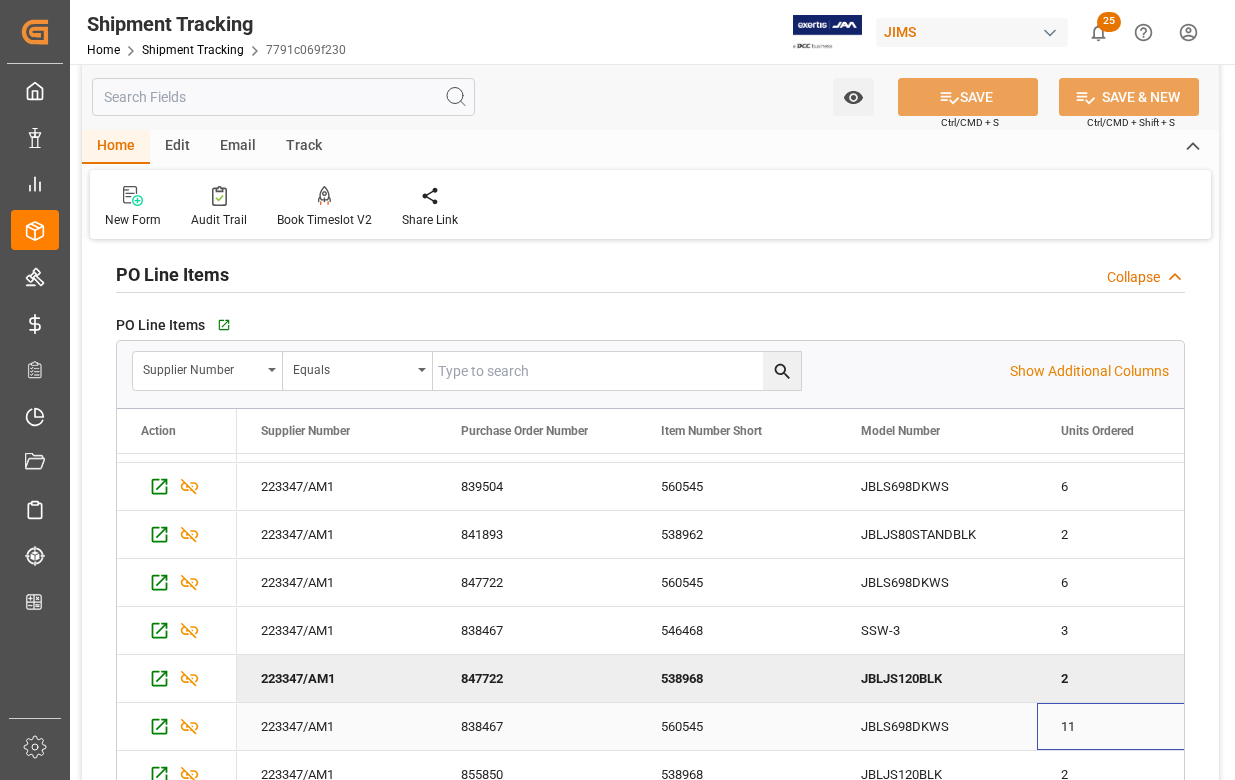 click on "11" at bounding box center [1137, 726] 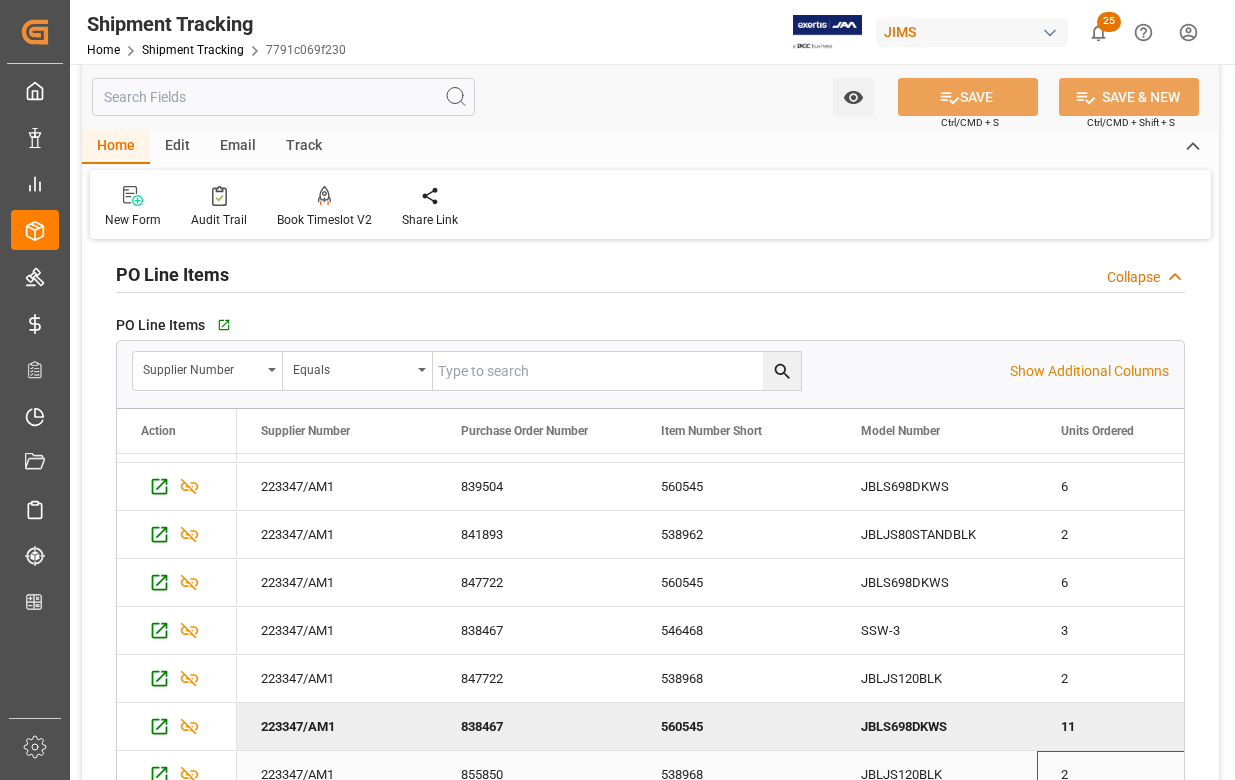 click on "2" at bounding box center [1137, 774] 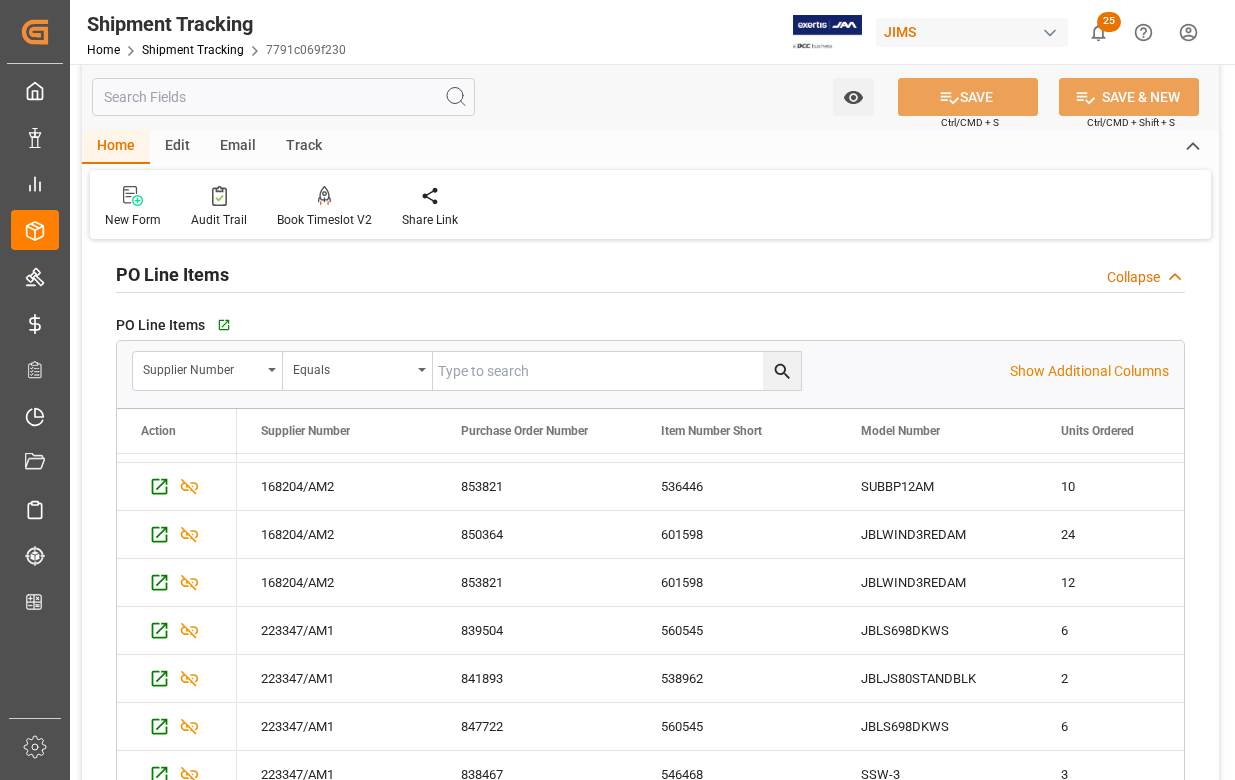 scroll, scrollTop: 279, scrollLeft: 0, axis: vertical 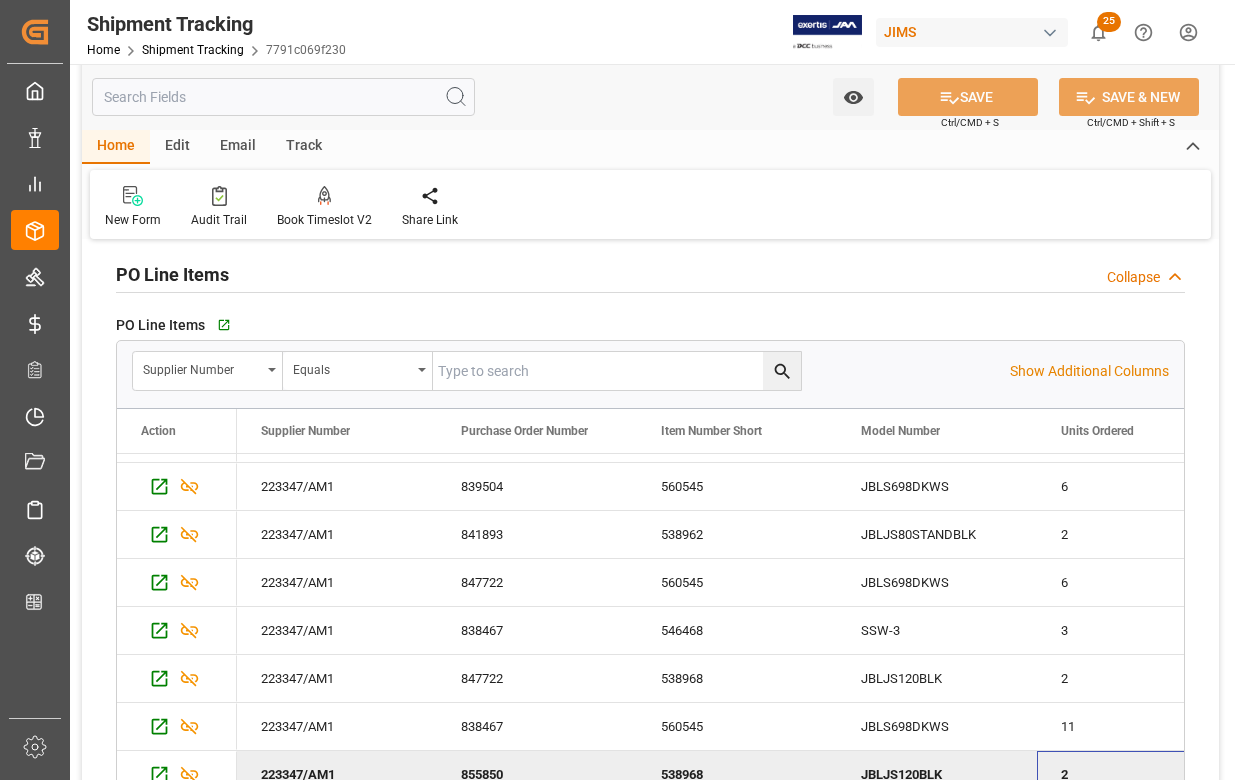 drag, startPoint x: 1071, startPoint y: 763, endPoint x: 1026, endPoint y: 758, distance: 45.276924 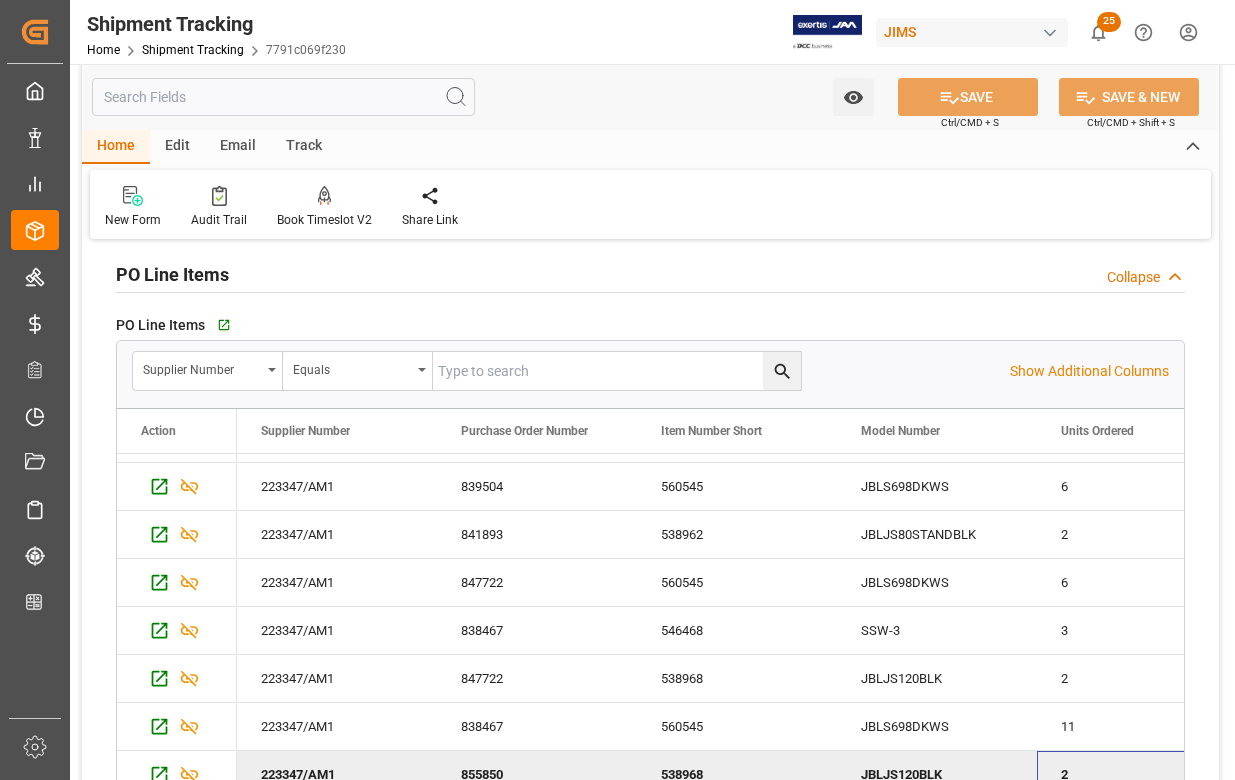 click on "223347/AM1 855850 538968 JBLJS120BLK 2 174.5462" at bounding box center [1437, 775] 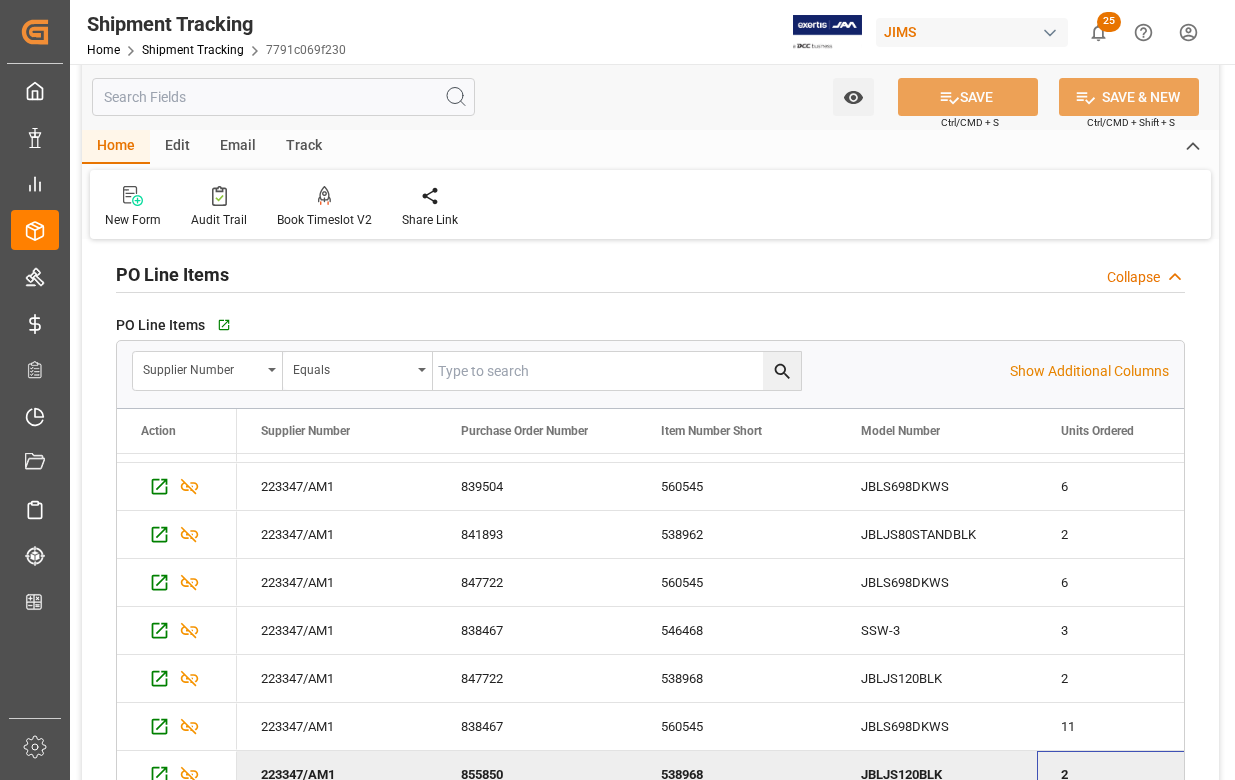 click on "2" at bounding box center (1137, 774) 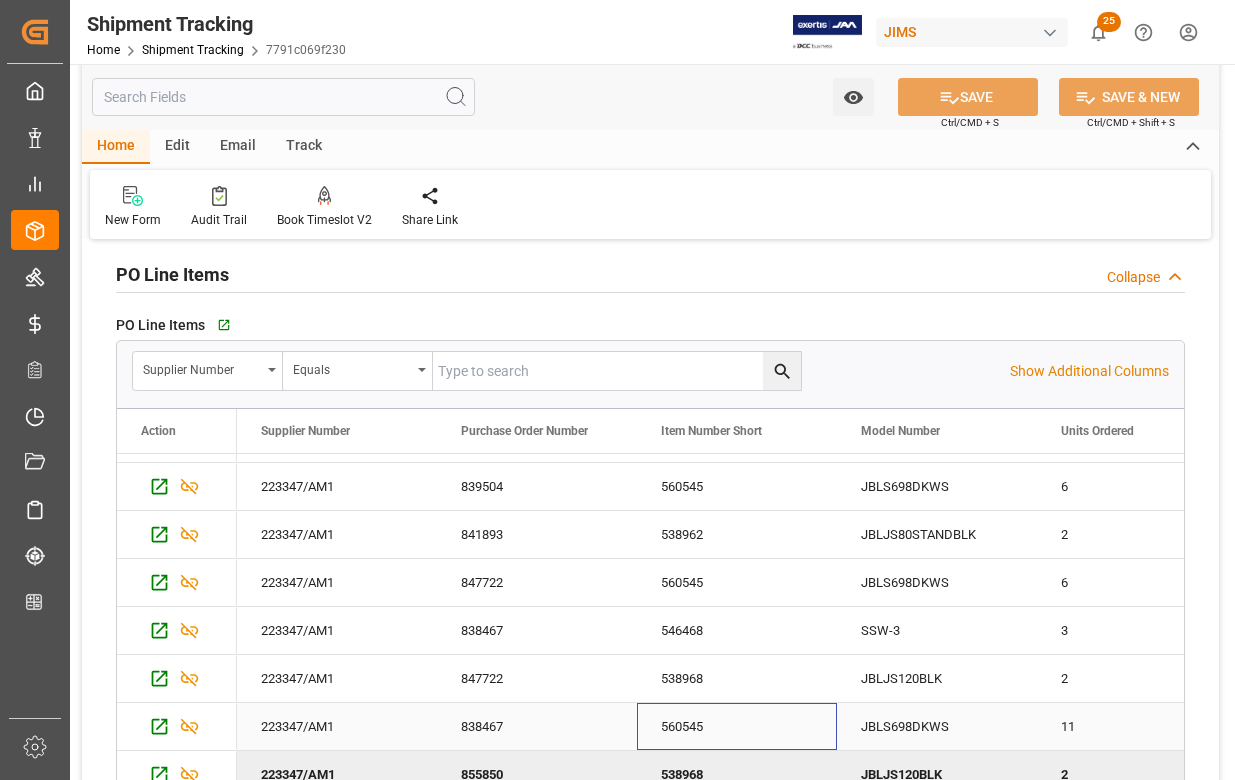 click on "560545" at bounding box center [737, 726] 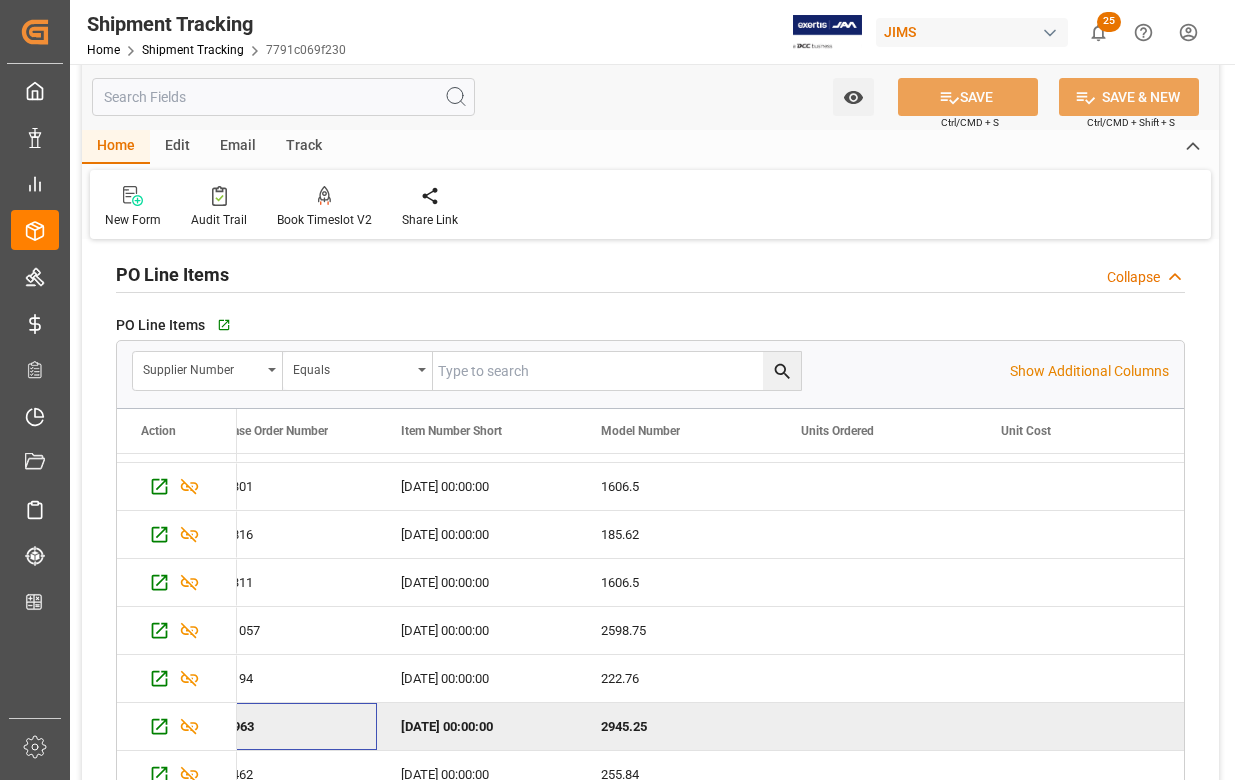 scroll, scrollTop: 0, scrollLeft: 1460, axis: horizontal 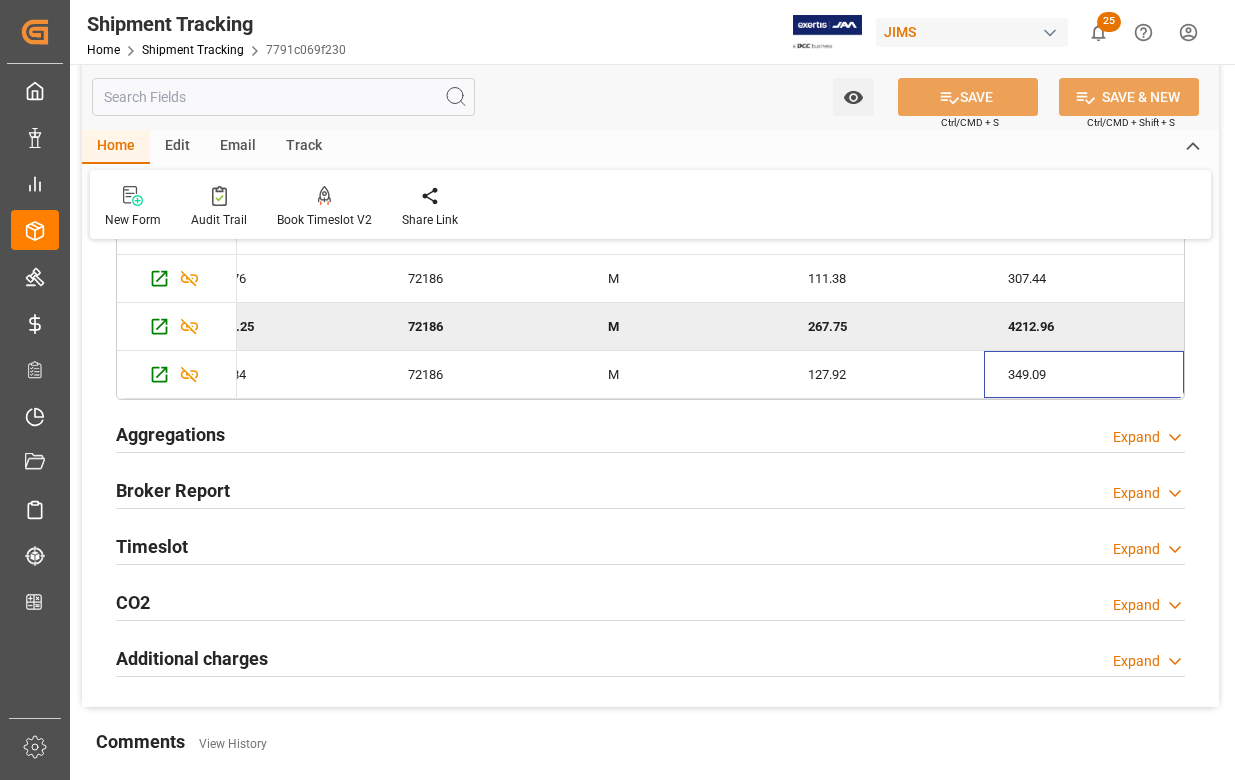 drag, startPoint x: 1008, startPoint y: 382, endPoint x: 1009, endPoint y: 309, distance: 73.00685 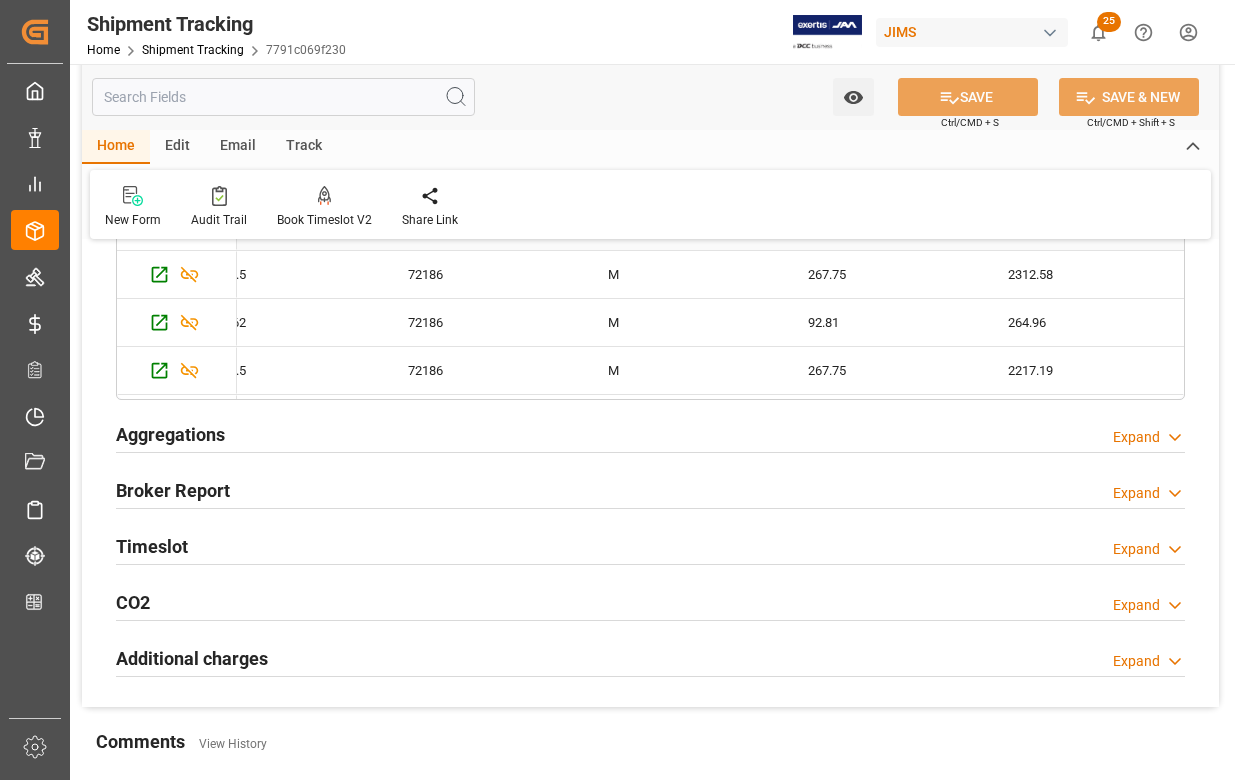 scroll, scrollTop: 200, scrollLeft: 0, axis: vertical 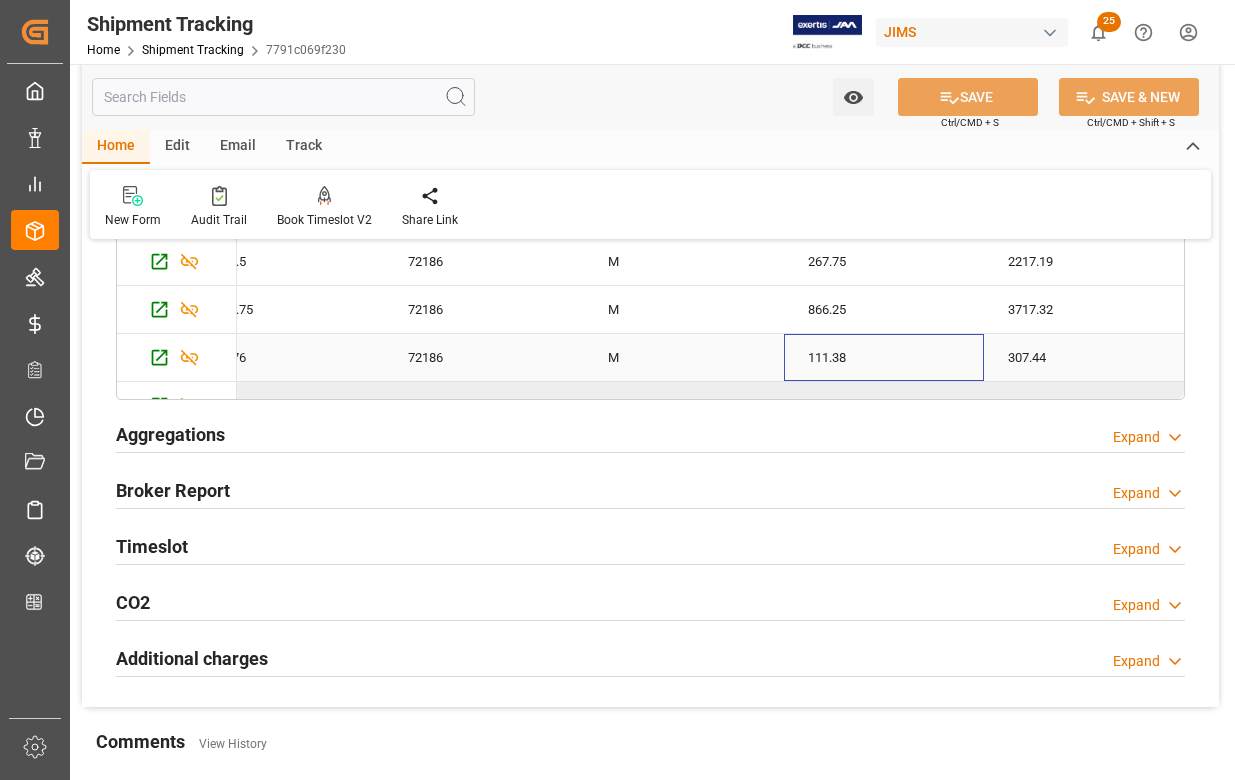 click on "111.38" at bounding box center (884, 357) 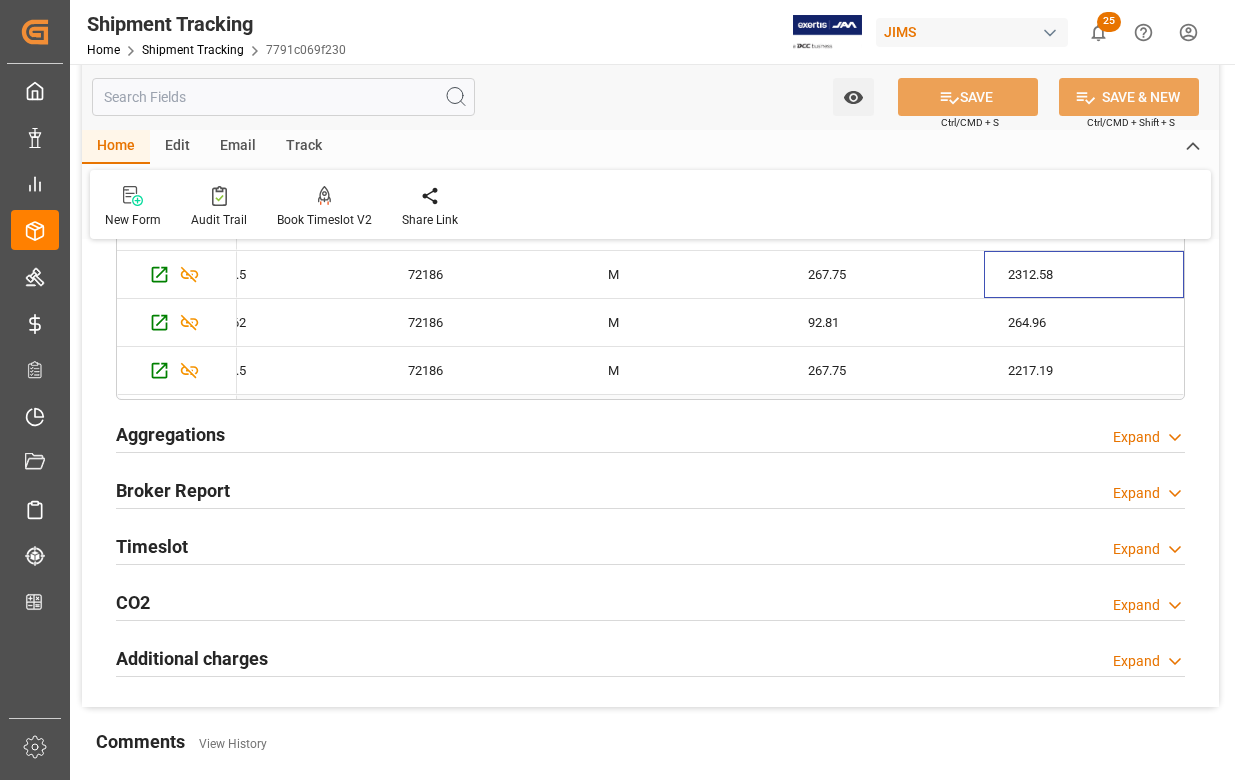 scroll, scrollTop: 0, scrollLeft: 0, axis: both 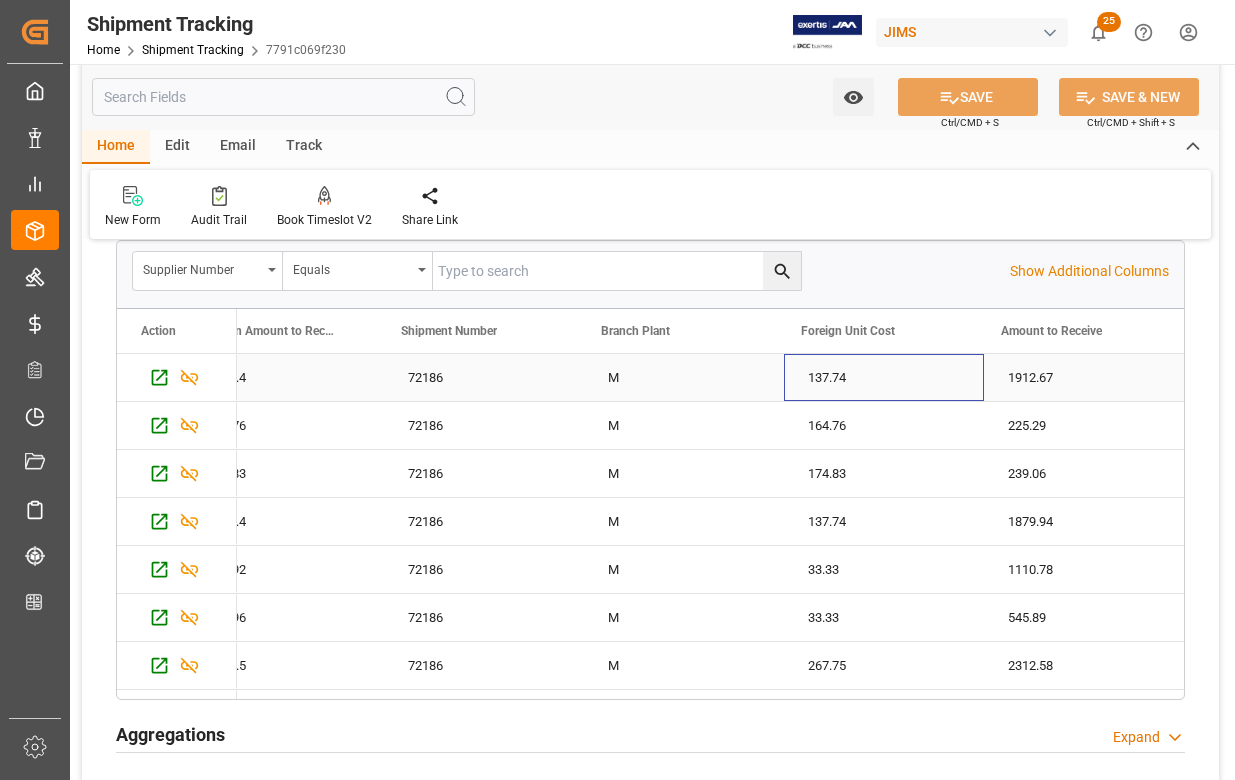 click on "137.74" at bounding box center (884, 377) 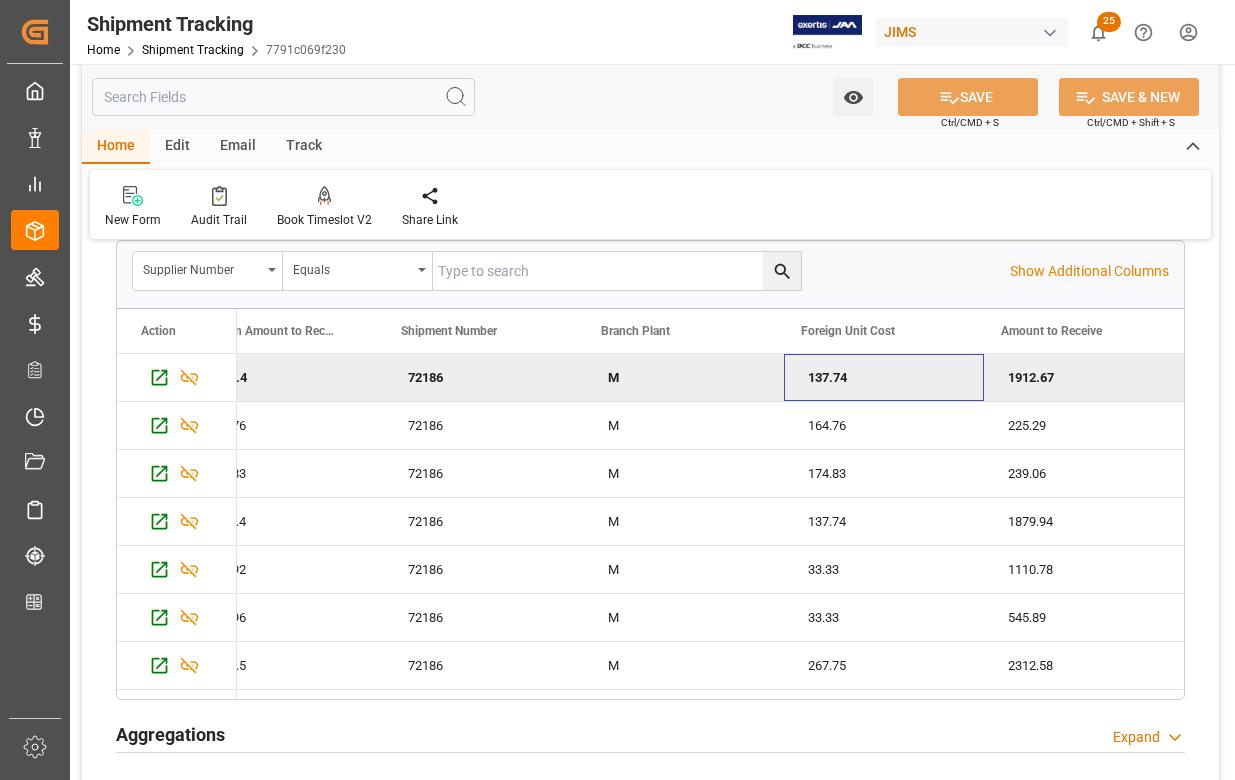 click on "137.74" at bounding box center (884, 377) 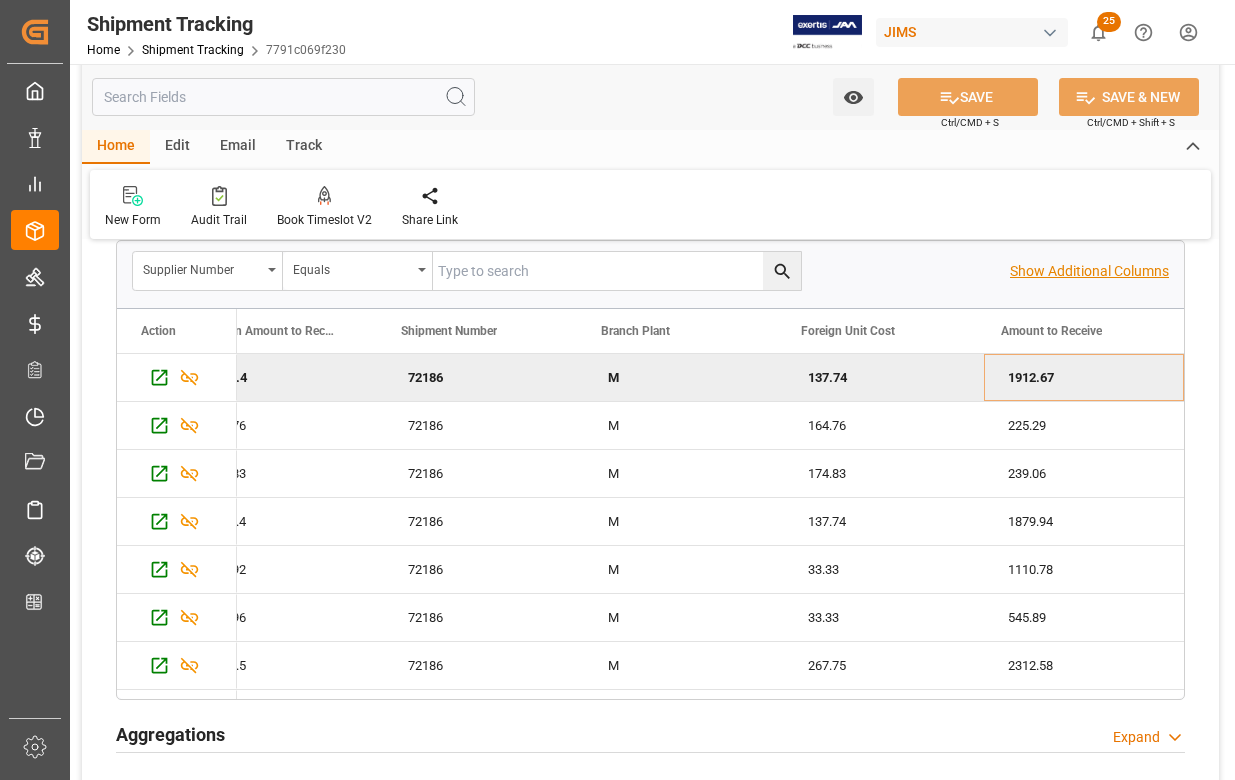 click on "Show Additional Columns" at bounding box center [1089, 271] 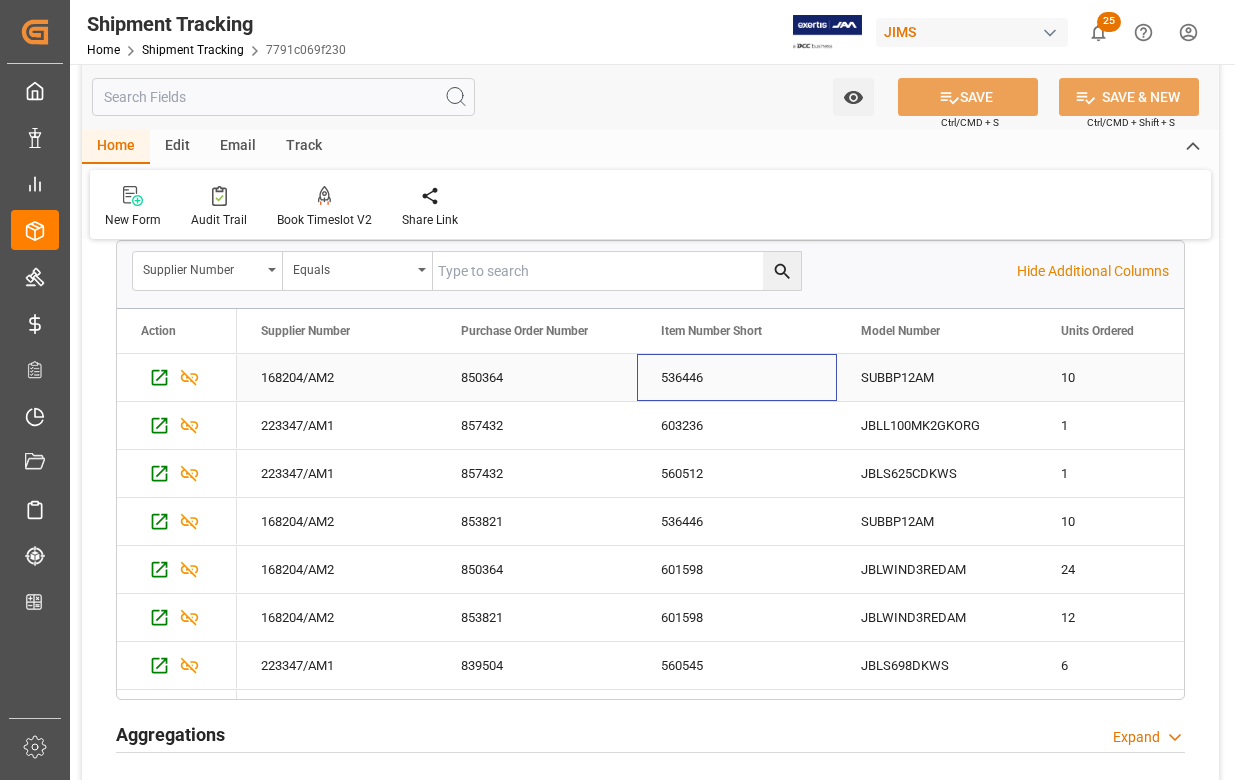click on "536446" at bounding box center (737, 377) 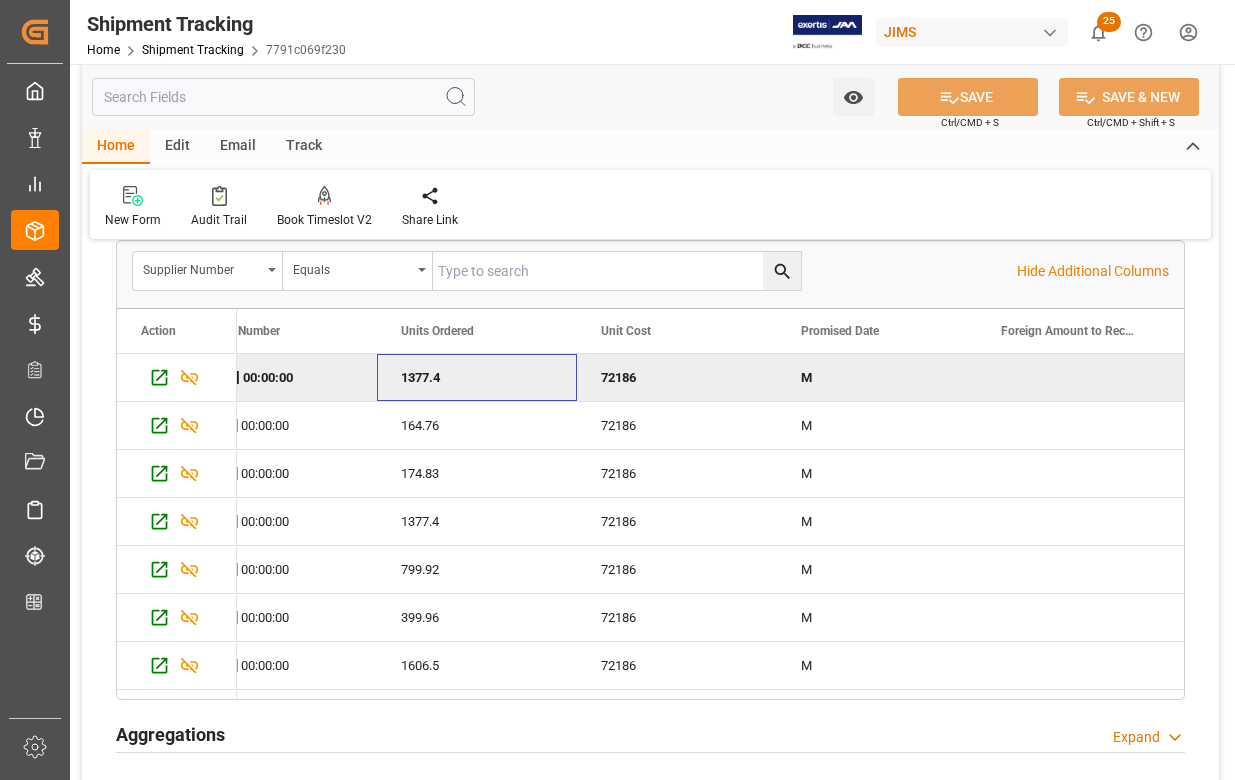 scroll, scrollTop: 0, scrollLeft: 1460, axis: horizontal 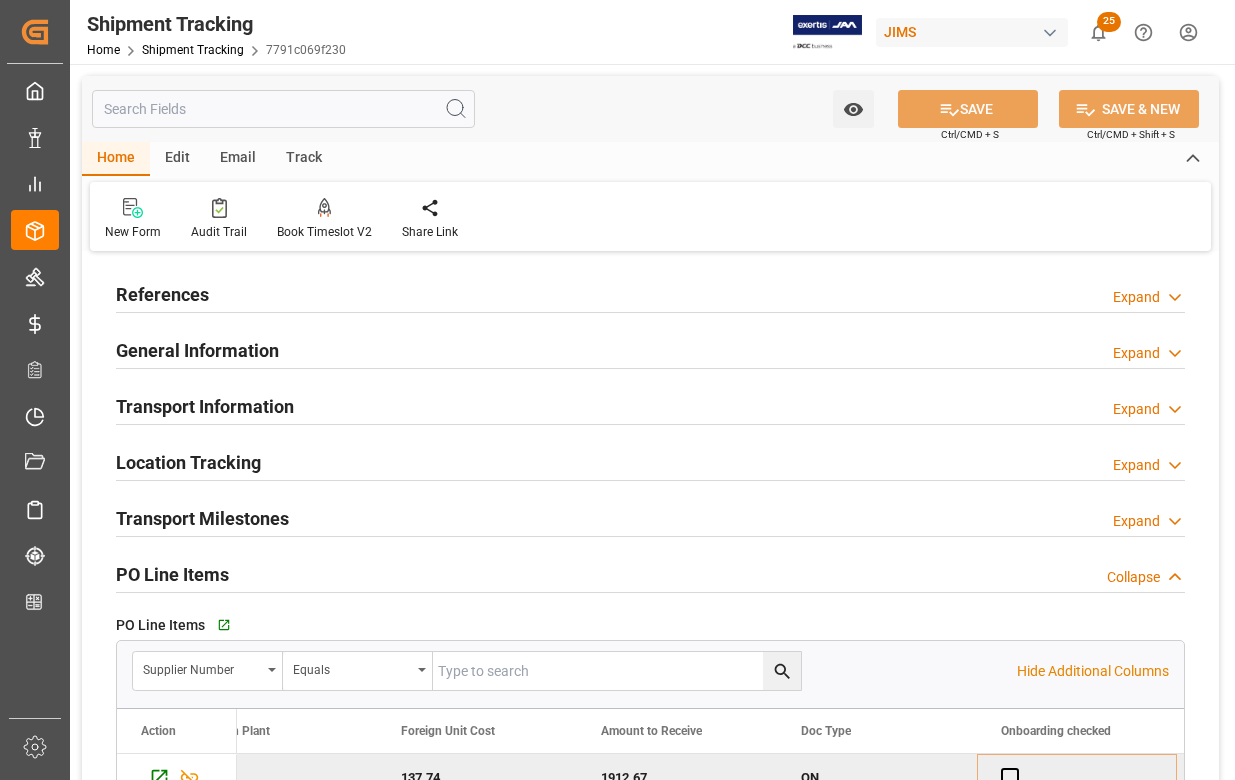 click on "References" at bounding box center (162, 294) 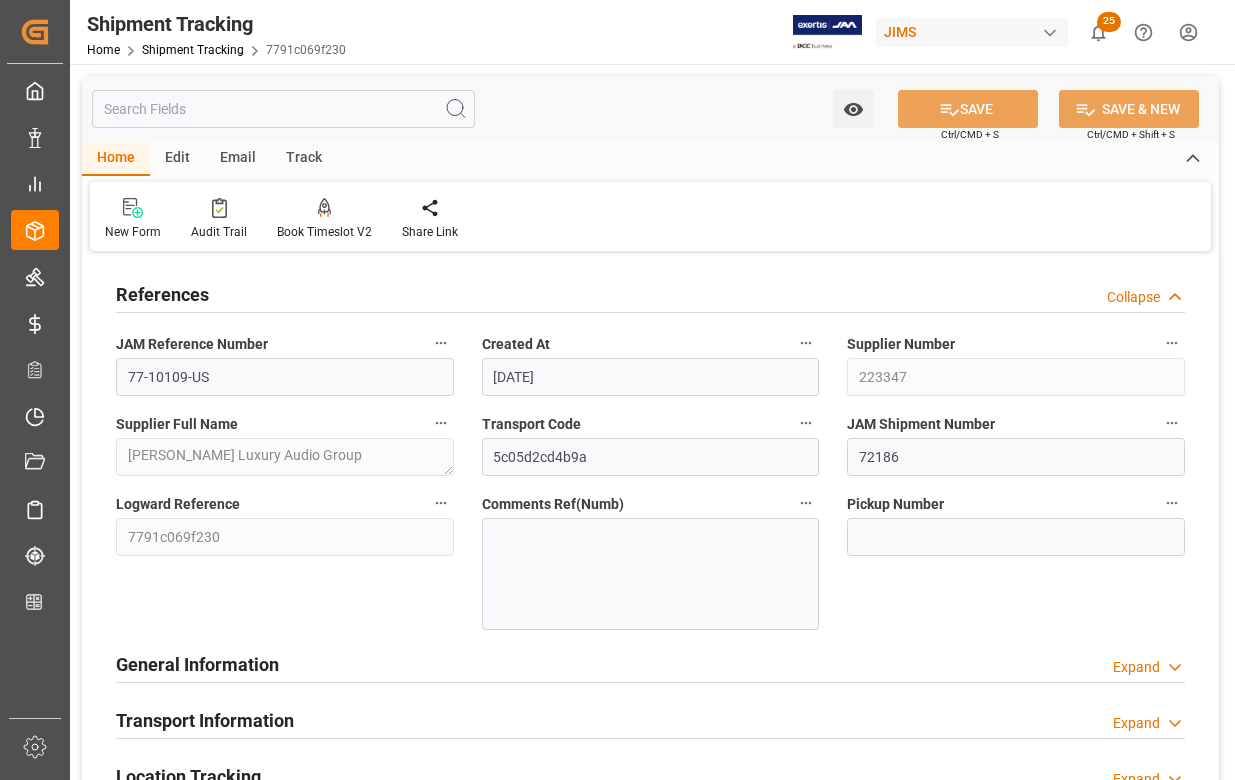 click on "General Information" at bounding box center (197, 664) 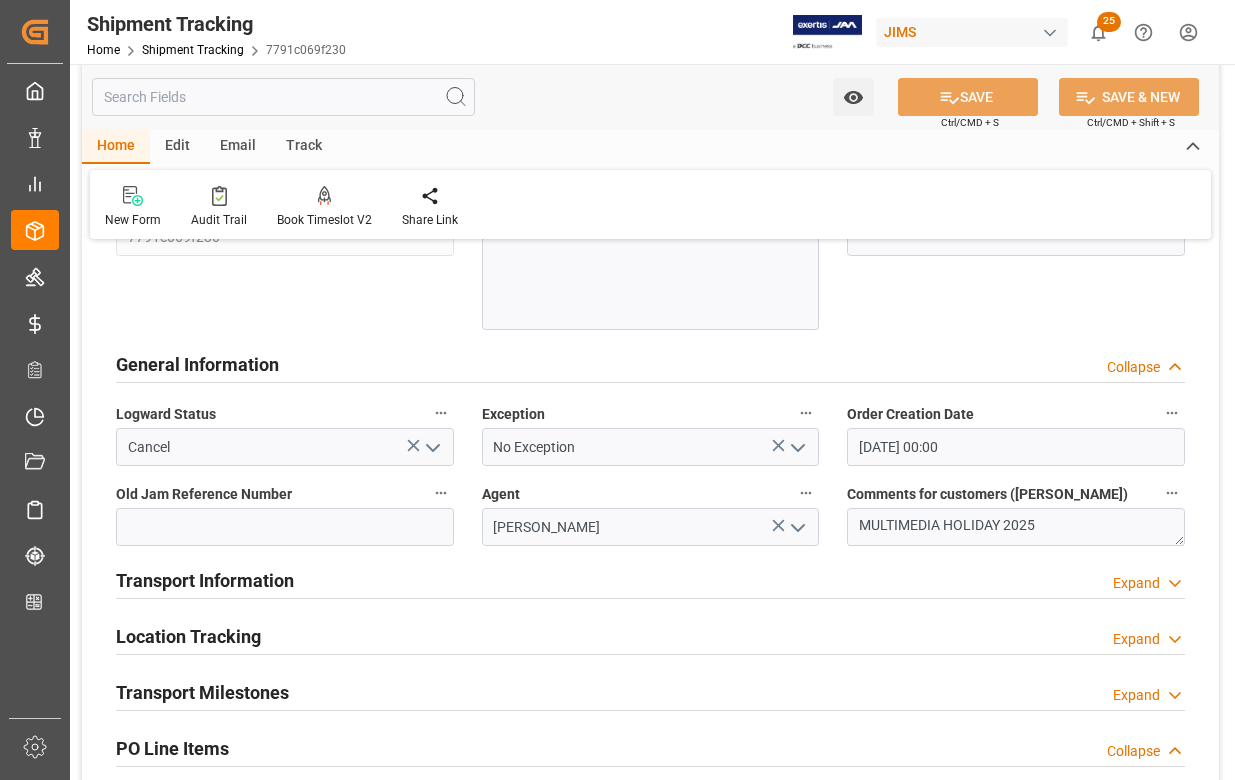 scroll, scrollTop: 0, scrollLeft: 0, axis: both 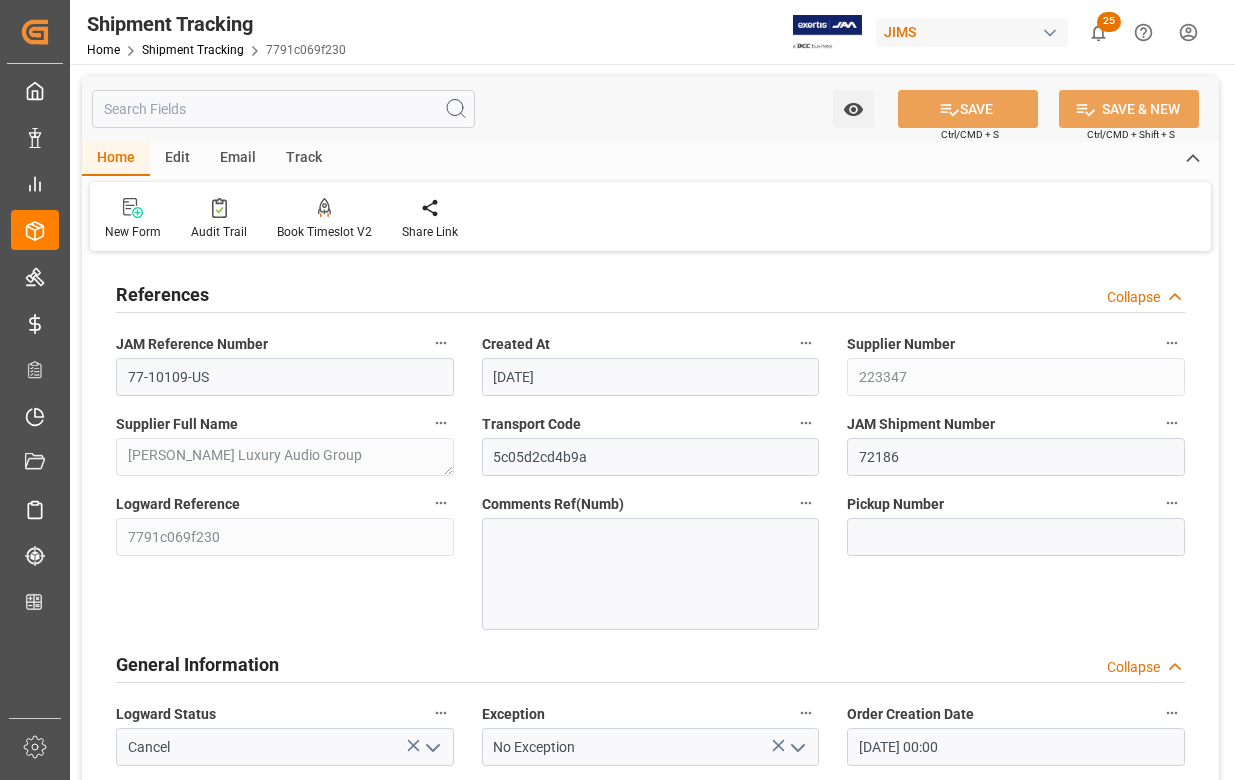 click on "References" at bounding box center [162, 294] 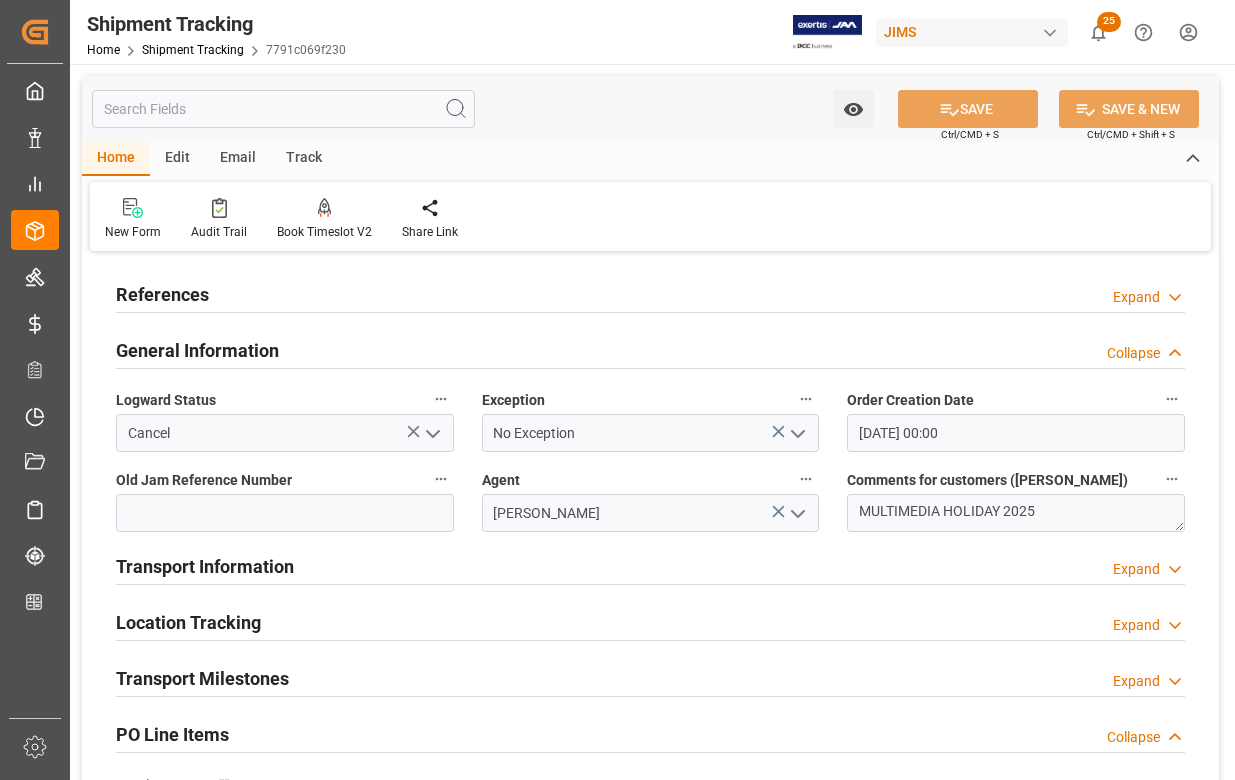 click on "General Information" at bounding box center [197, 350] 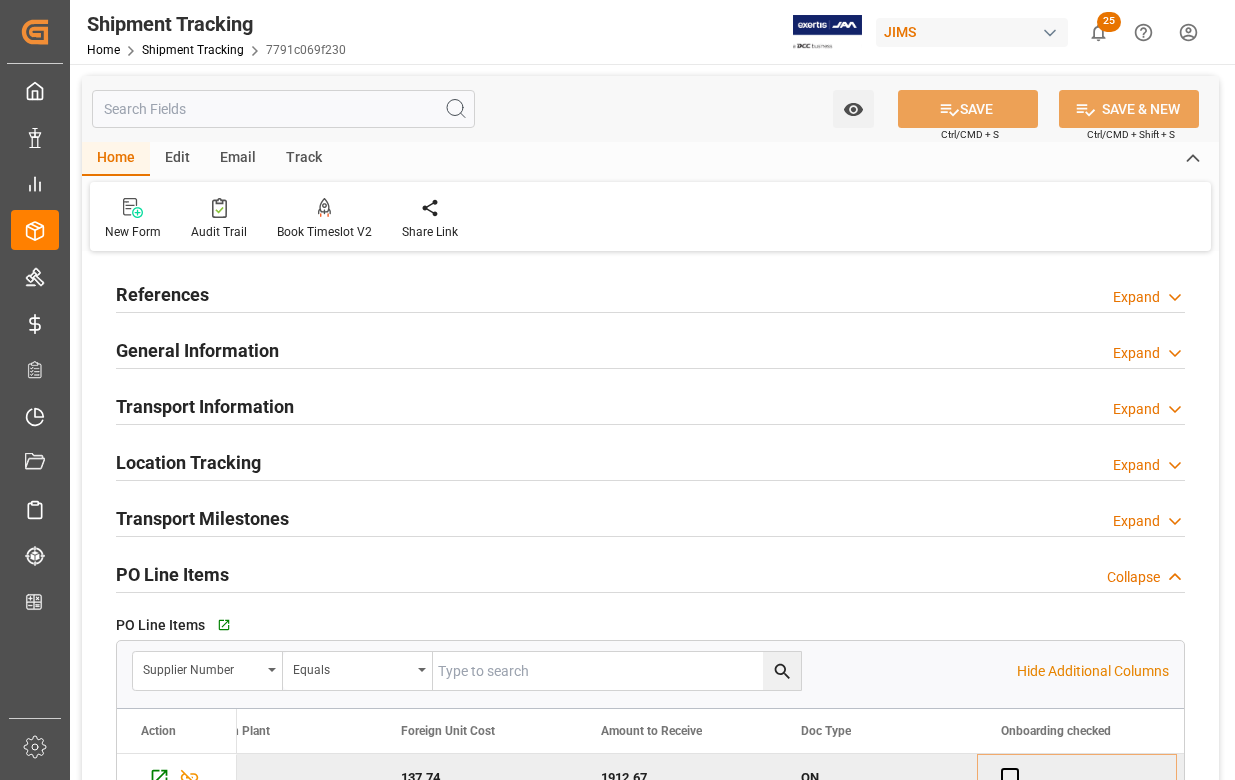 click on "Transport Milestones" at bounding box center (202, 518) 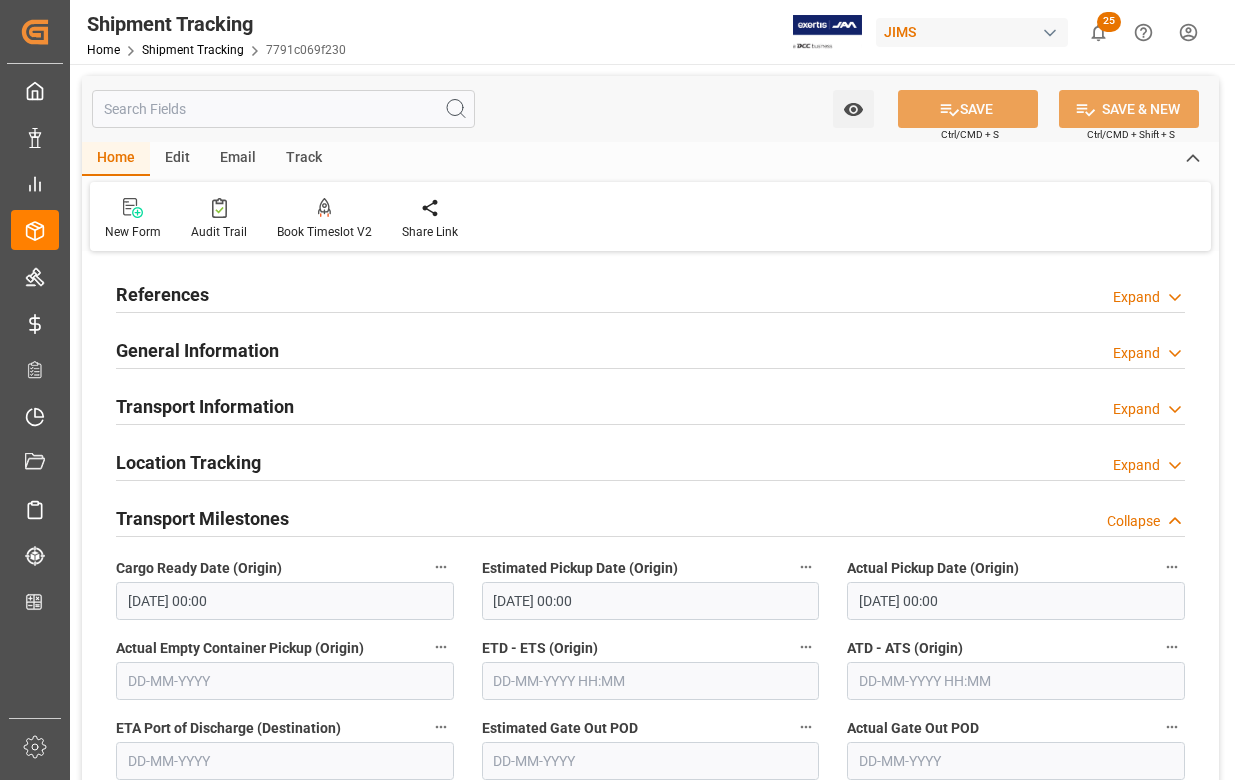 click on "Transport Milestones" at bounding box center (202, 518) 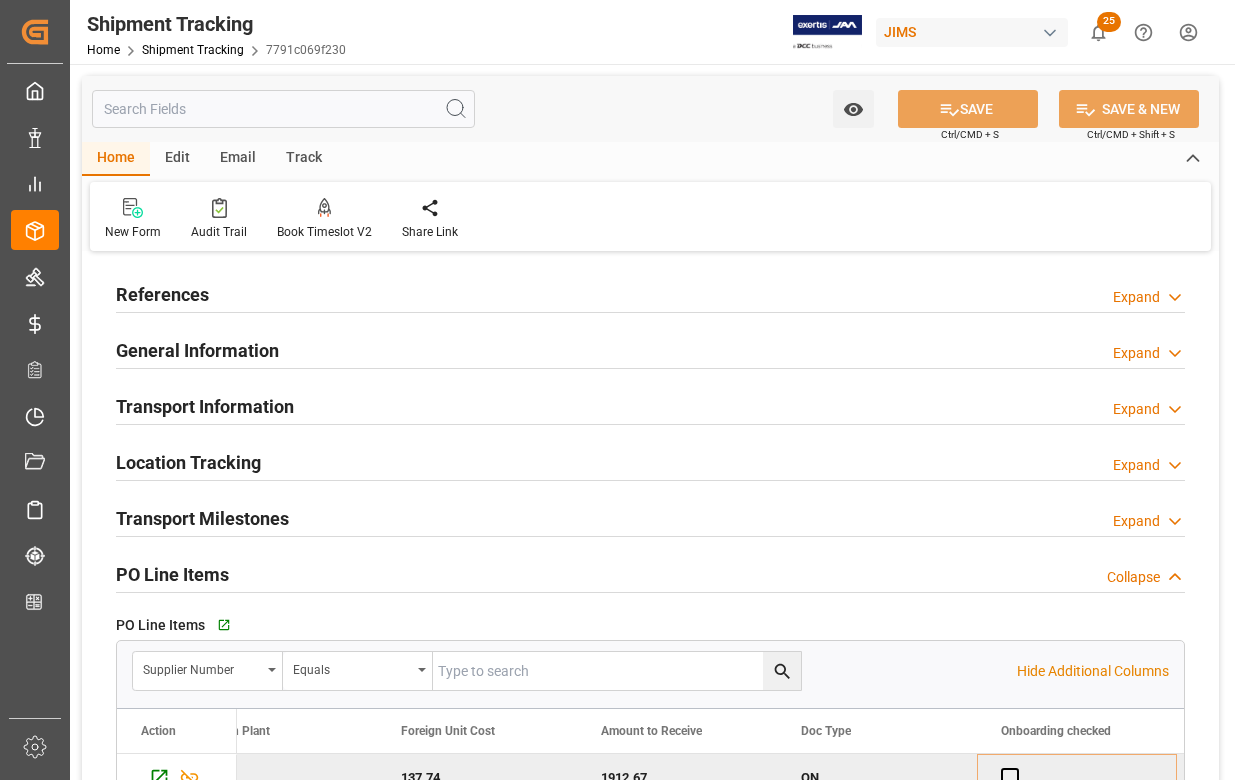 click on "Transport Information" at bounding box center (205, 406) 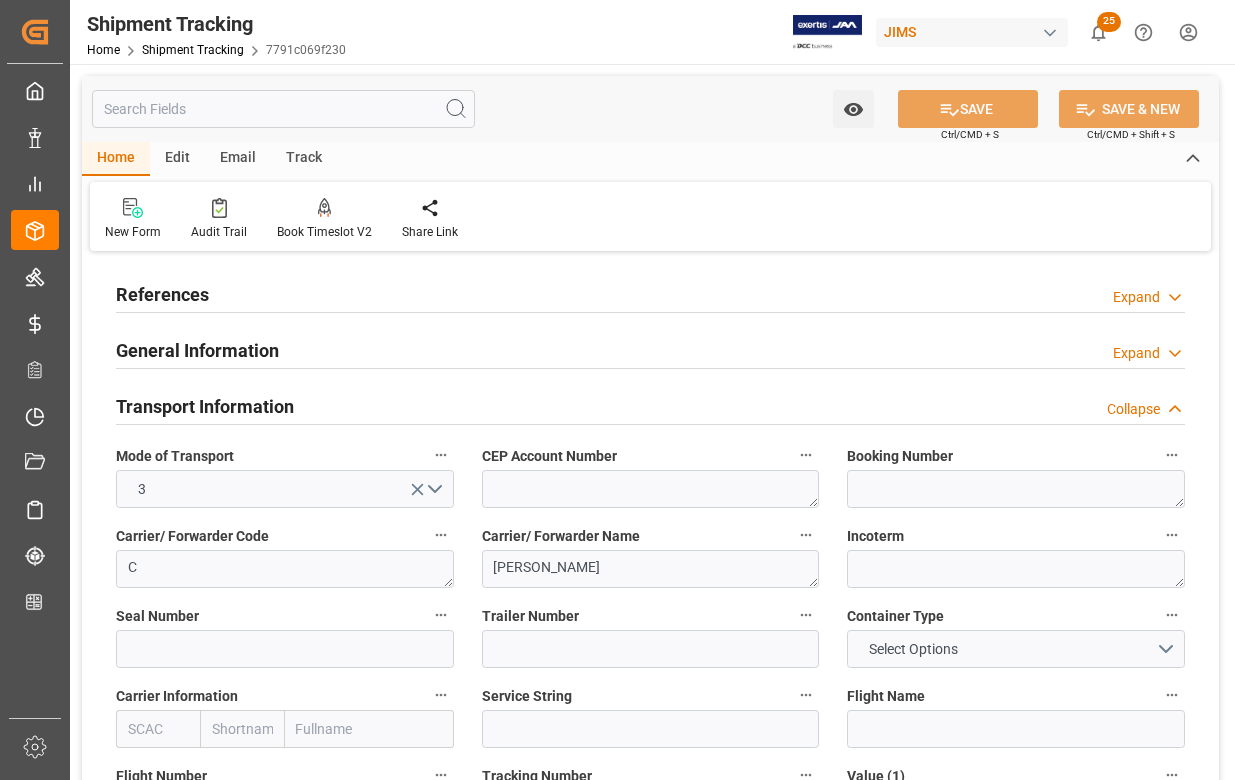 click on "Transport Information" at bounding box center (205, 406) 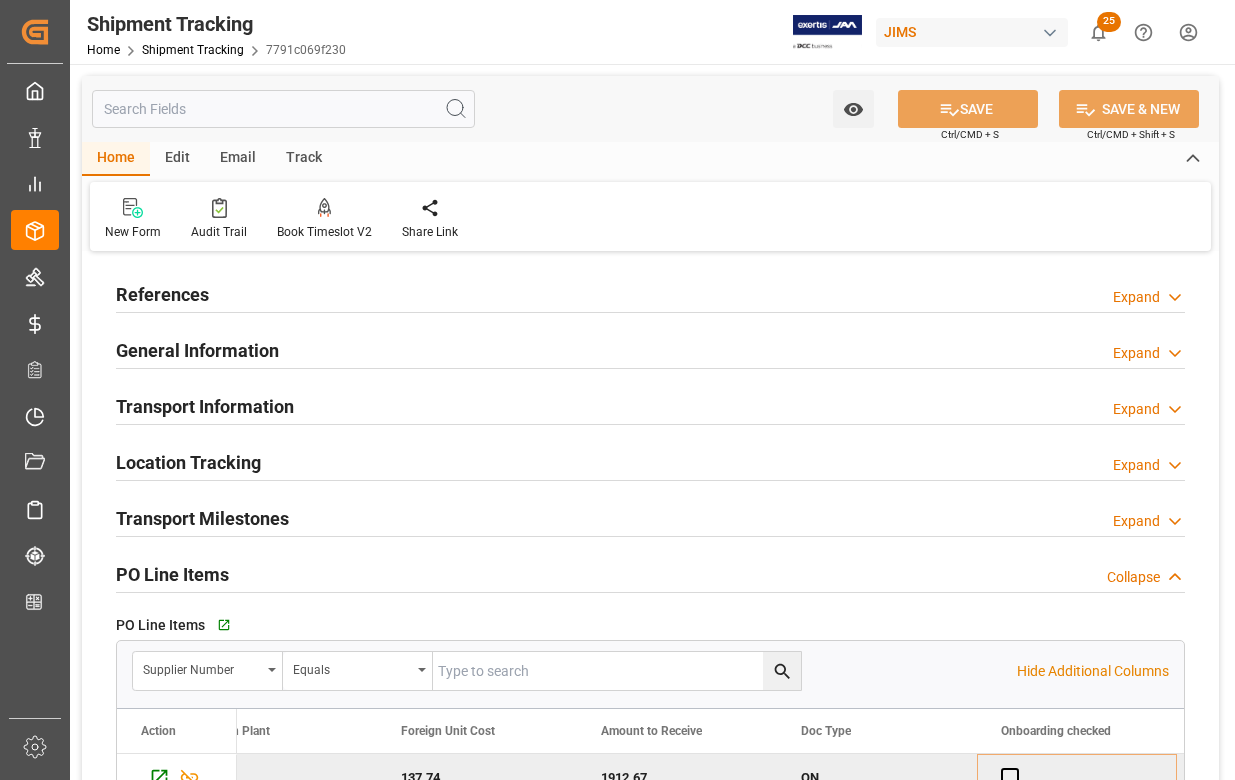 click on "General Information" at bounding box center [197, 350] 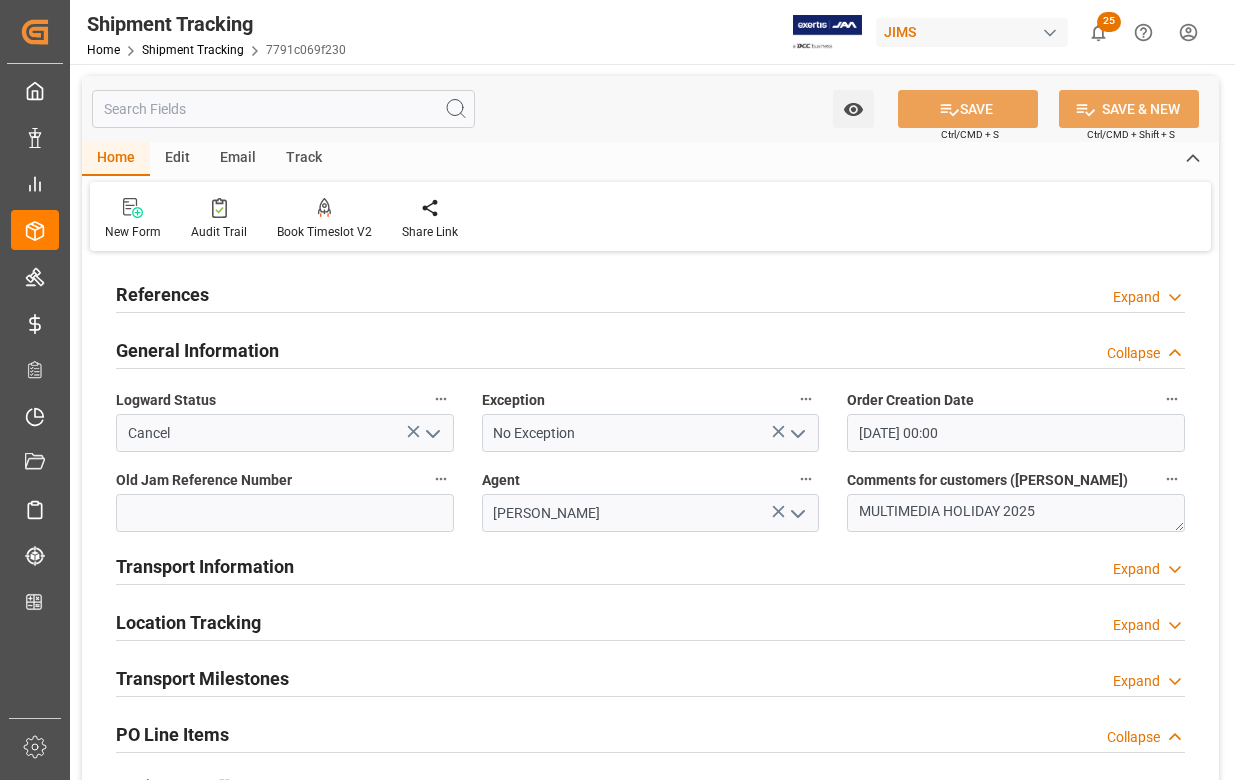 click on "References" at bounding box center [162, 294] 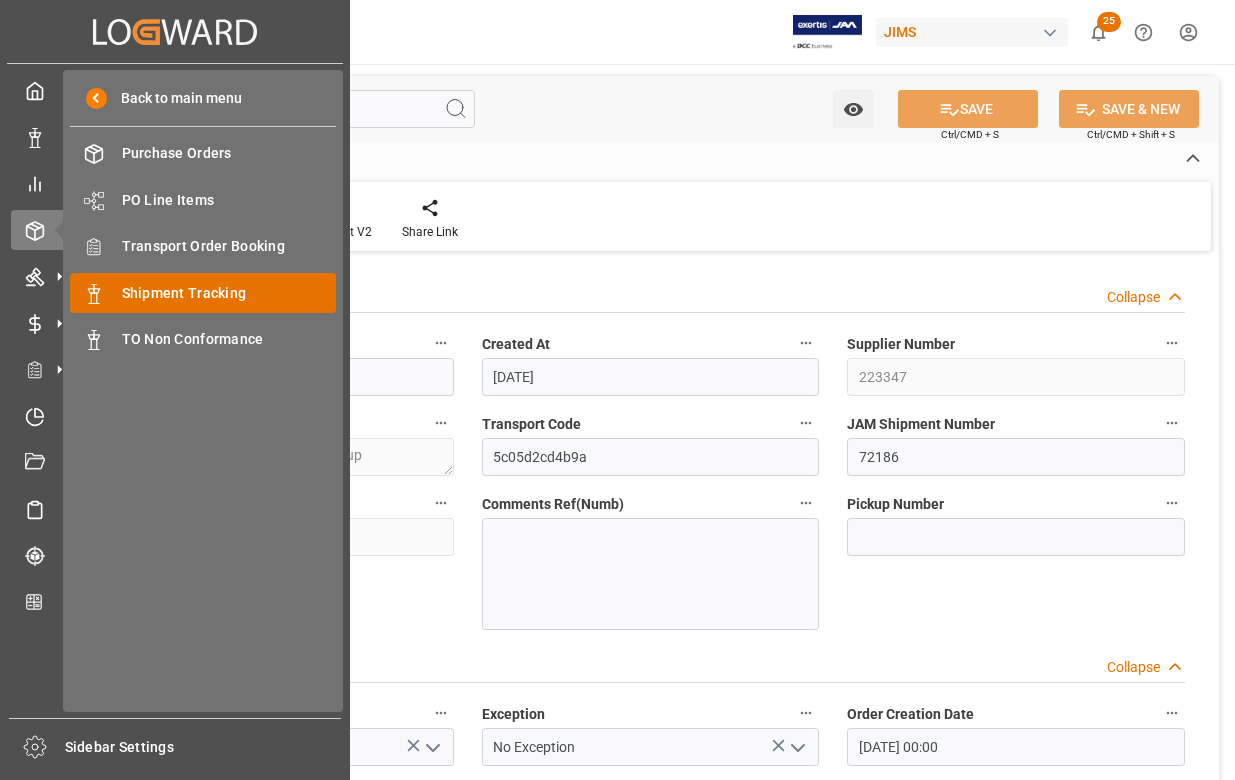 click 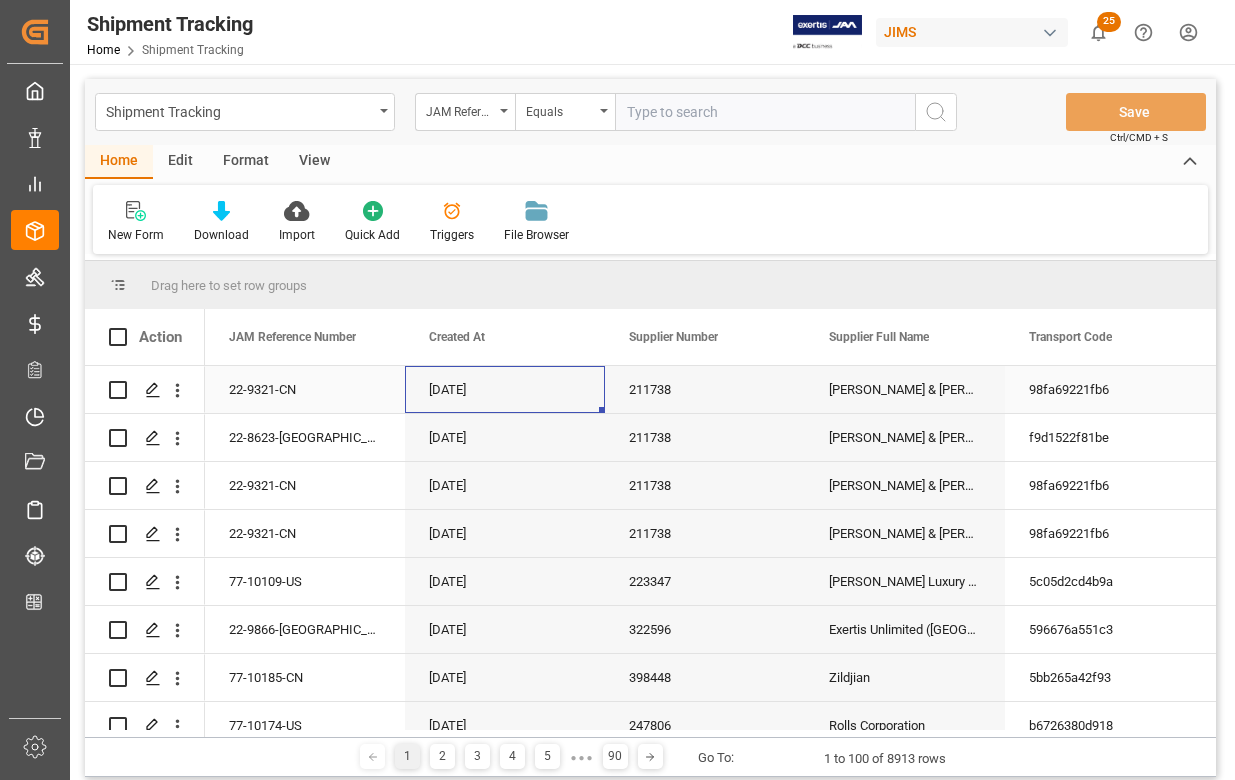 click on "28-05-2025" at bounding box center (505, 389) 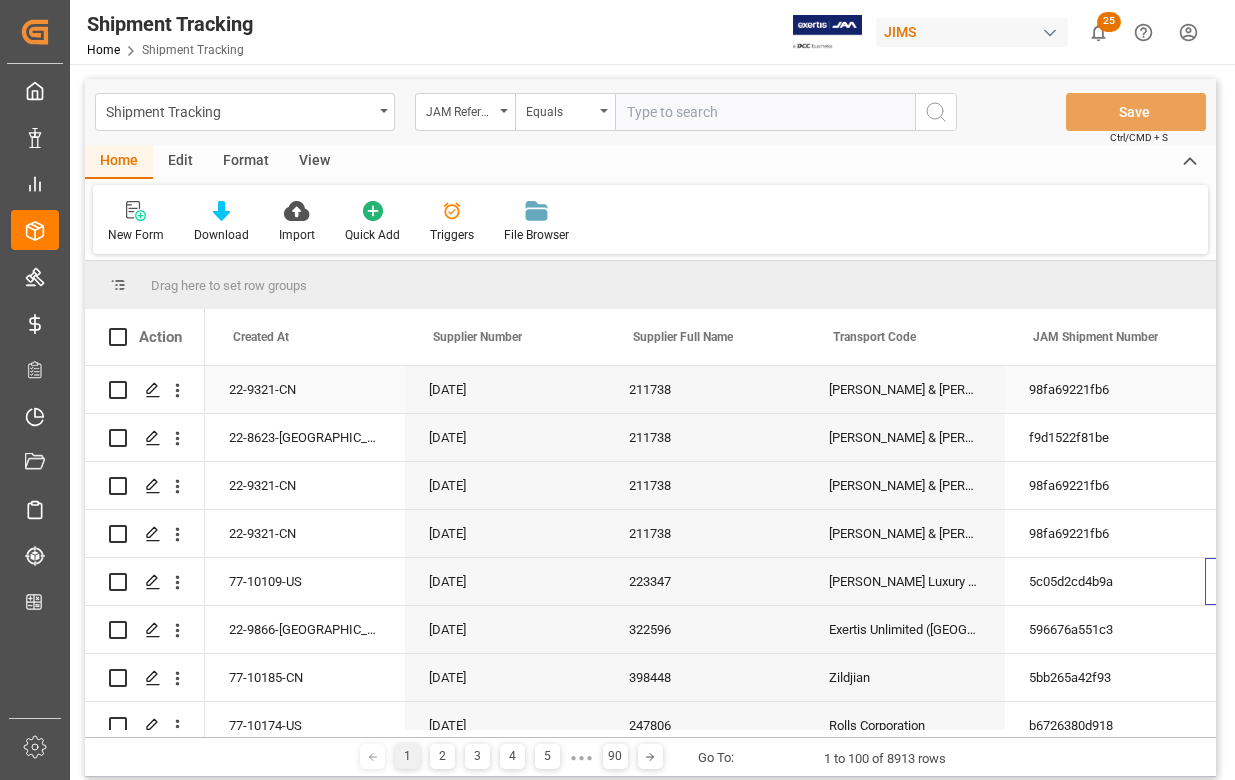 scroll, scrollTop: 0, scrollLeft: 196, axis: horizontal 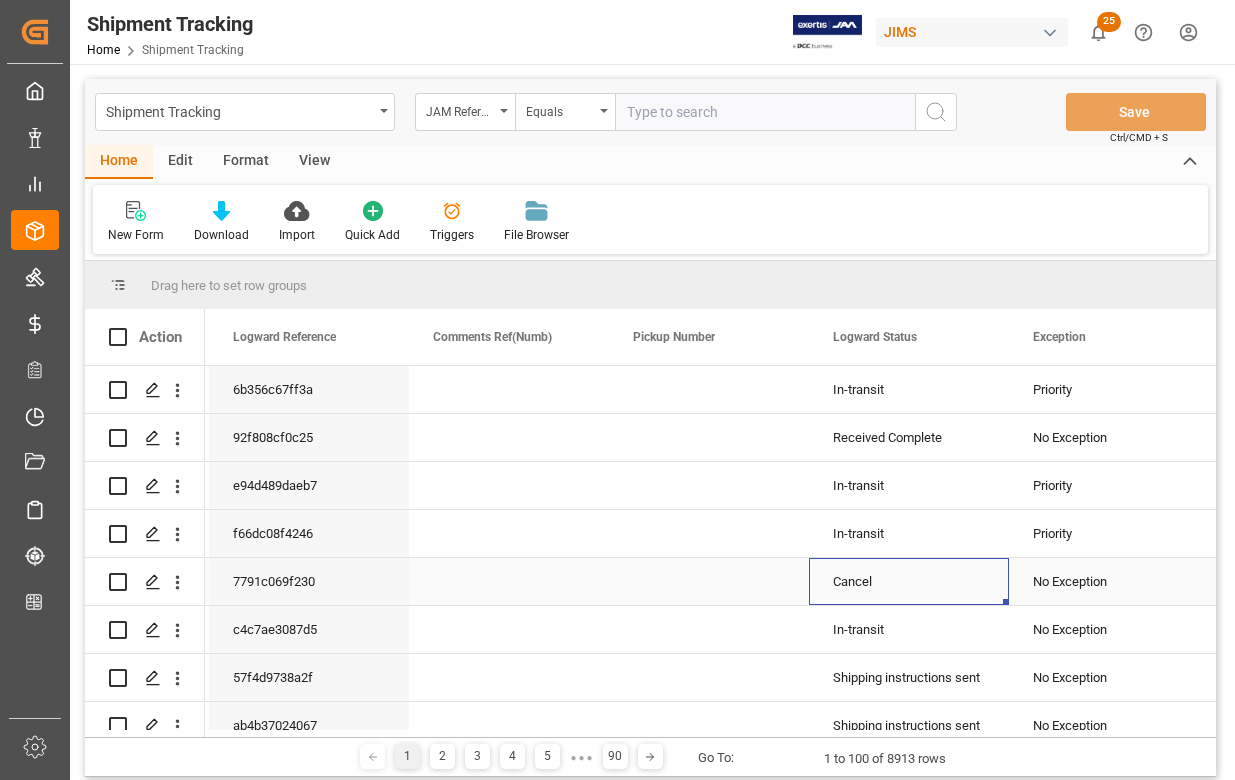 click on "Cancel" at bounding box center [909, 582] 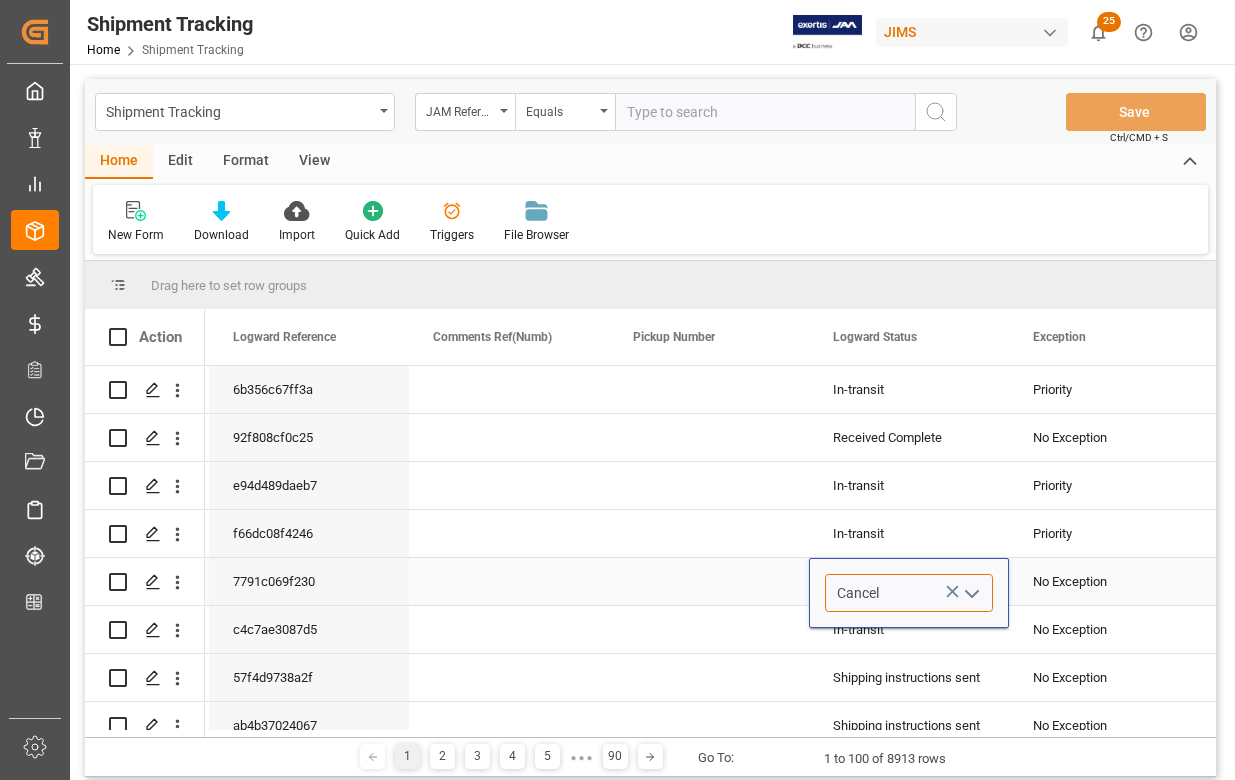 drag, startPoint x: 890, startPoint y: 590, endPoint x: 859, endPoint y: 590, distance: 31 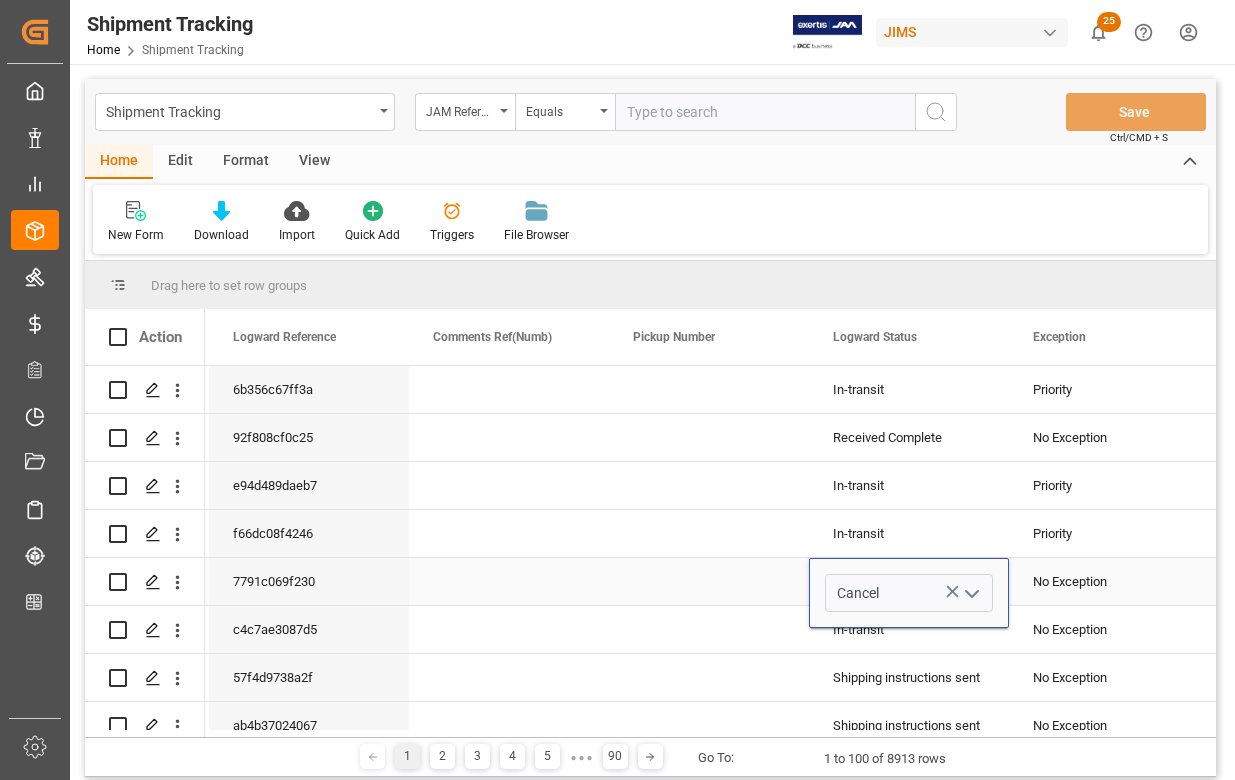 click 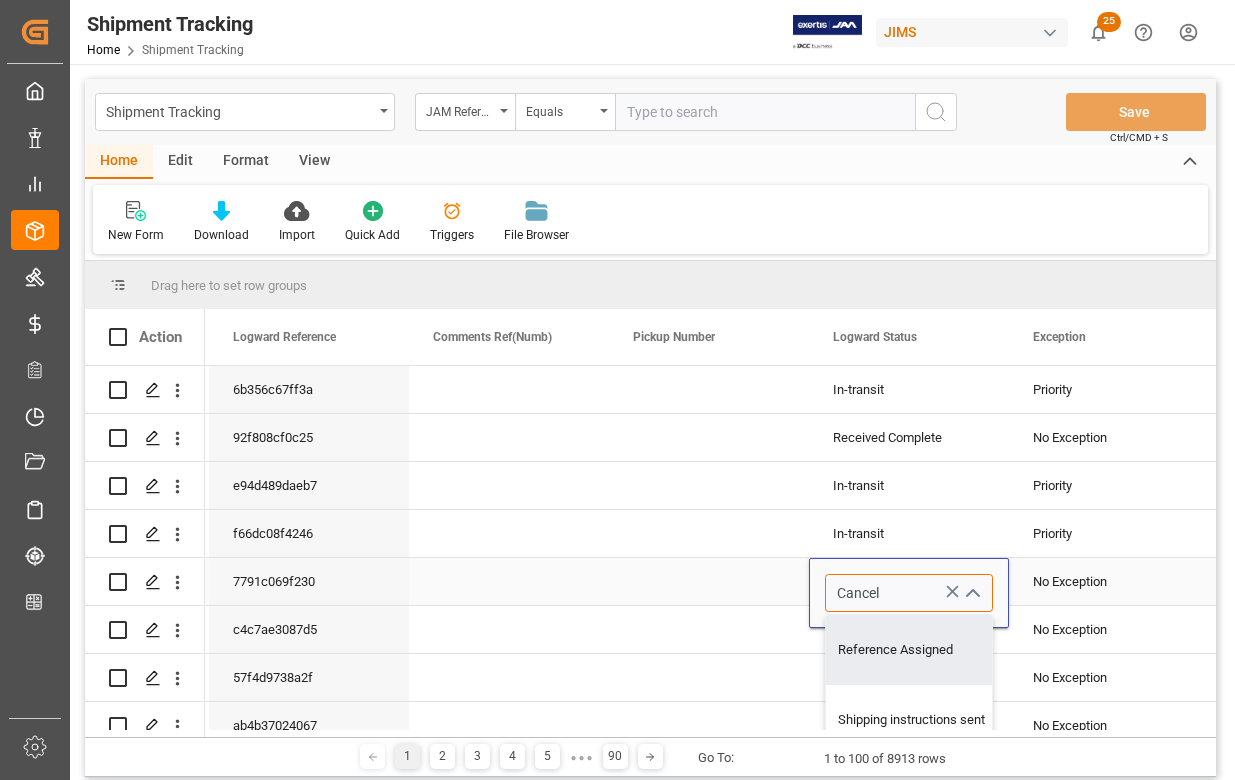 click on "Cancel" at bounding box center [909, 593] 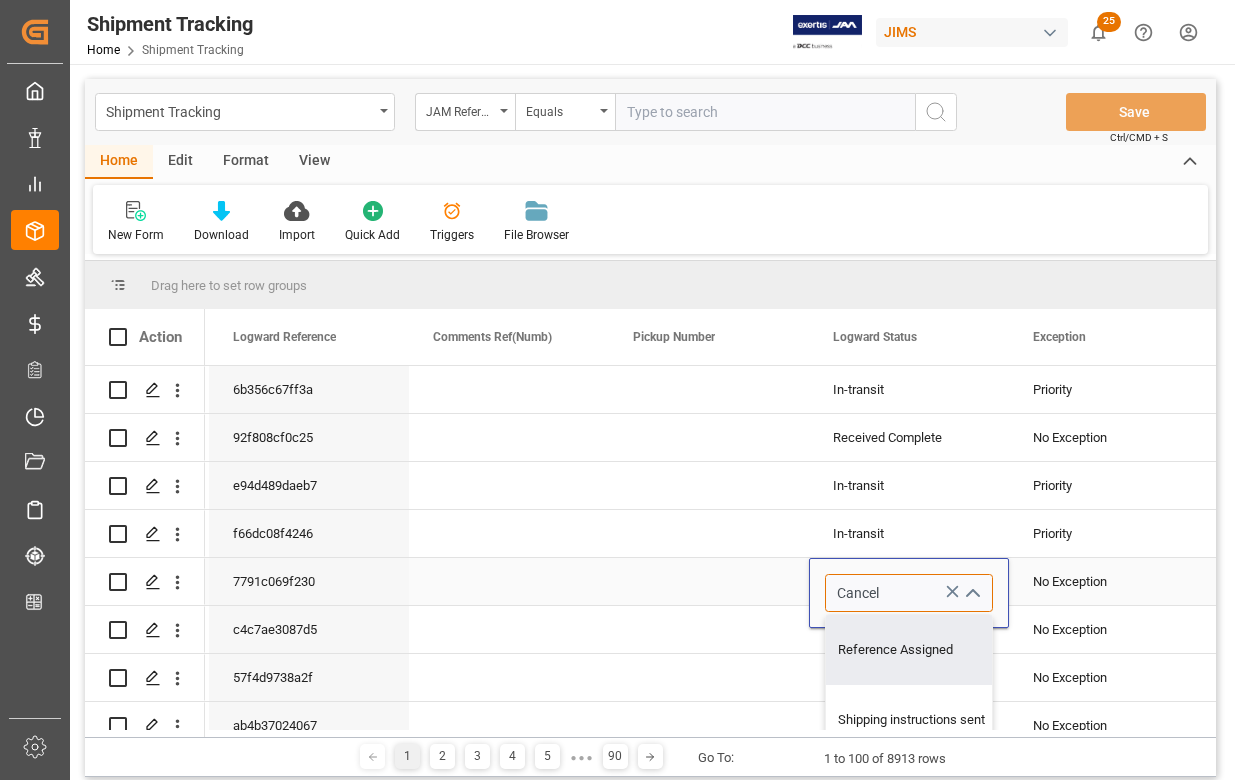 drag, startPoint x: 888, startPoint y: 600, endPoint x: 819, endPoint y: 599, distance: 69.00725 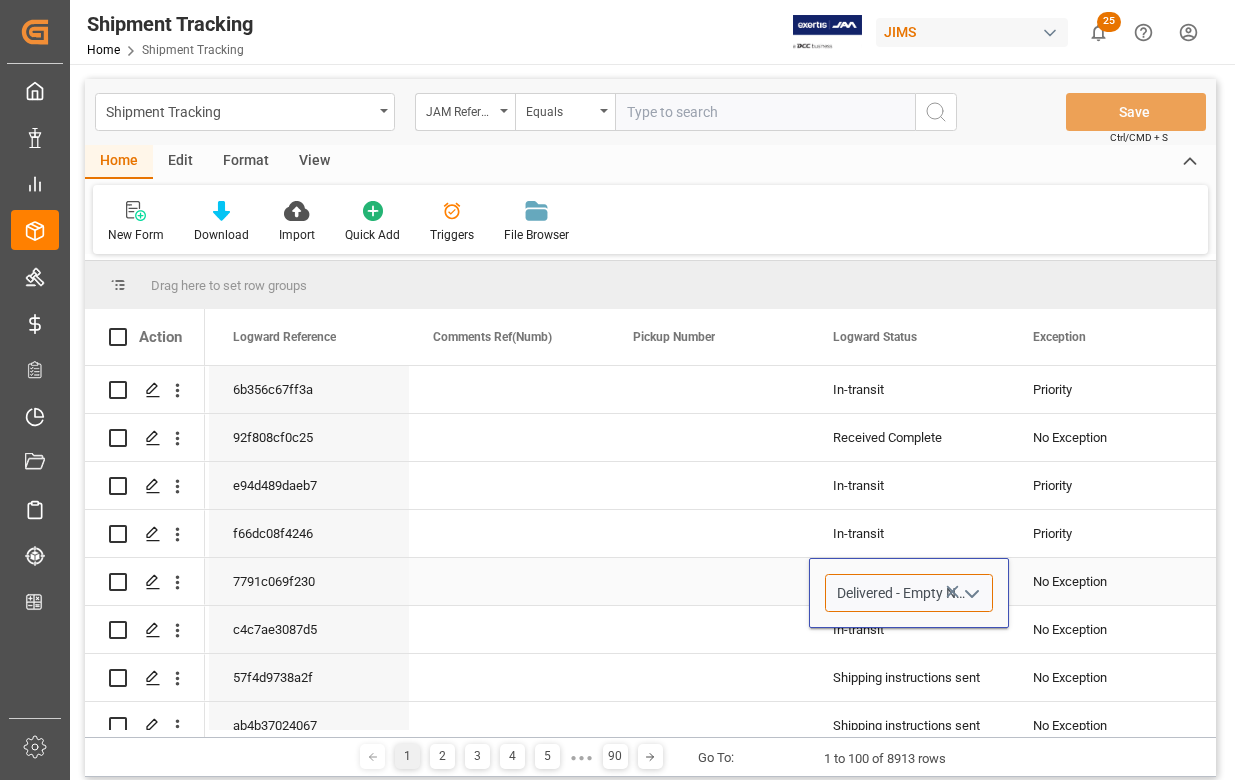 scroll, scrollTop: 0, scrollLeft: 59, axis: horizontal 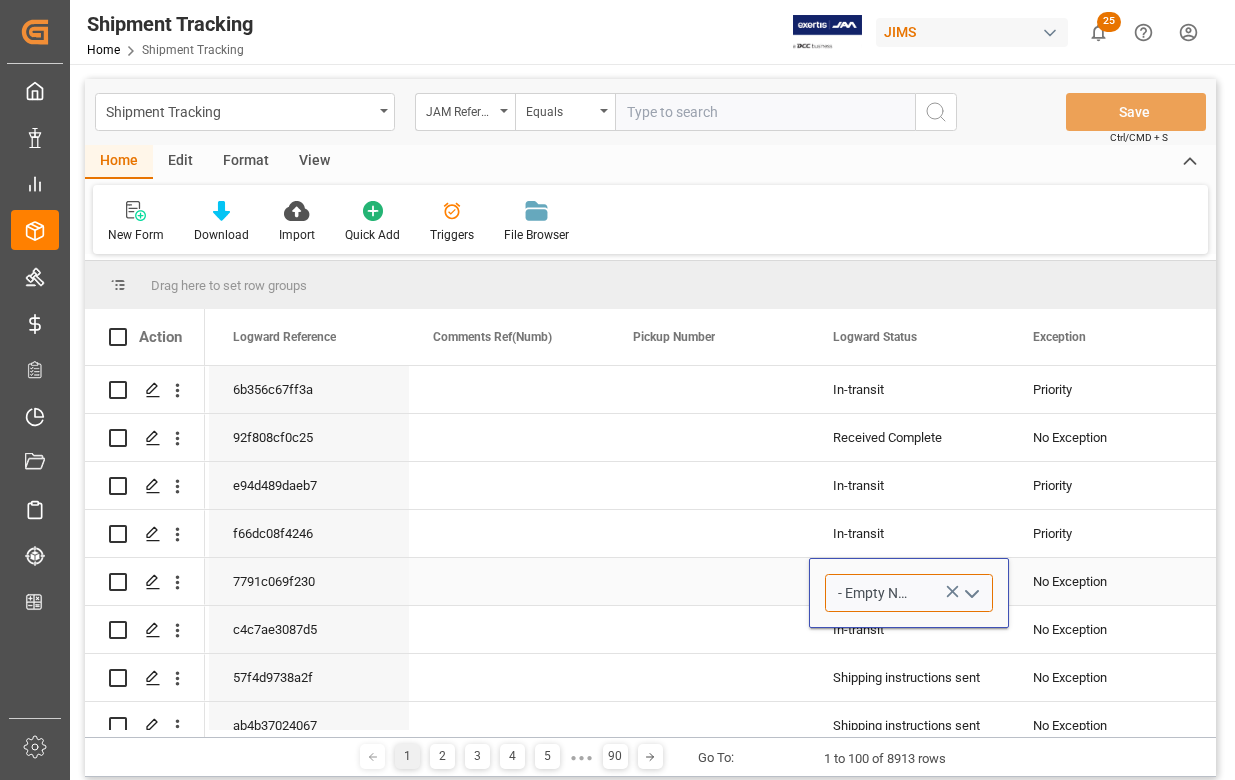 drag, startPoint x: 903, startPoint y: 593, endPoint x: 962, endPoint y: 587, distance: 59.3043 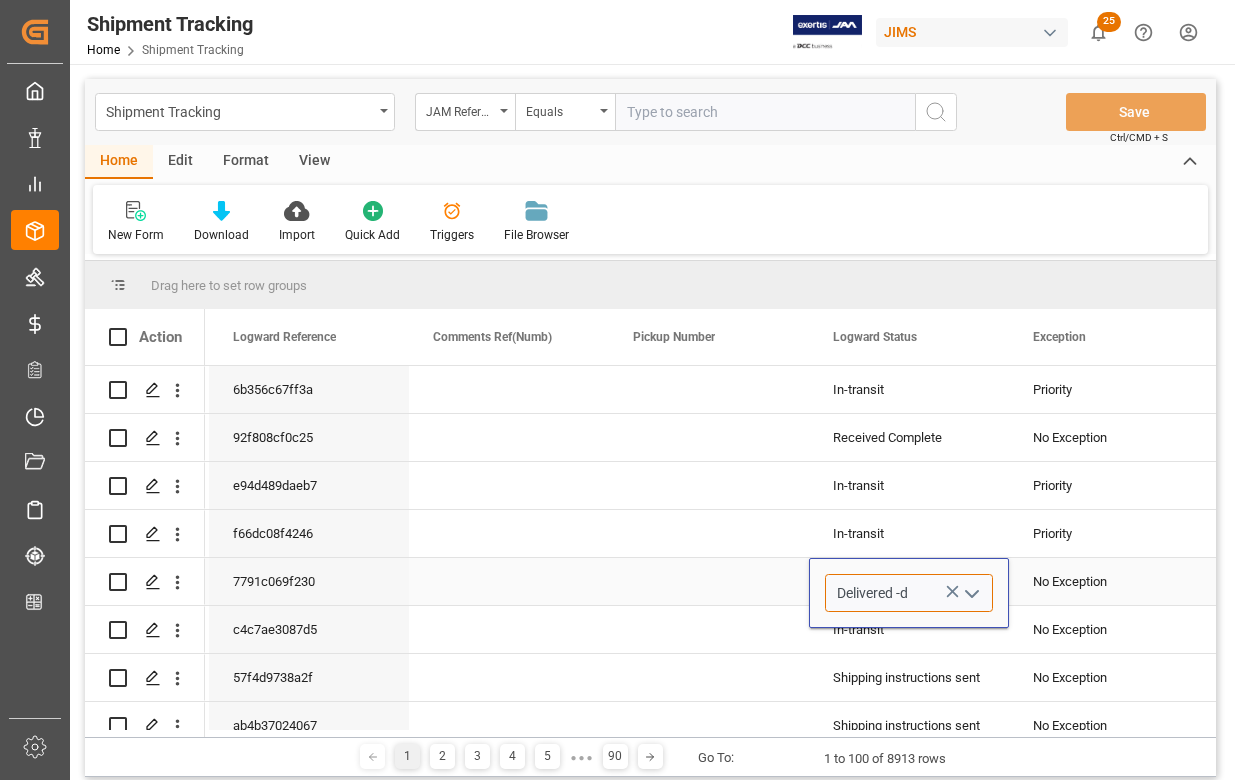 scroll, scrollTop: 0, scrollLeft: 0, axis: both 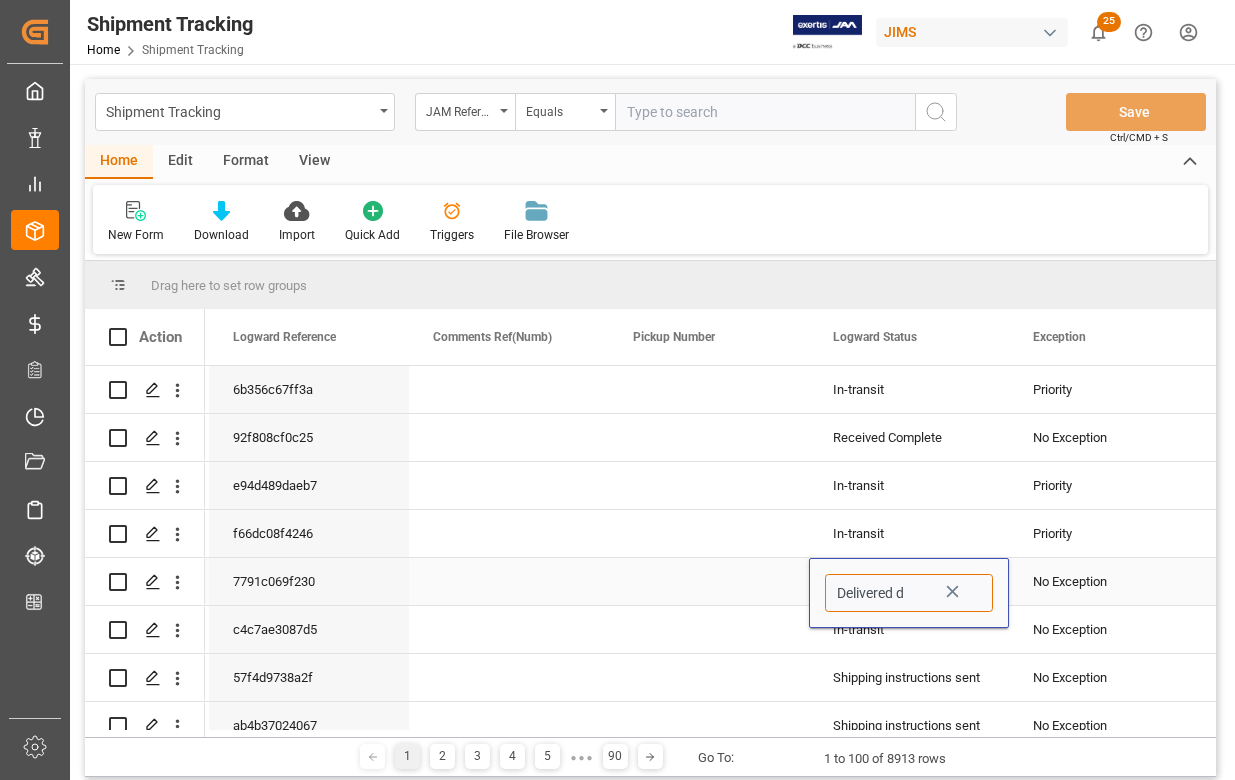 type on "Delivered" 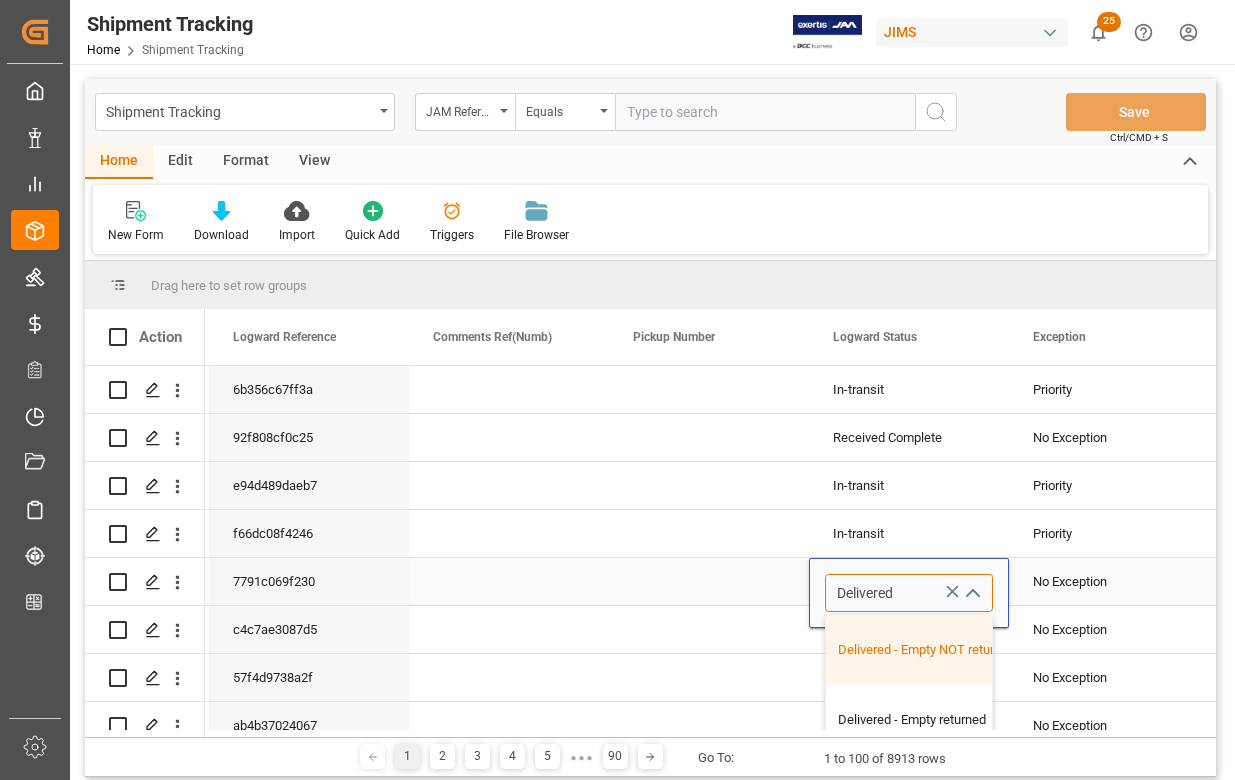 click on "Delivered" at bounding box center [909, 593] 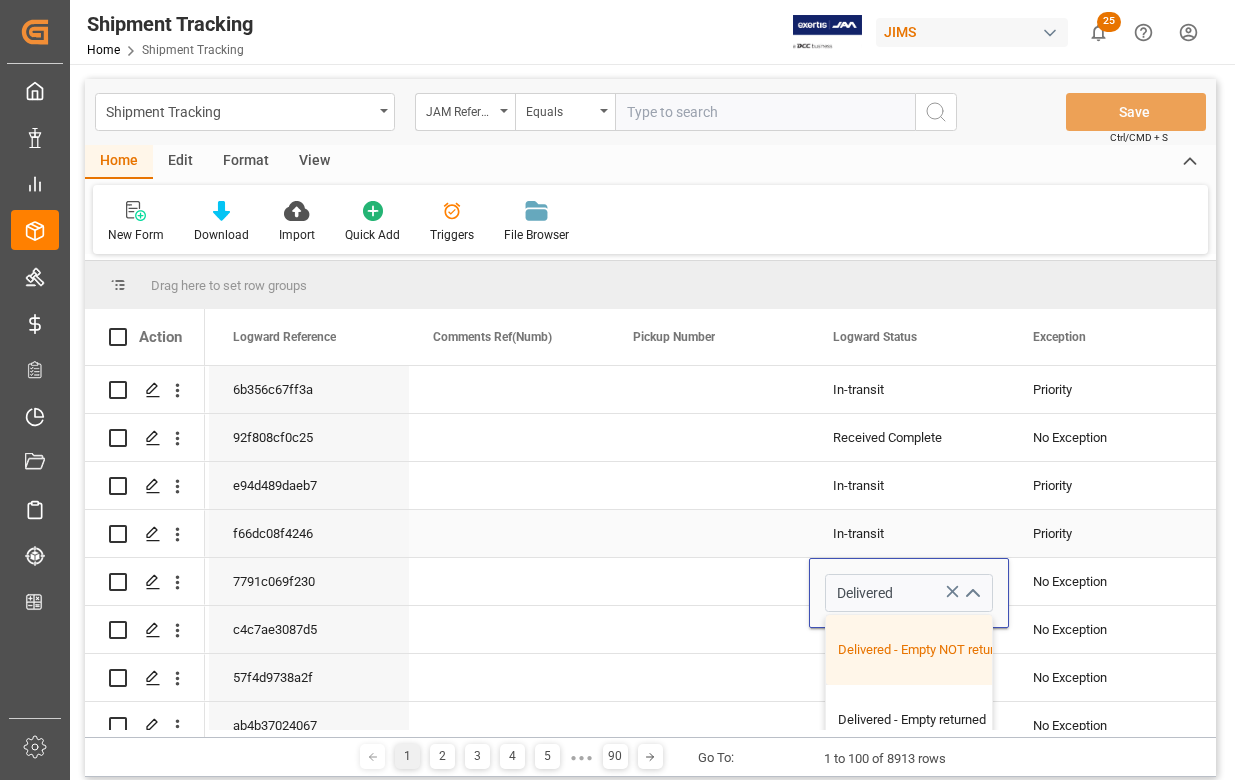 click at bounding box center (709, 533) 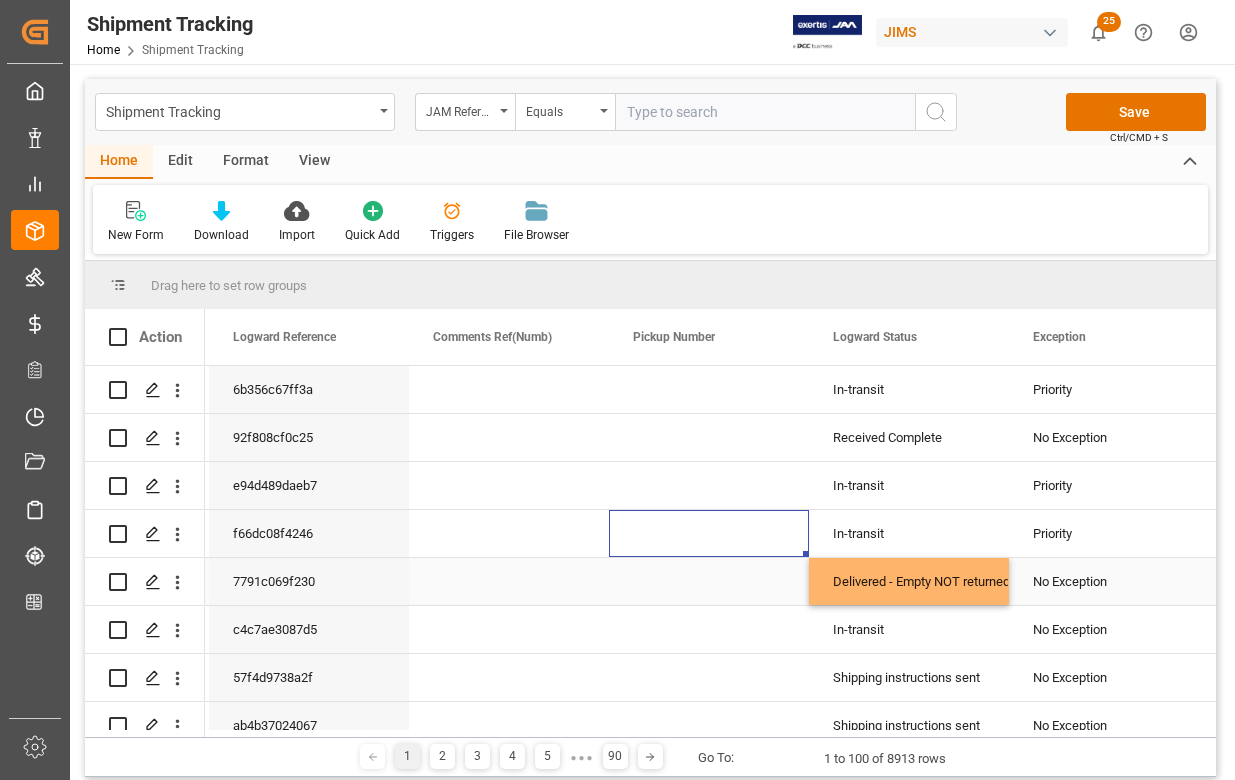 click on "Delivered - Empty NOT returned" at bounding box center [909, 582] 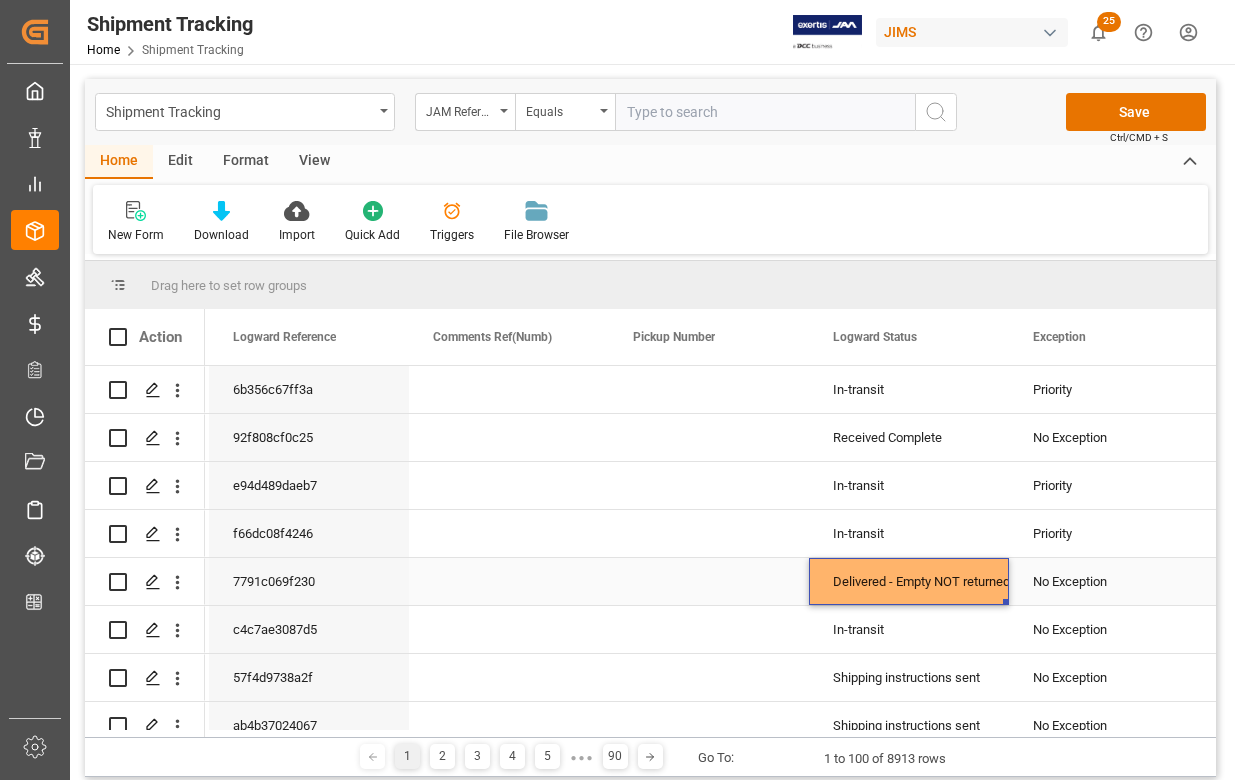 click on "Delivered - Empty NOT returned" at bounding box center (909, 582) 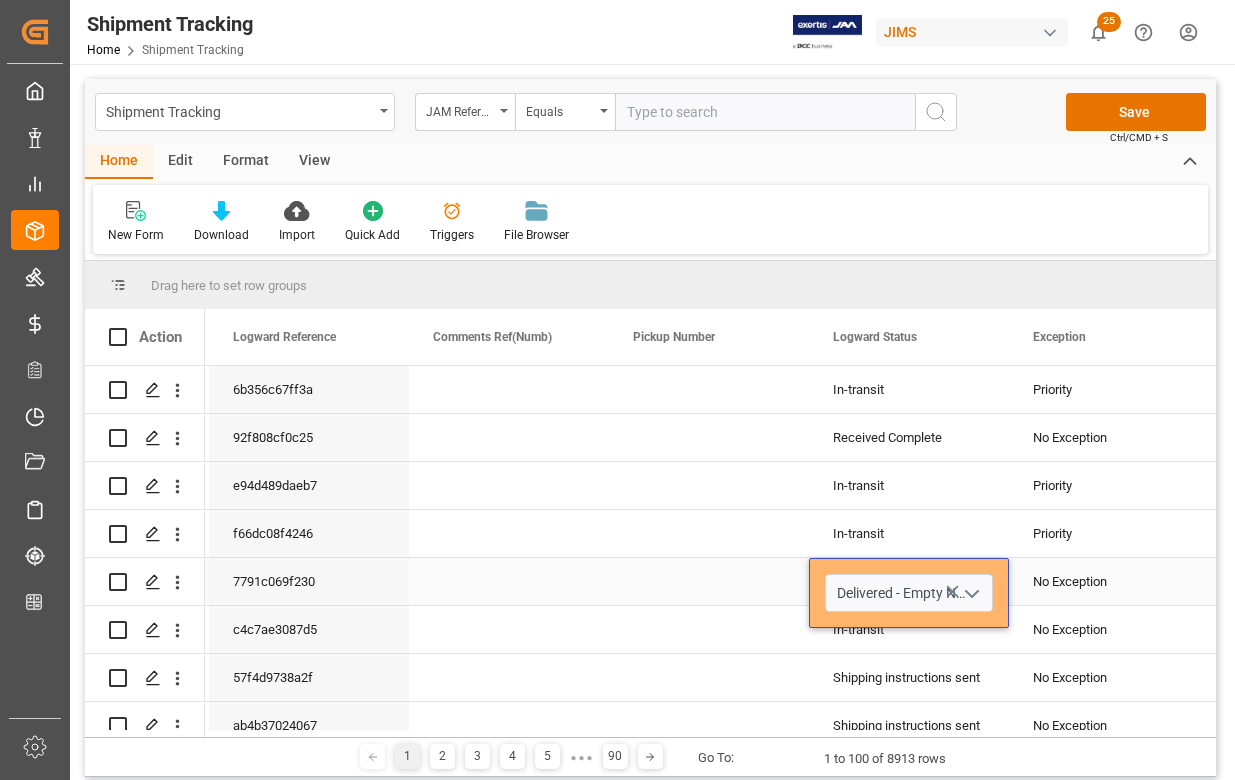 click 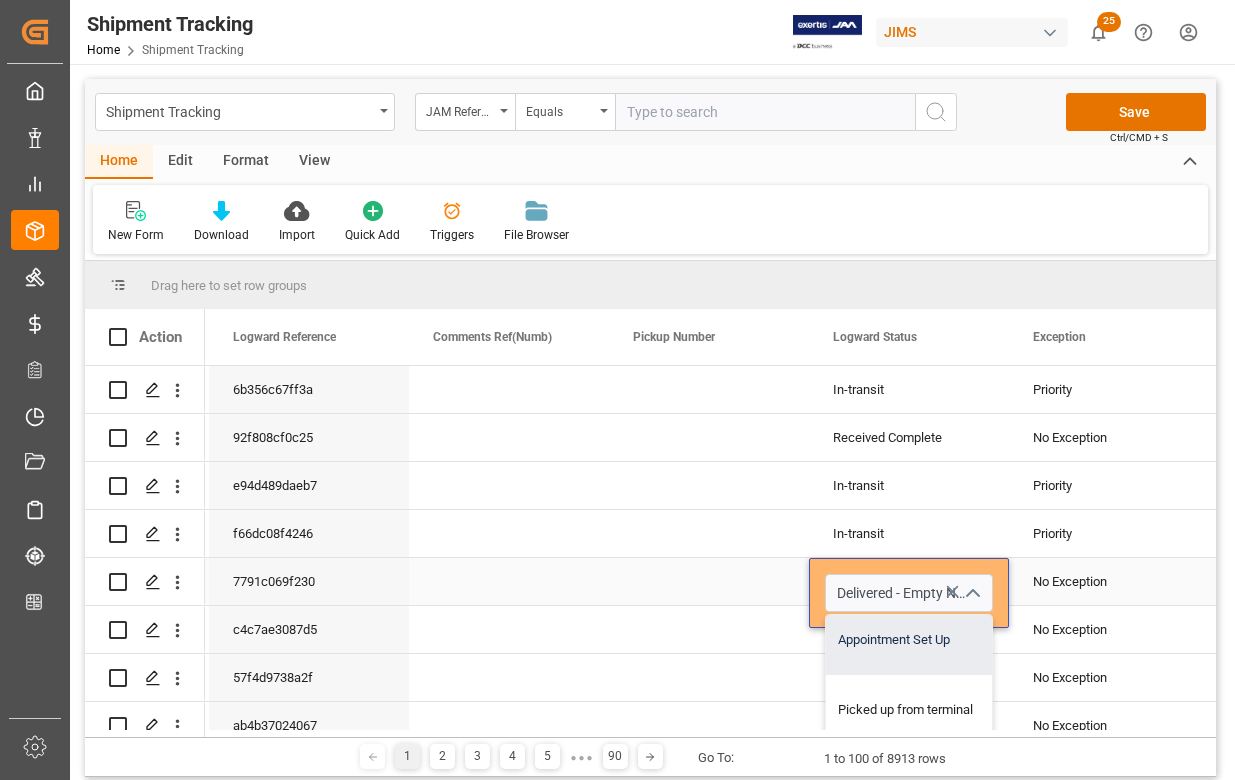 scroll, scrollTop: 700, scrollLeft: 0, axis: vertical 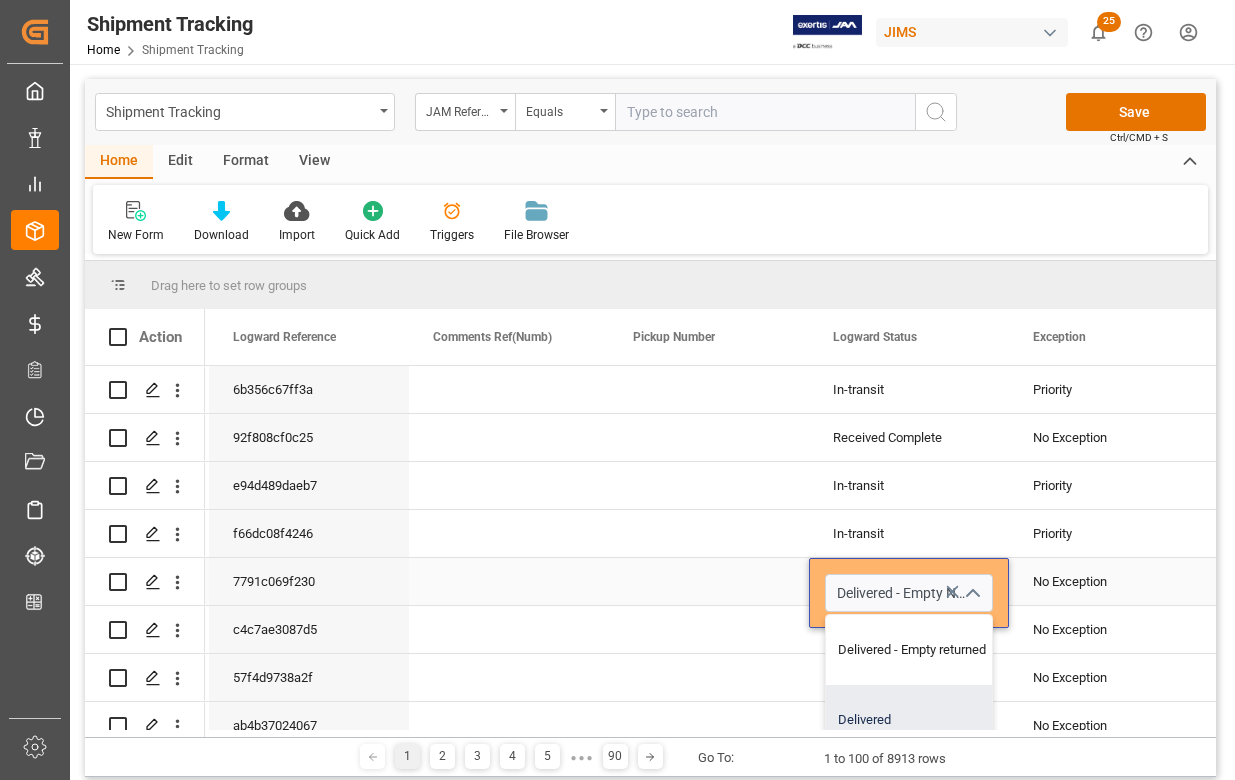 click on "Delivered" at bounding box center (926, 720) 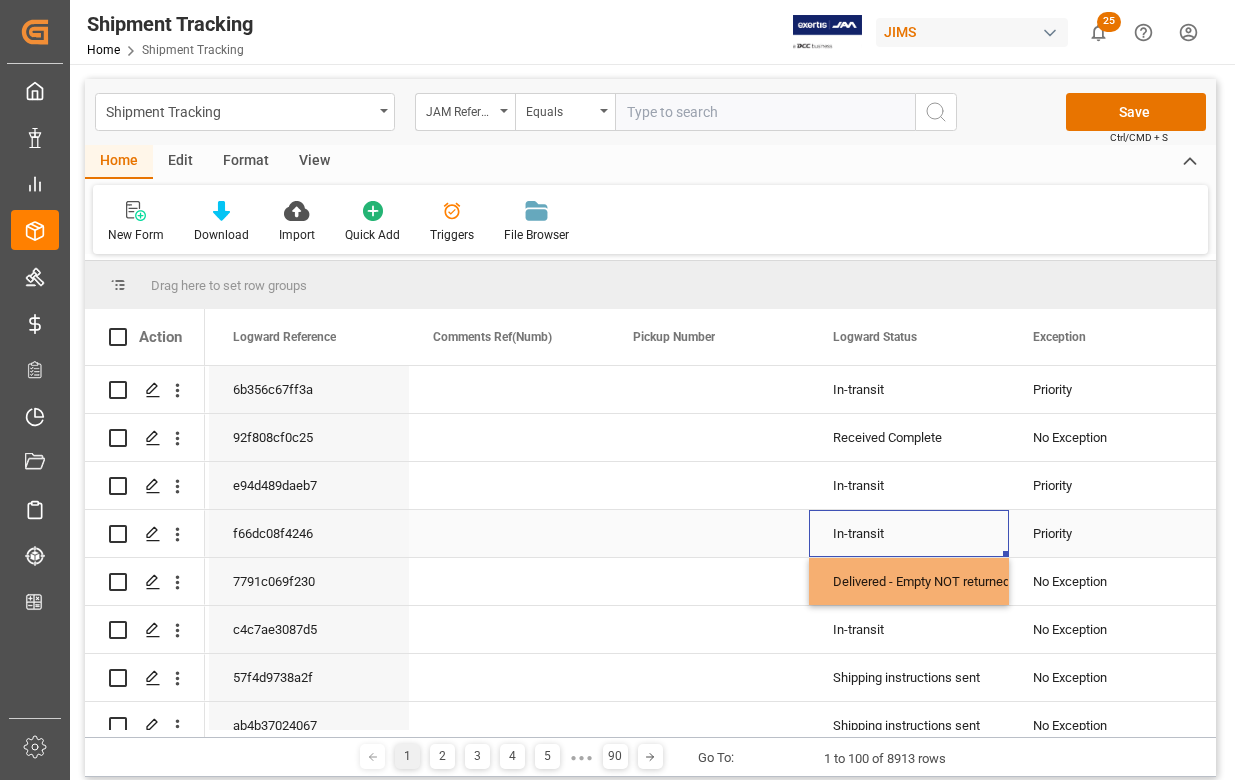 click on "In-transit" at bounding box center (909, 534) 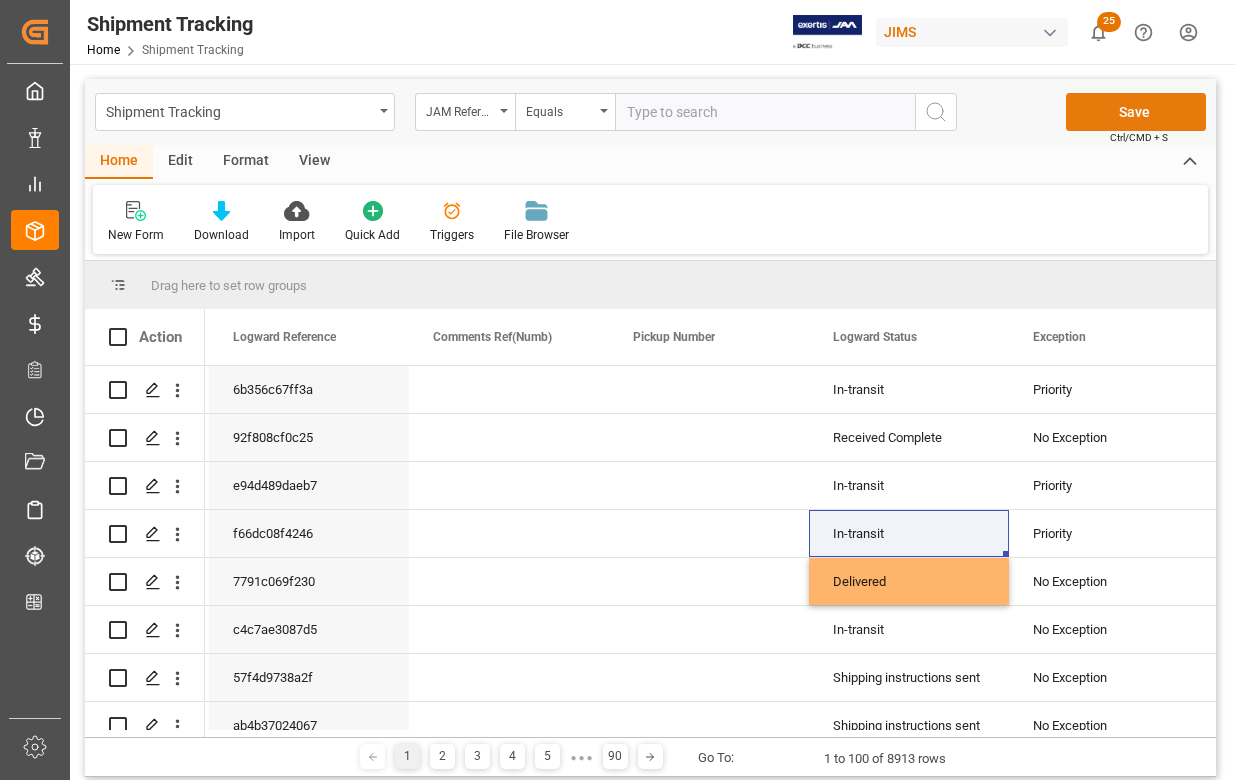 click on "Save" at bounding box center (1136, 112) 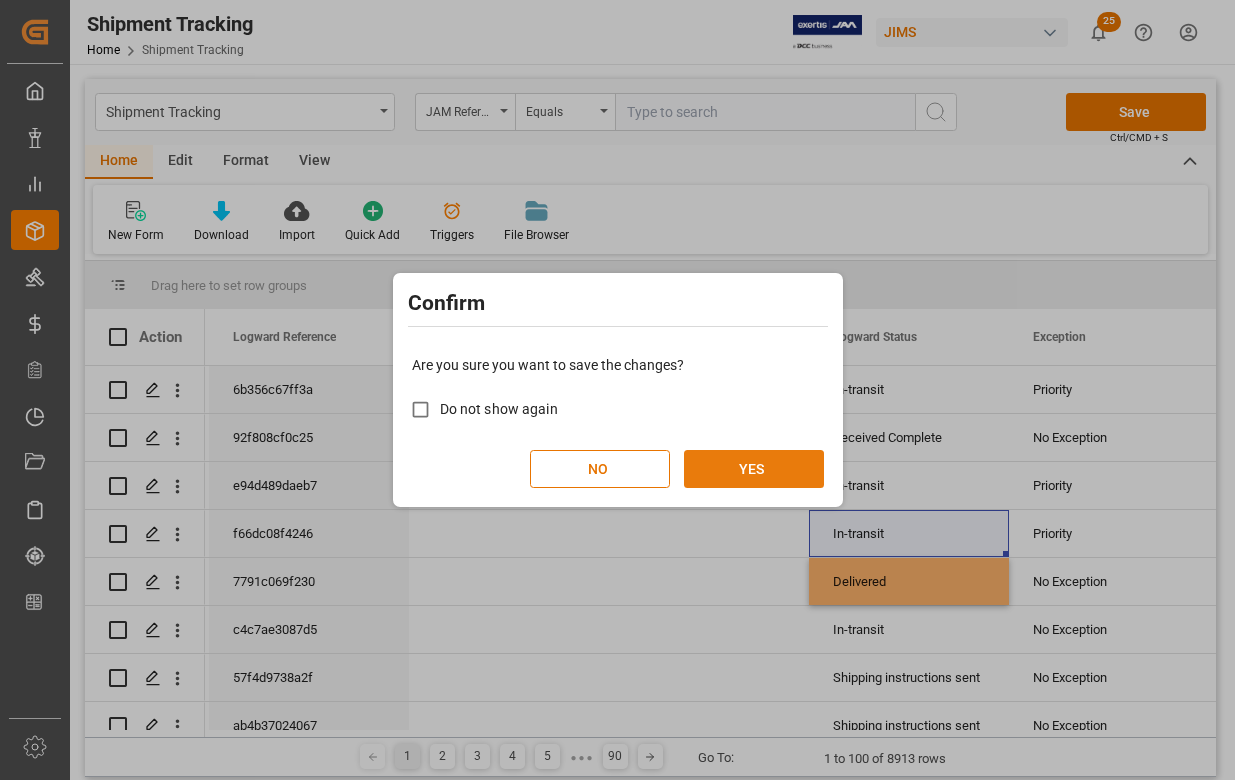 click on "YES" at bounding box center (754, 469) 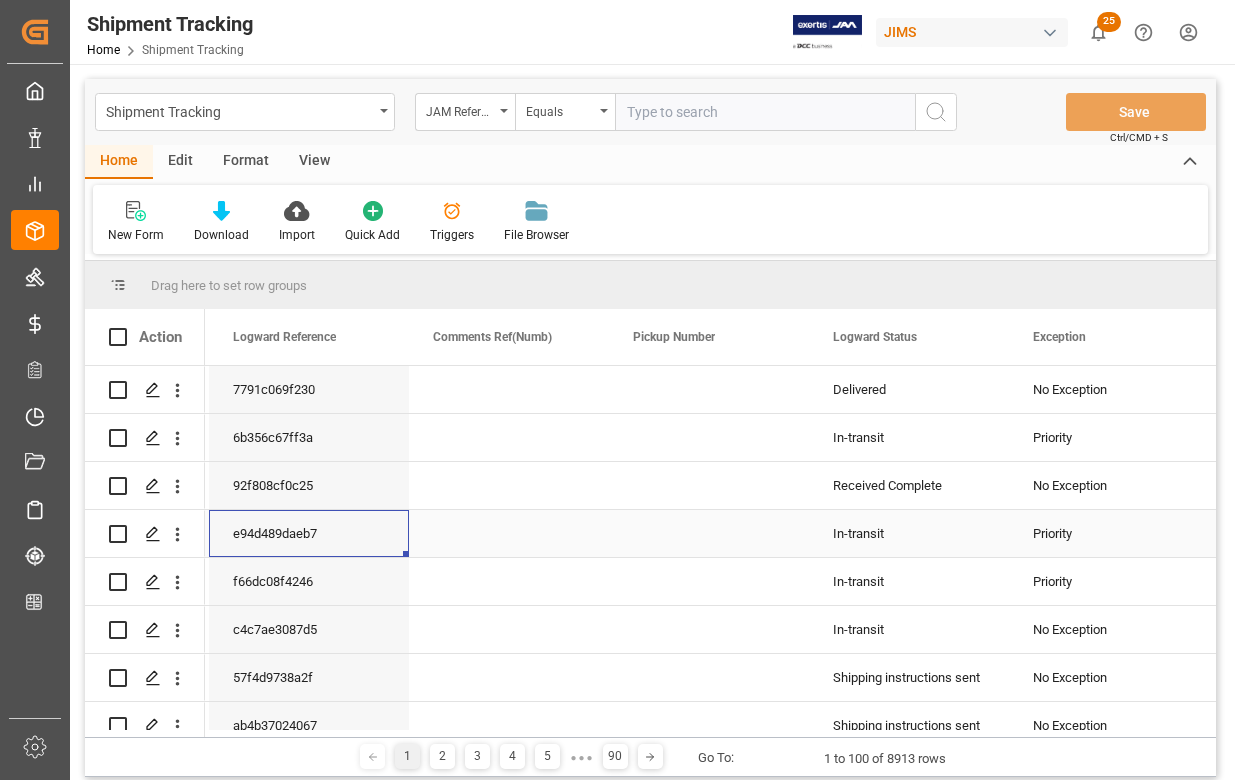 click on "e94d489daeb7" at bounding box center (309, 533) 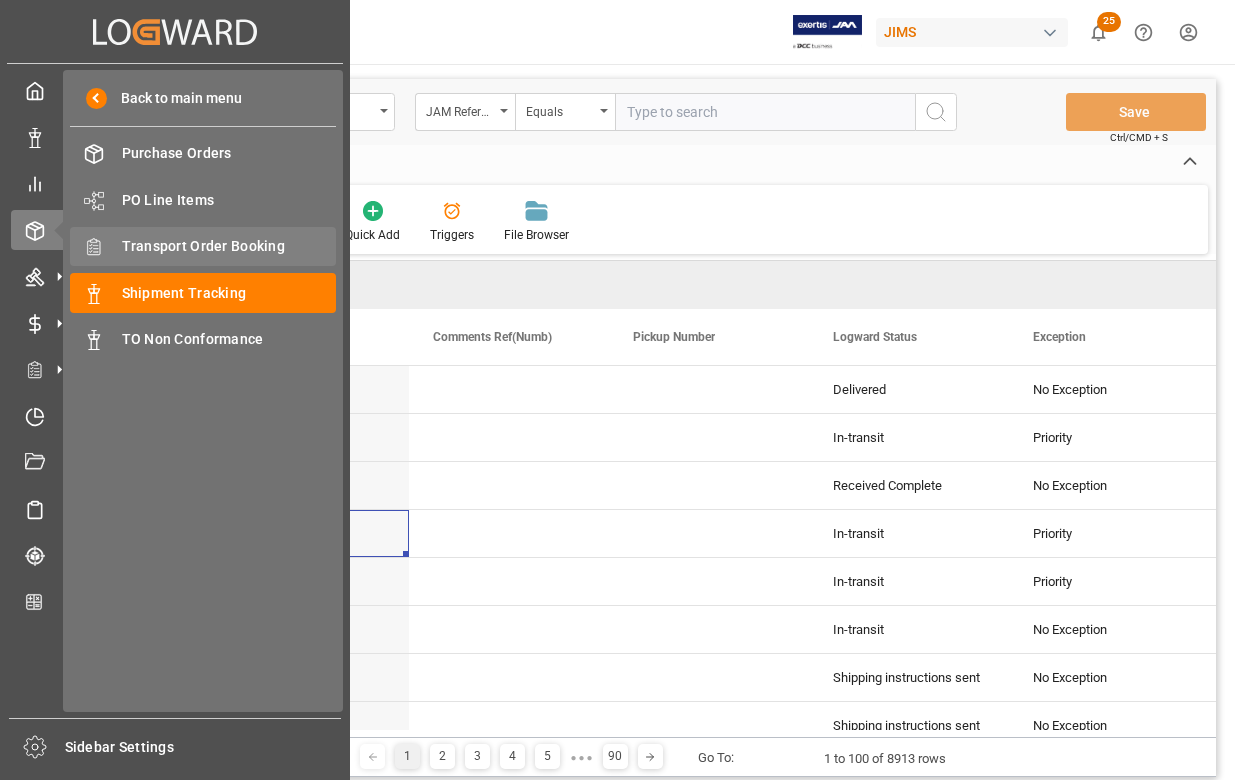 click on "Transport Order Booking" at bounding box center (229, 246) 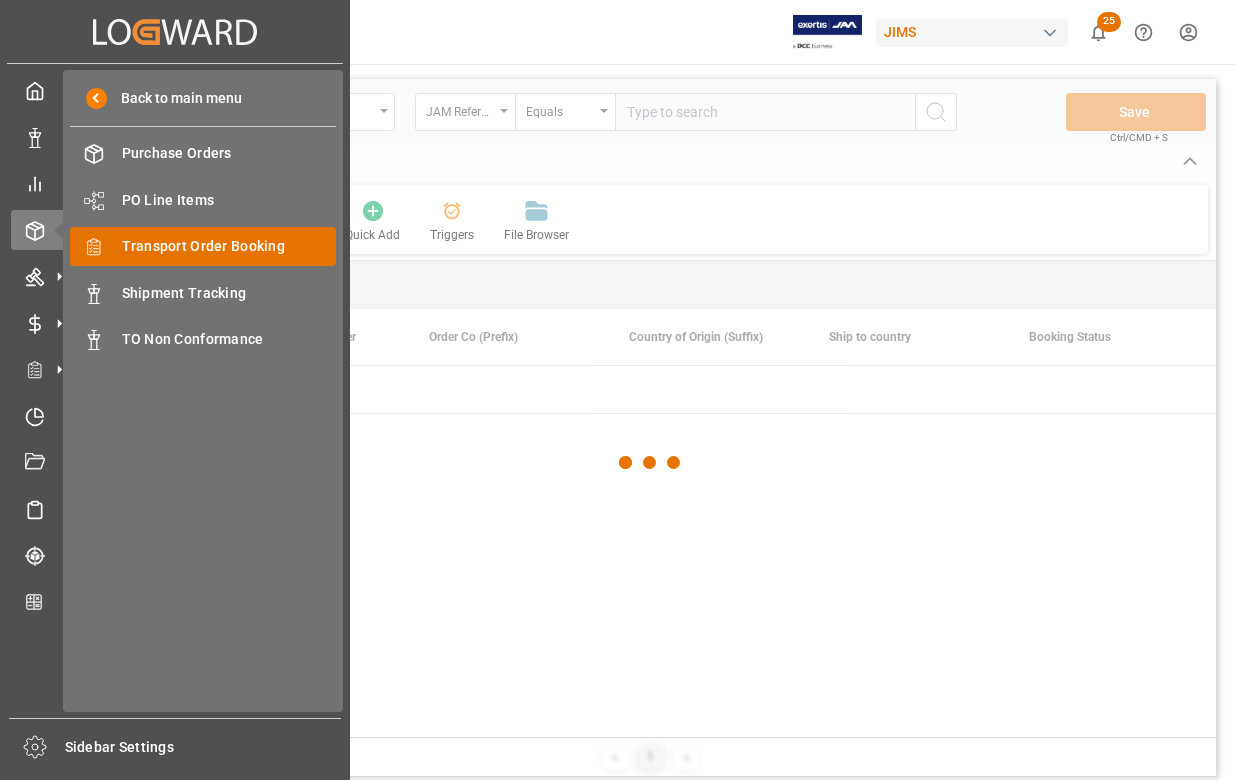 scroll, scrollTop: 0, scrollLeft: 0, axis: both 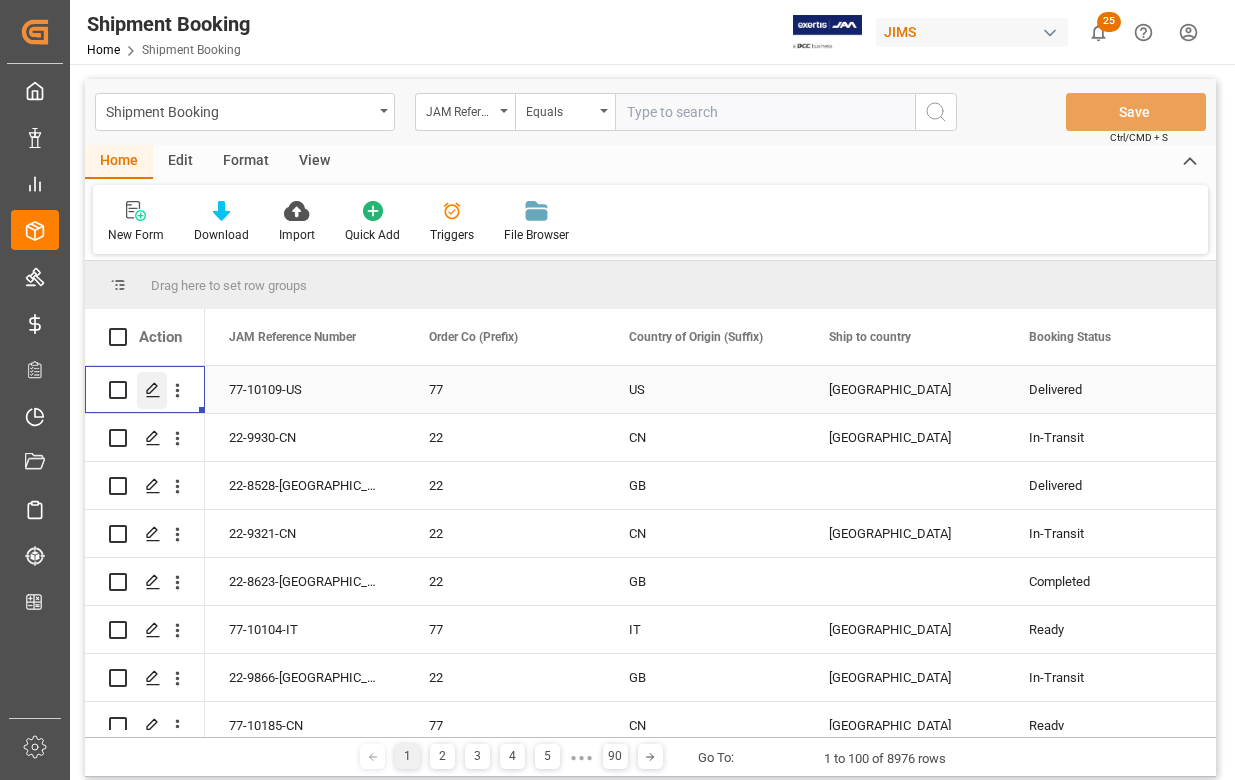 click 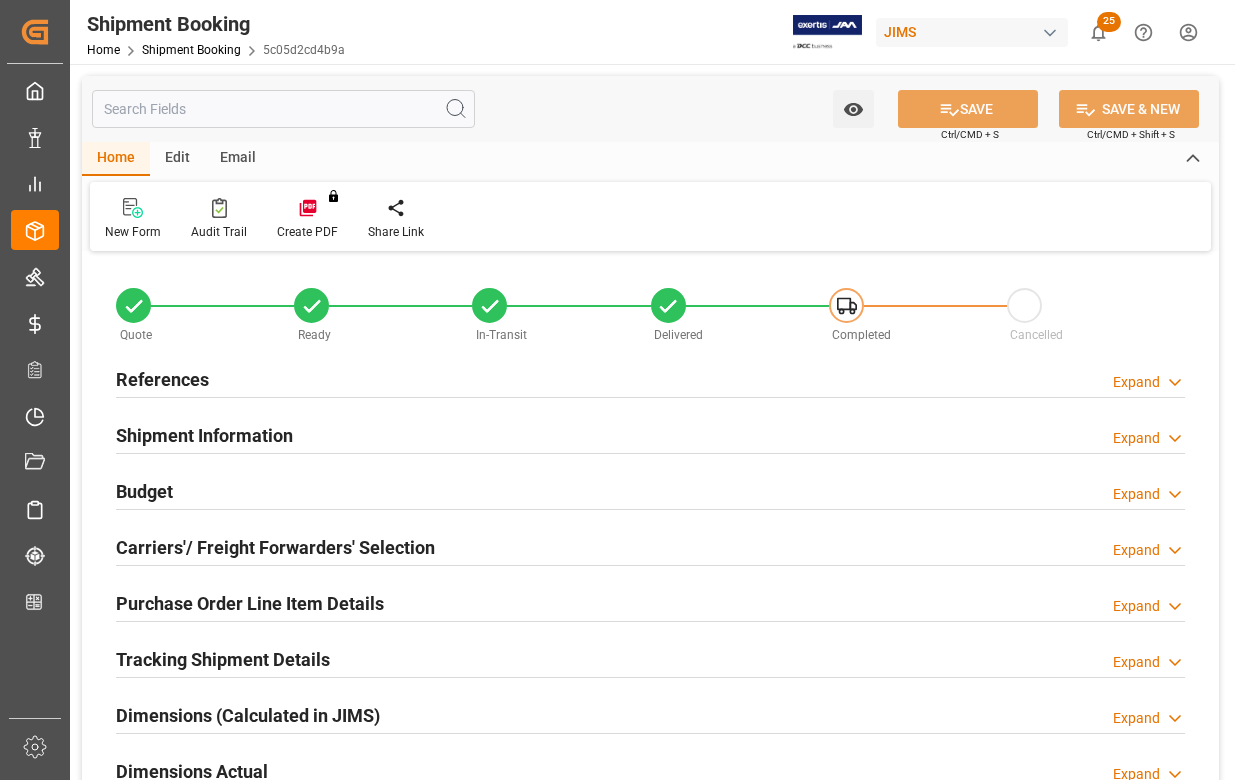 type on "0" 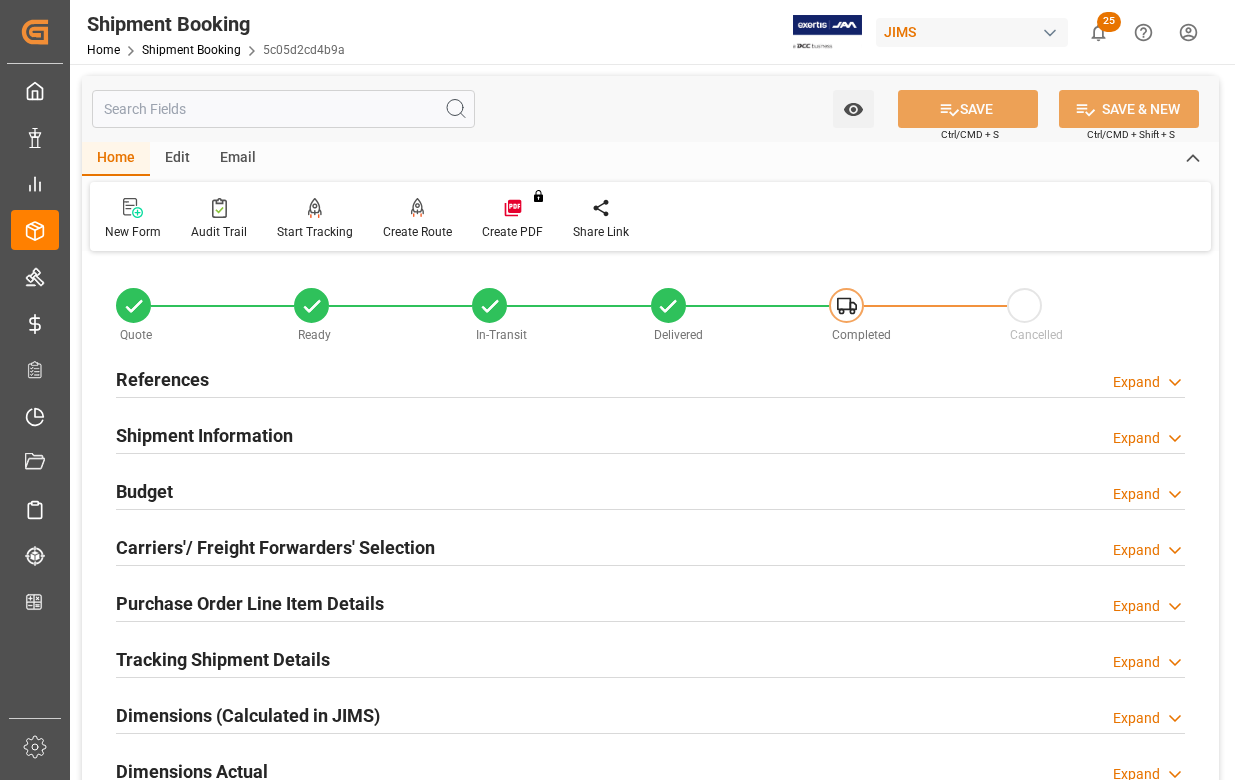 click on "Budget" at bounding box center [144, 491] 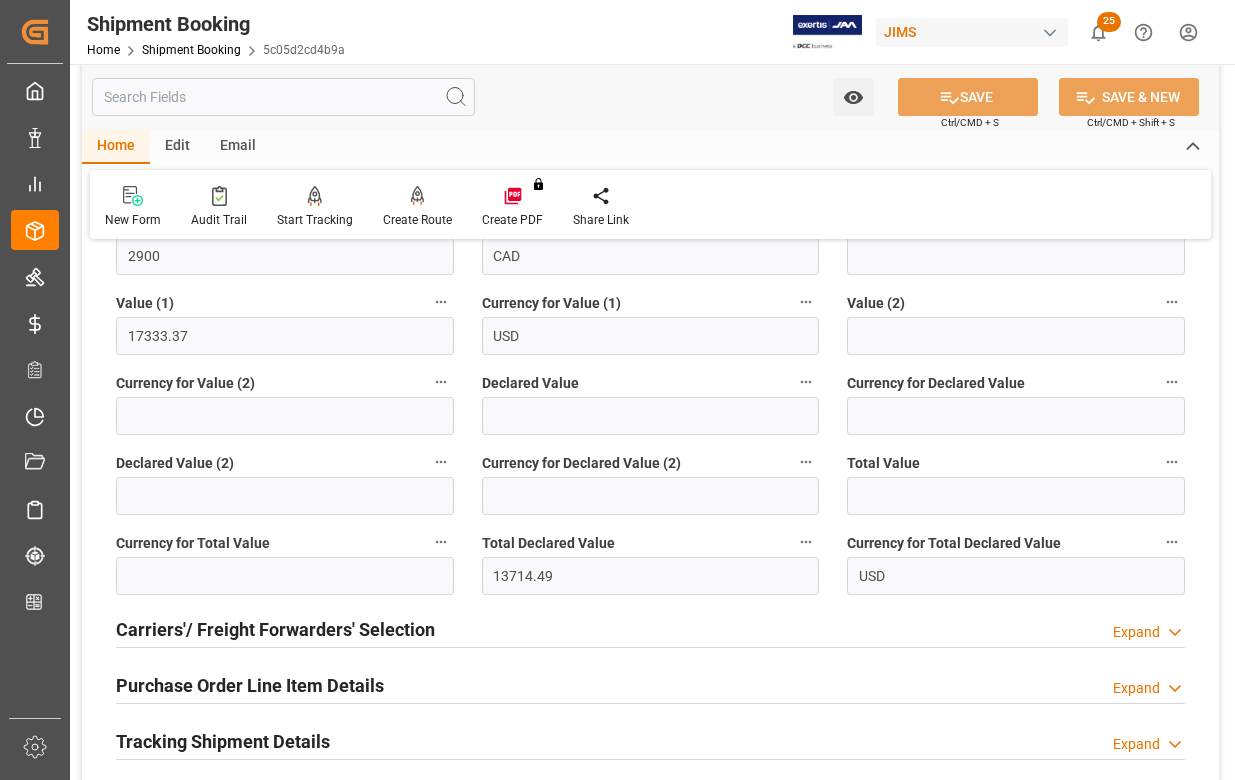 scroll, scrollTop: 400, scrollLeft: 0, axis: vertical 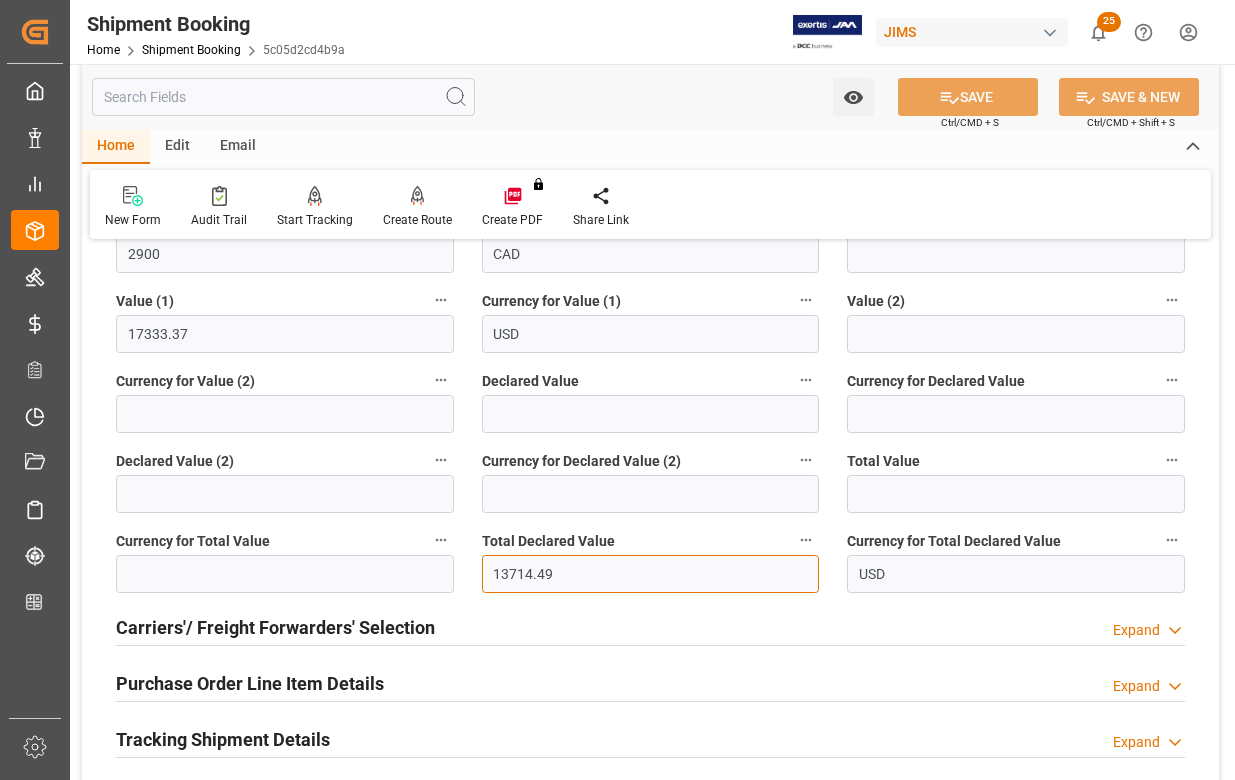 drag, startPoint x: 554, startPoint y: 574, endPoint x: 484, endPoint y: 575, distance: 70.00714 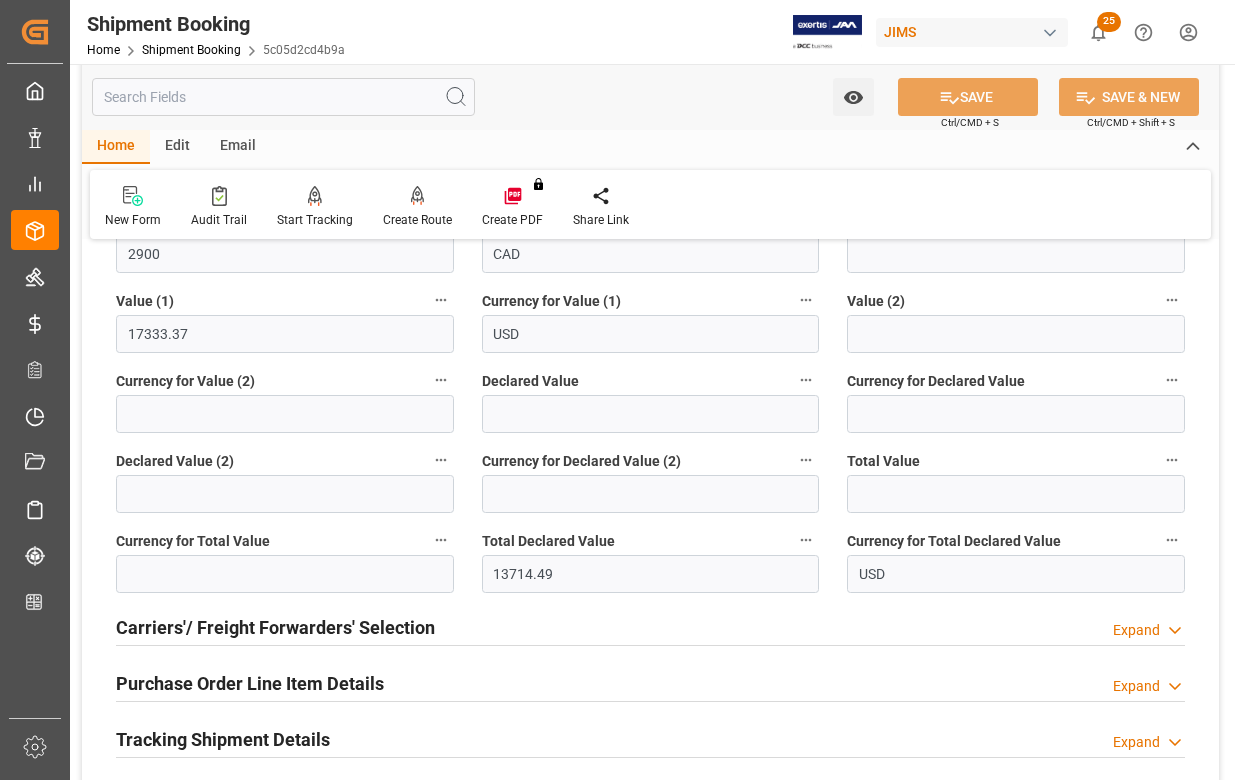 click on "Purchase Order Line Item Details" at bounding box center [250, 683] 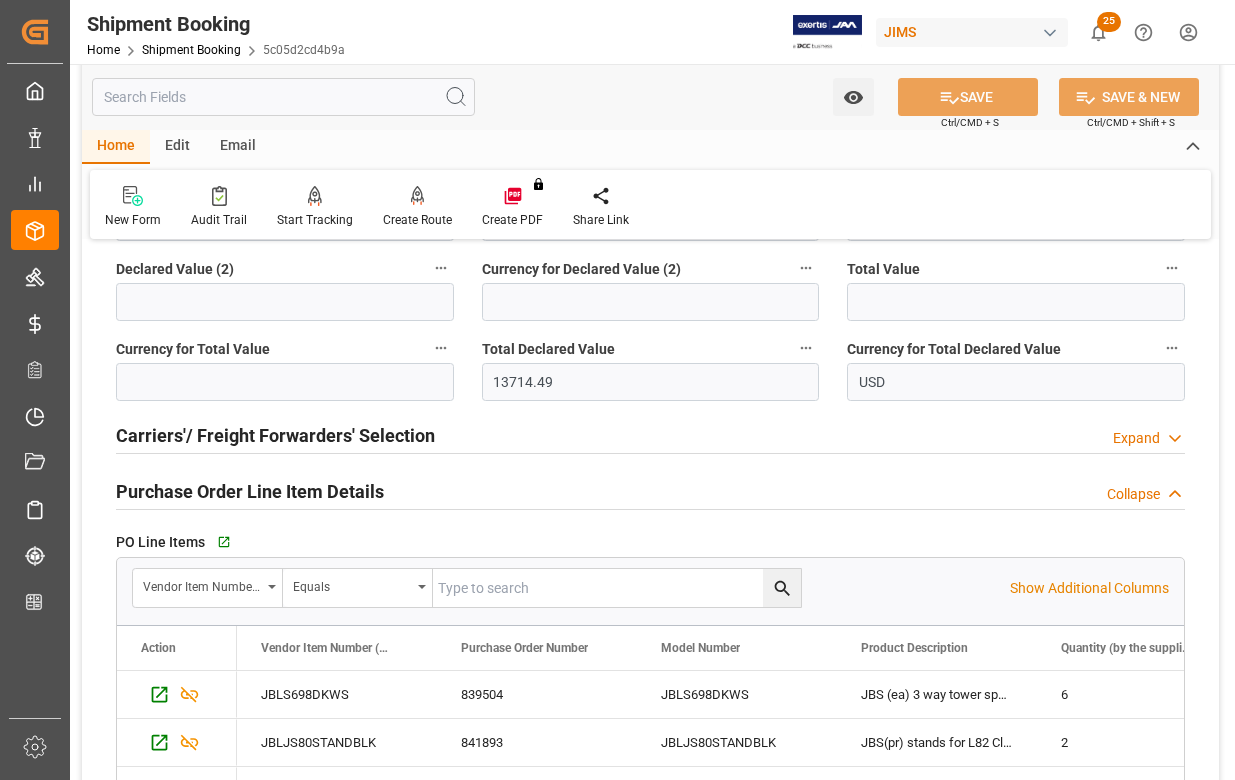 scroll, scrollTop: 700, scrollLeft: 0, axis: vertical 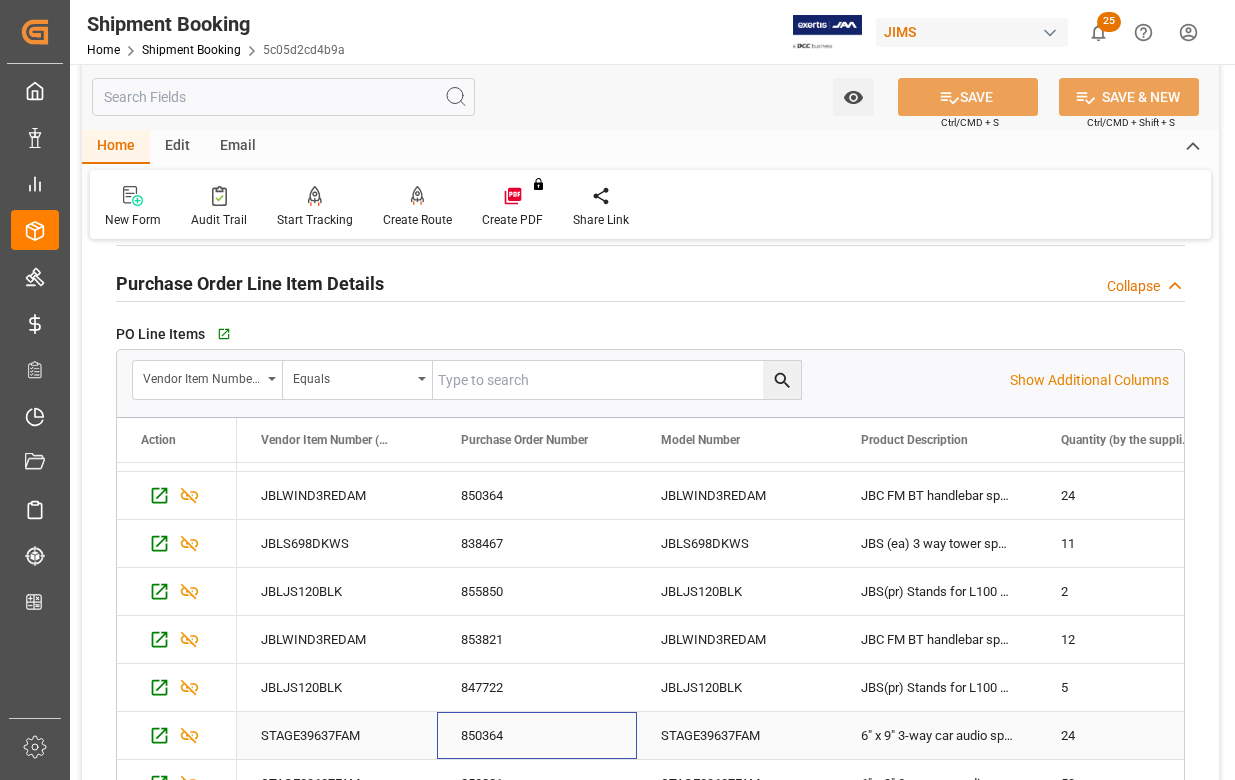click on "850364" at bounding box center [537, 735] 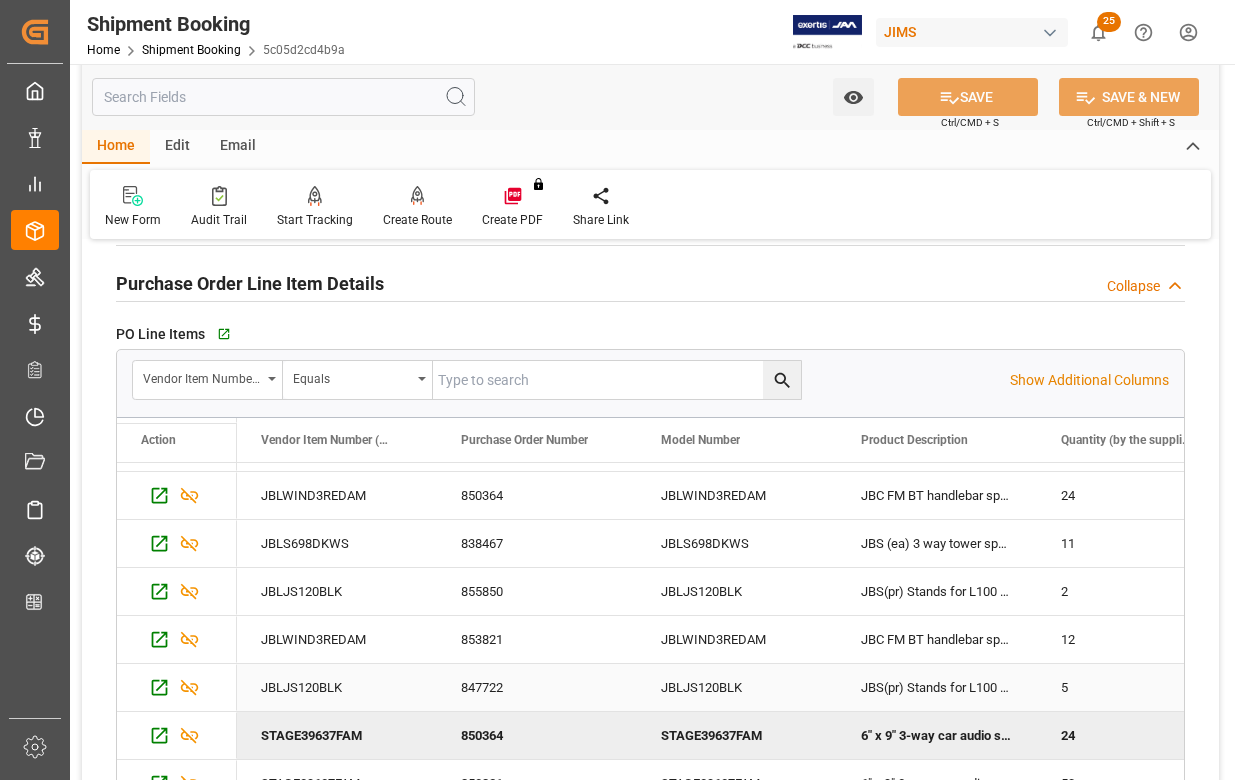 scroll, scrollTop: 162, scrollLeft: 0, axis: vertical 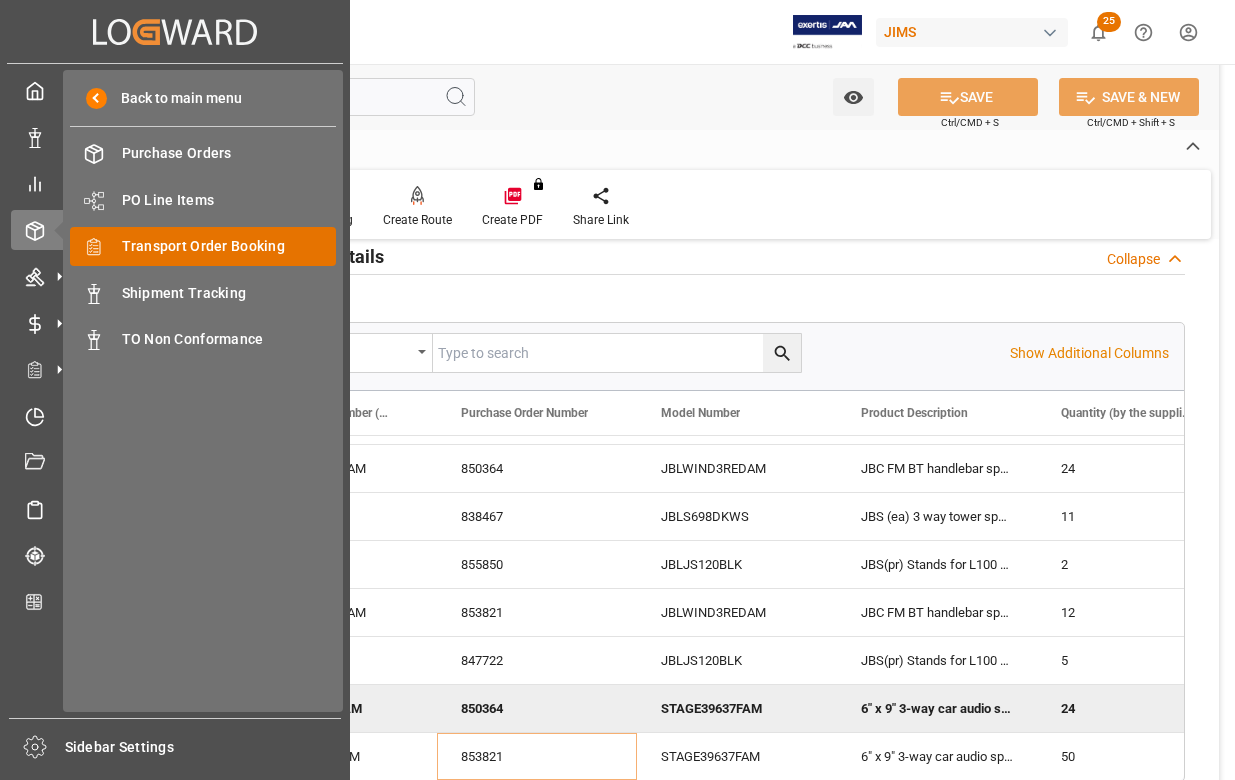 click on "Transport Order Booking" at bounding box center (229, 246) 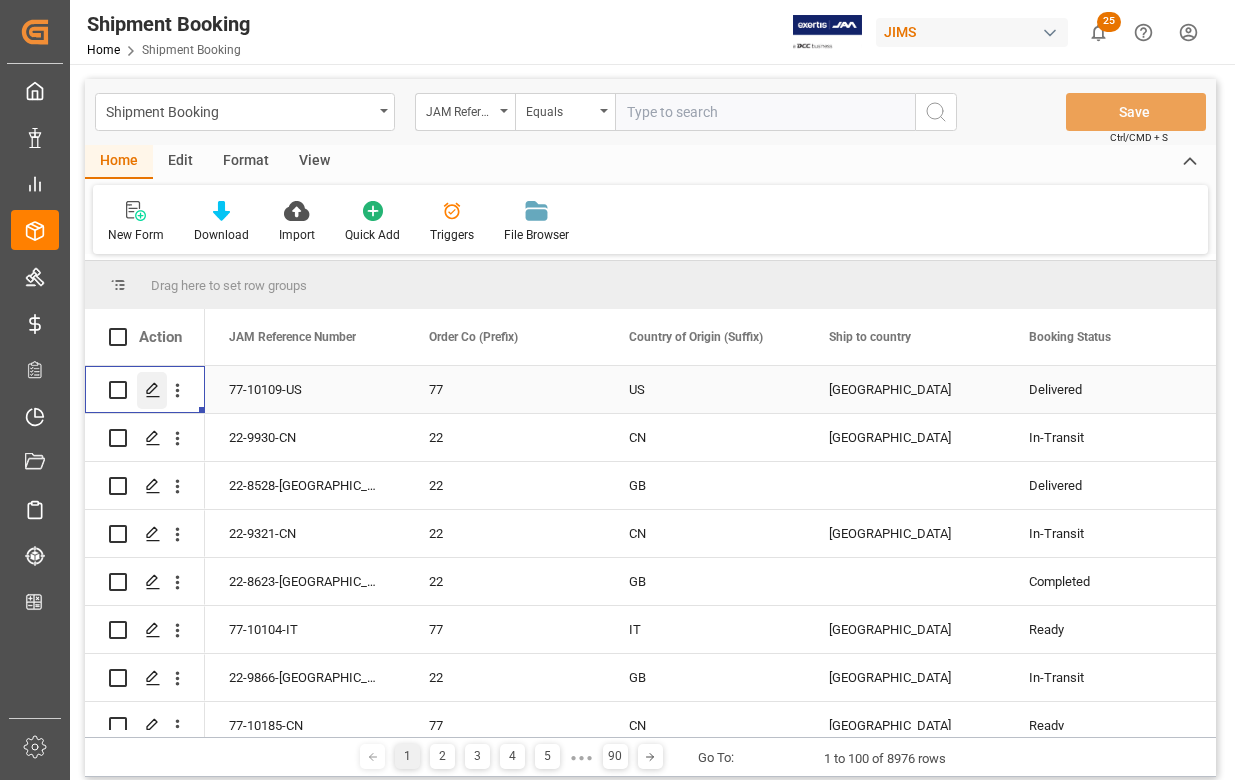 click 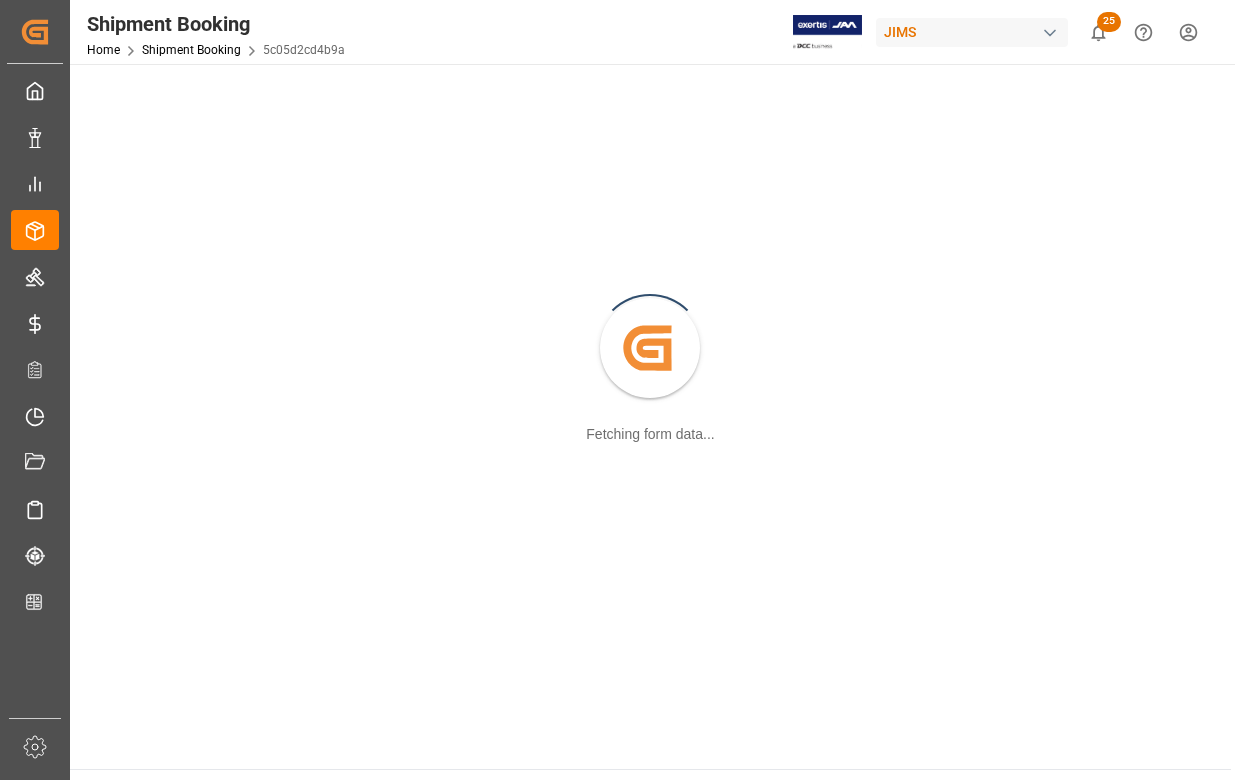 click on "Created by potrace 1.15, written by Peter Selinger 2001-2017 Fetching form data..." at bounding box center [650, 349] 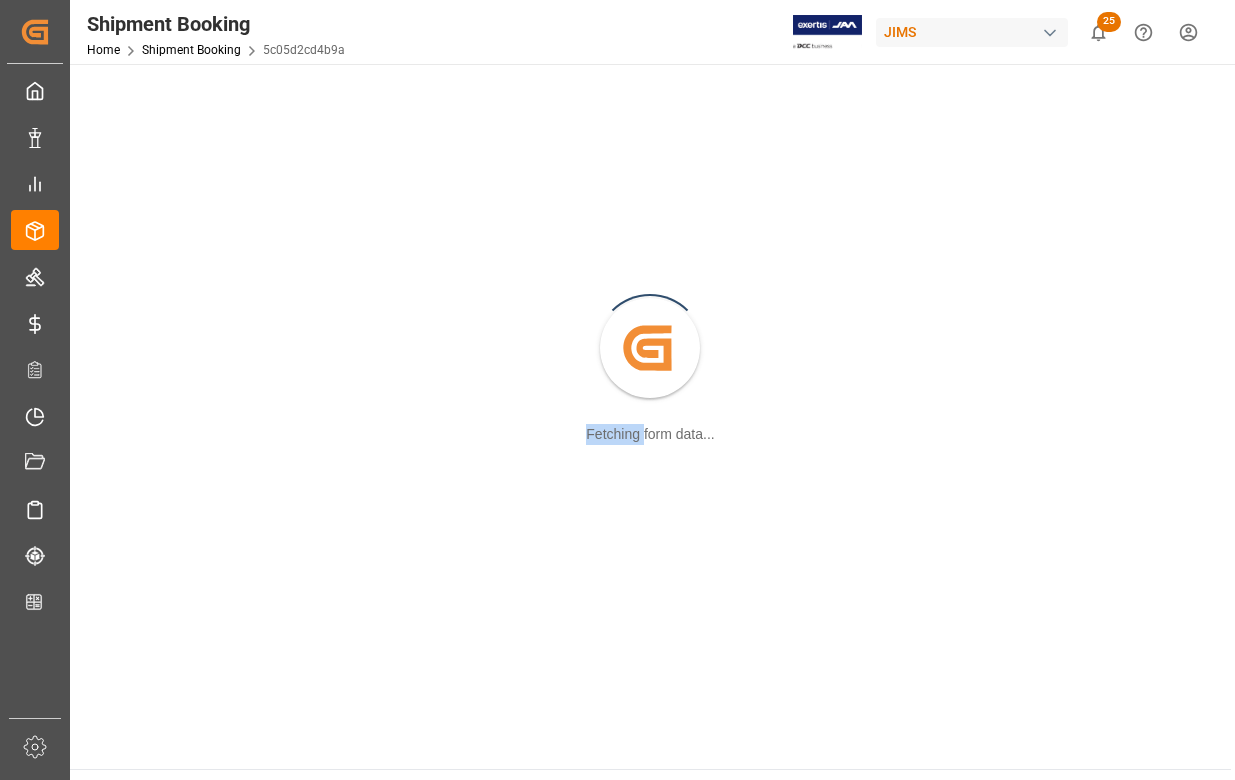 click on "Created by potrace 1.15, written by Peter Selinger 2001-2017 Fetching form data..." at bounding box center (650, 349) 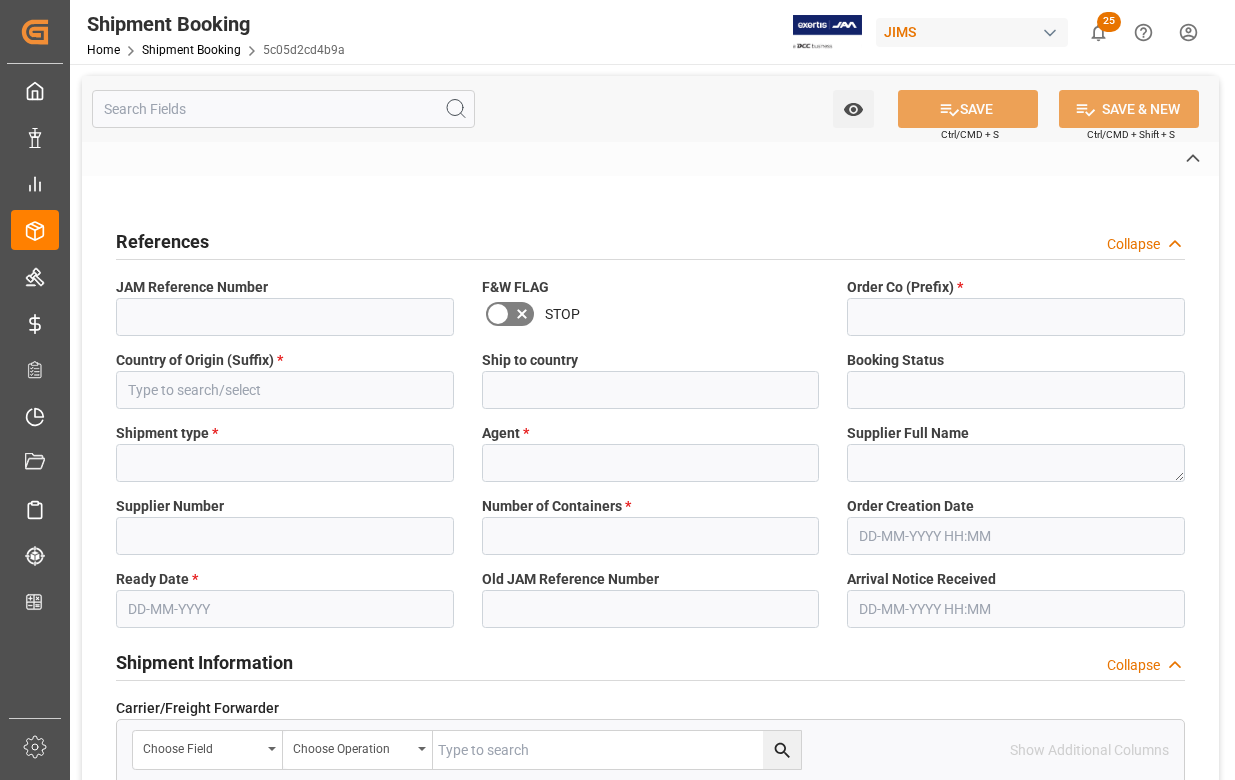 type on "CAD" 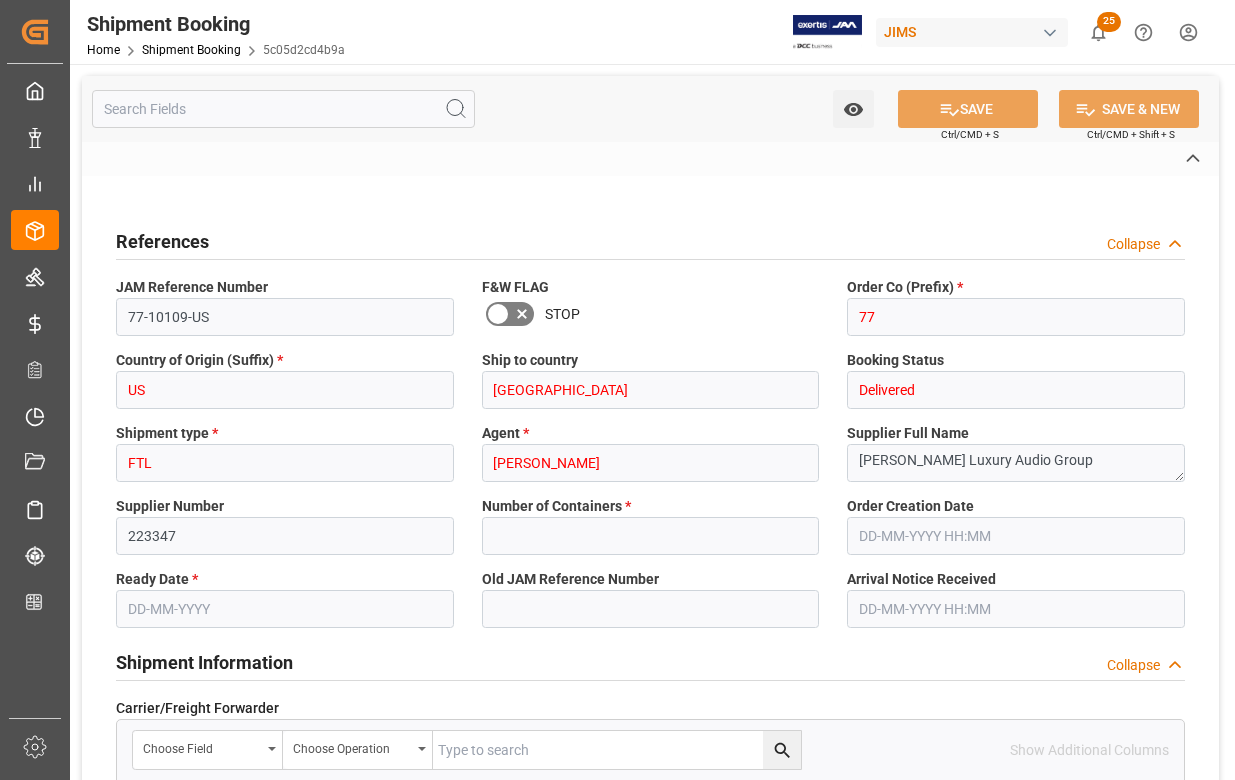 type on "0" 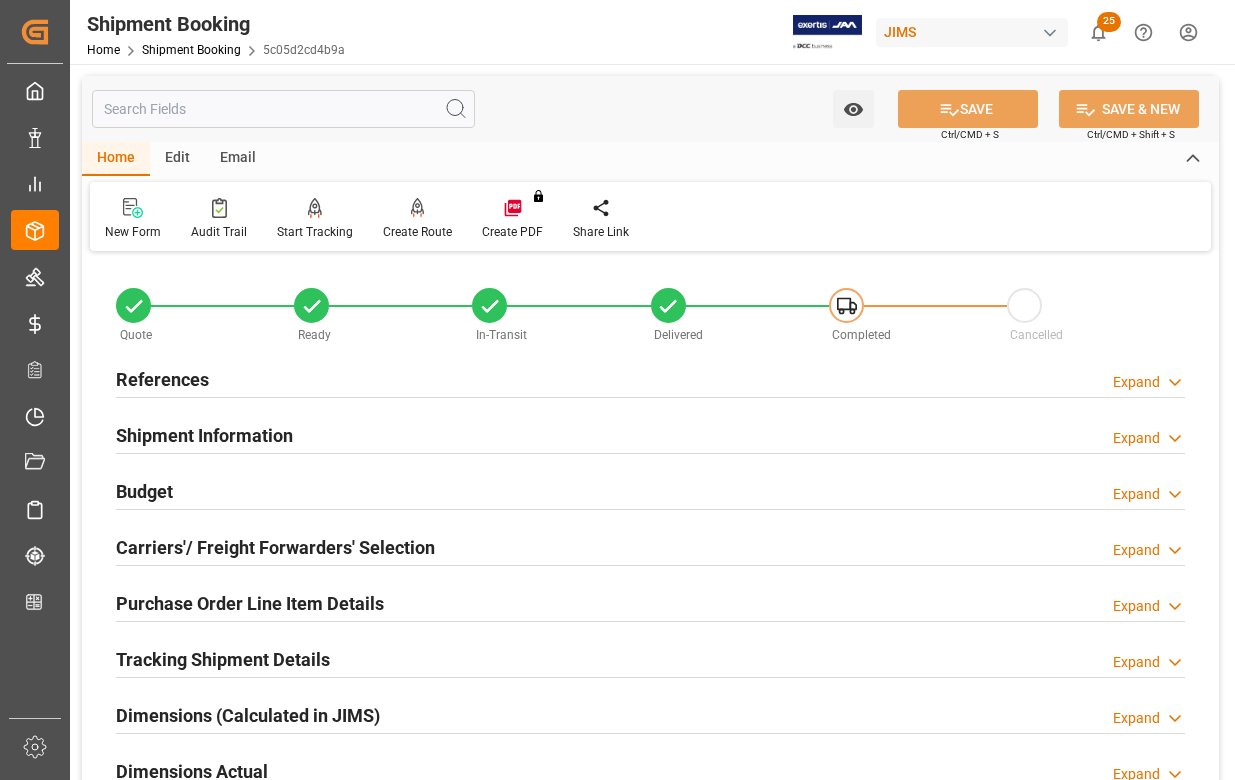 click on "Budget" at bounding box center (144, 491) 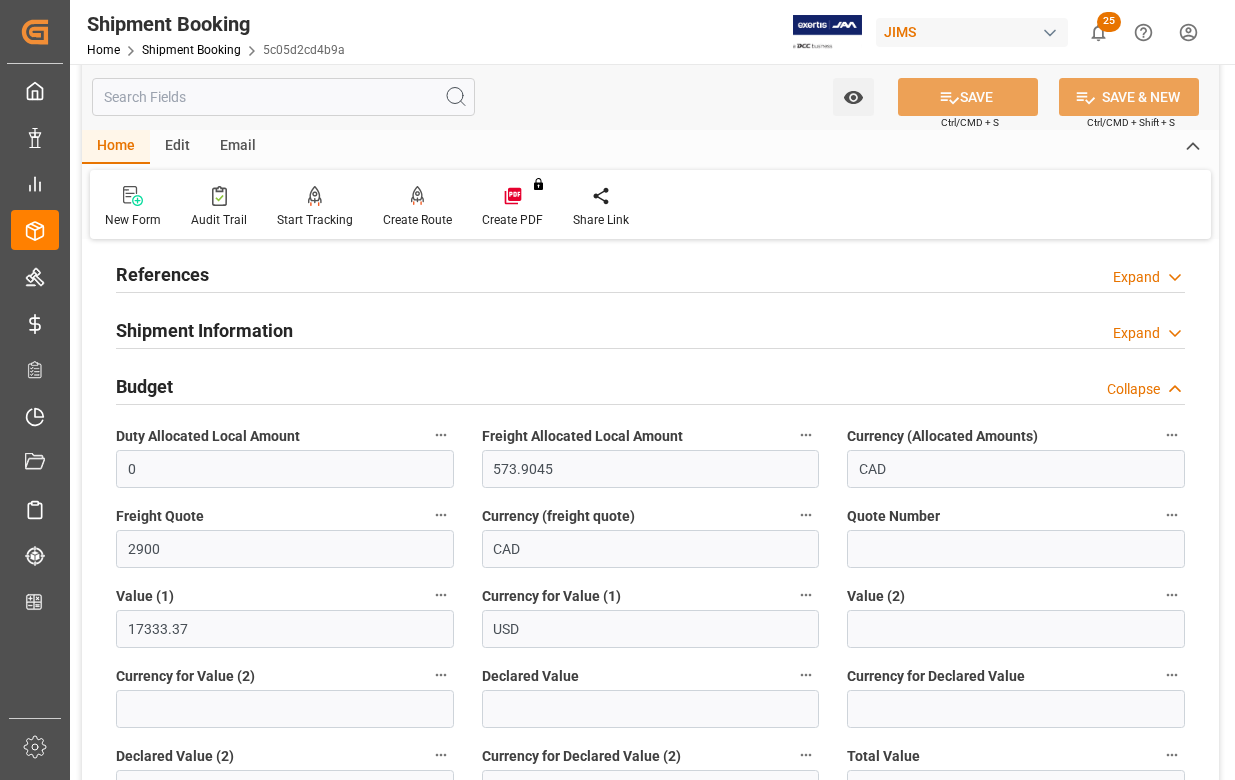 scroll, scrollTop: 200, scrollLeft: 0, axis: vertical 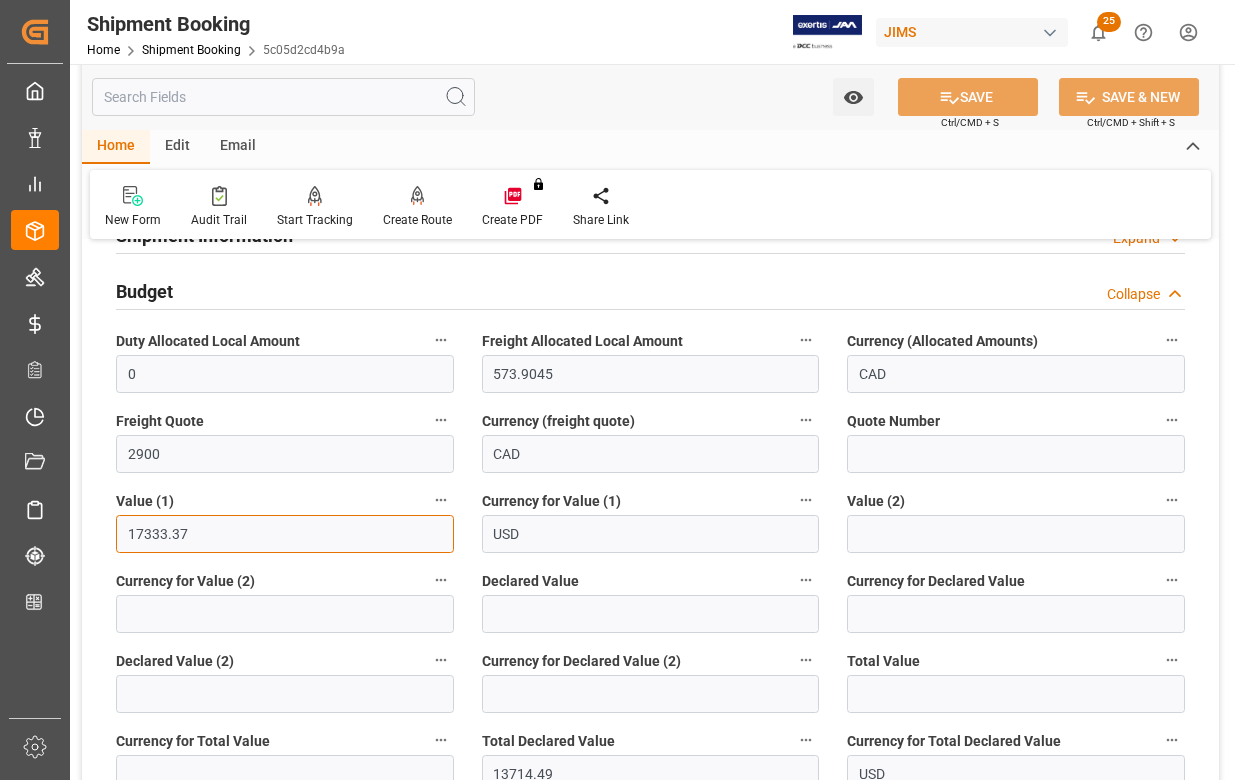 click on "17333.37" at bounding box center [285, 534] 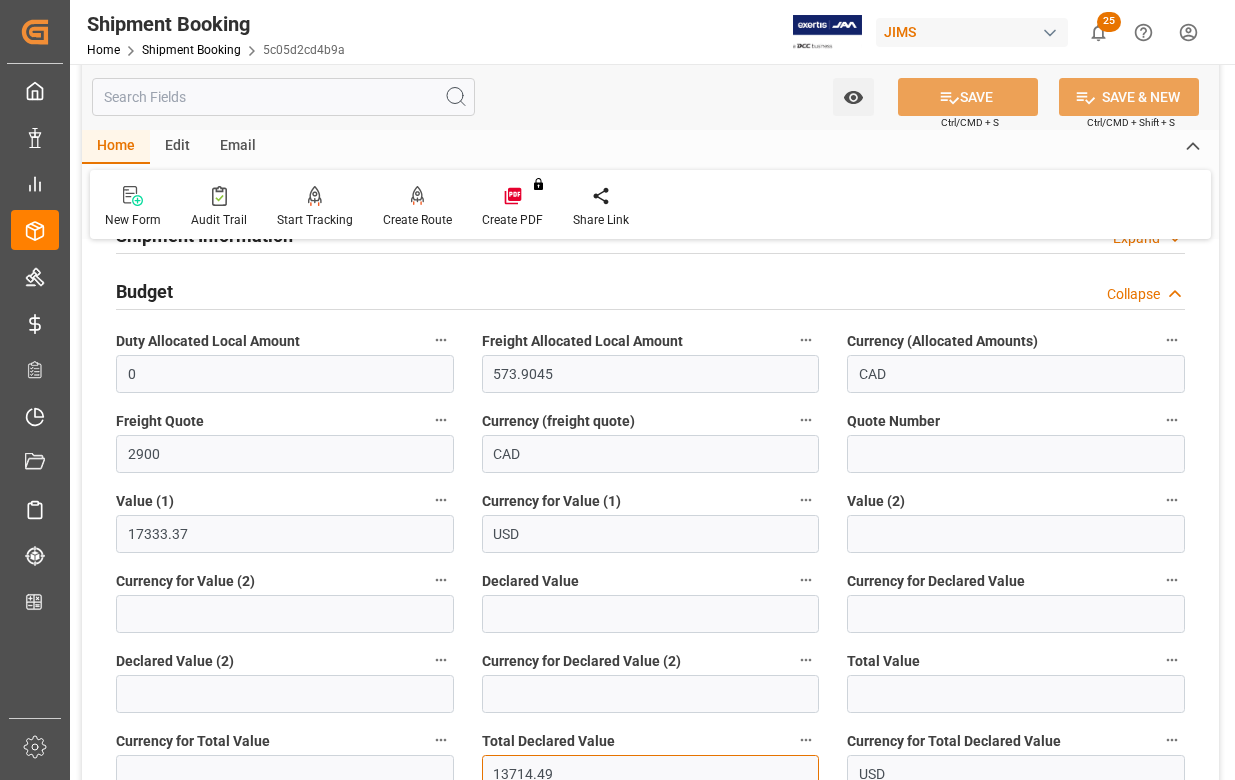 click on "13714.49" at bounding box center [651, 774] 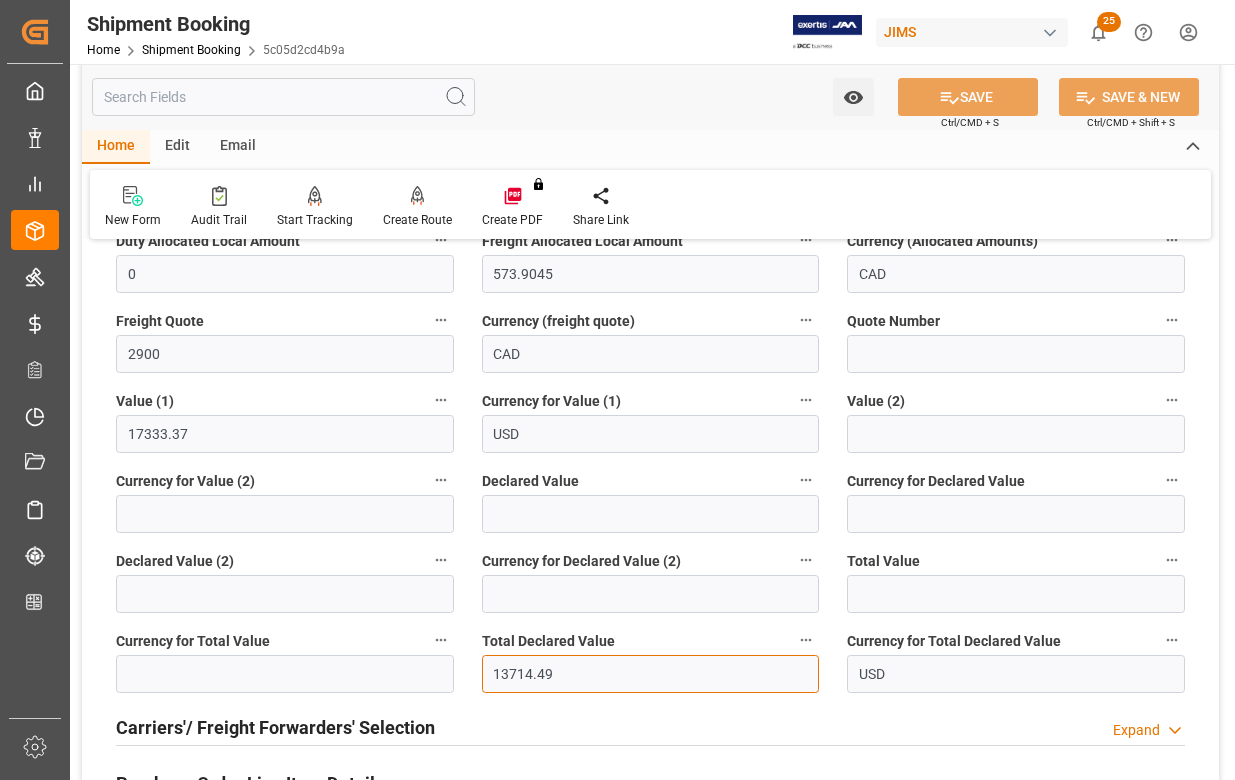 drag, startPoint x: 579, startPoint y: 678, endPoint x: 472, endPoint y: 671, distance: 107.22873 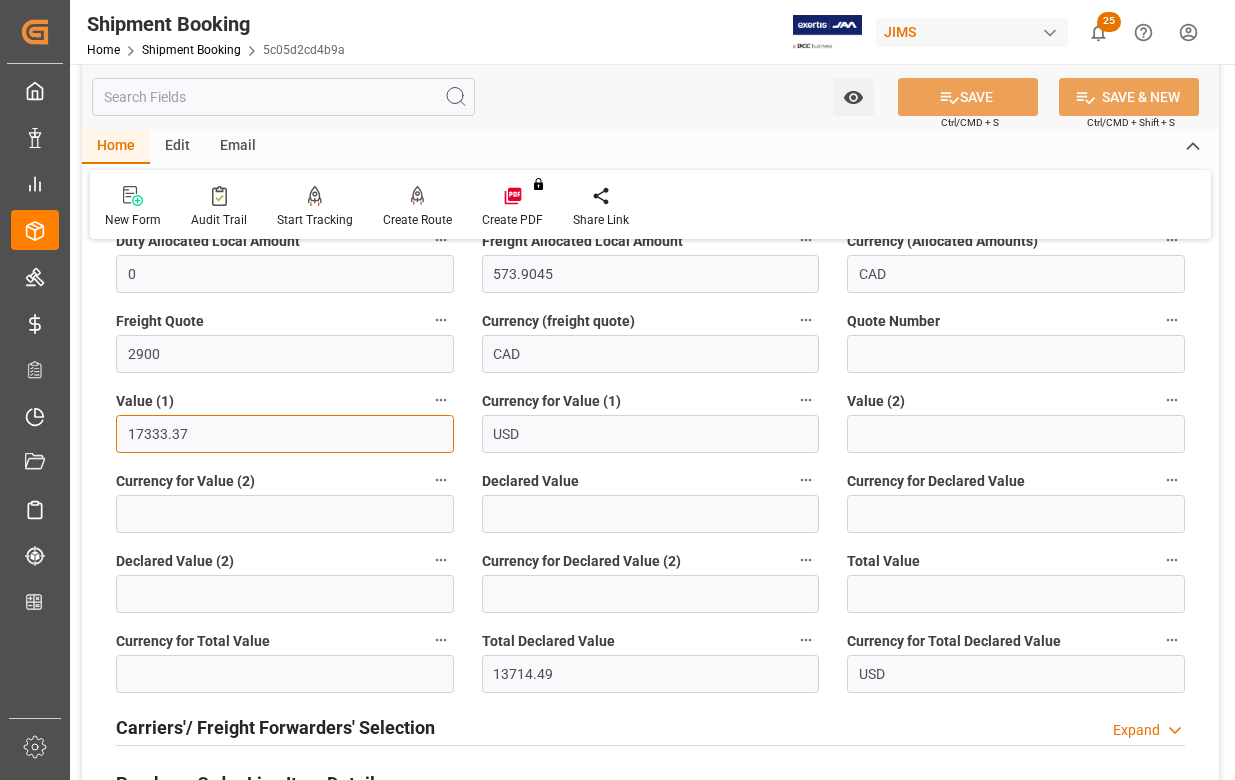 drag, startPoint x: 190, startPoint y: 428, endPoint x: 119, endPoint y: 425, distance: 71.063354 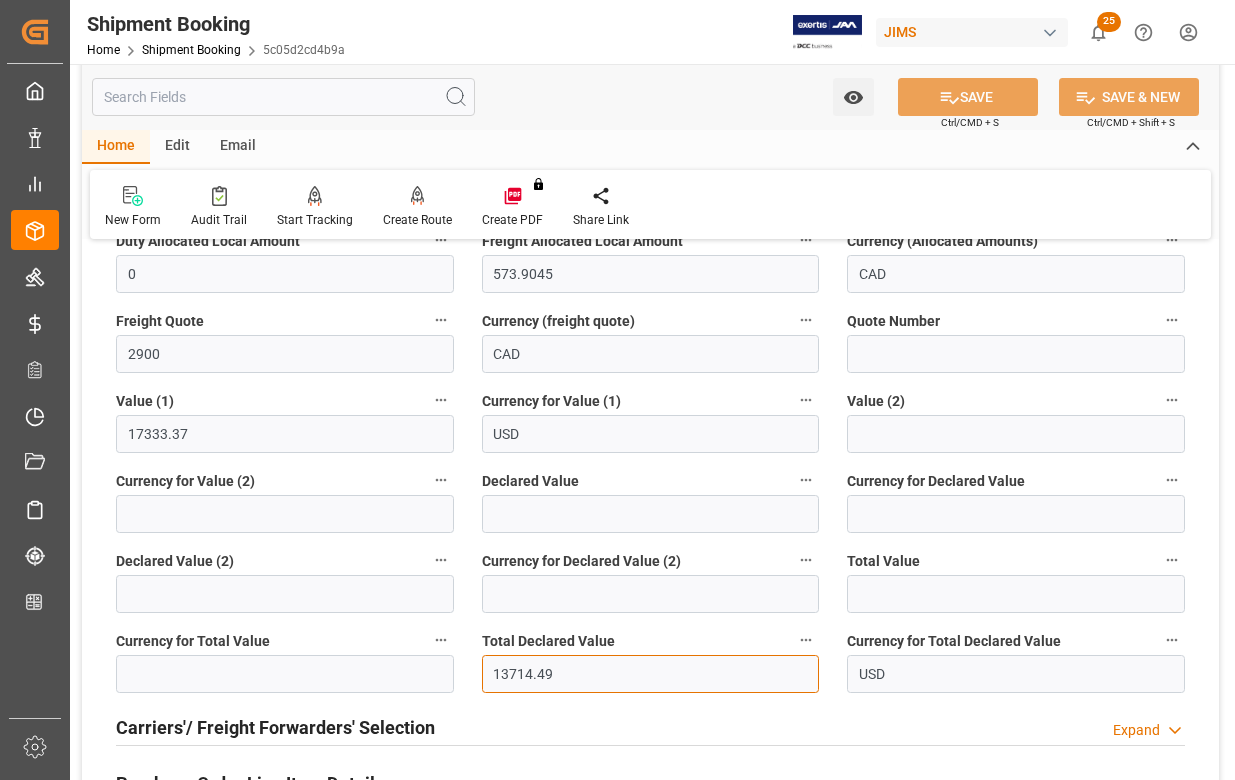 click on "13714.49" at bounding box center (651, 674) 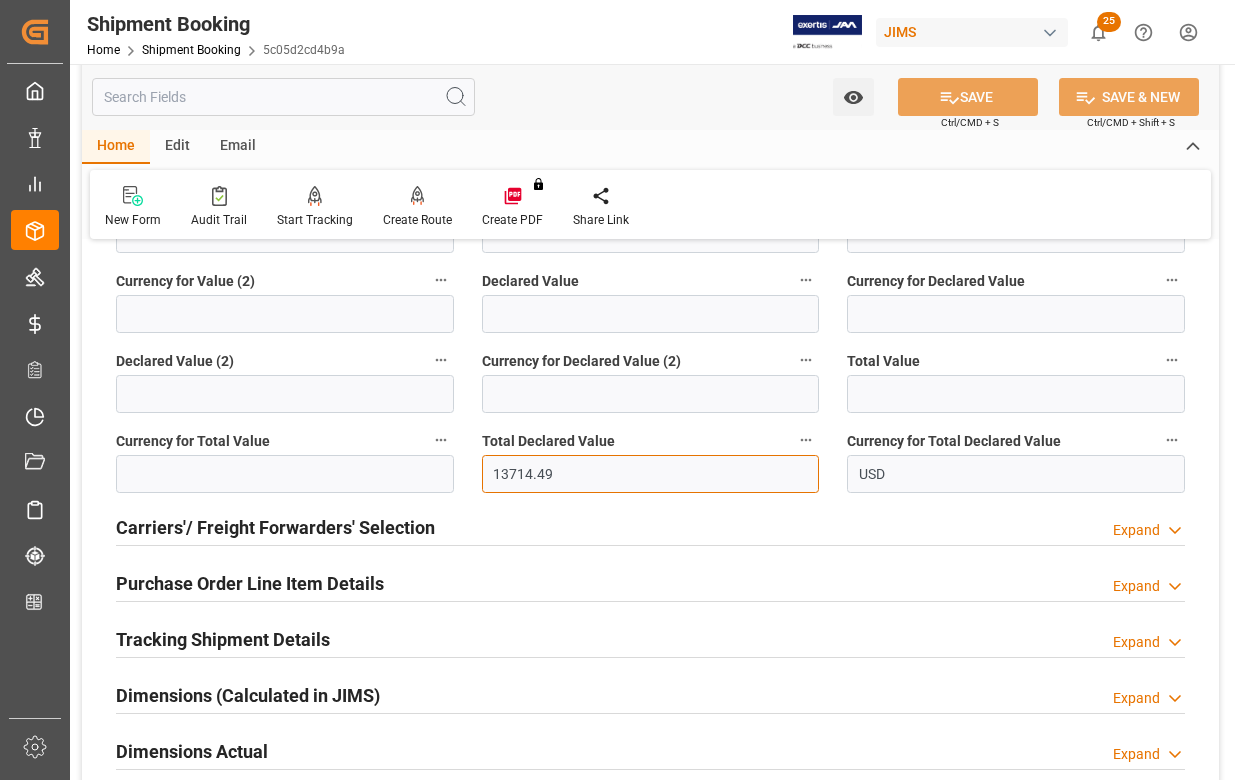 scroll, scrollTop: 400, scrollLeft: 0, axis: vertical 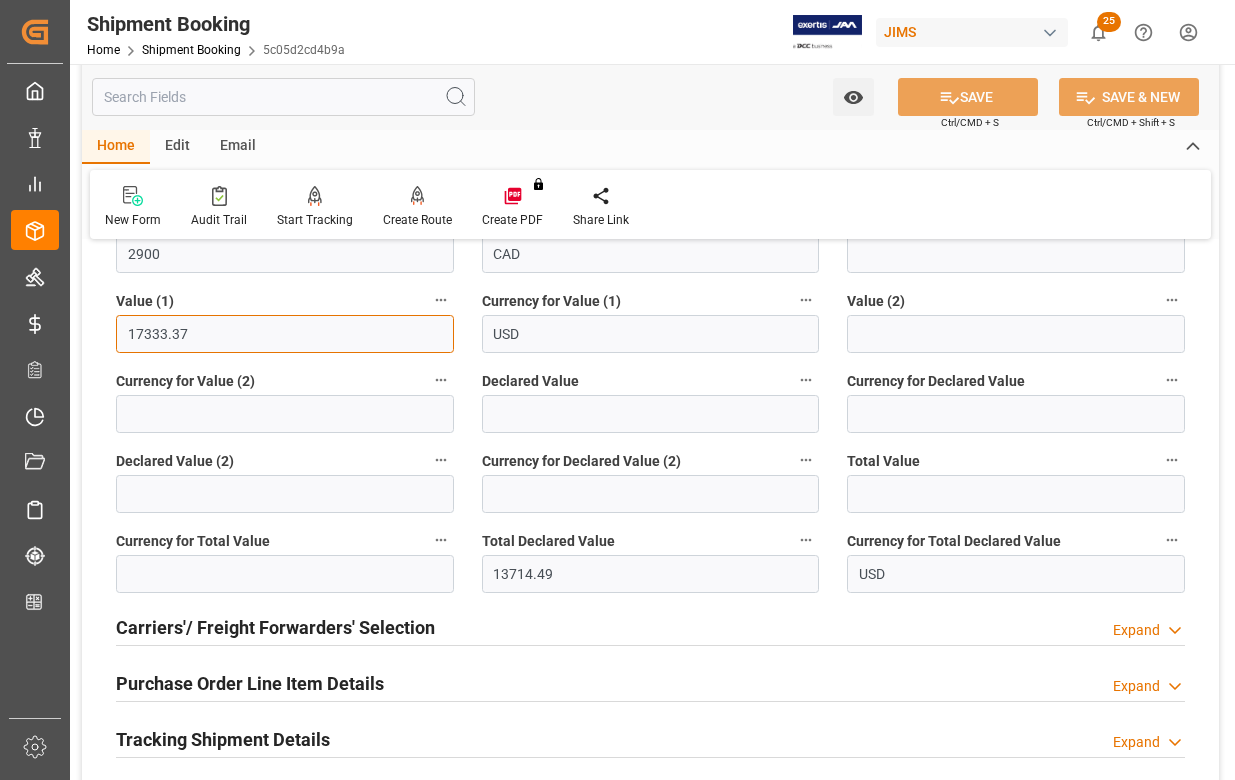 drag, startPoint x: 203, startPoint y: 333, endPoint x: 118, endPoint y: 322, distance: 85.70881 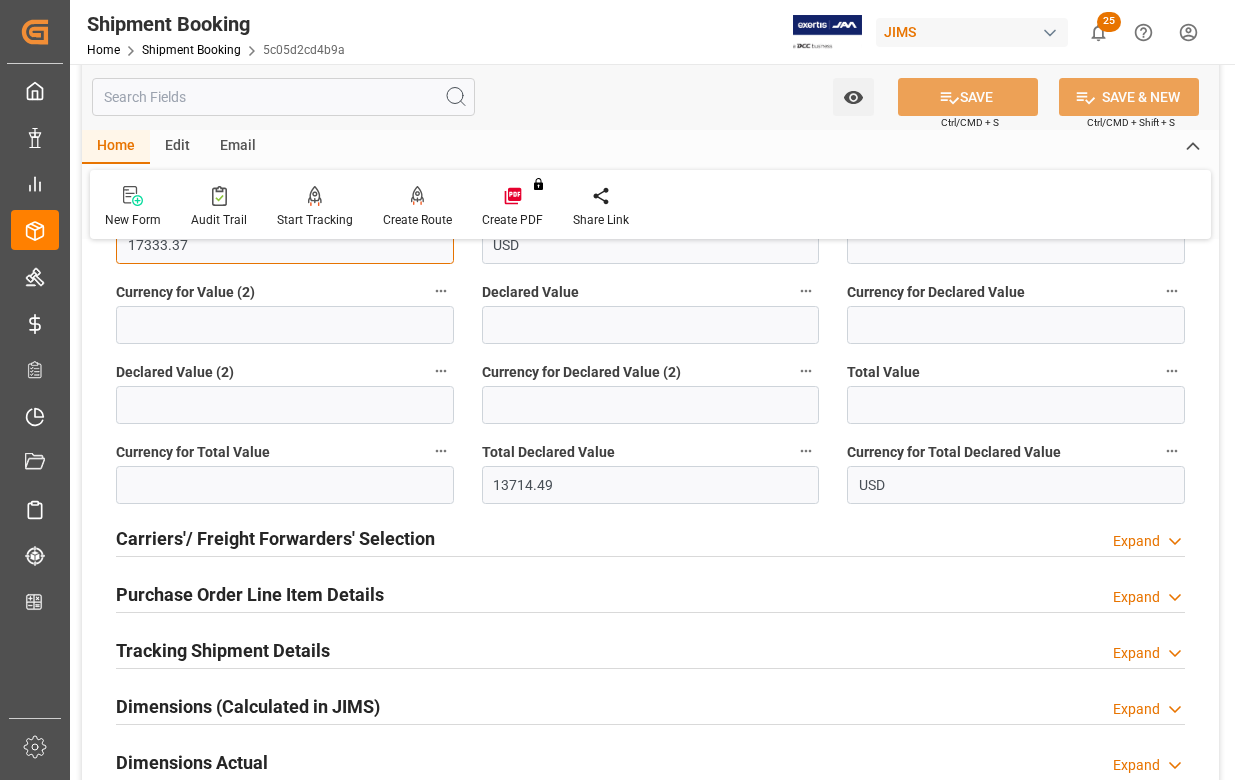 scroll, scrollTop: 500, scrollLeft: 0, axis: vertical 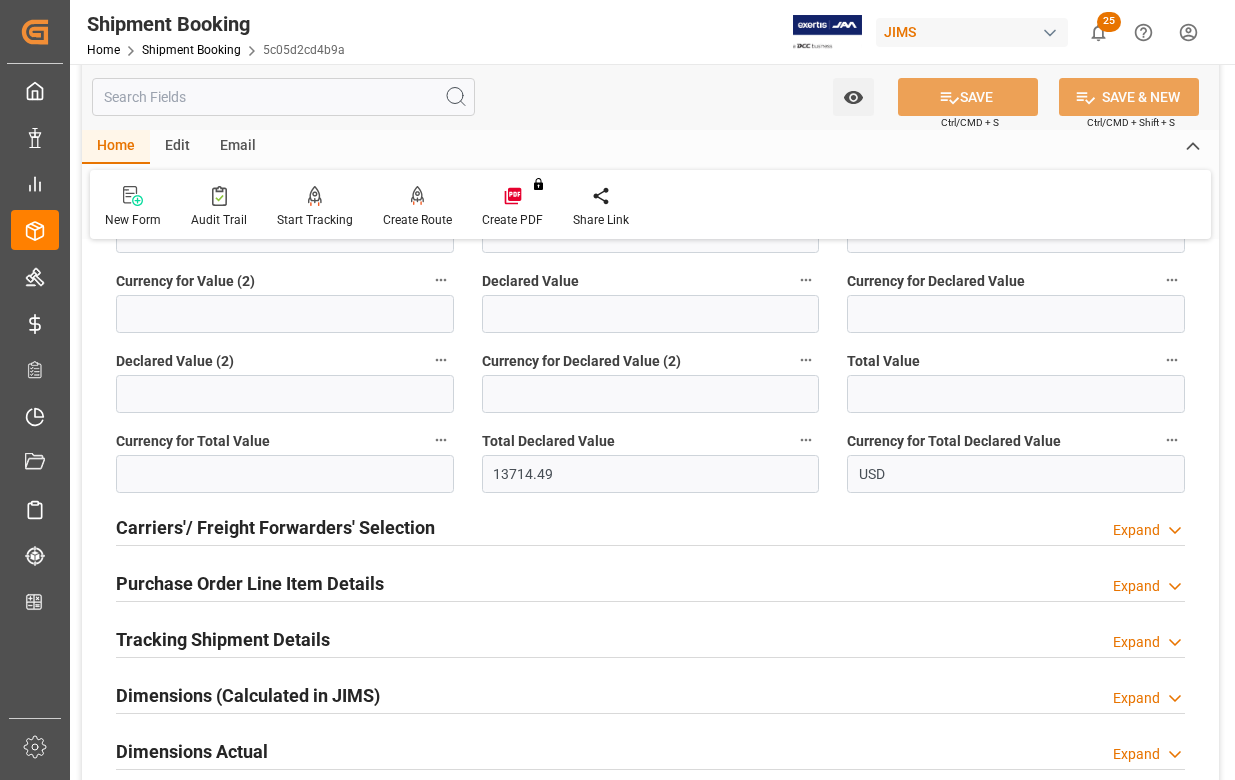 click on "Purchase Order Line Item Details" at bounding box center (250, 583) 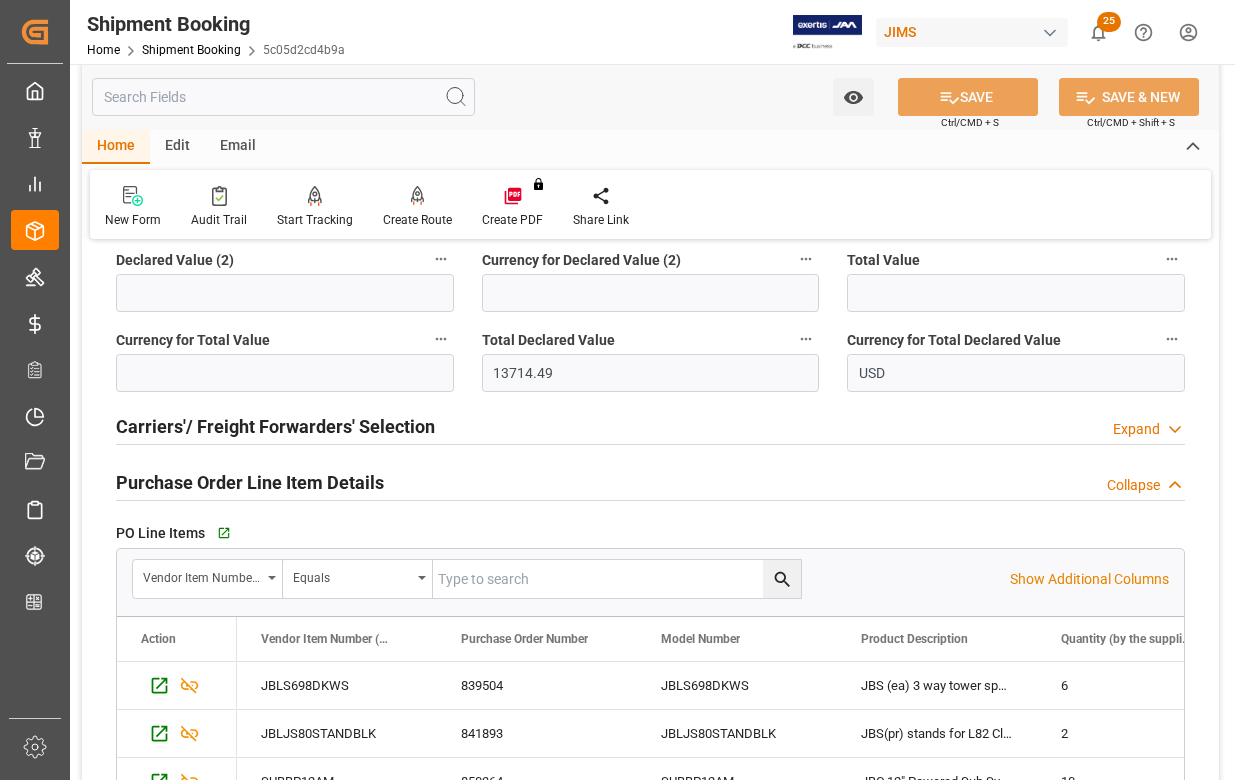 scroll, scrollTop: 800, scrollLeft: 0, axis: vertical 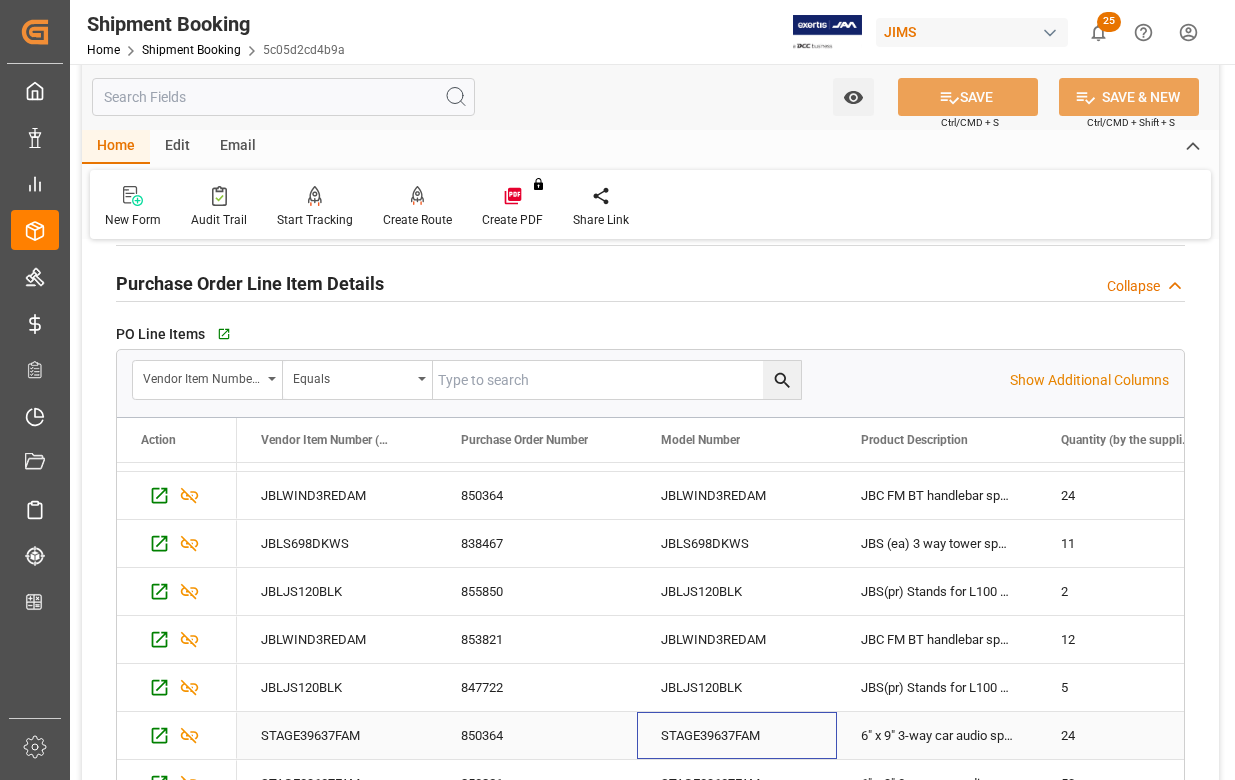 click on "STAGE39637FAM" at bounding box center (737, 735) 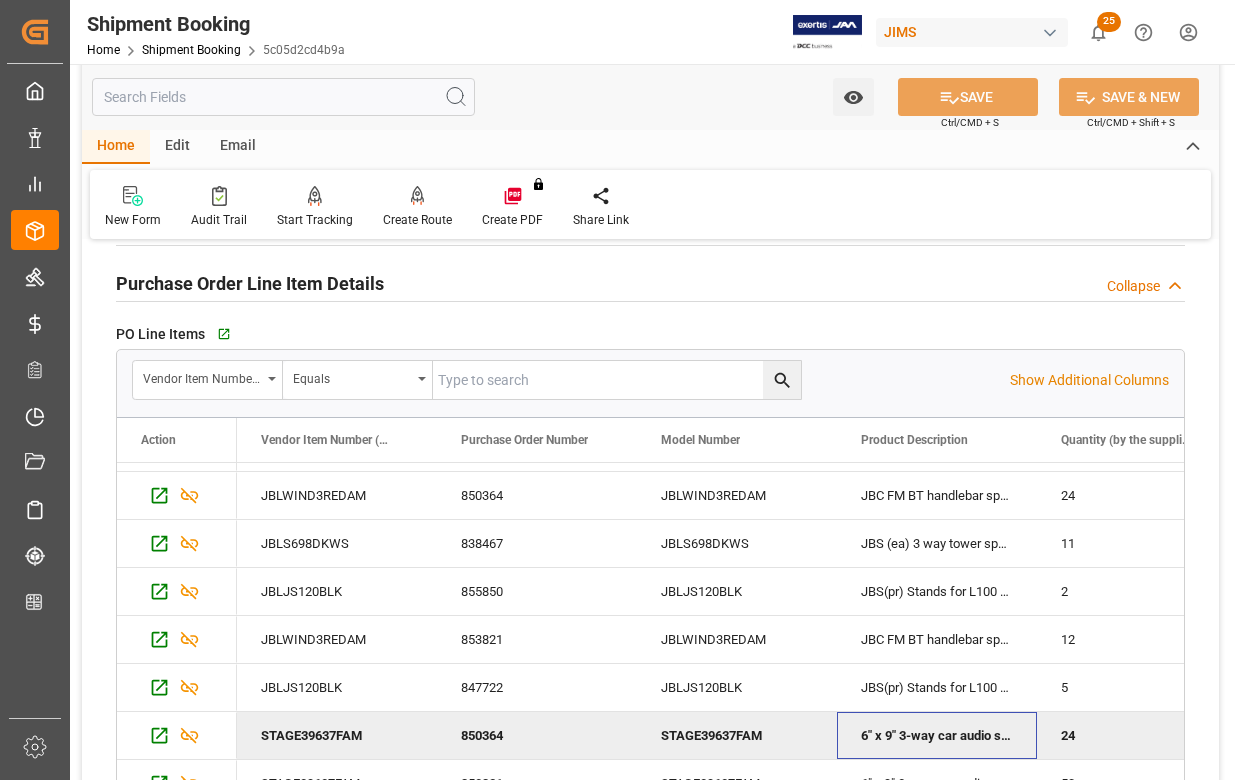 scroll, scrollTop: 0, scrollLeft: 860, axis: horizontal 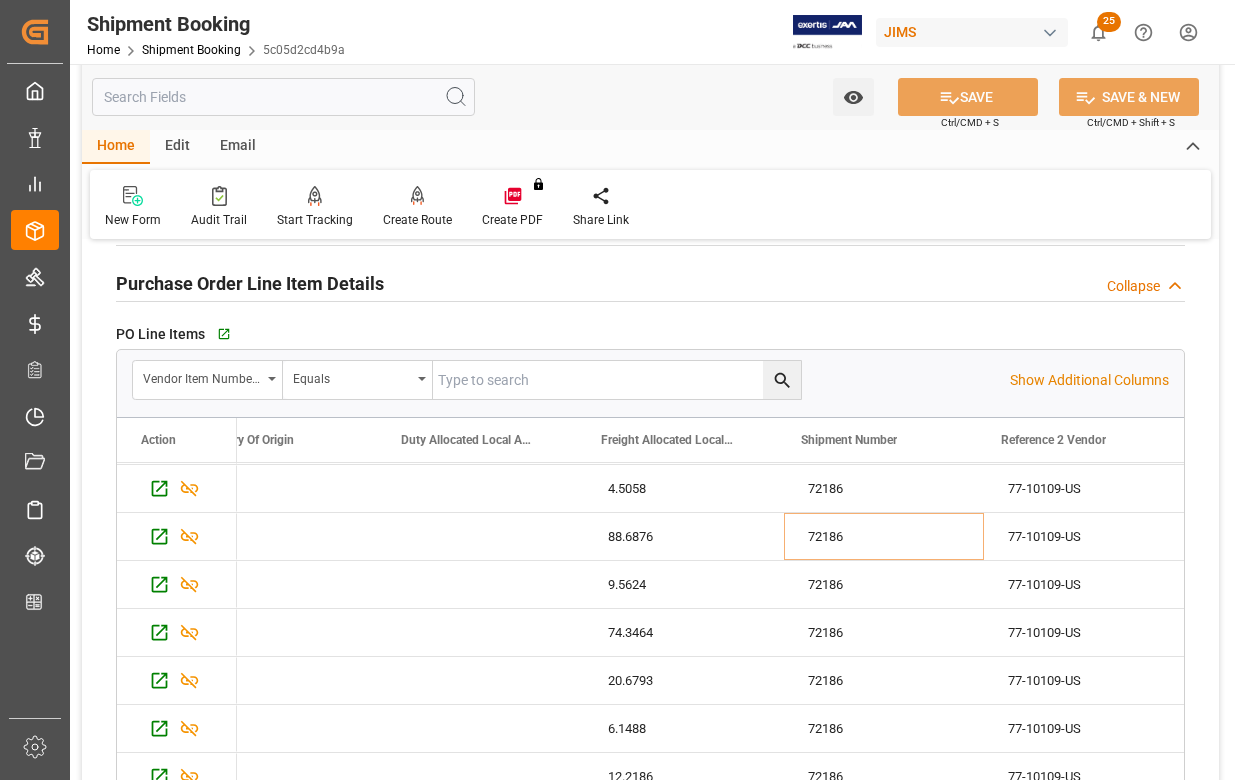click on "Purchase Order Line Item Details Collapse" at bounding box center [650, 284] 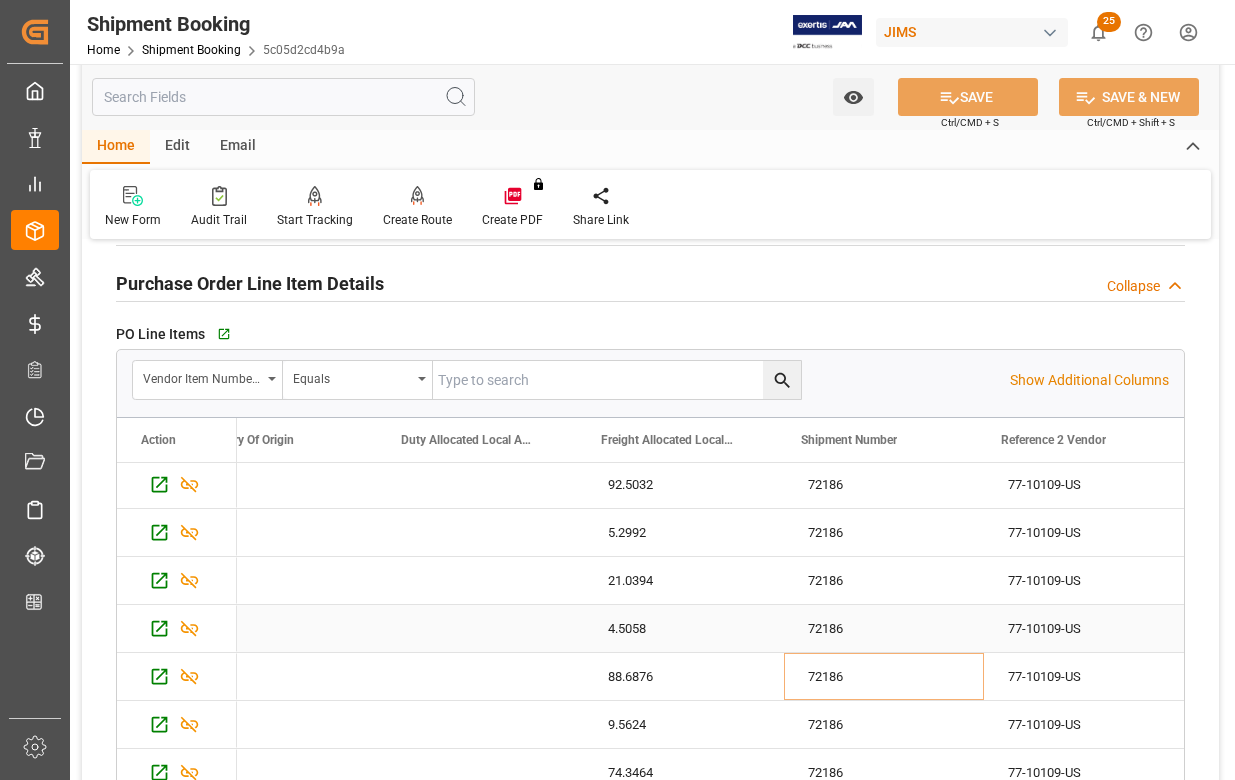 scroll, scrollTop: 0, scrollLeft: 0, axis: both 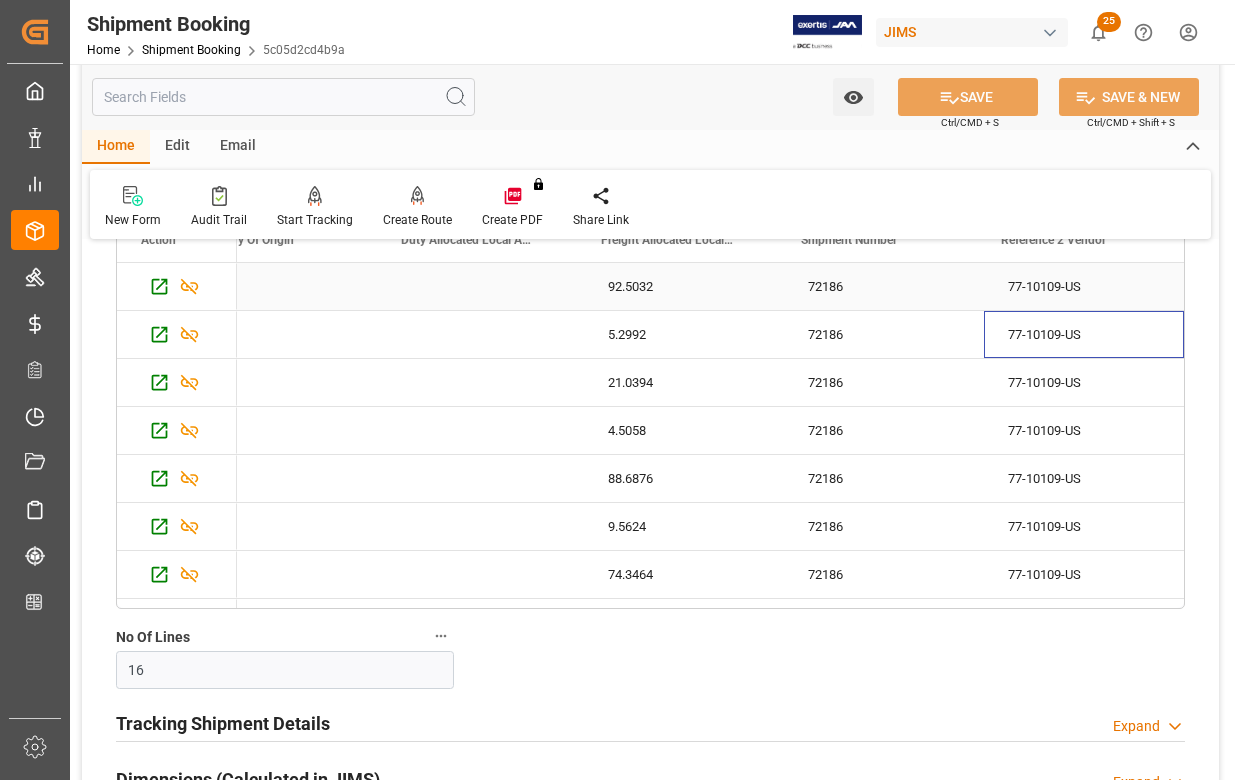 drag, startPoint x: 1175, startPoint y: 319, endPoint x: 1175, endPoint y: 303, distance: 16 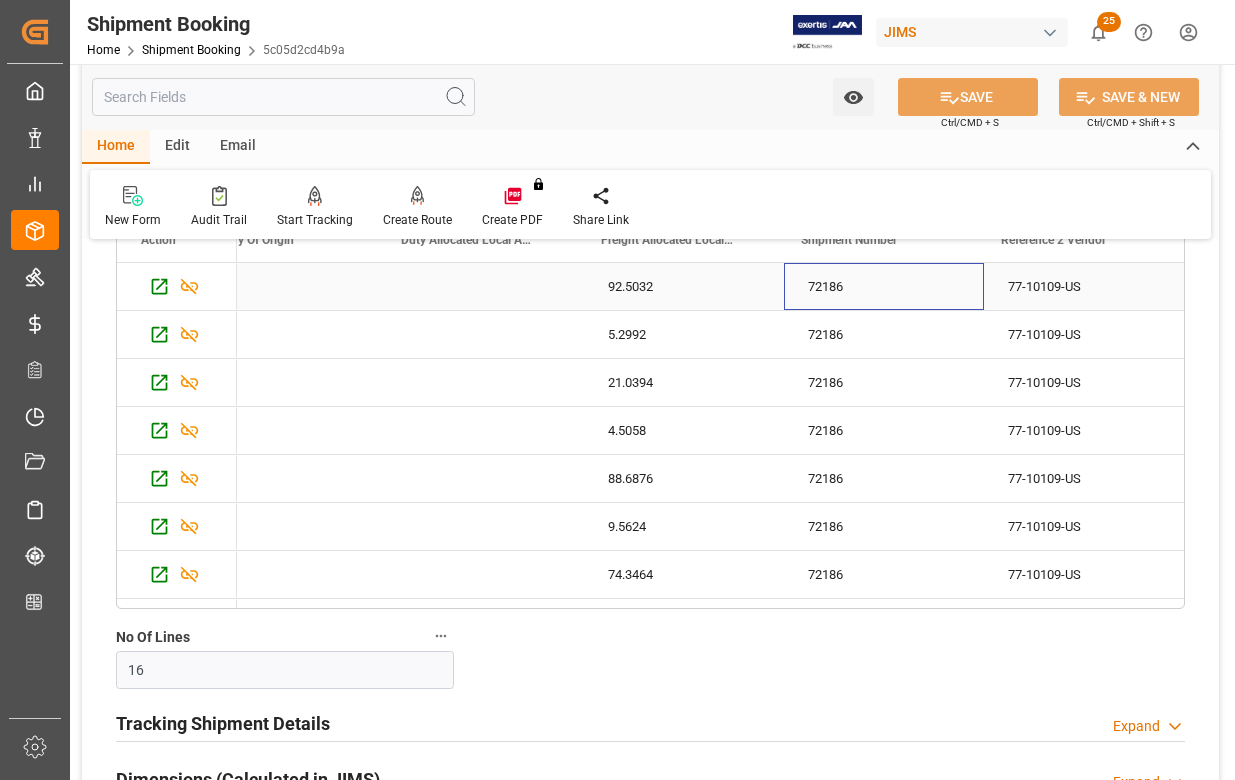 click on "72186" at bounding box center (884, 286) 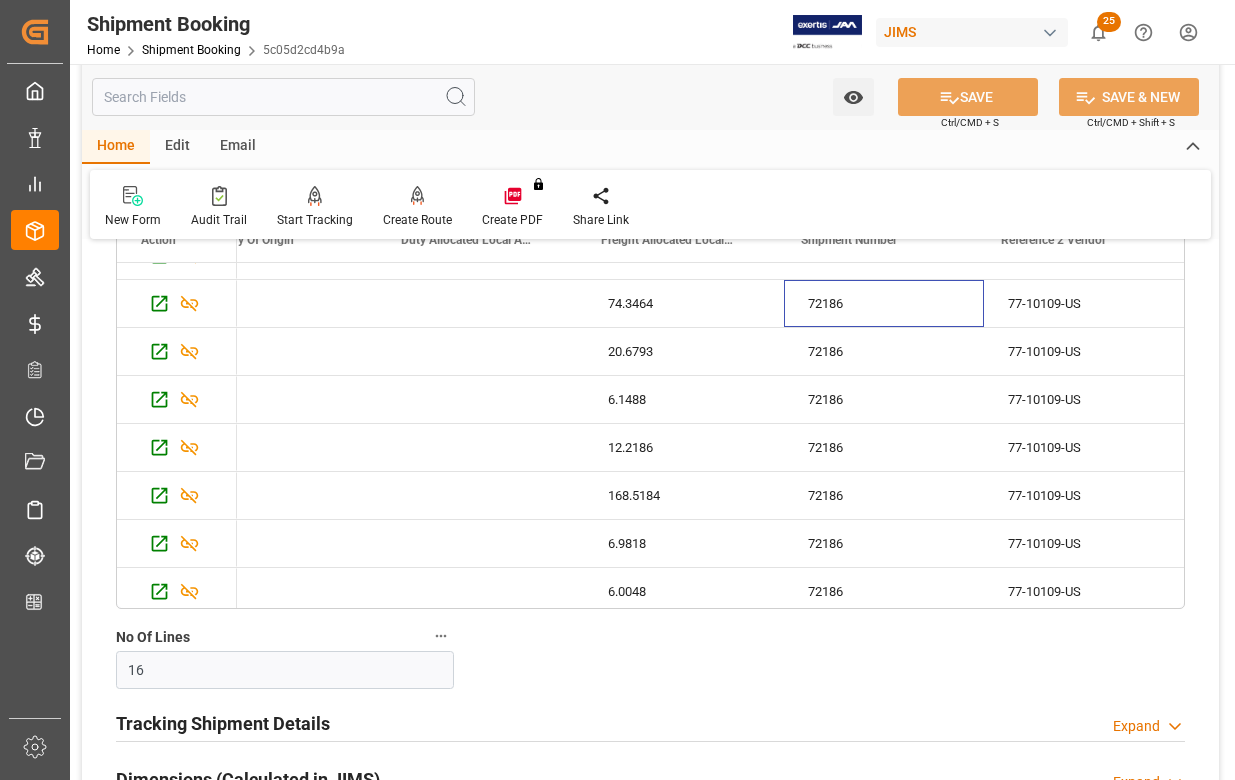 scroll, scrollTop: 285, scrollLeft: 0, axis: vertical 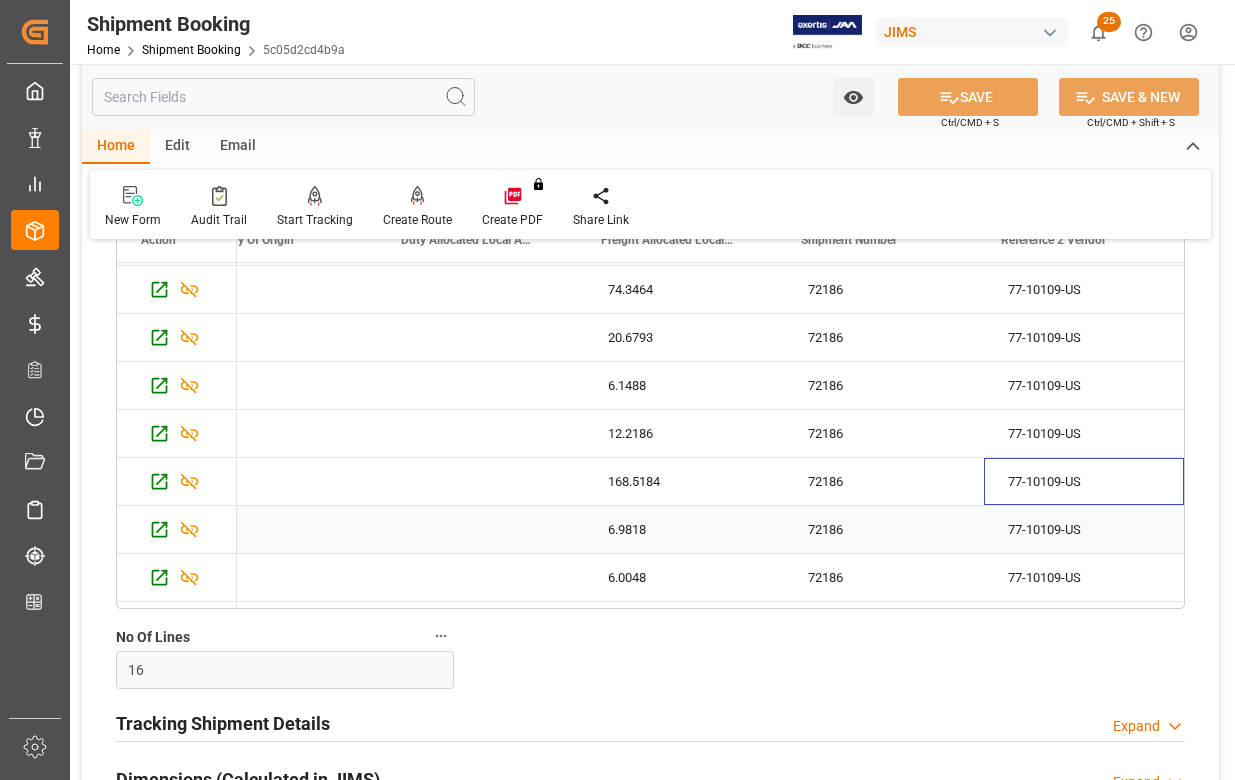 drag, startPoint x: 1173, startPoint y: 490, endPoint x: 1172, endPoint y: 523, distance: 33.01515 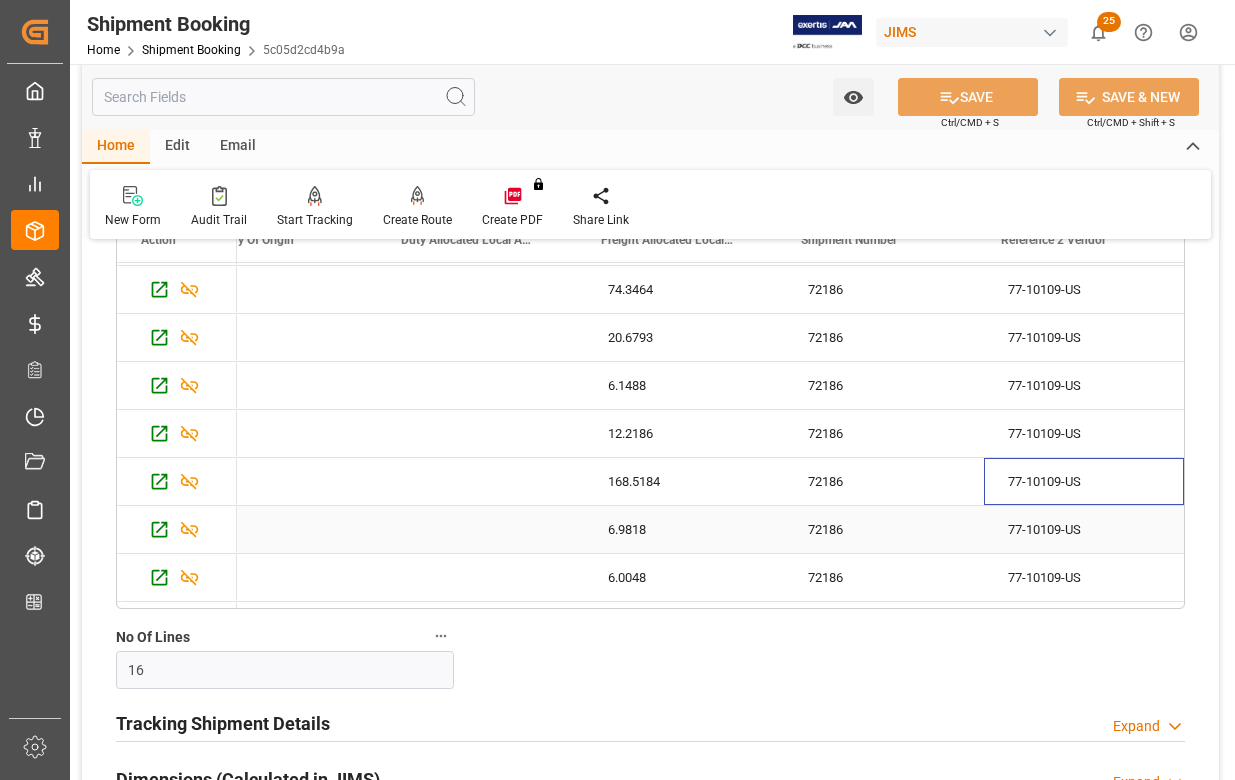 click on "110216271 CN 92.5032 72186 77-10109-US 110216279 CN 5.2992 72186 77-10109-US 110216256 CN 21.0394 72186 77-10109-US 110216263 CN 4.5058 72186 77-10109-US 110216289 CN 88.6876 72186 77-10109-US 110216263 ID 9.5624 72186 77-10109-US 110216267 CN 74.3464 72186 77-10109-US 110216261 CN 20.6793 72186 77-10109-US TBA CN 6.1488 72186 77-10109-US CN 12.2186 72186 77-10109-US 110216267 CN 168.5184 72186 77-10109-US 110216265 CN 6.9818 72186 77-10109-US CN 6.0048 72186 77-10109-US 110216299 CN 6.1488 72180 77-10109-US 110216256 CN 16.8193 0 77-10109-US CN 34.4407 72179 77-10109-US" at bounding box center [-216, 362] 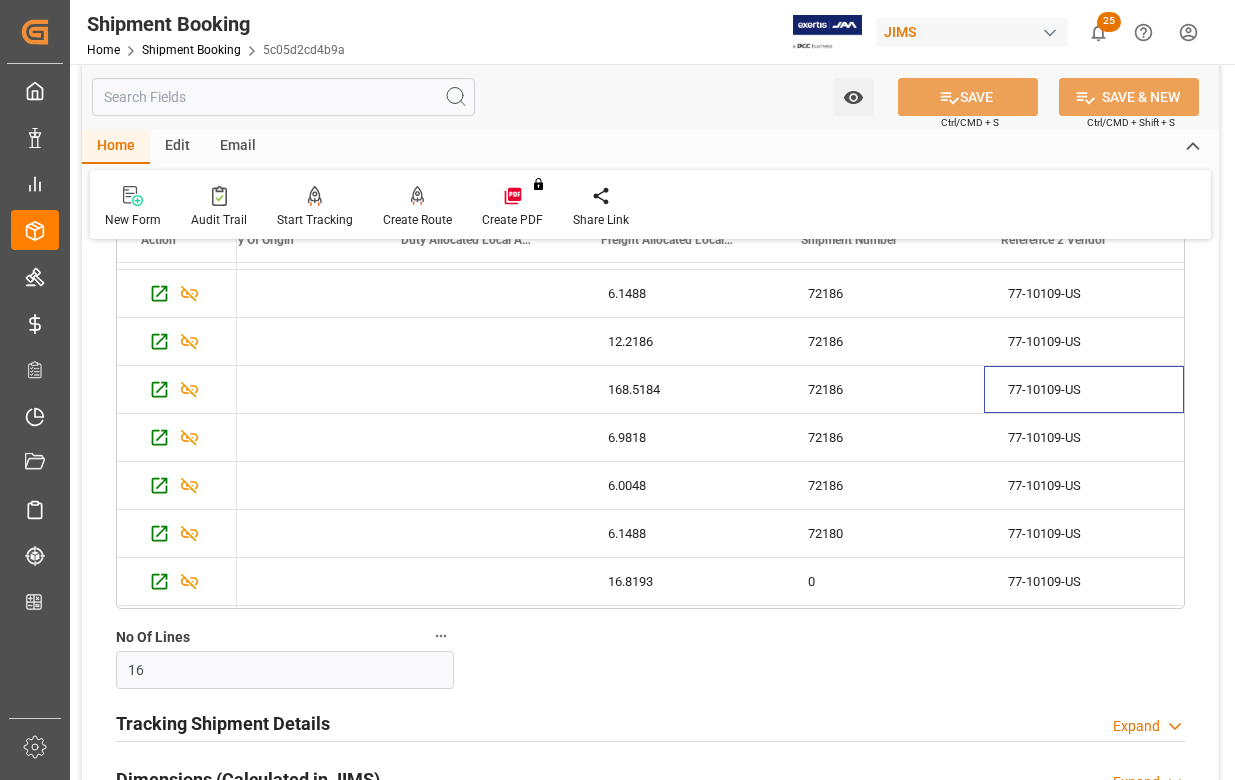 scroll, scrollTop: 423, scrollLeft: 0, axis: vertical 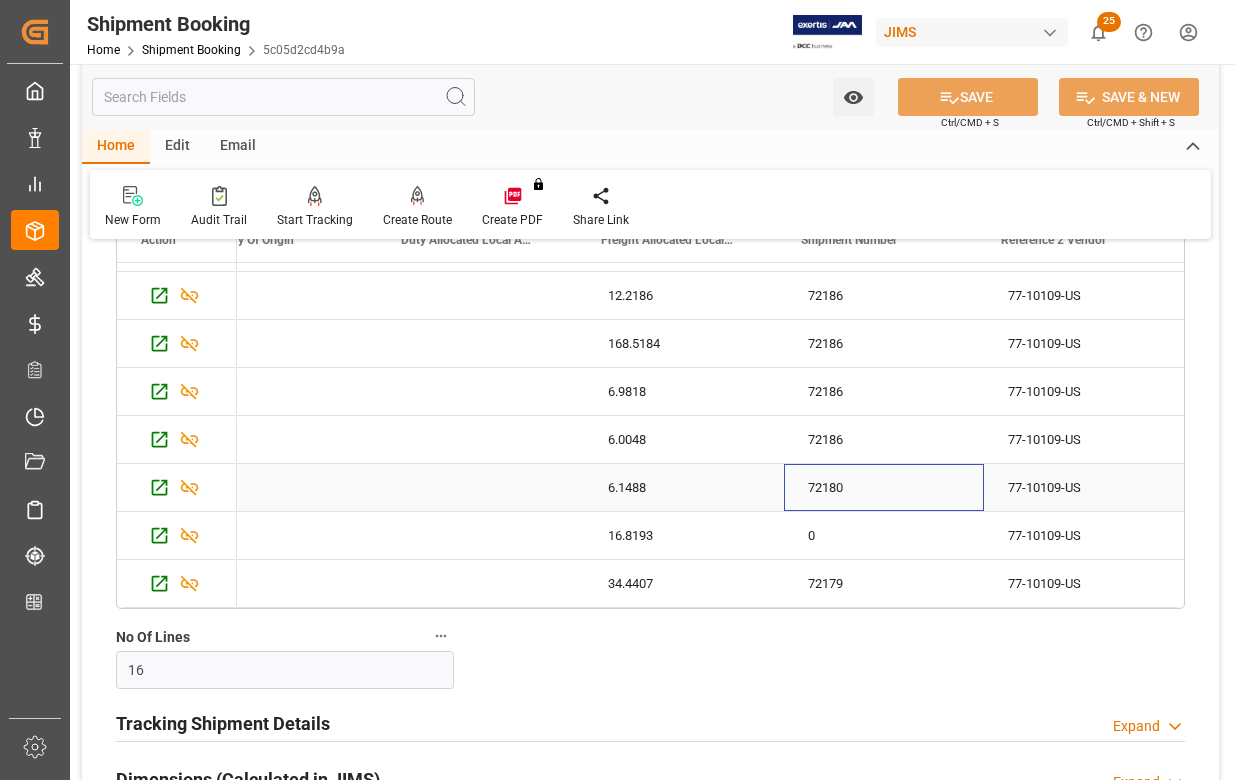 click on "72180" at bounding box center (884, 487) 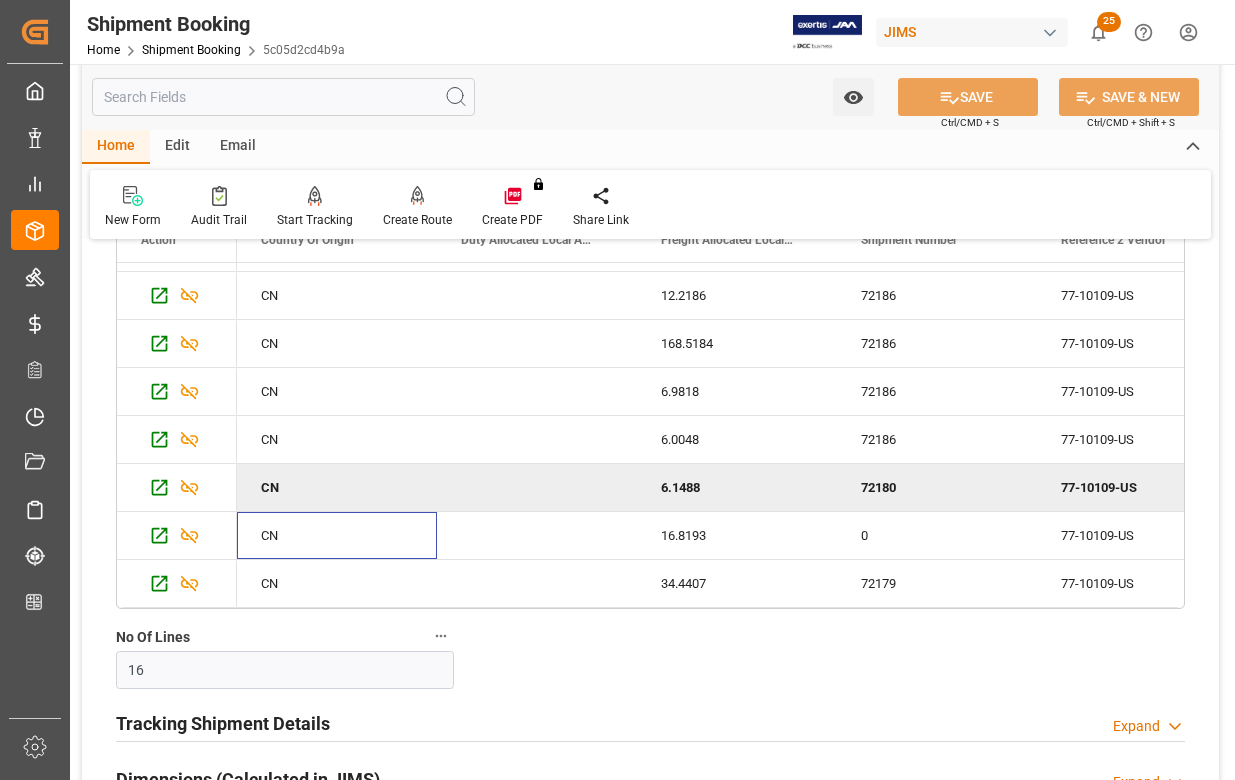 scroll, scrollTop: 0, scrollLeft: 1600, axis: horizontal 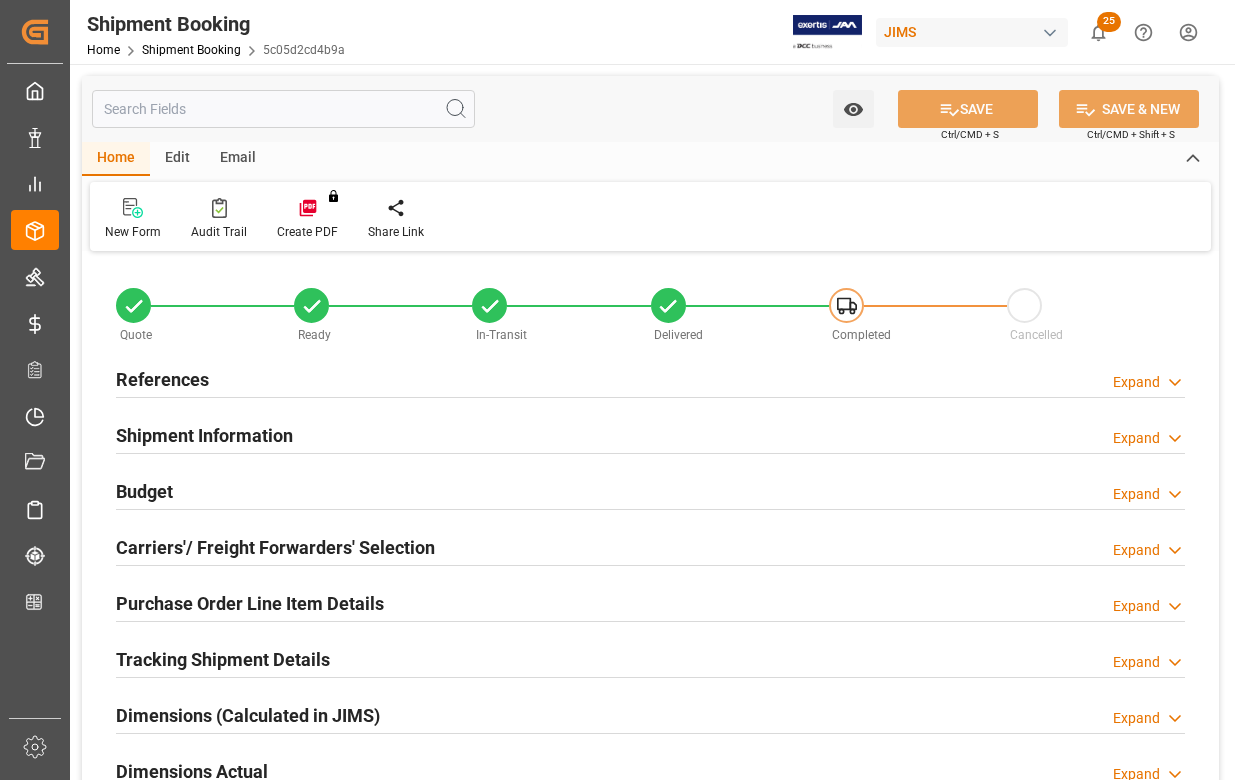 type on "0" 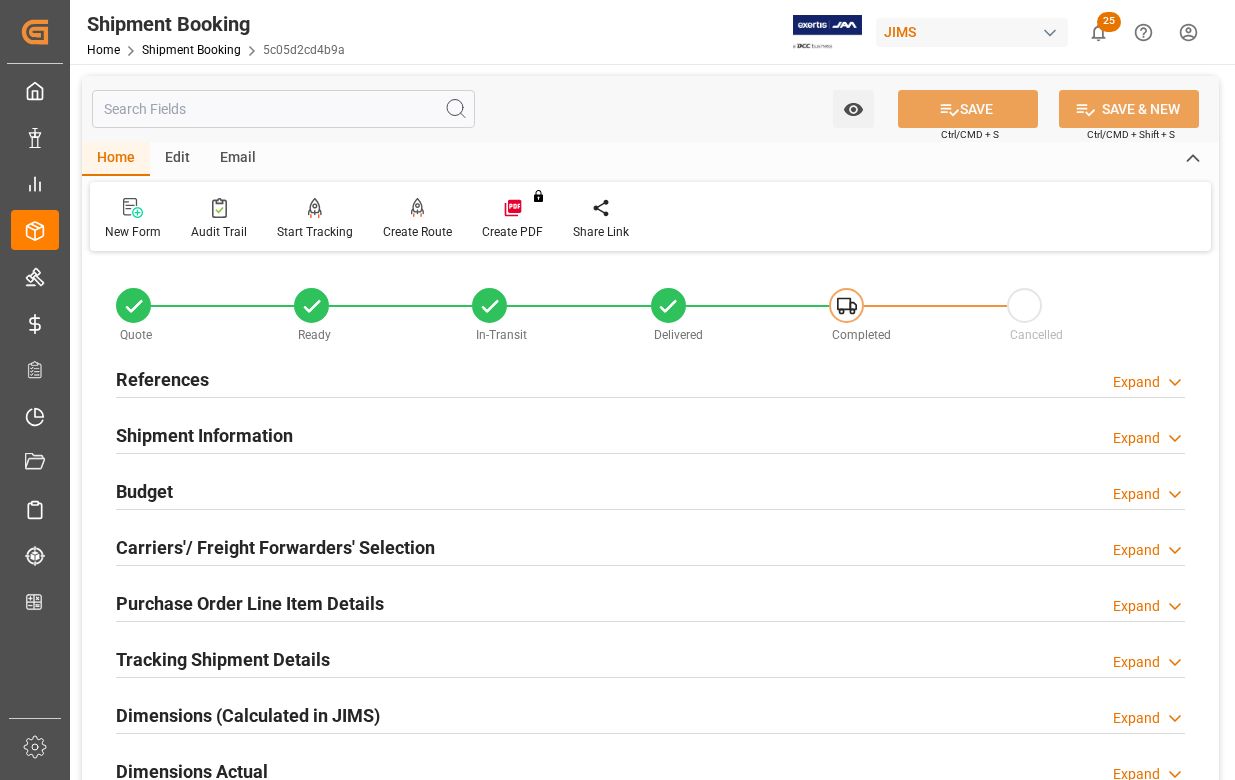click on "Budget" at bounding box center (144, 491) 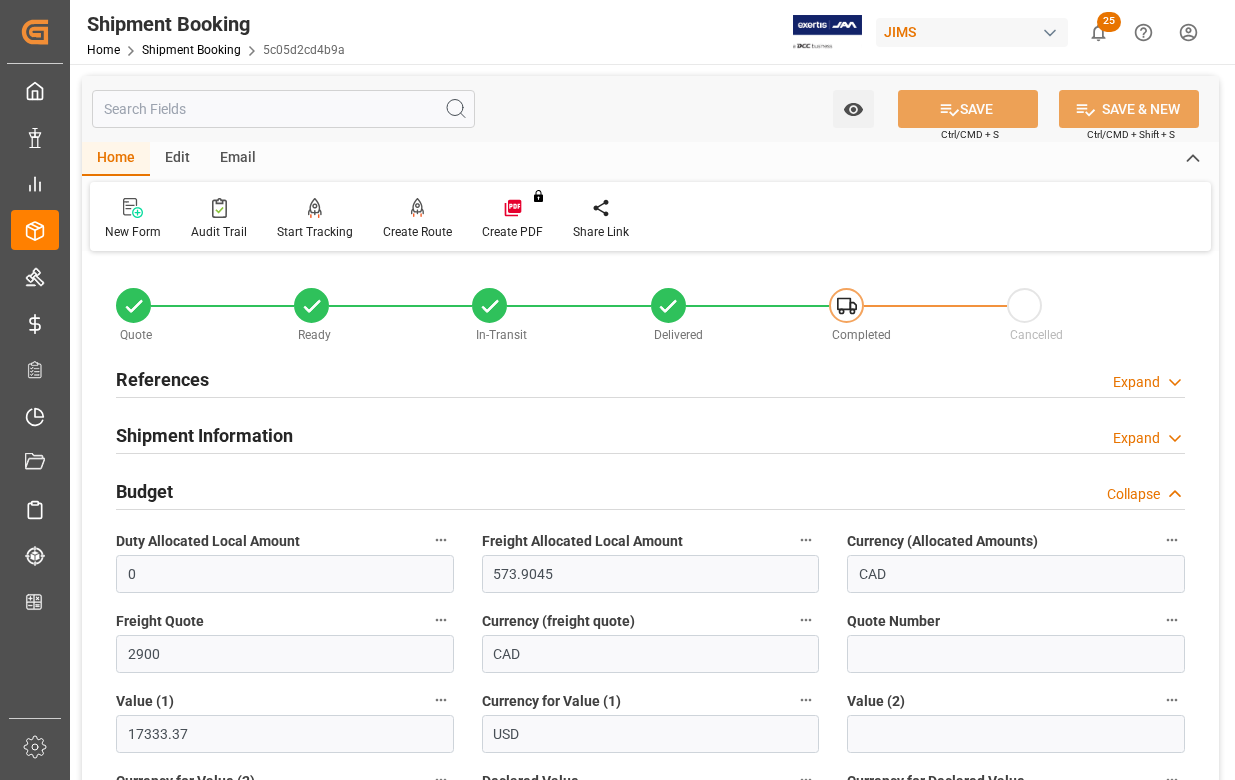 click on "Budget" at bounding box center [144, 491] 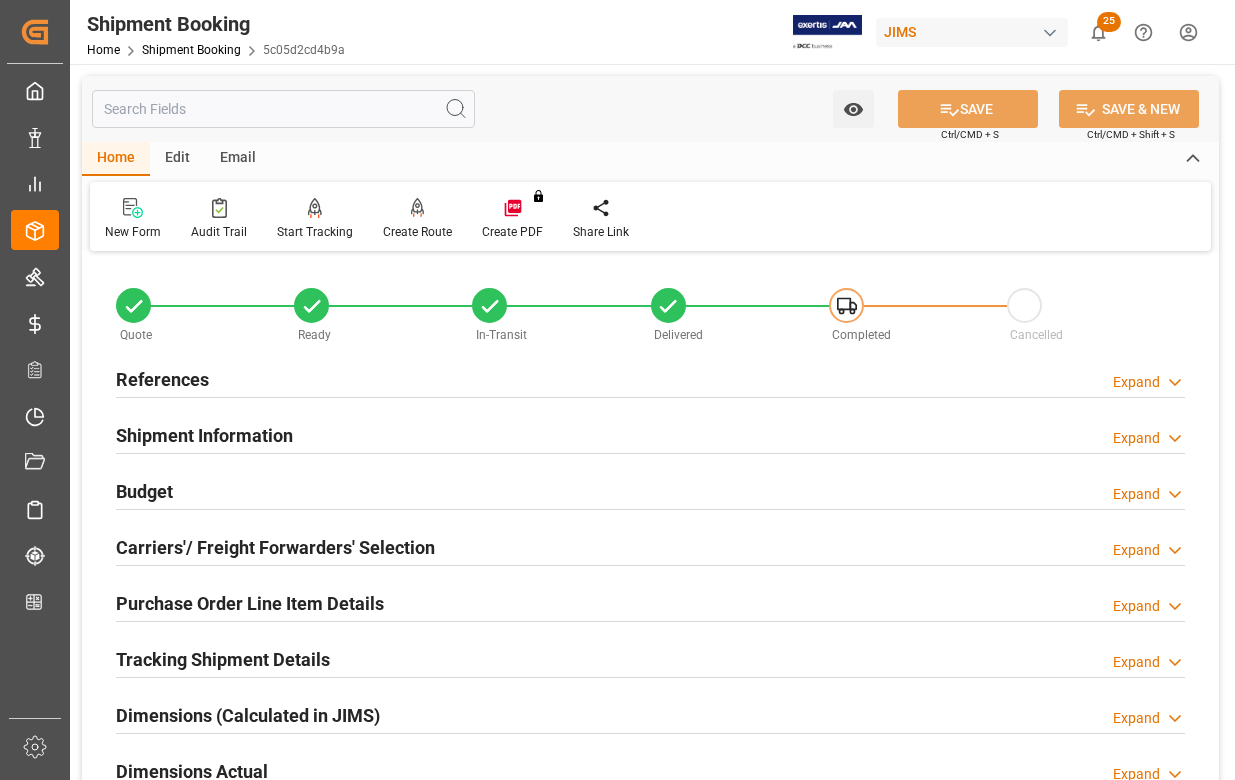 click on "Purchase Order Line Item Details" at bounding box center [250, 603] 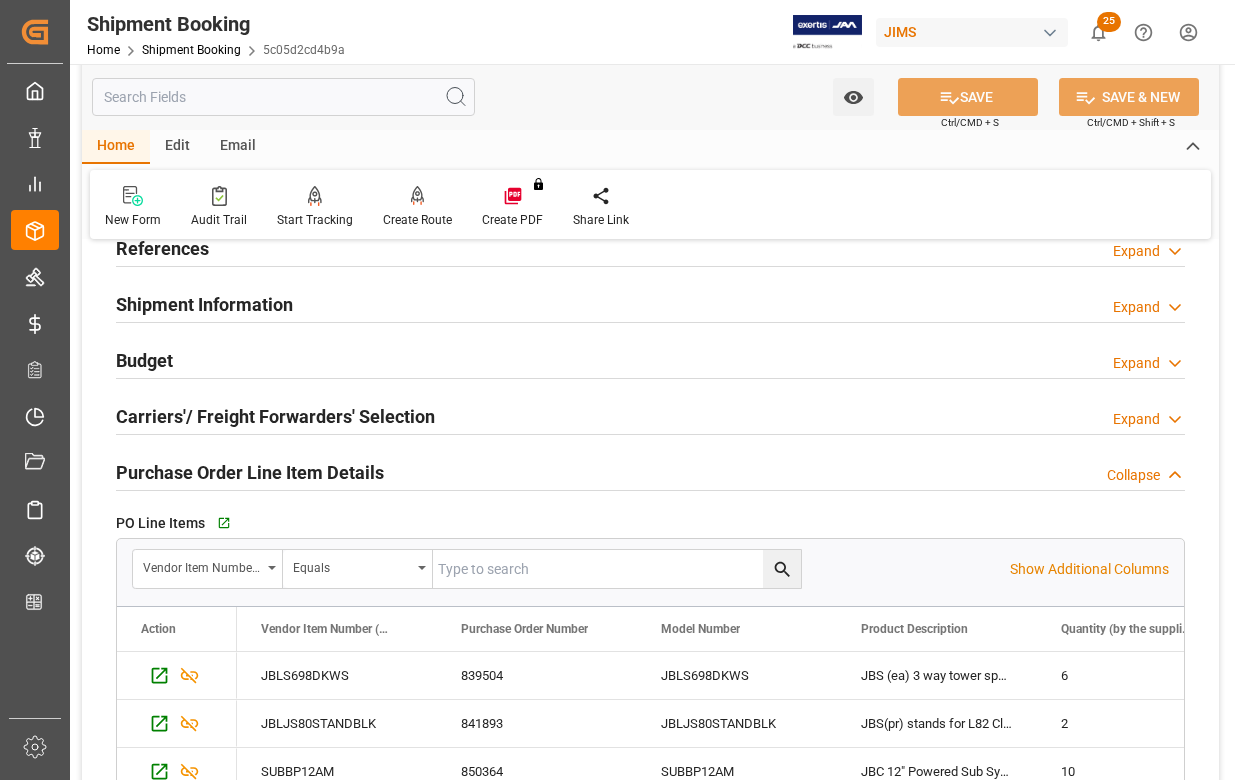 scroll, scrollTop: 400, scrollLeft: 0, axis: vertical 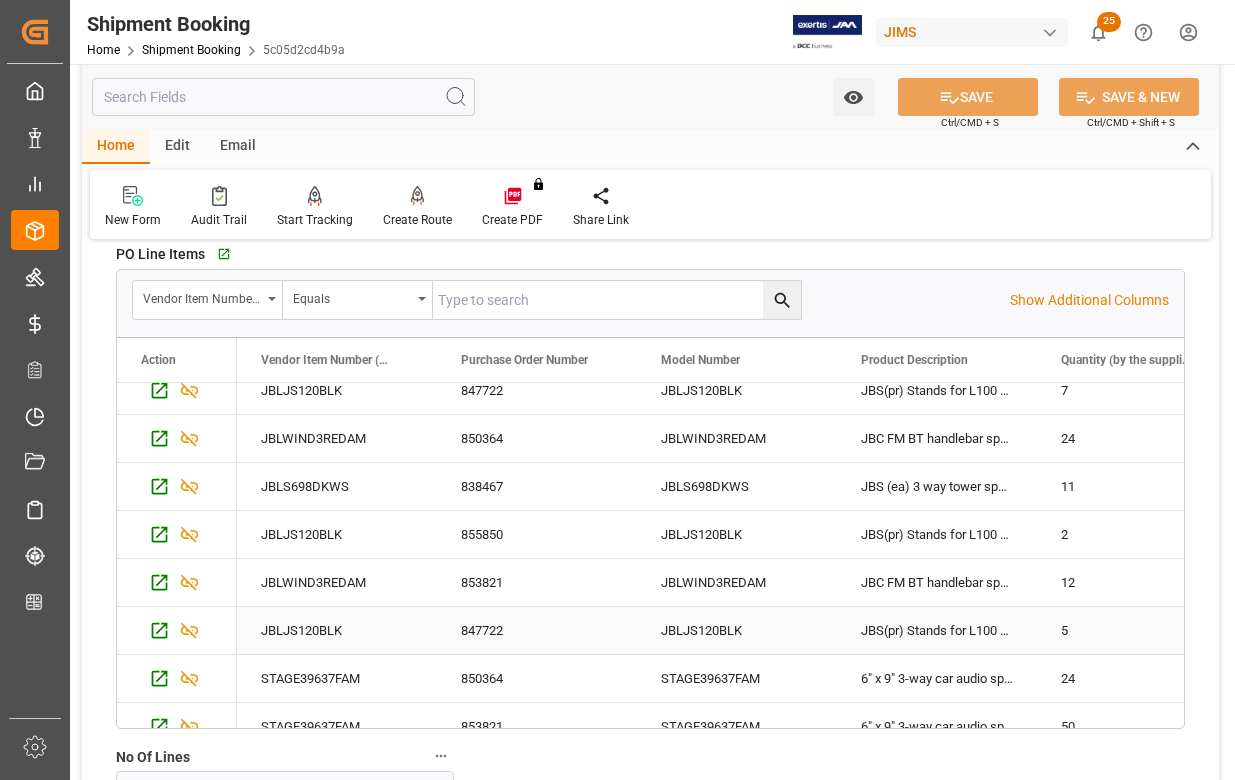 click on "847722" at bounding box center [537, 630] 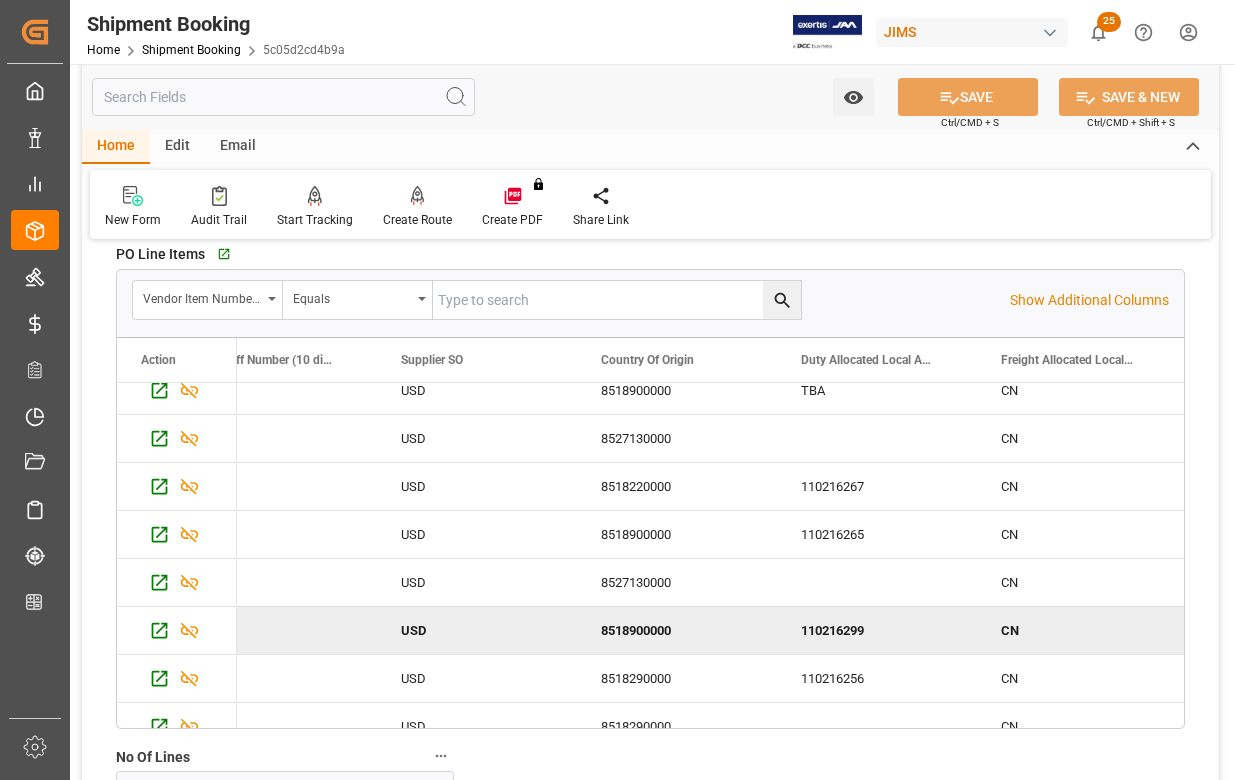 scroll, scrollTop: 0, scrollLeft: 1460, axis: horizontal 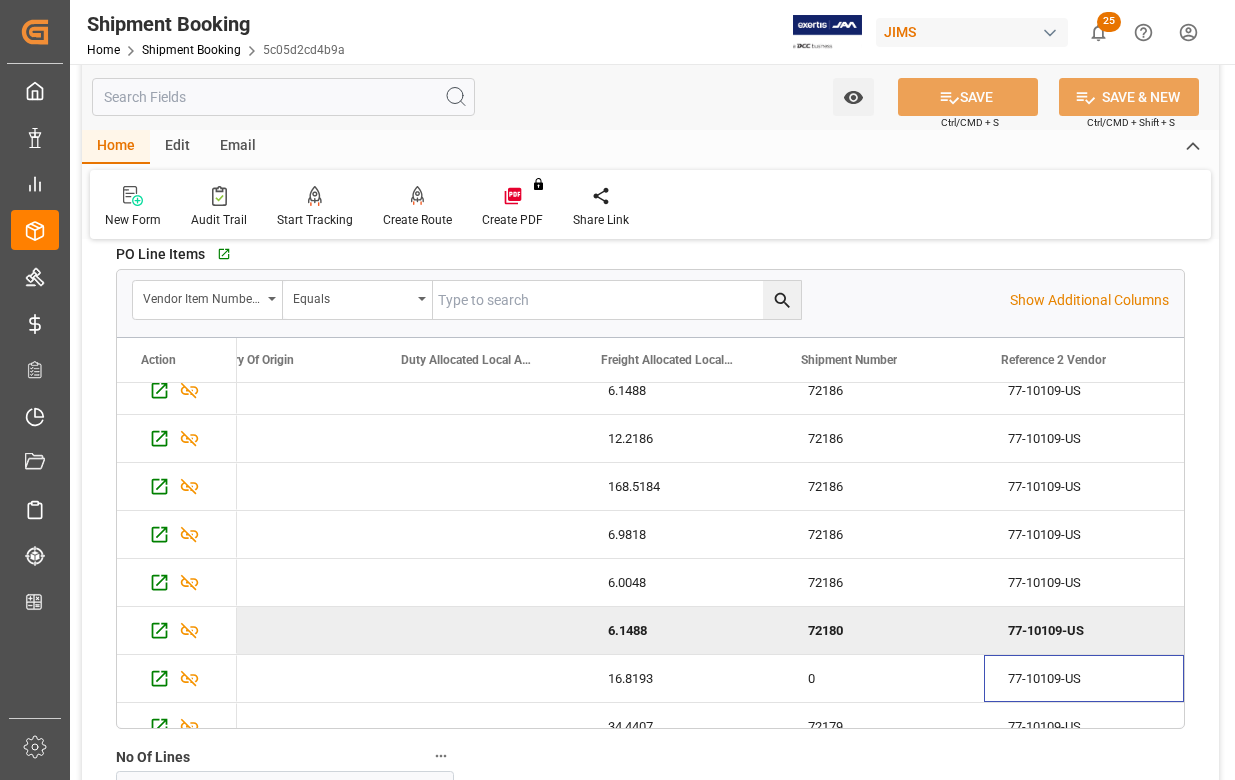 drag, startPoint x: 1176, startPoint y: 679, endPoint x: 1180, endPoint y: 705, distance: 26.305893 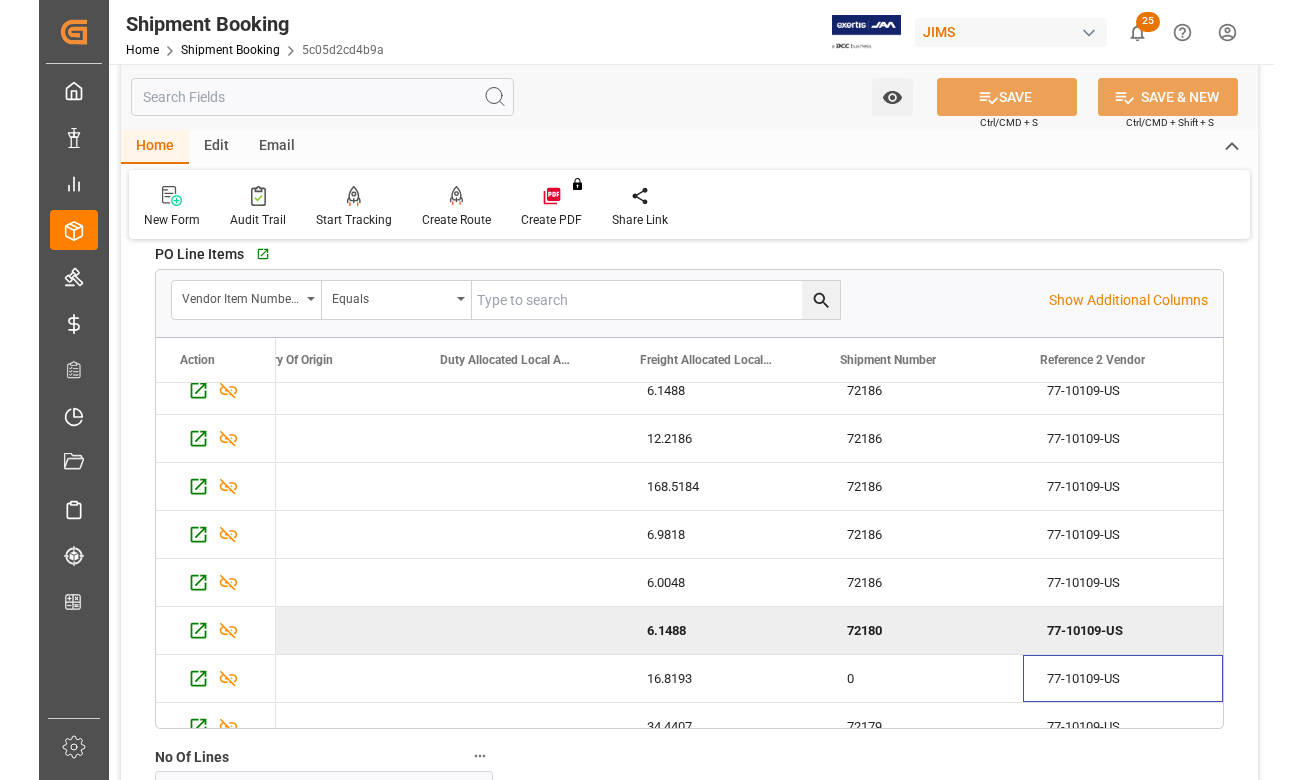 scroll, scrollTop: 423, scrollLeft: 0, axis: vertical 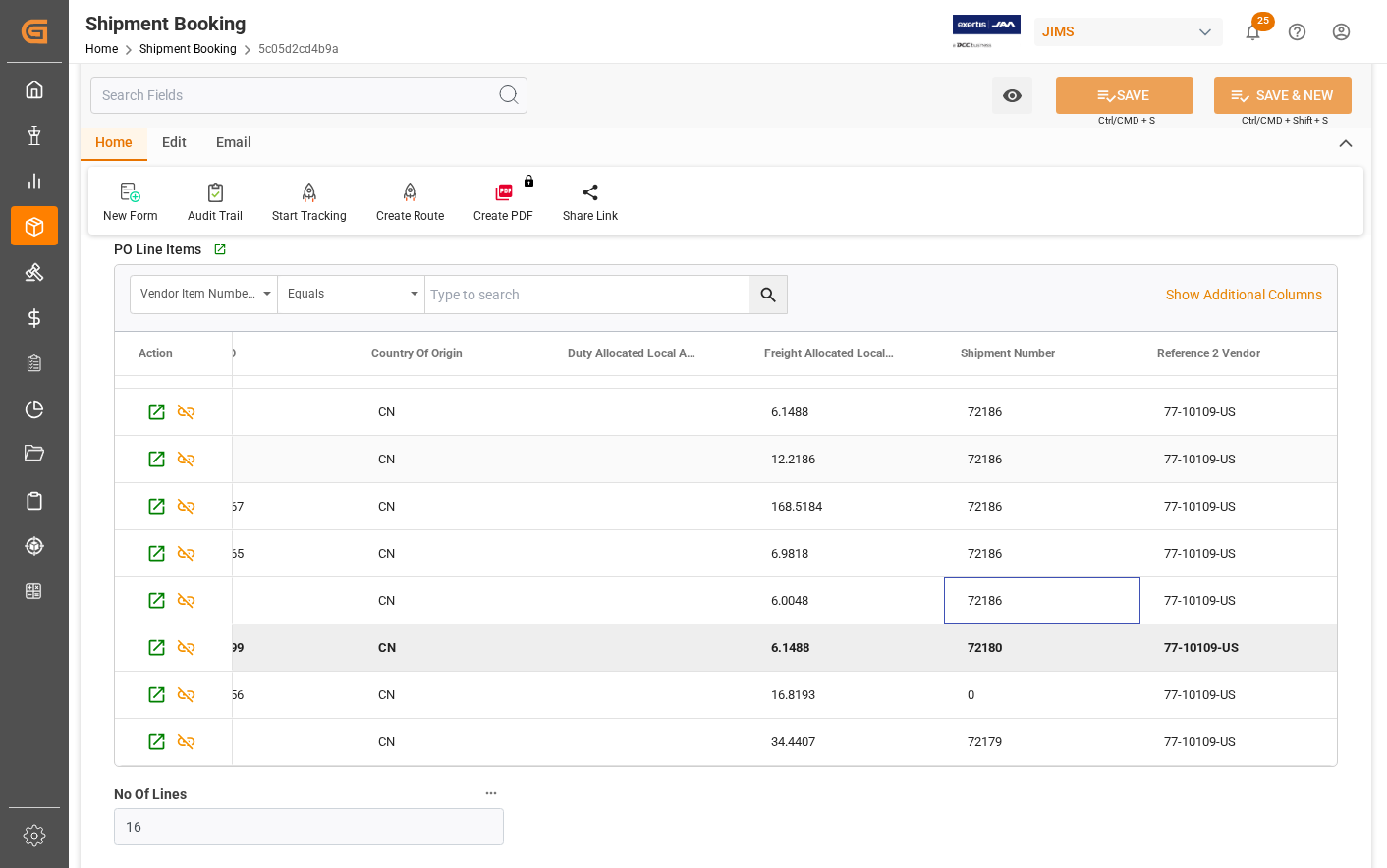 drag, startPoint x: 1013, startPoint y: 603, endPoint x: 1023, endPoint y: 450, distance: 153.32645 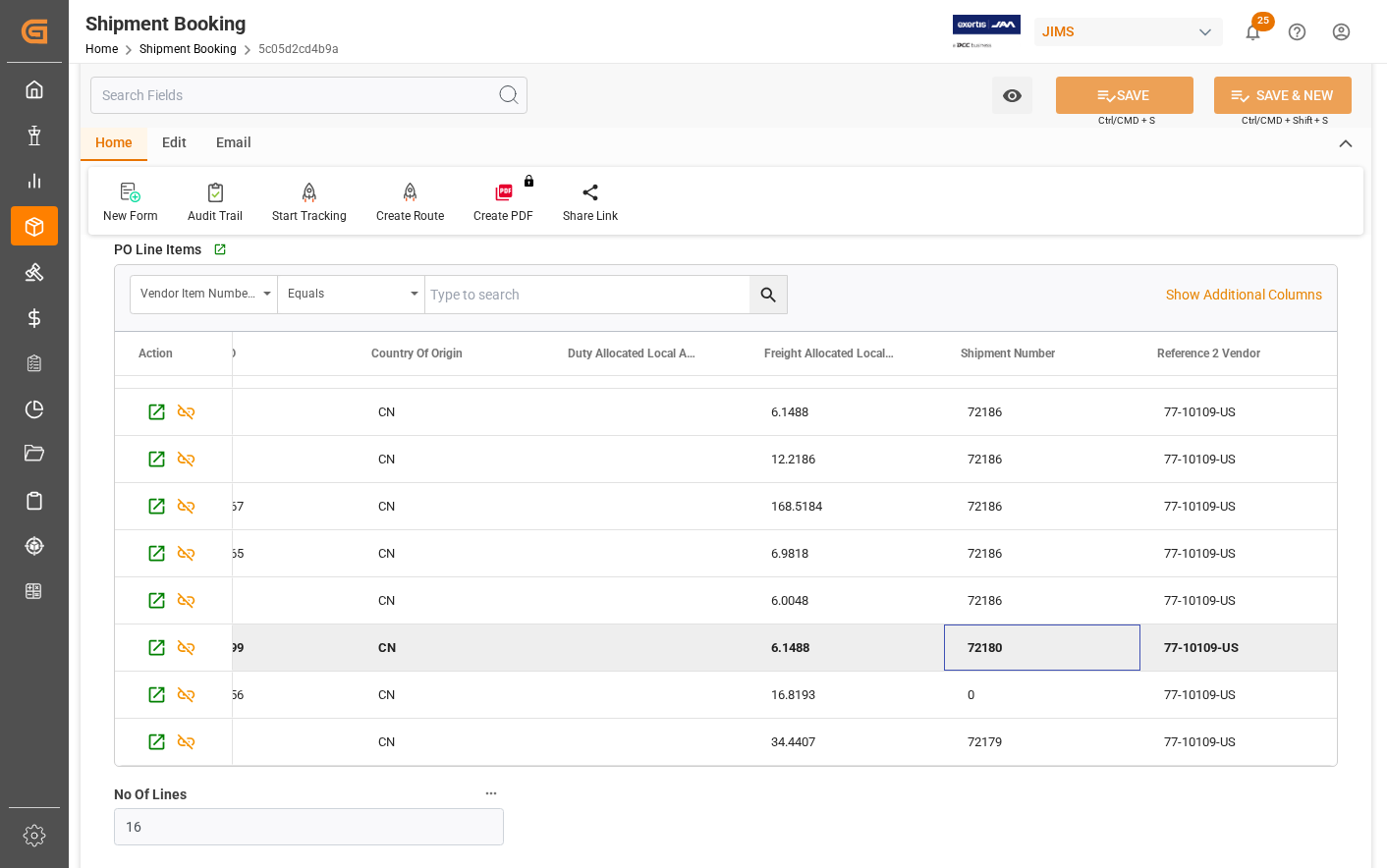 click on "72180" at bounding box center [1042, 647] 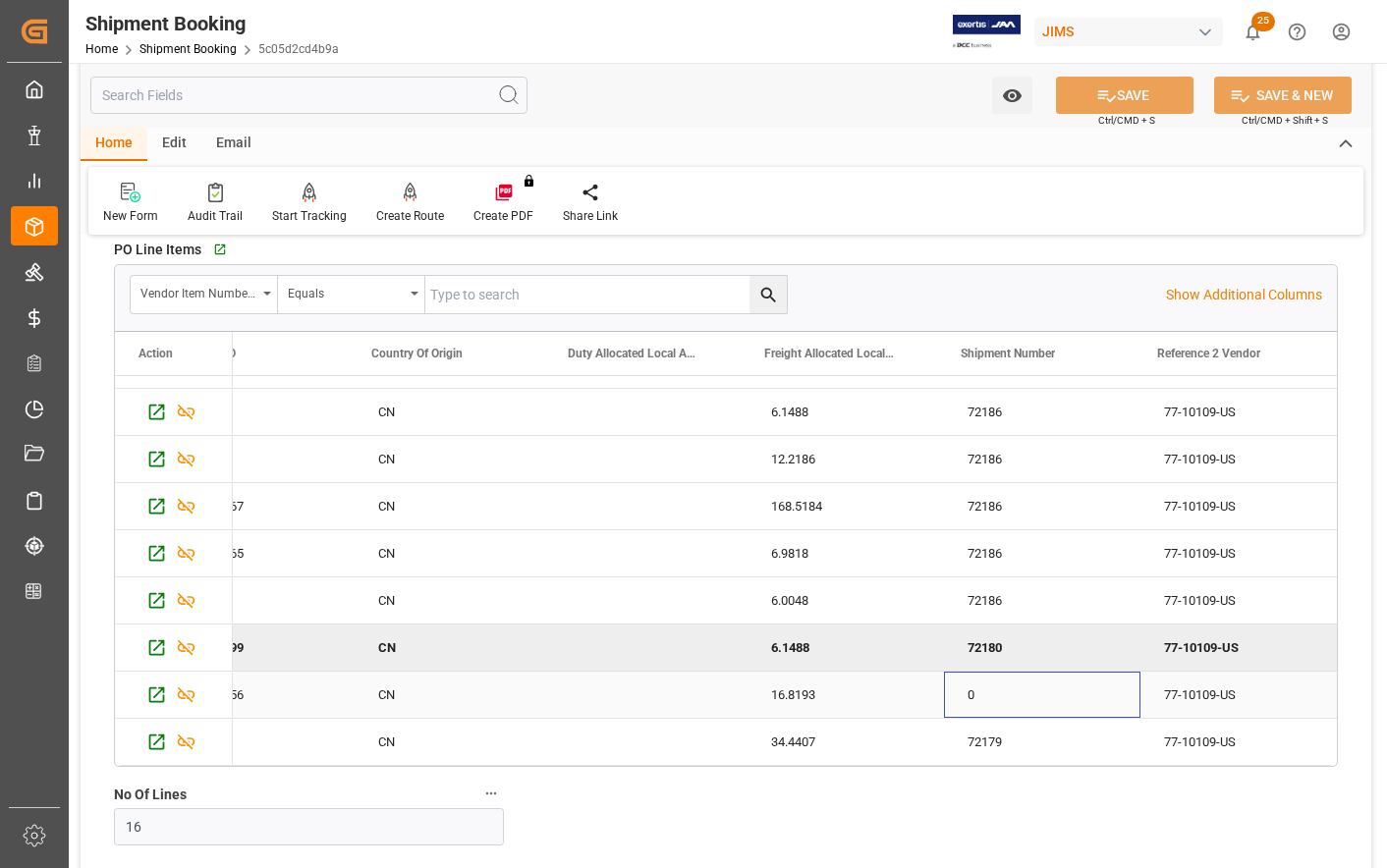 click on "0" at bounding box center (1042, 694) 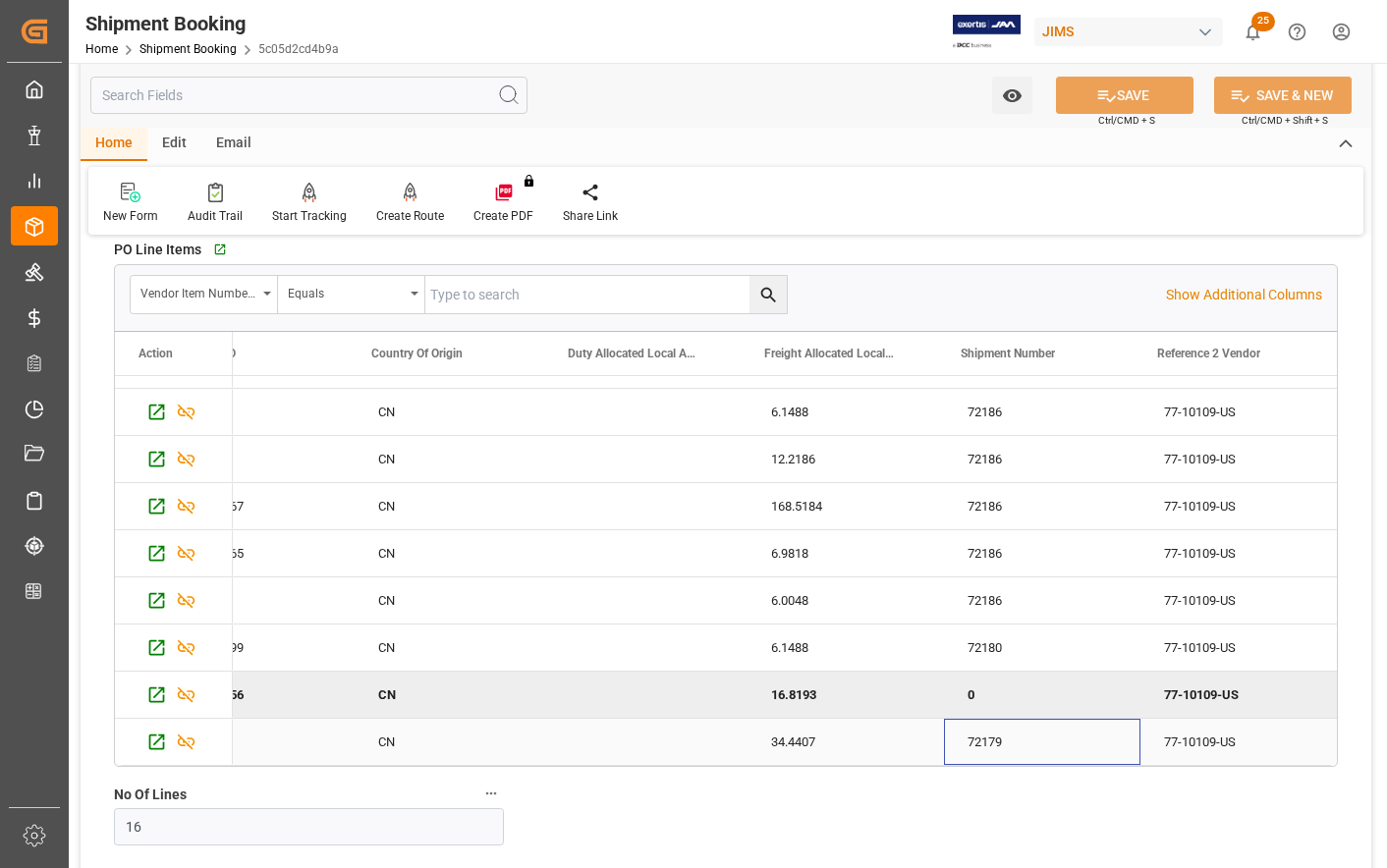 click on "72179" at bounding box center (1042, 741) 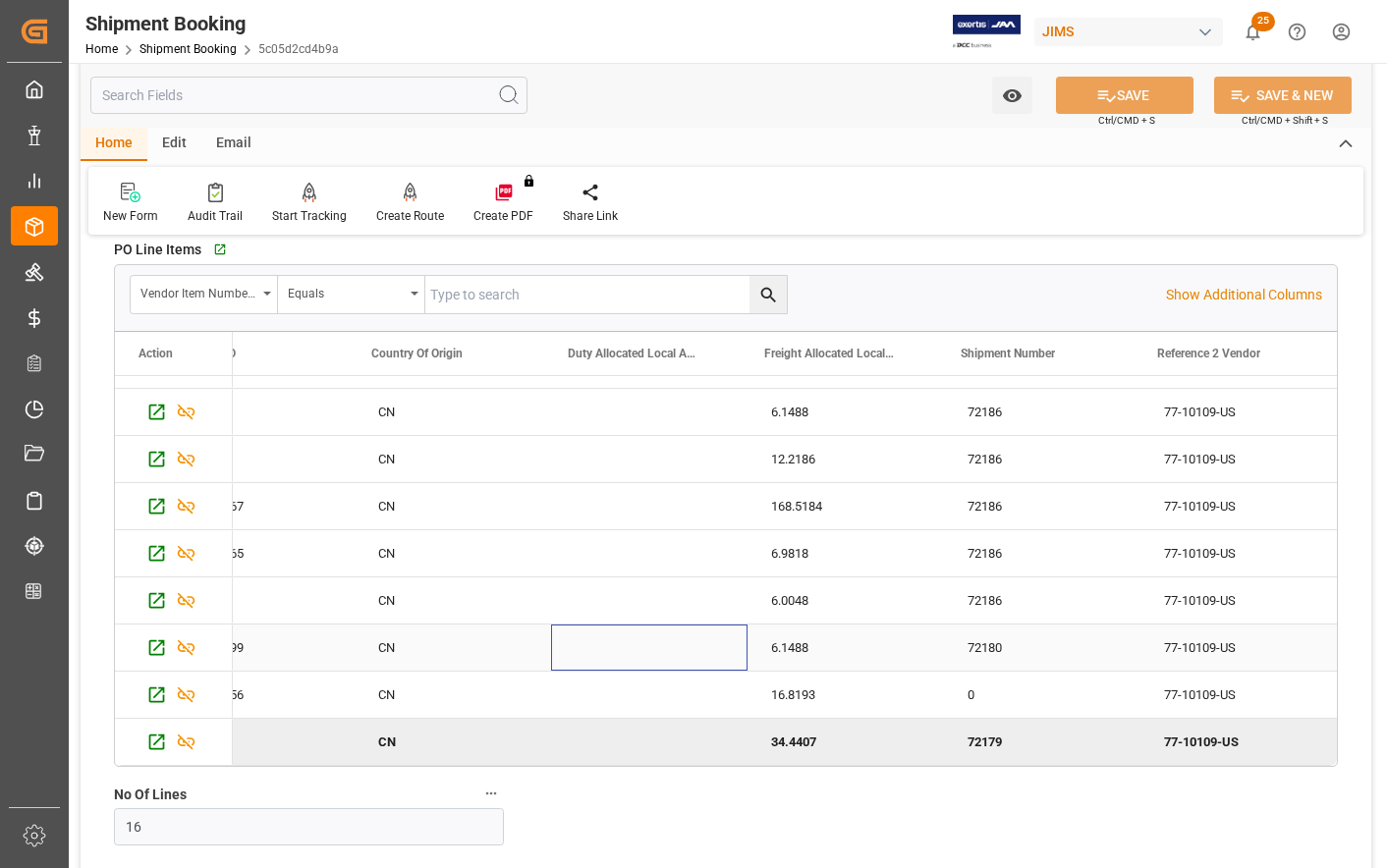 click at bounding box center [649, 647] 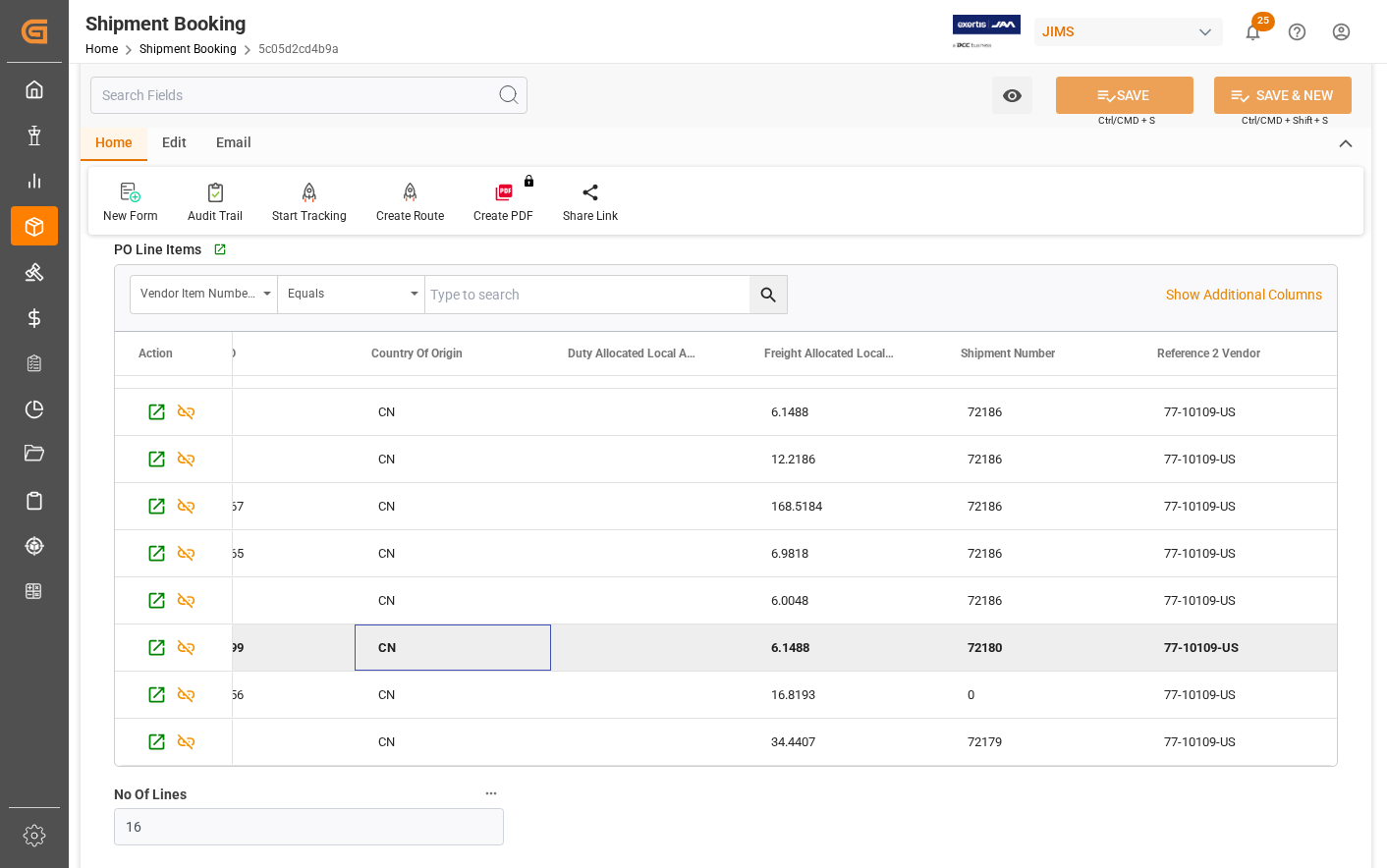 scroll, scrollTop: 0, scrollLeft: 393, axis: horizontal 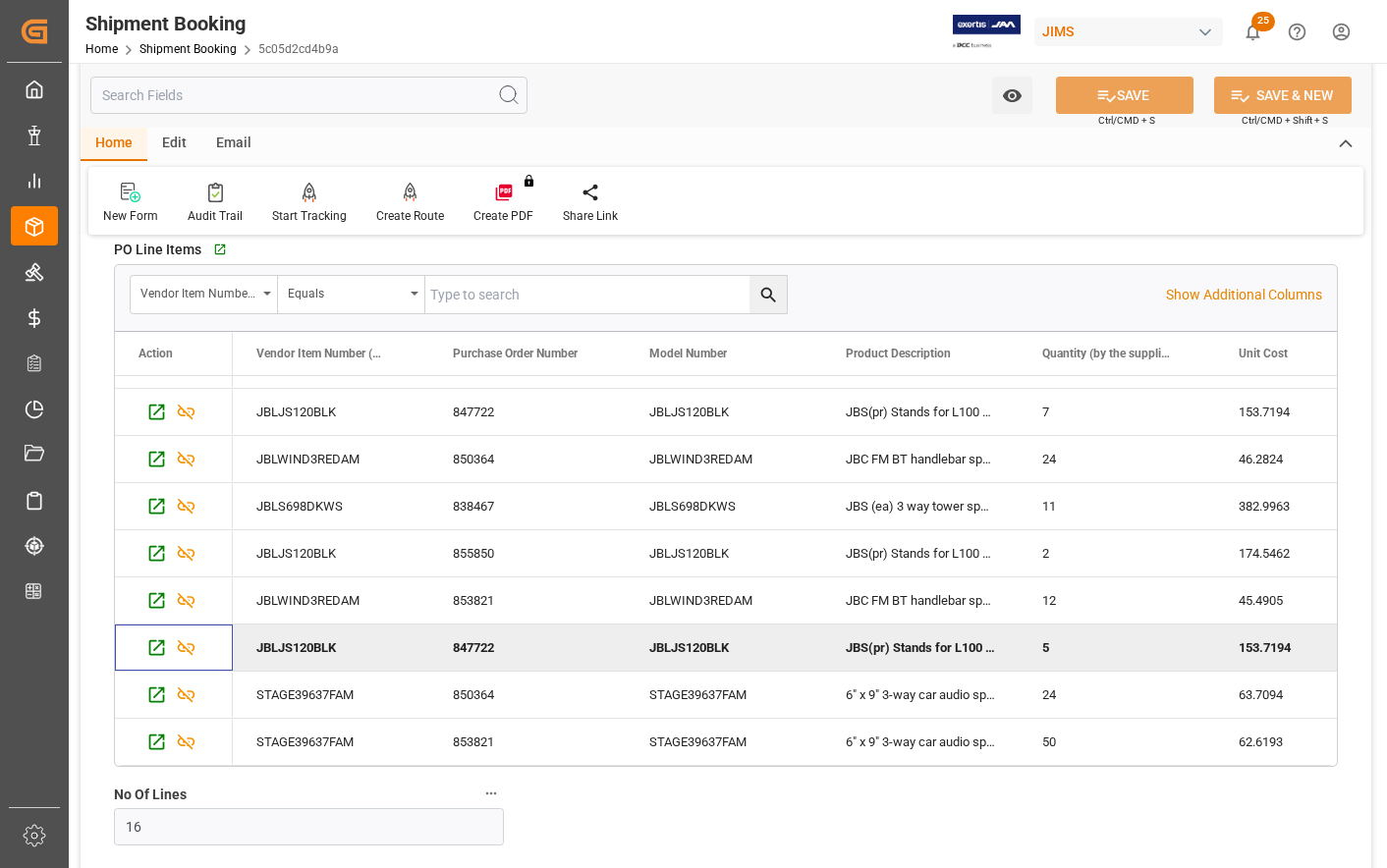 click on "JBLJS120BLK" at bounding box center [724, 647] 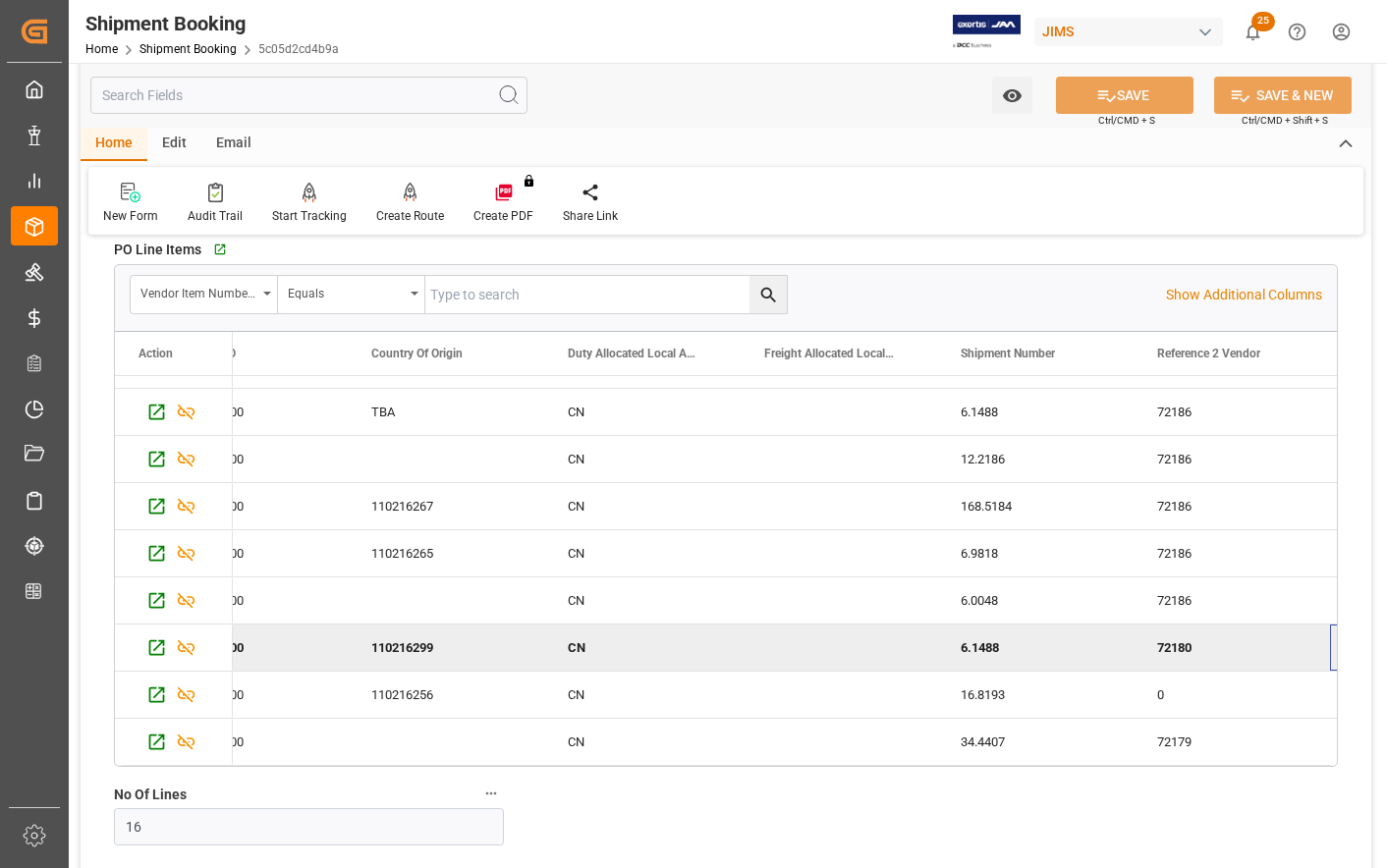 scroll, scrollTop: 0, scrollLeft: 1653, axis: horizontal 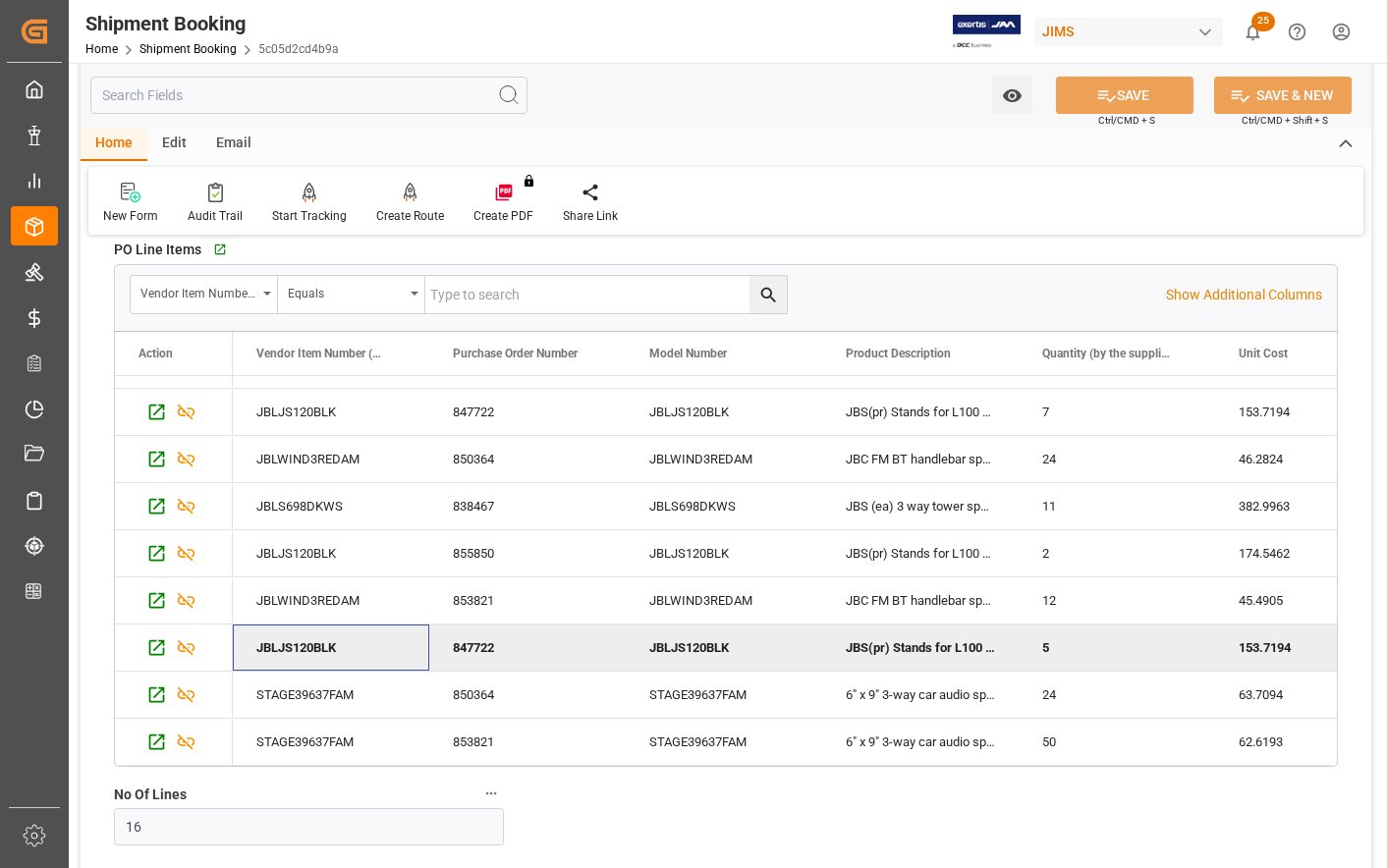 click on "JBLJS120BLK" at bounding box center [331, 647] 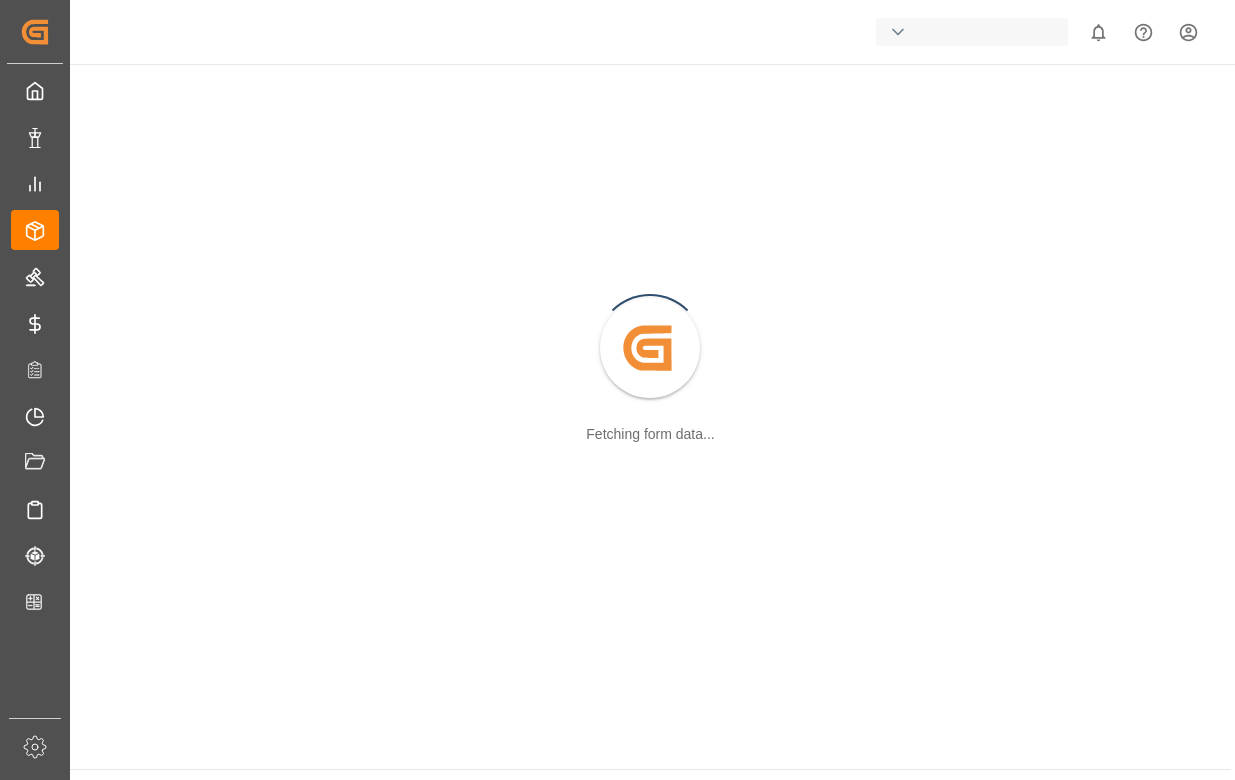 scroll, scrollTop: 0, scrollLeft: 0, axis: both 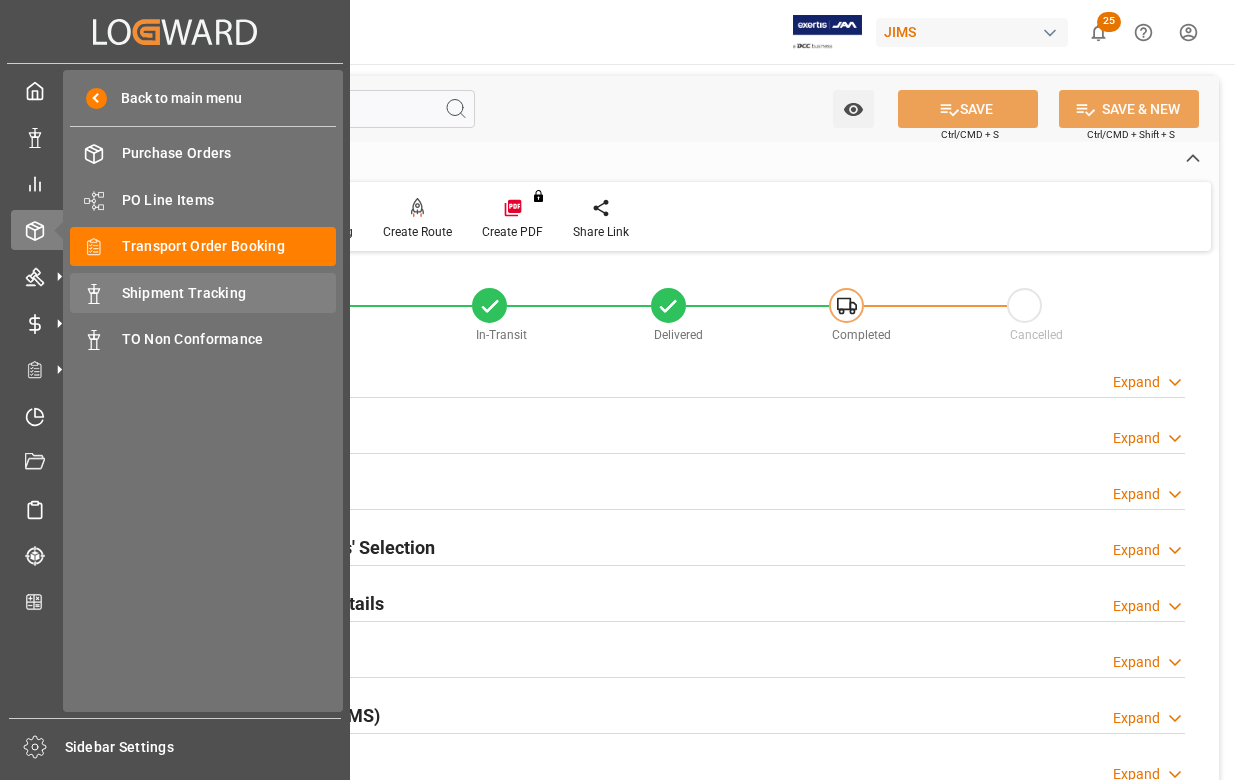 click on "Shipment Tracking" at bounding box center (229, 293) 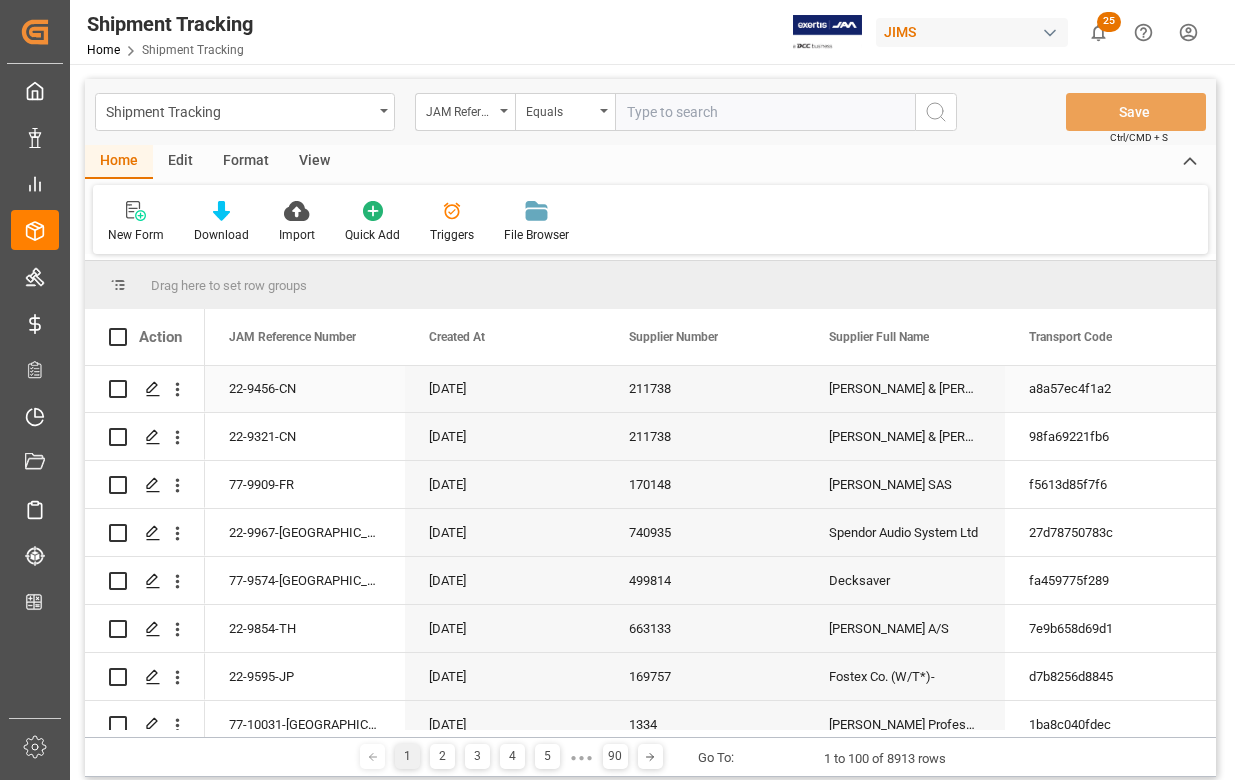 scroll, scrollTop: 400, scrollLeft: 0, axis: vertical 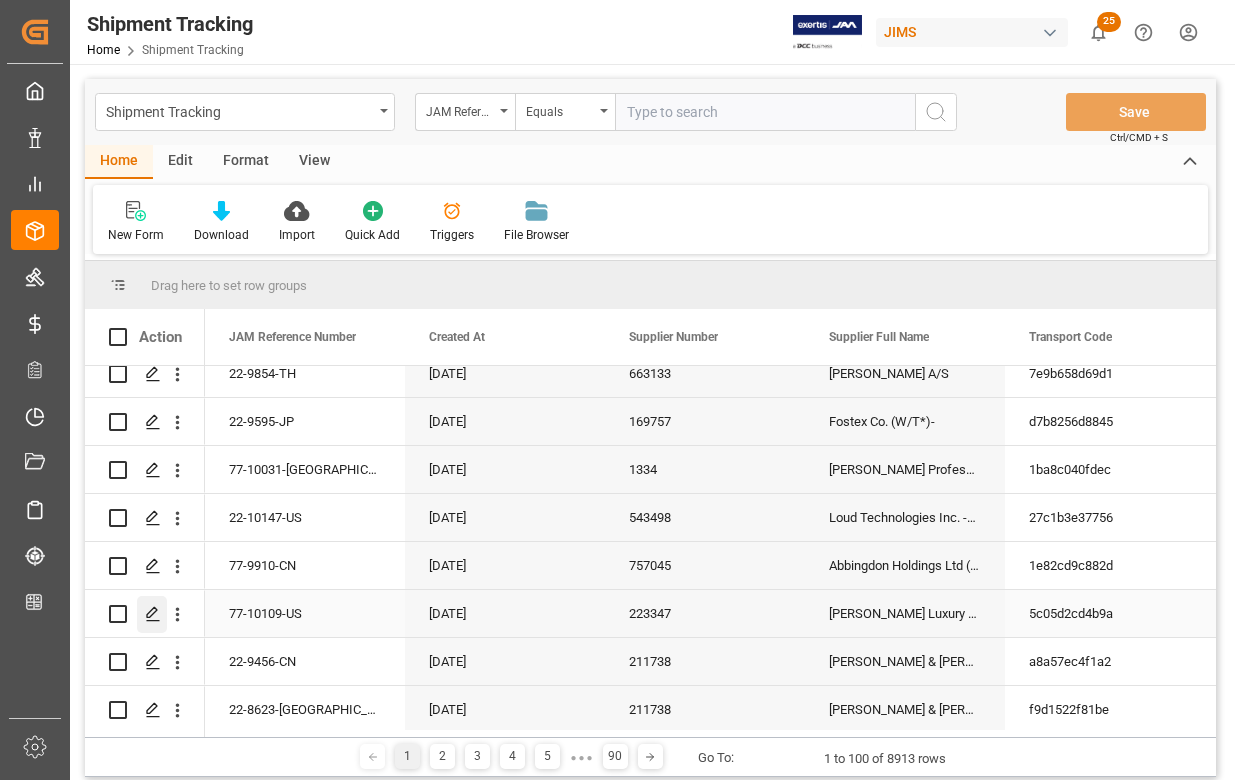 click 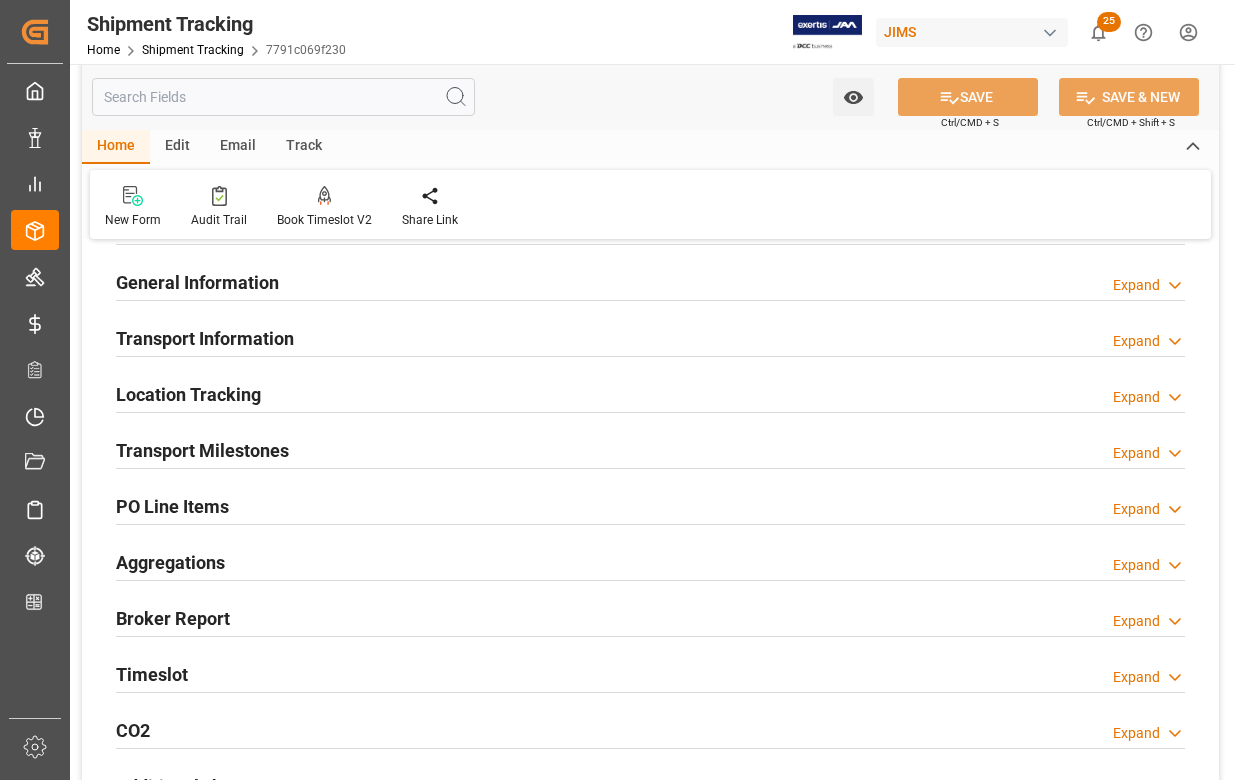scroll, scrollTop: 200, scrollLeft: 0, axis: vertical 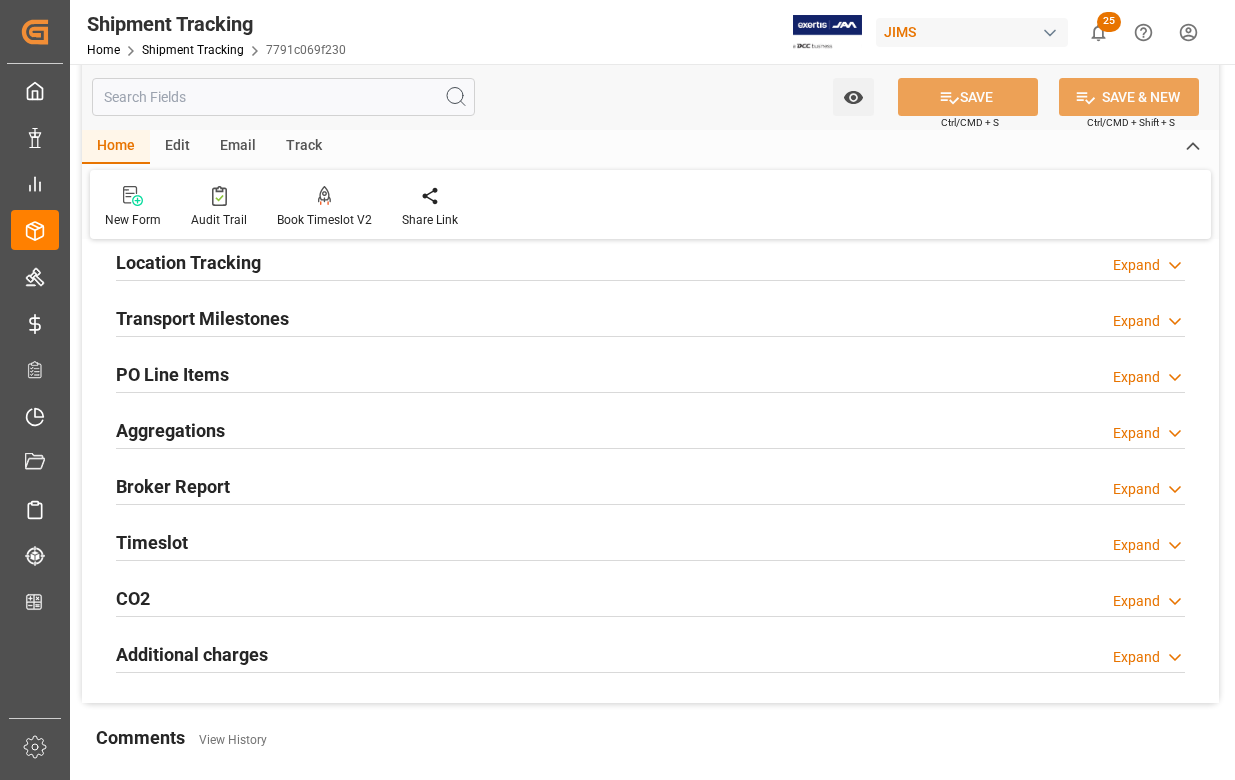 click on "PO Line Items" at bounding box center [172, 374] 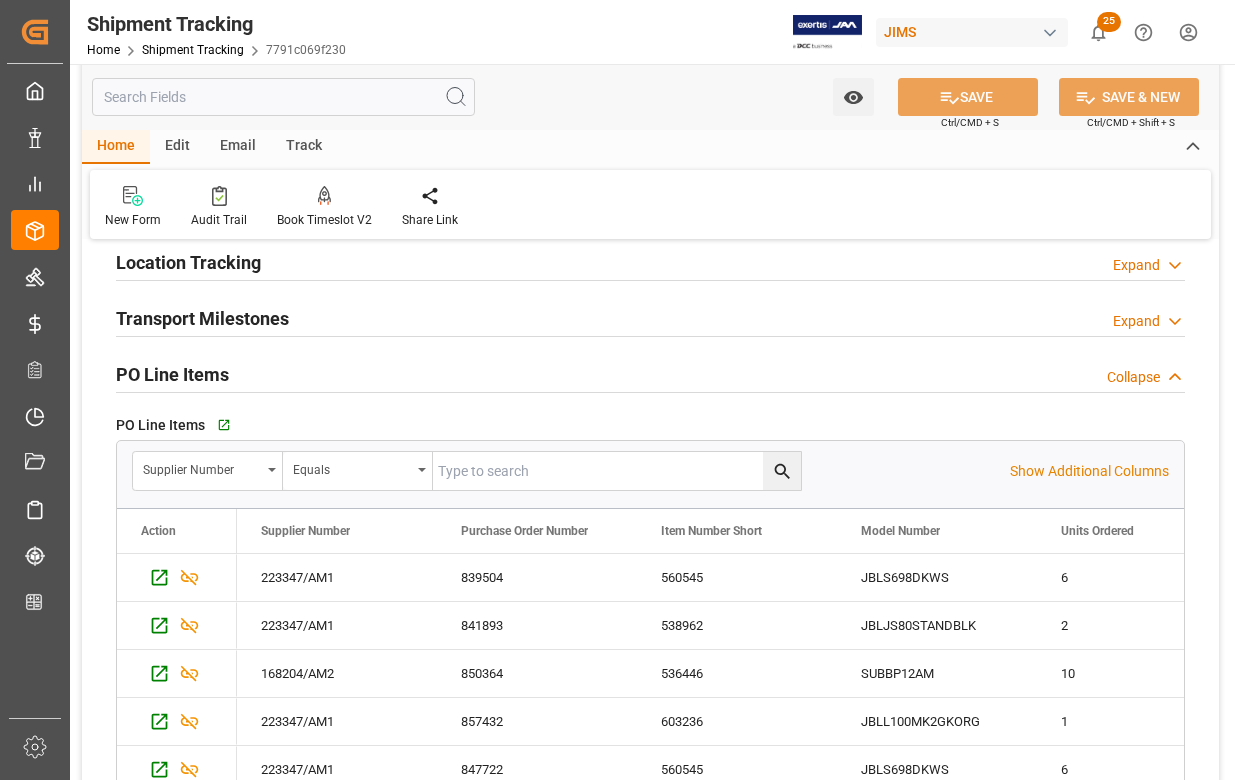 scroll, scrollTop: 500, scrollLeft: 0, axis: vertical 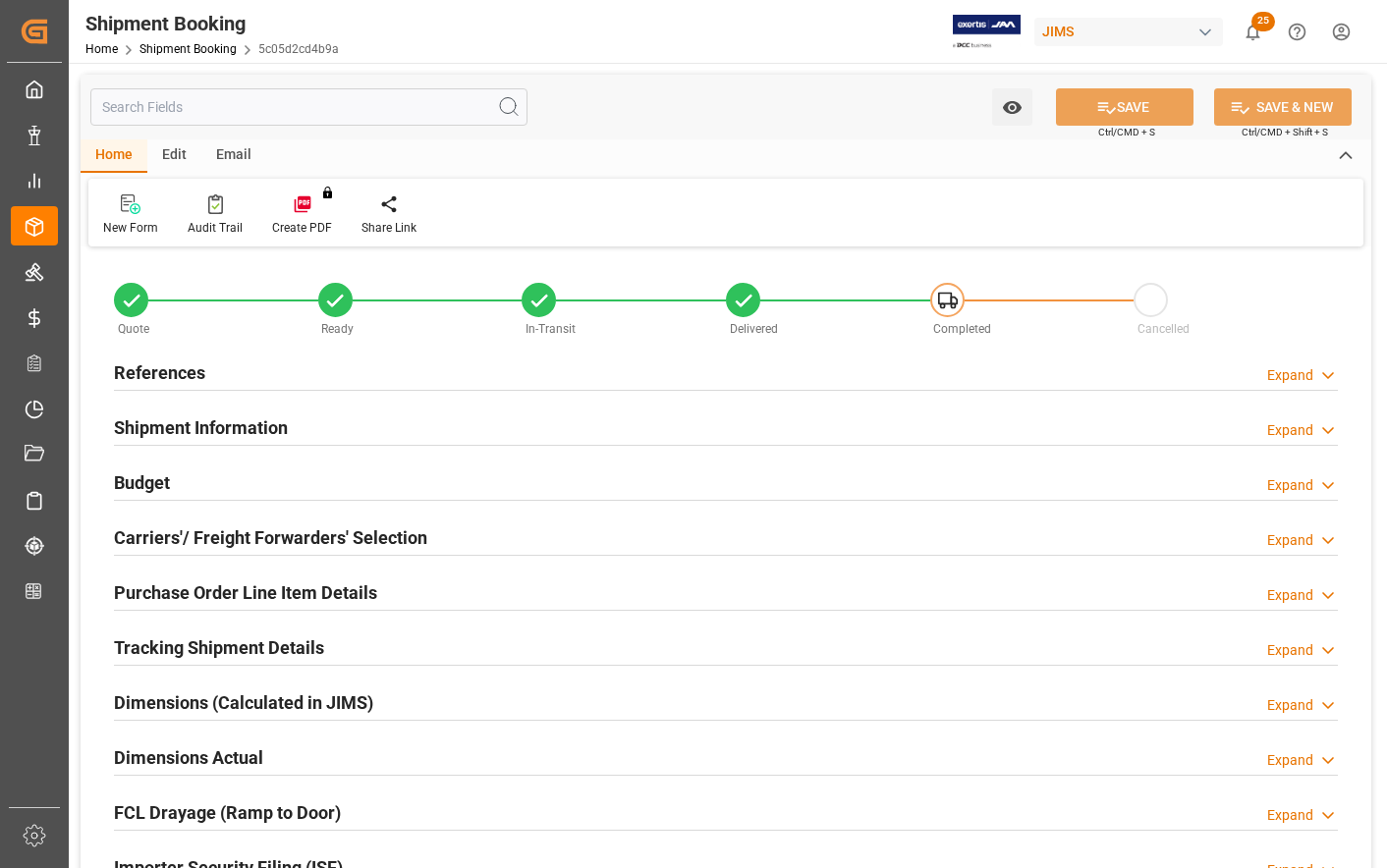 type on "0" 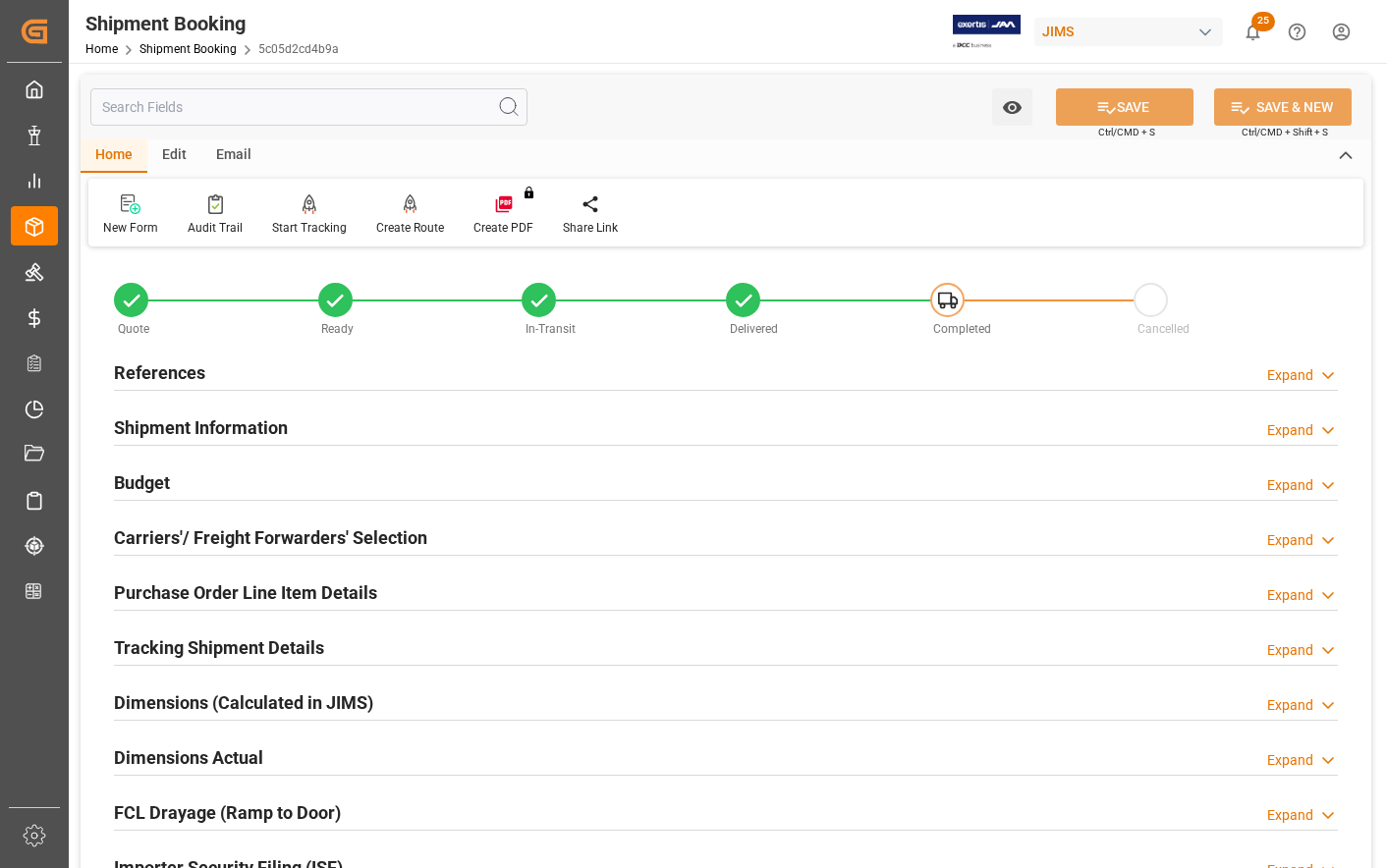 click on "Budget" at bounding box center (141, 482) 